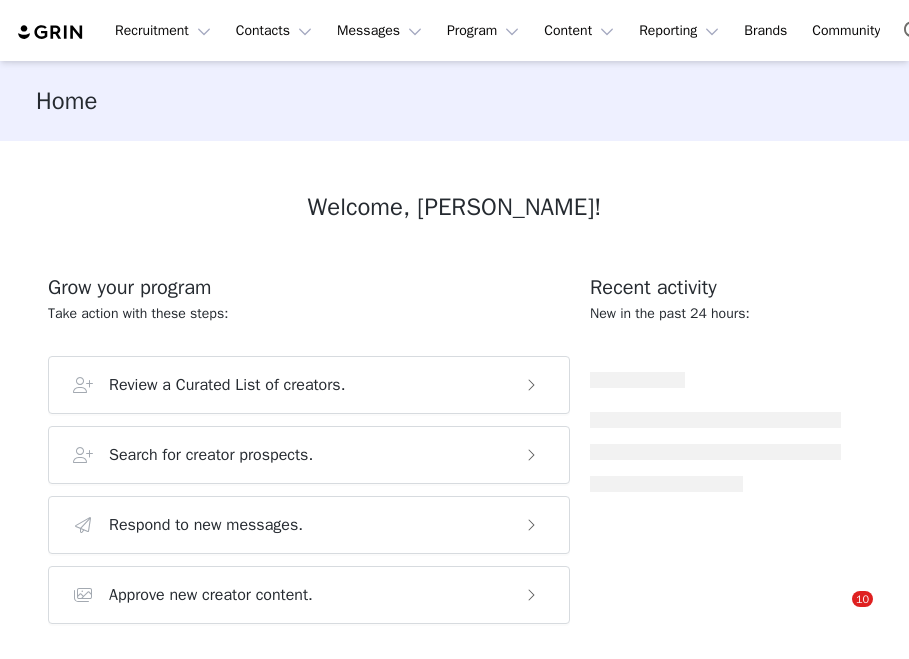 scroll, scrollTop: 0, scrollLeft: 0, axis: both 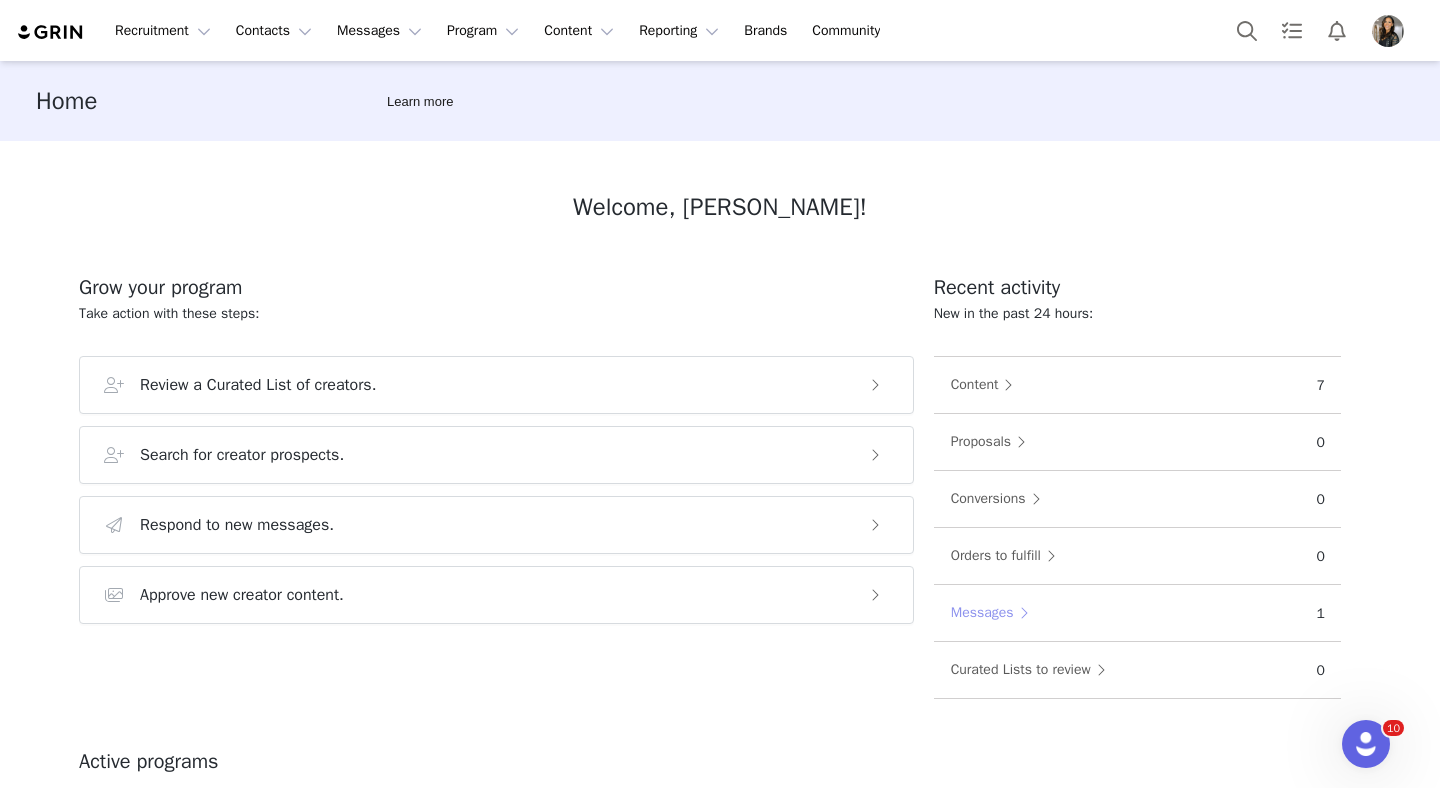 click on "Messages" at bounding box center (994, 613) 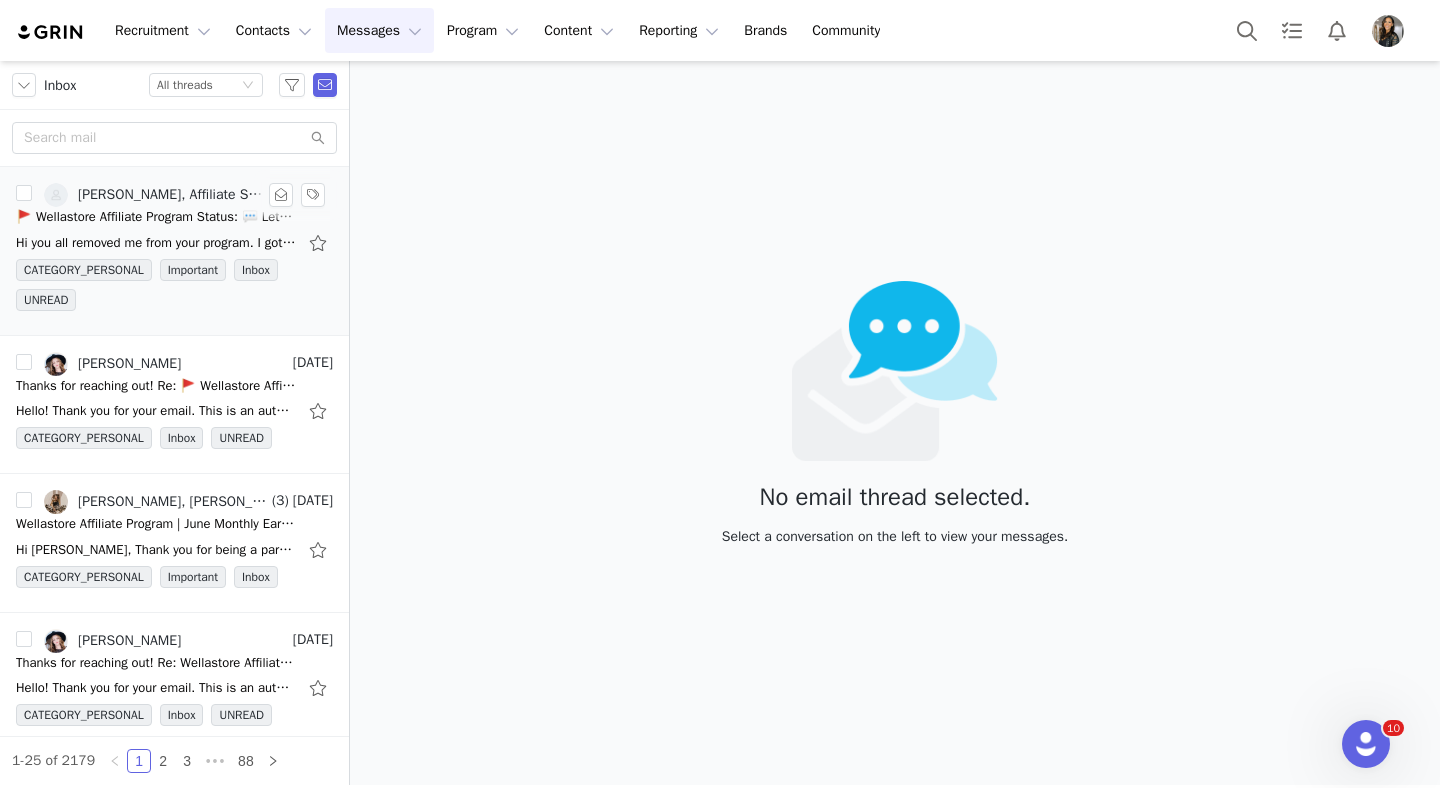 click on "Hi you all removed me from your program. I got an email on instagram that I am no longer a passionista Sent from my iPhone On Jul 9, 2025, at 4:39 PM, Affiliate Support <wella.company.affiliate@" at bounding box center [156, 243] 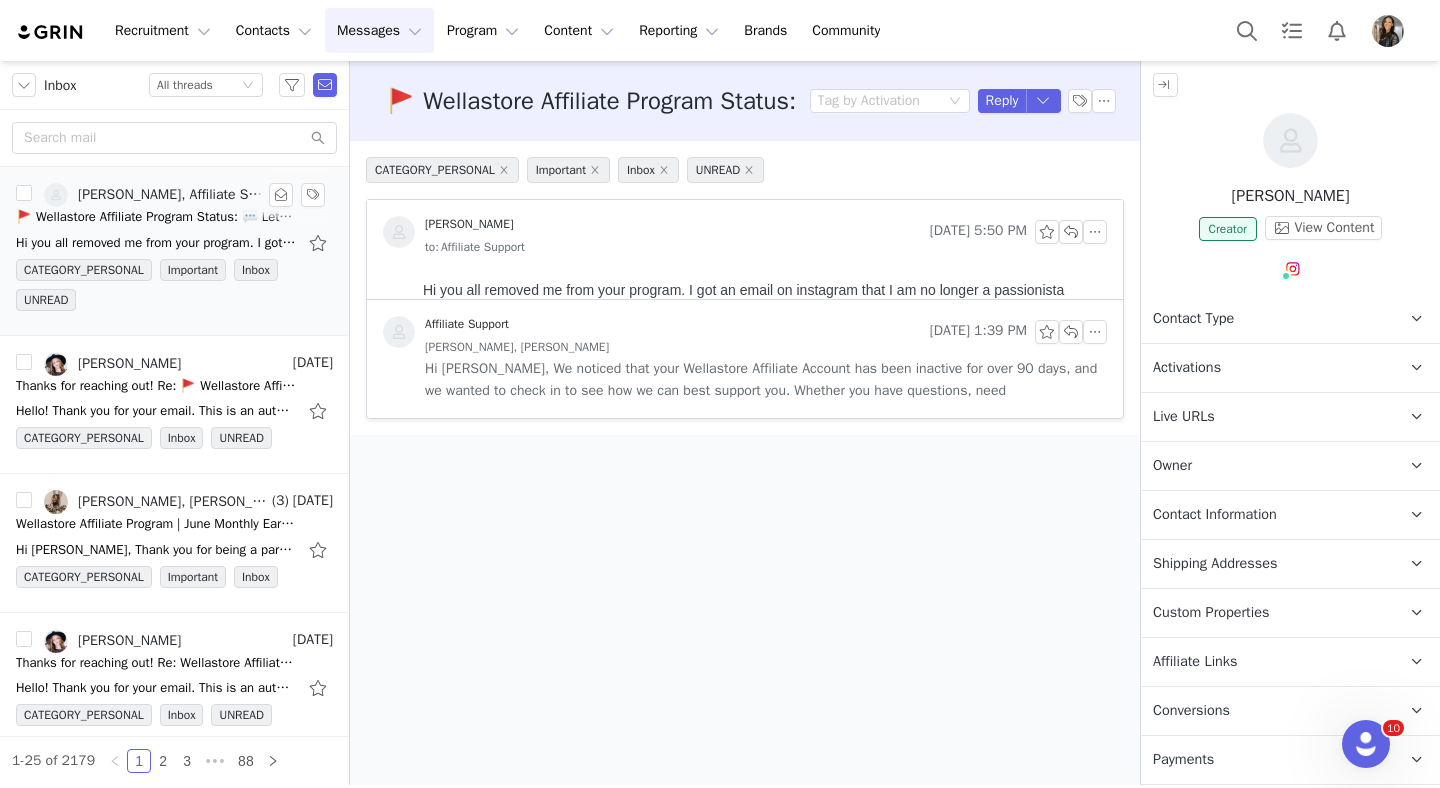 scroll, scrollTop: 0, scrollLeft: 0, axis: both 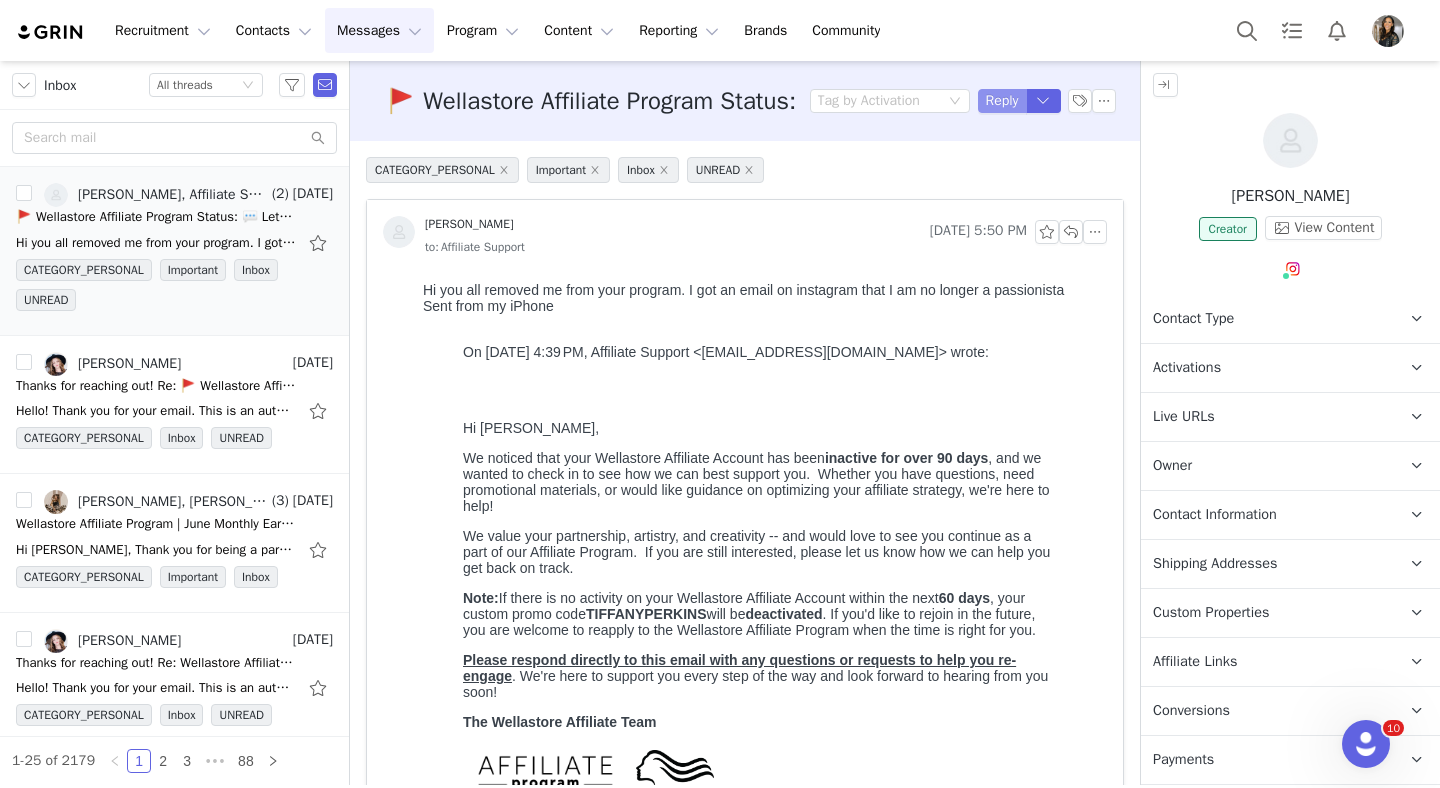 click on "Reply" at bounding box center [1002, 101] 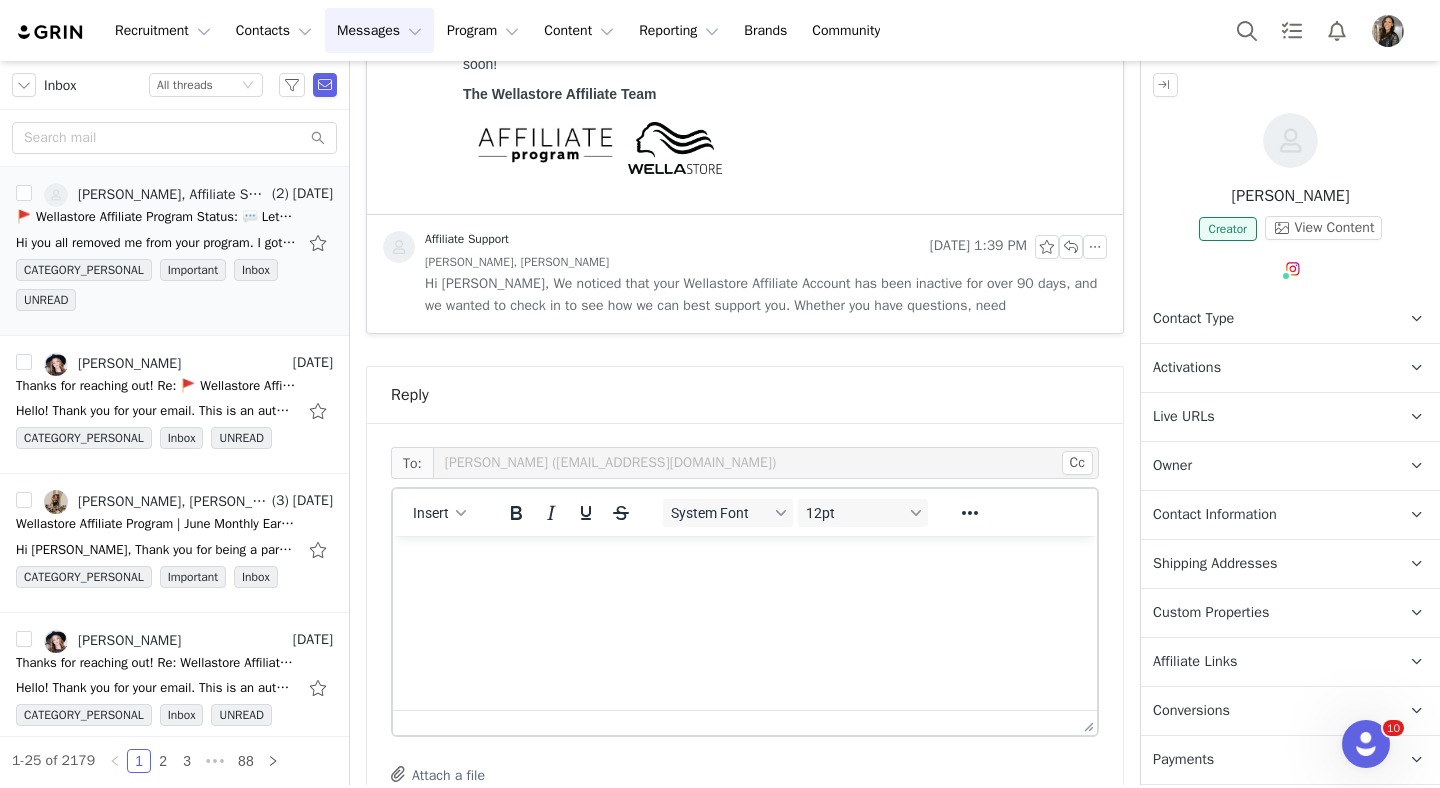 scroll, scrollTop: 831, scrollLeft: 0, axis: vertical 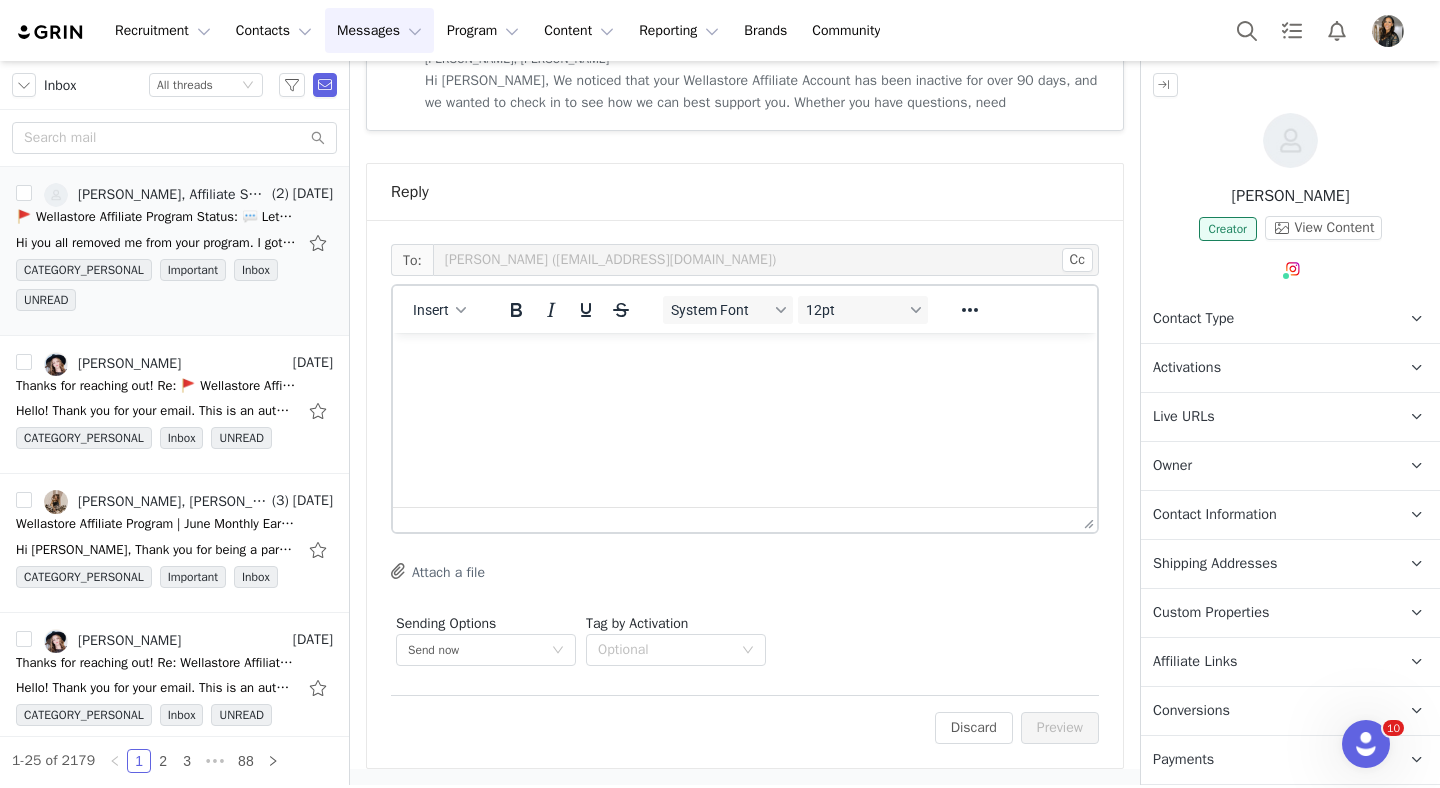 click at bounding box center [745, 360] 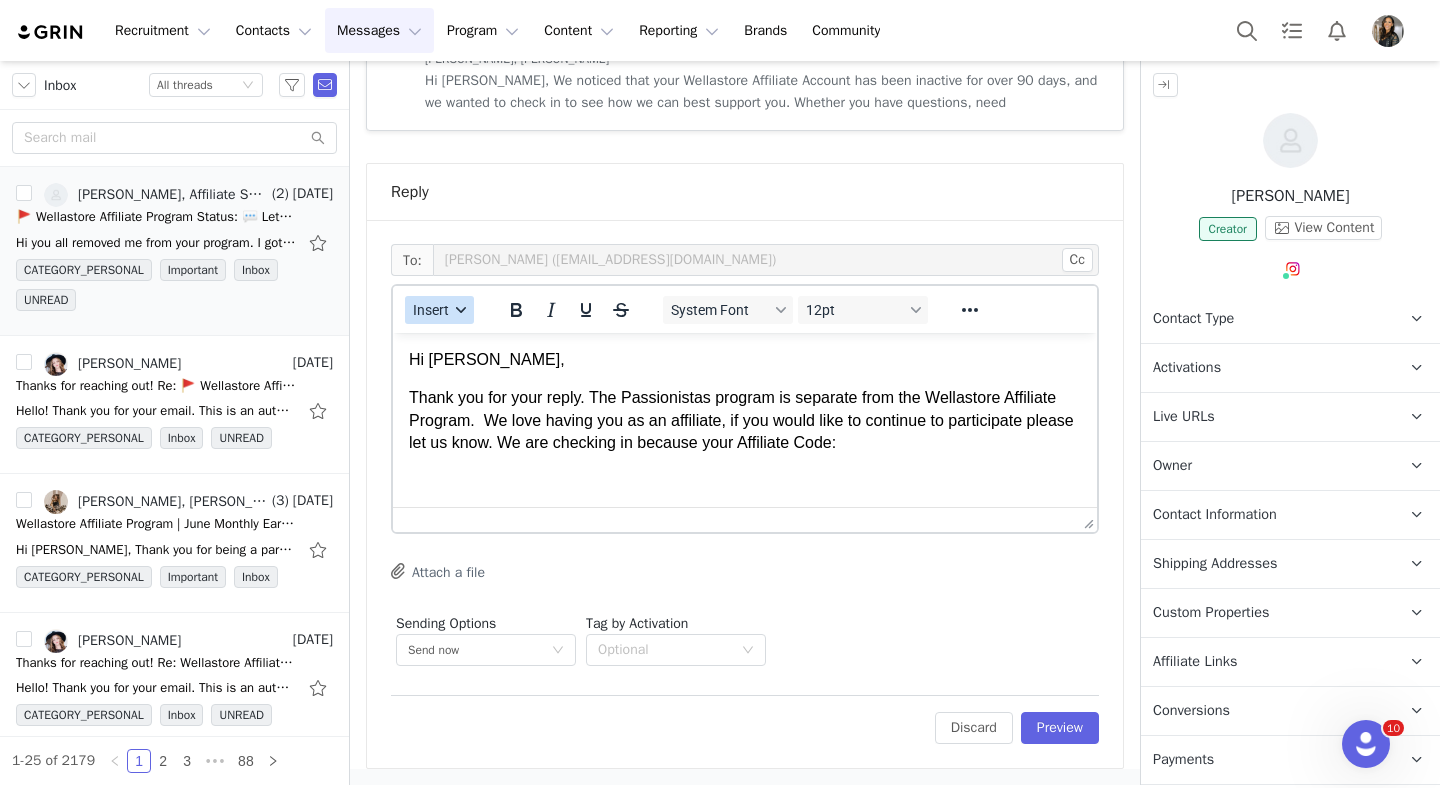click 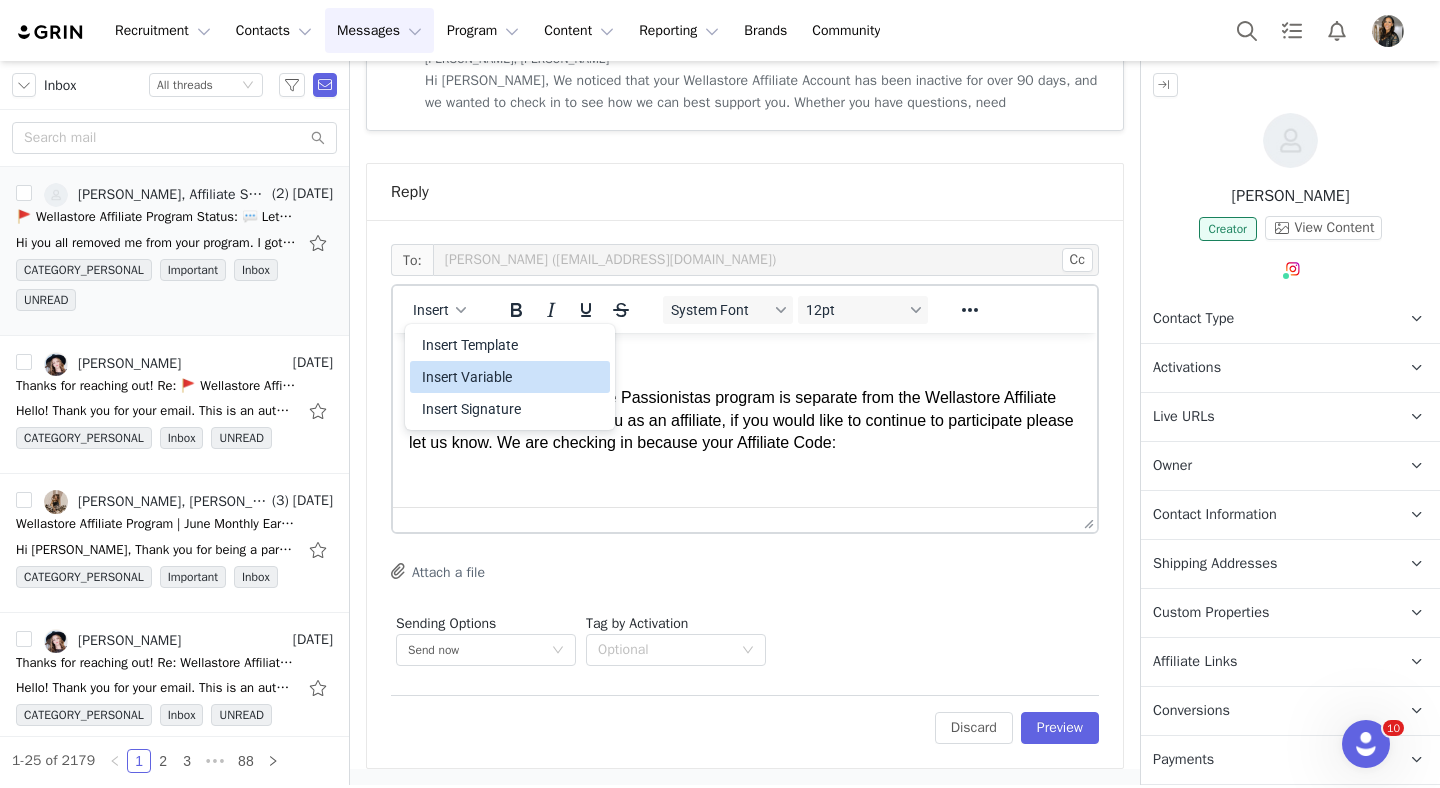 click on "Insert Variable" at bounding box center (512, 377) 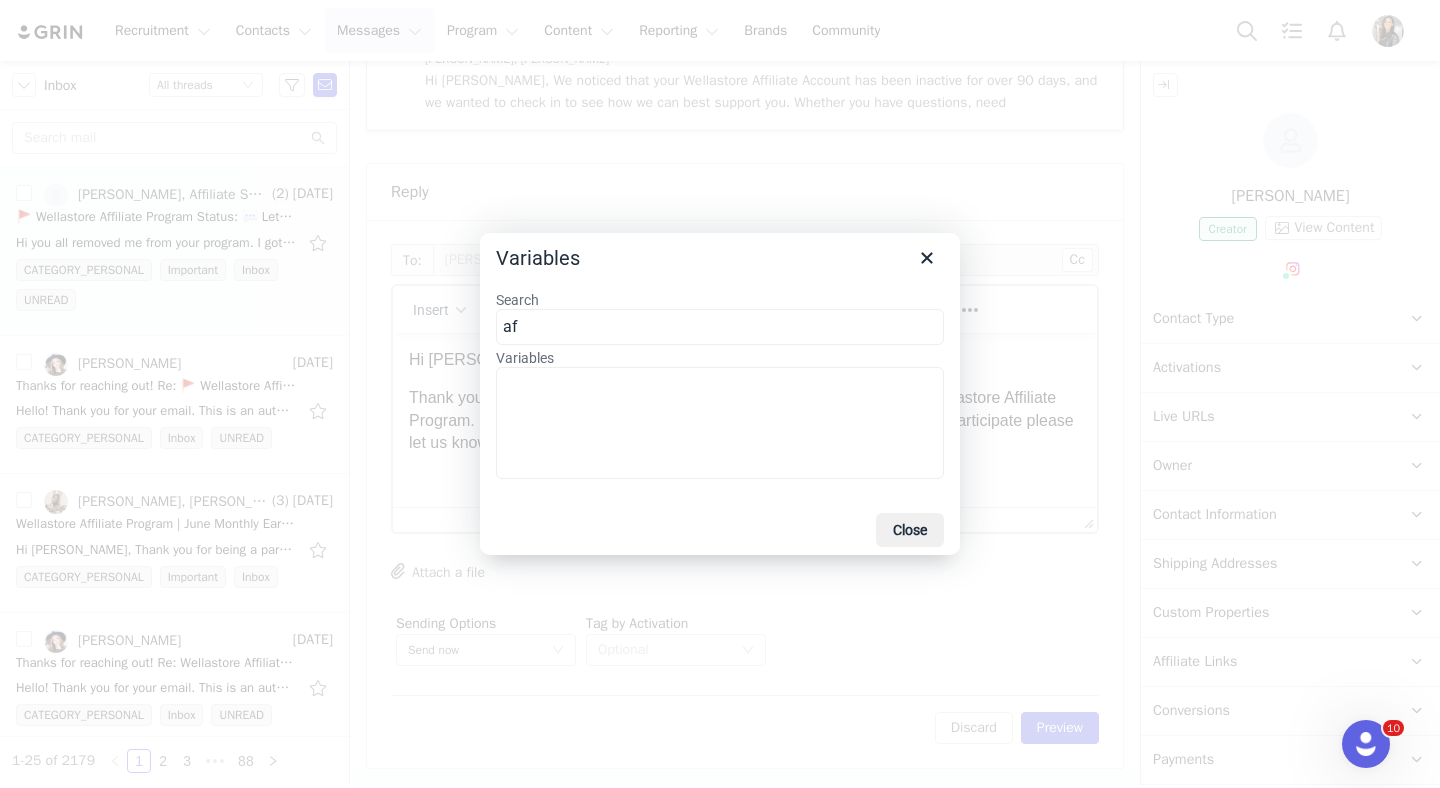 type on "a" 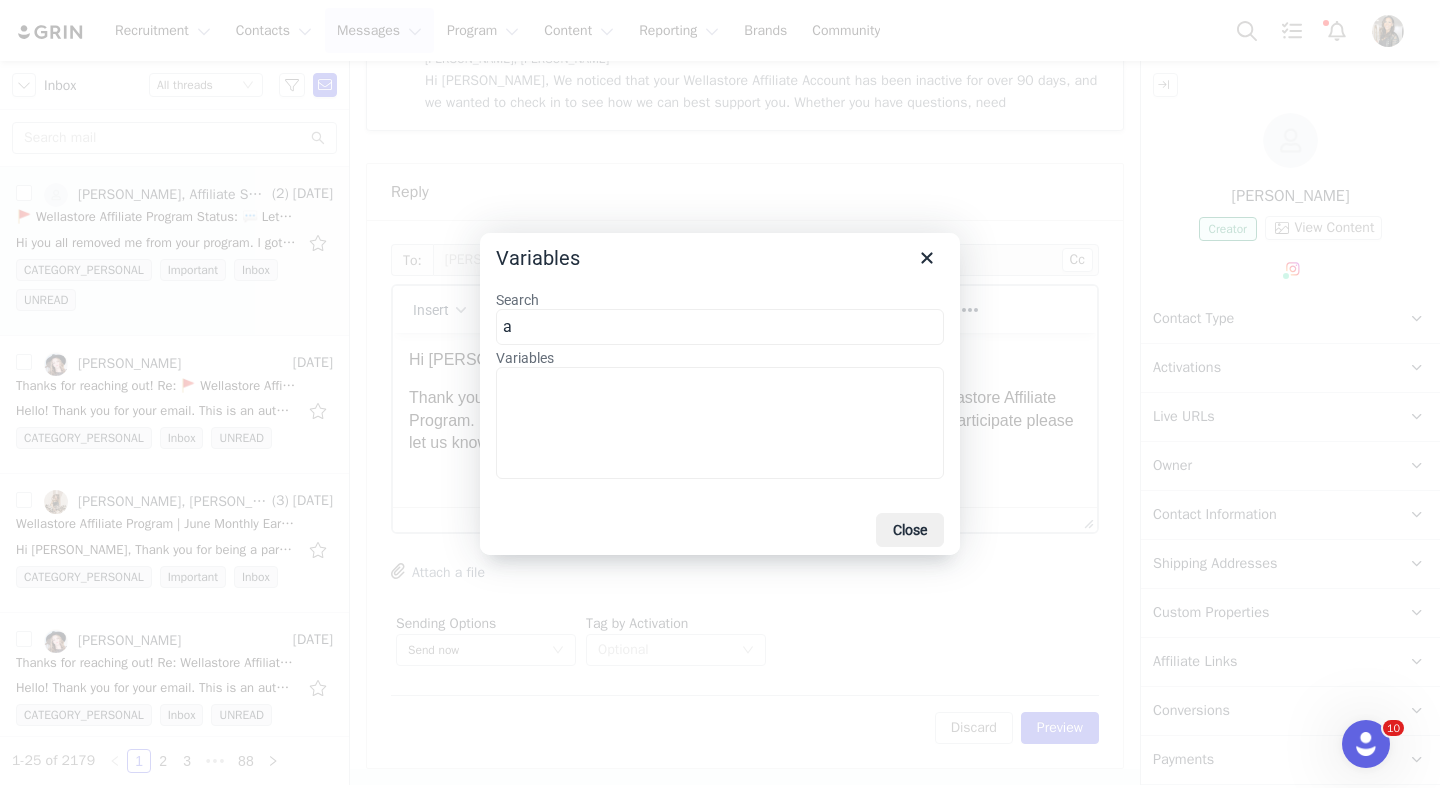 type 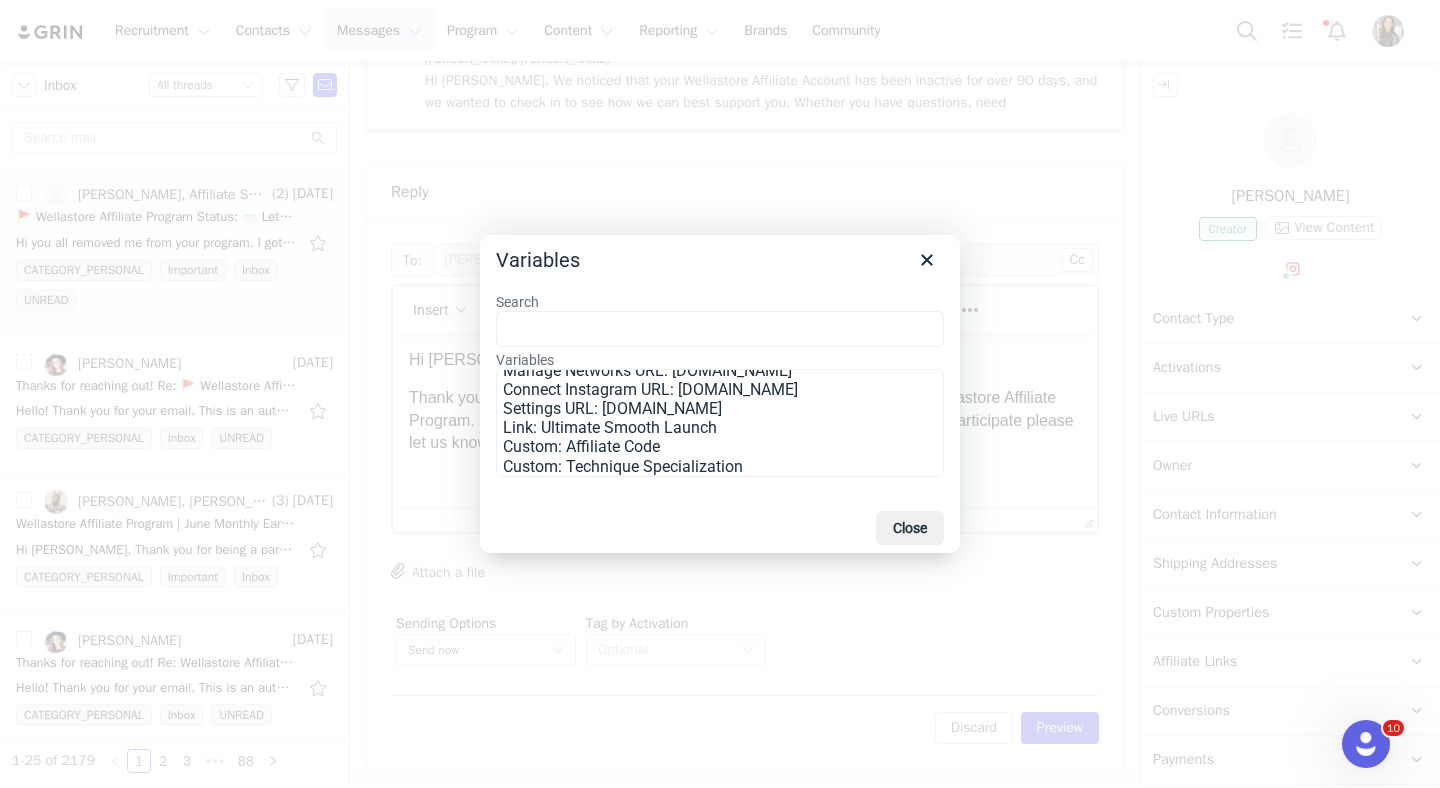 scroll, scrollTop: 460, scrollLeft: 0, axis: vertical 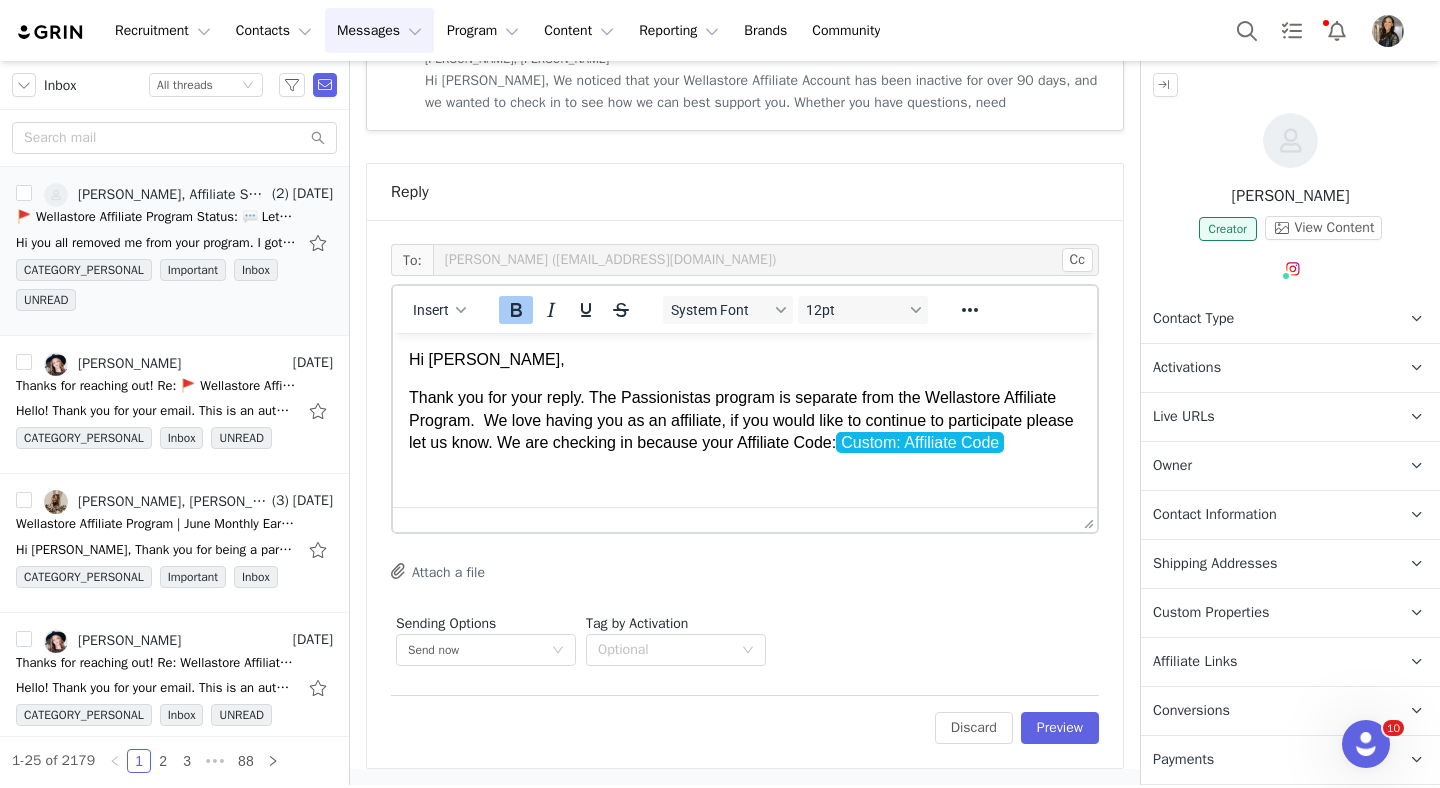 click on "Thank you for your reply. The Passionistas program is separate from the Wellastore Affiliate Program.  We love having you as an affiliate, if you would like to continue to participate please let us know. We are checking in because your Affiliate Code:  Custom: Affiliate Code" at bounding box center [745, 420] 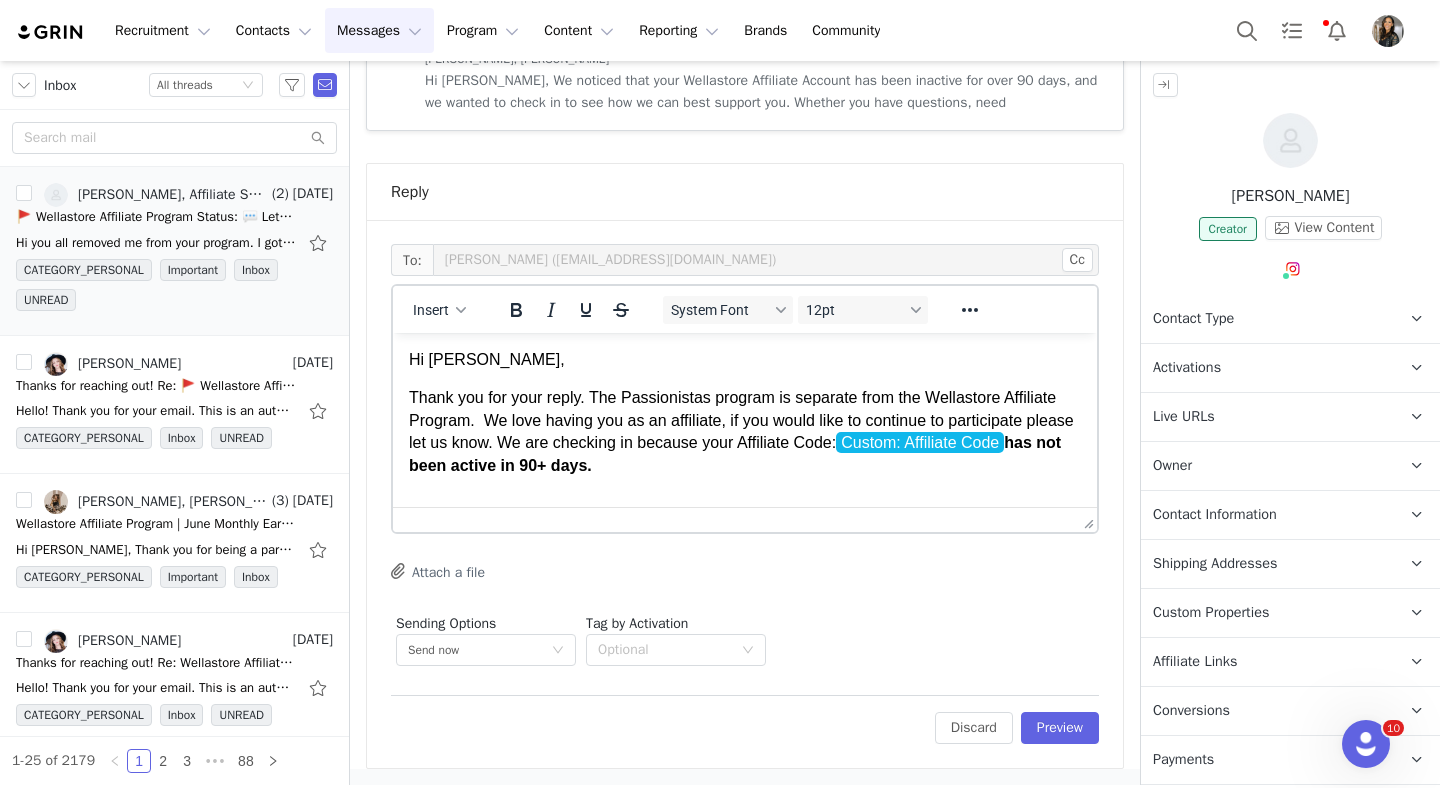 click on "Thank you for your reply. The Passionistas program is separate from the Wellastore Affiliate Program.  We love having you as an affiliate, if you would like to continue to participate please let us know. We are checking in because your Affiliate Code:  Custom: Affiliate Code  has not been active in 90+ days." at bounding box center [745, 432] 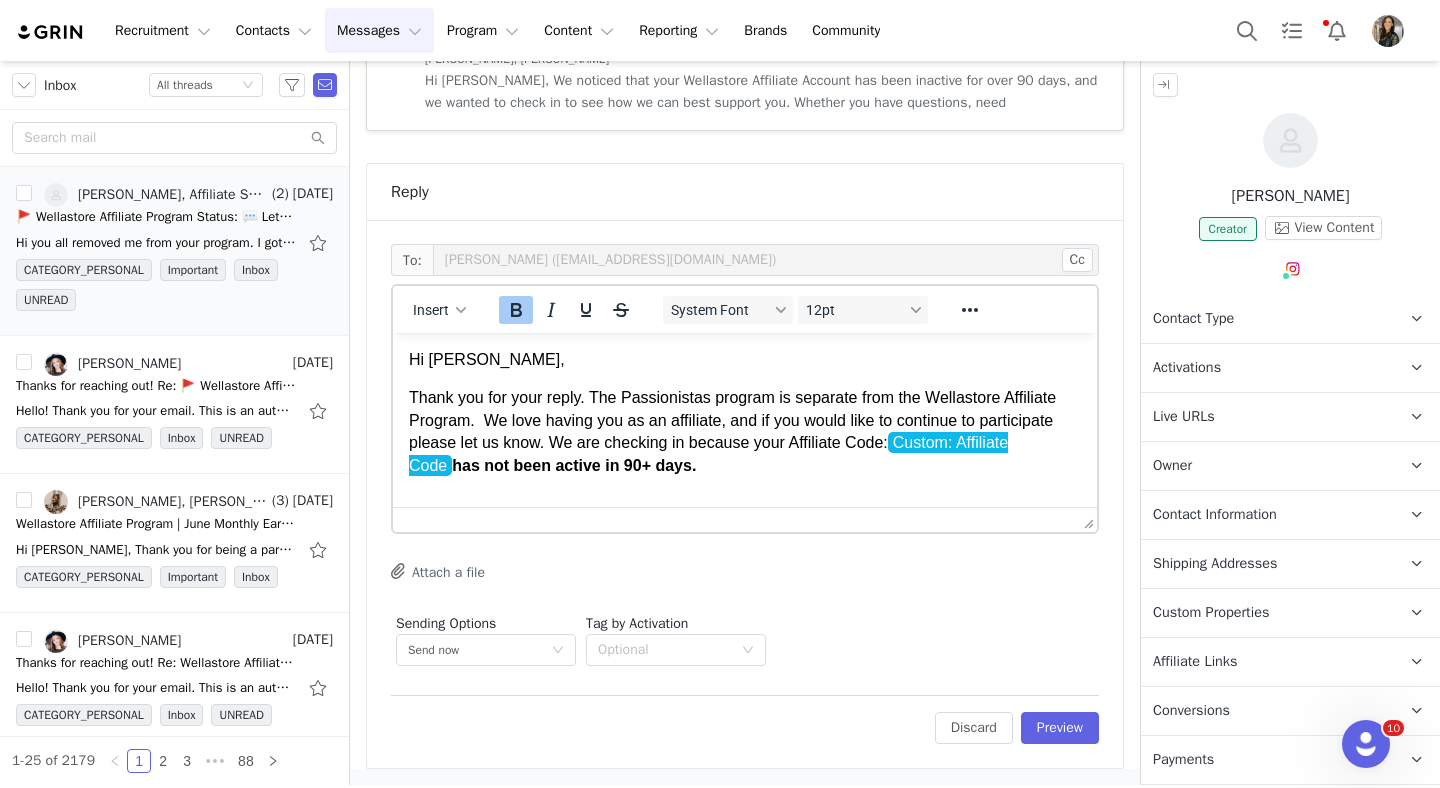 click on "Thank you for your reply. The Passionistas program is separate from the Wellastore Affiliate Program.  We love having you as an affiliate, and if you would like to continue to participate please let us know. We are checking in because your Affiliate Code:  Custom: Affiliate Code  has not been active in 90+ days." at bounding box center (745, 432) 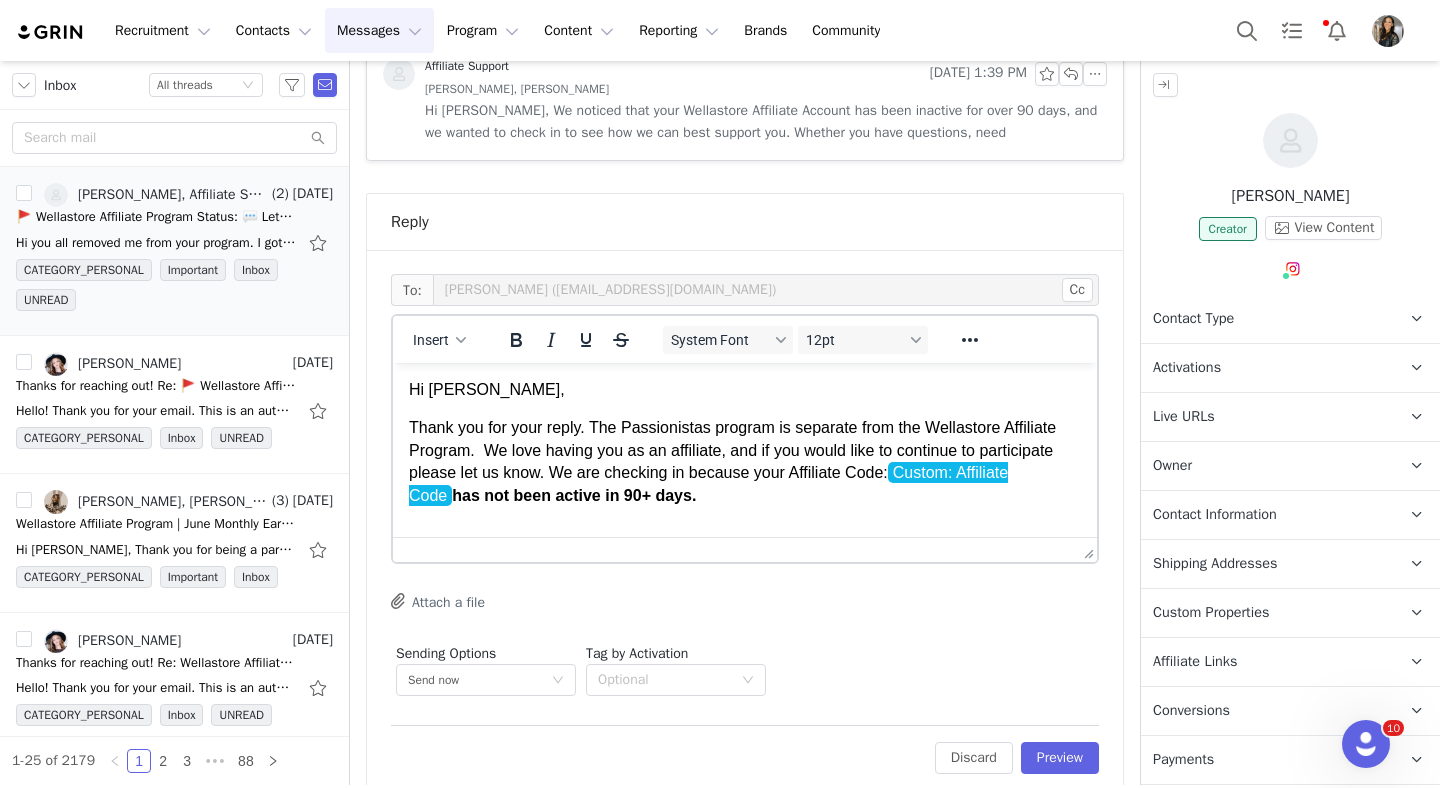 scroll, scrollTop: 831, scrollLeft: 0, axis: vertical 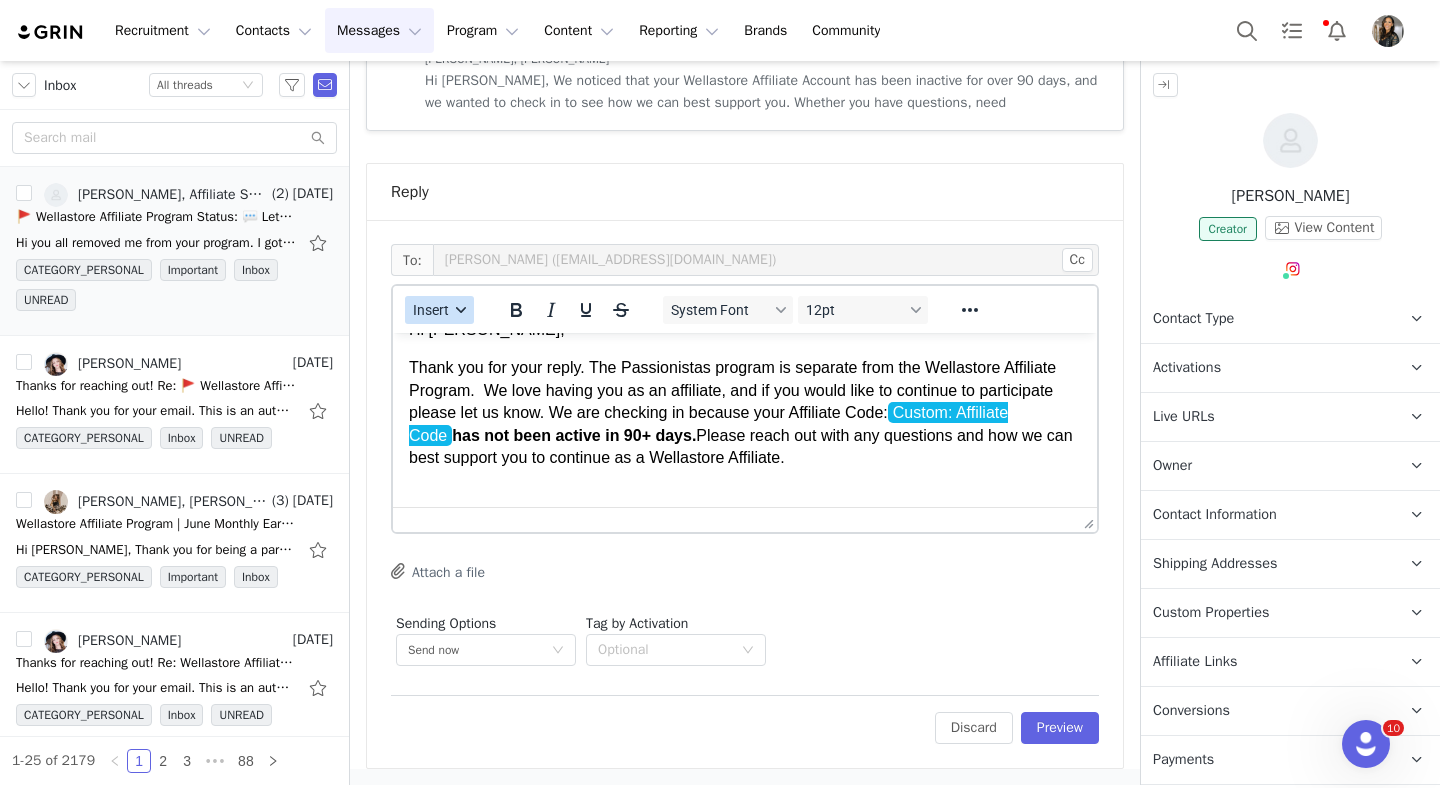 click 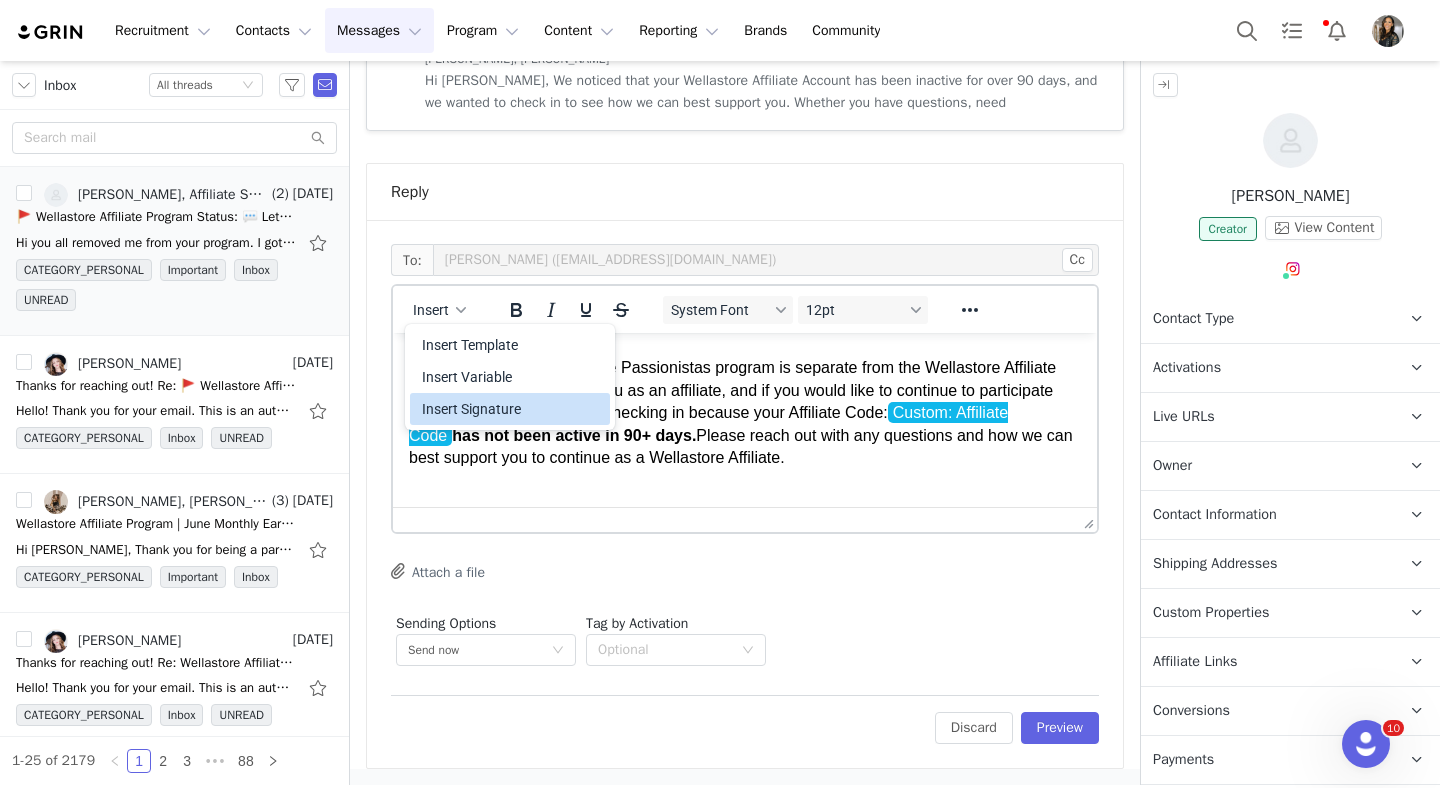 click on "Insert Signature" at bounding box center (512, 409) 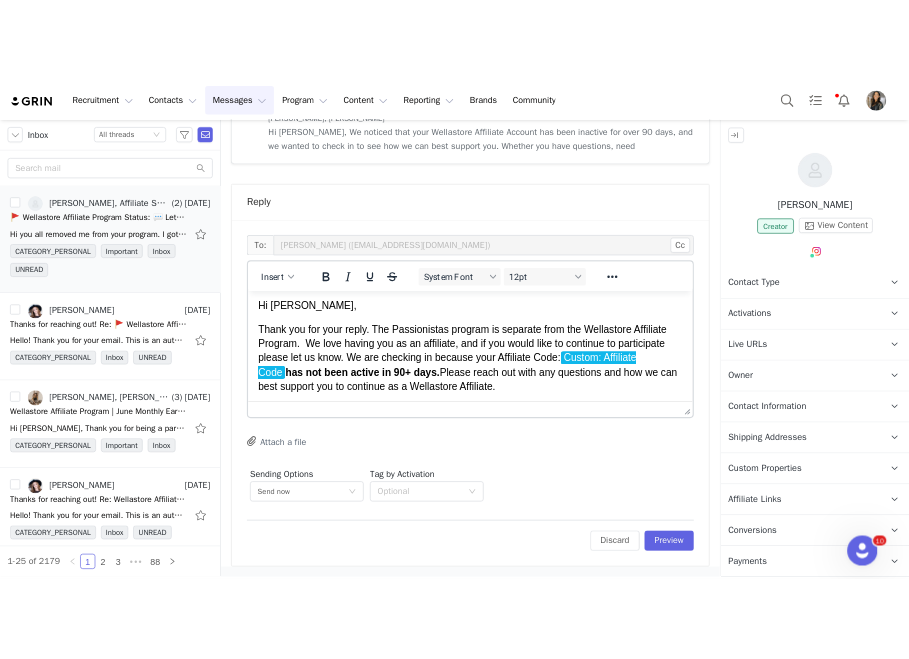 scroll, scrollTop: 0, scrollLeft: 0, axis: both 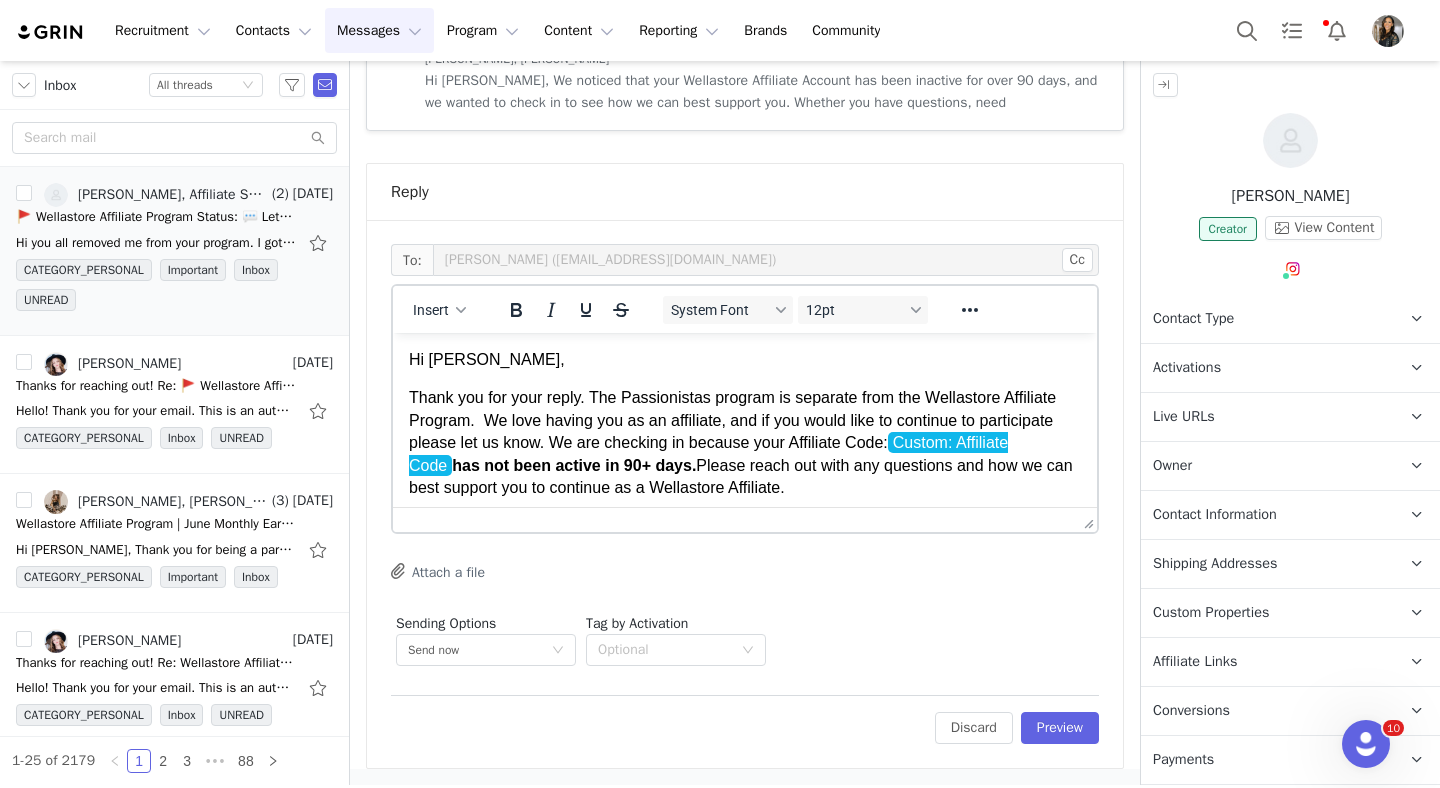 drag, startPoint x: 410, startPoint y: 394, endPoint x: 906, endPoint y: 478, distance: 503.06262 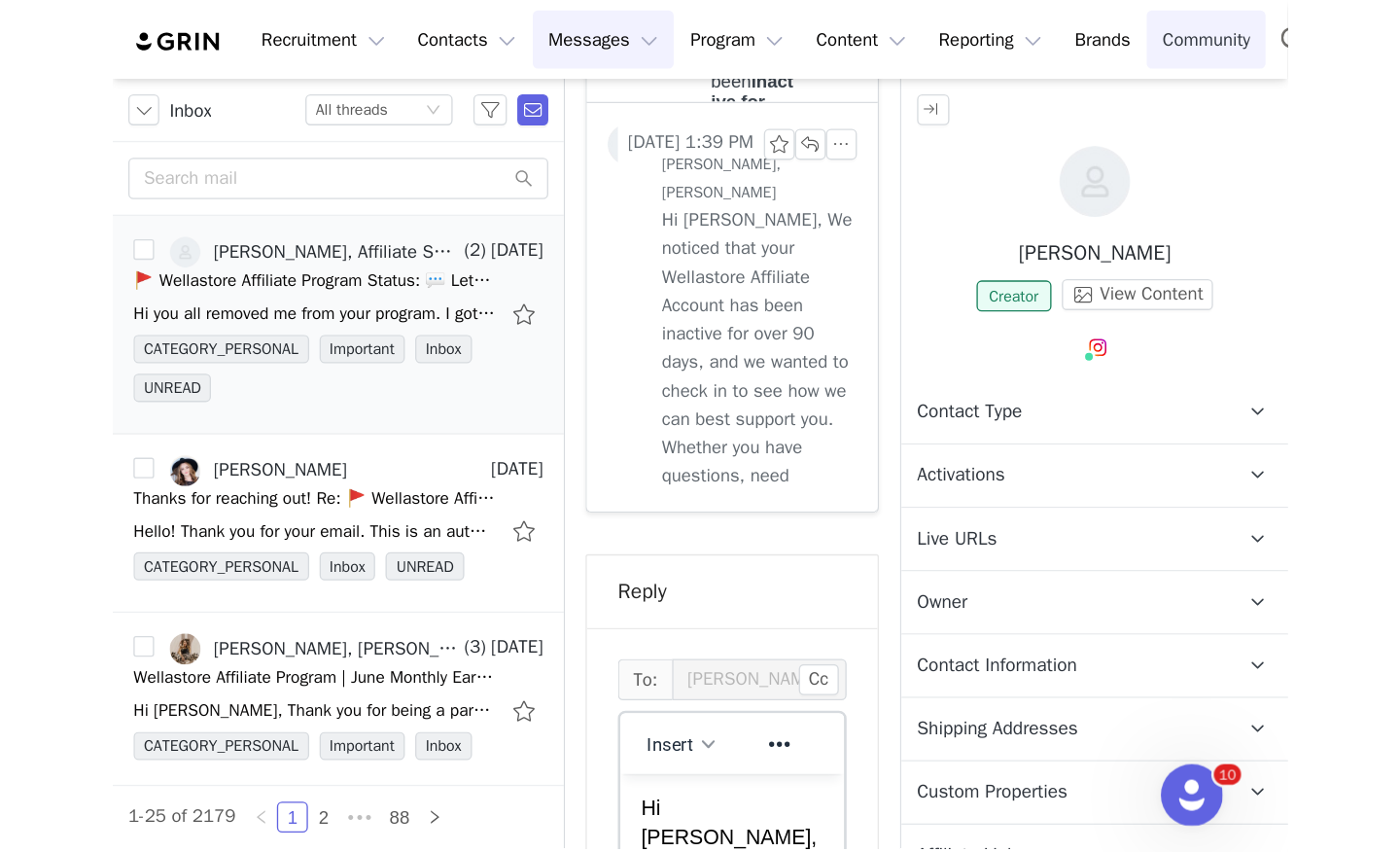 scroll, scrollTop: 905, scrollLeft: 0, axis: vertical 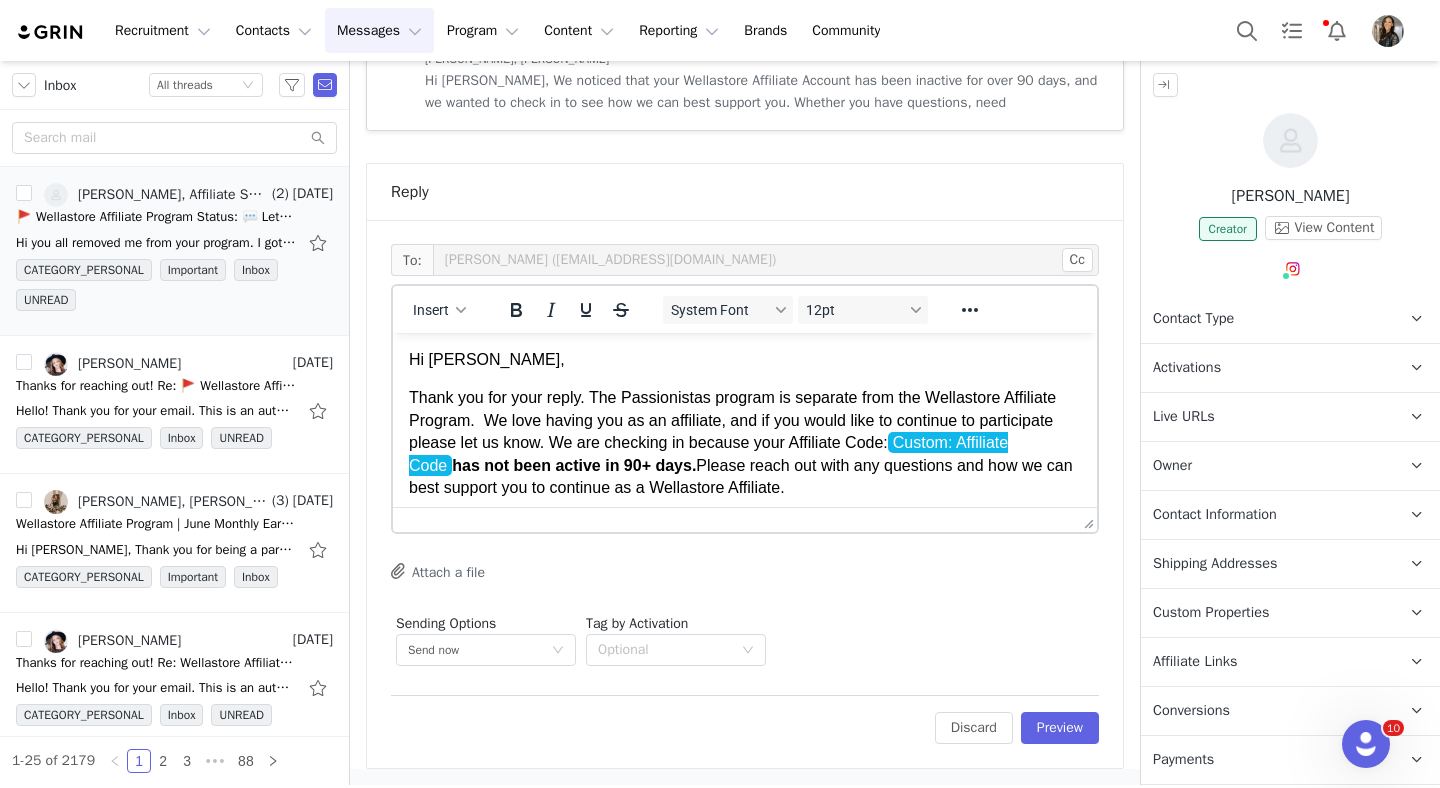 click on "Thank you for your reply. The Passionistas program is separate from the Wellastore Affiliate Program.  We love having you as an affiliate, and if you would like to continue to participate please let us know. We are checking in because your Affiliate Code:  Custom: Affiliate Code  has not been active in 90+ days.  Please reach out with any questions and how we can best support you to continue as a Wellastore Affiliate." at bounding box center (745, 443) 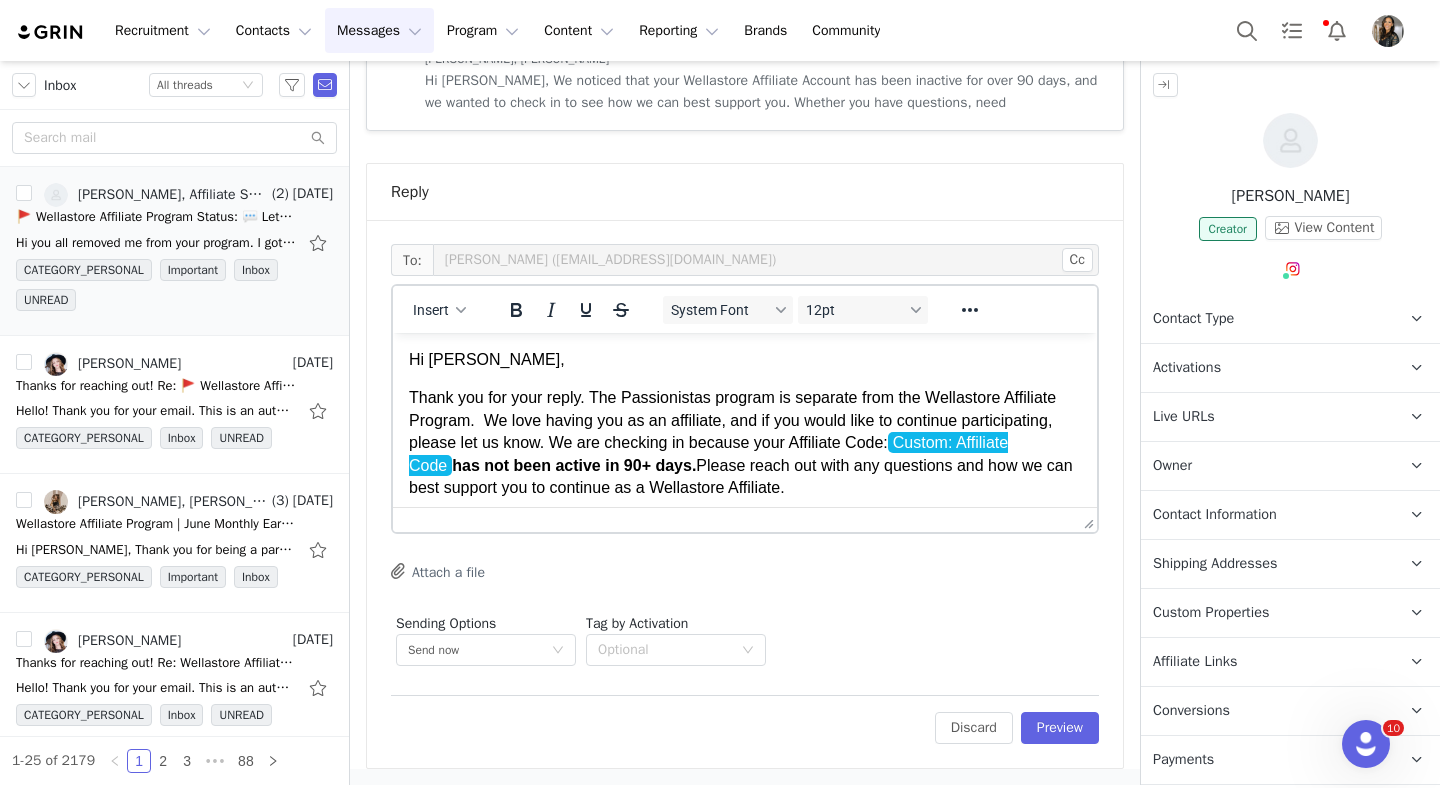 click on "Thank you for your reply. The Passionistas program is separate from the Wellastore Affiliate Program.  We love having you as an affiliate, and if you would like to continue participating, please let us know. We are checking in because your Affiliate Code:  Custom: Affiliate Code  has not been active in 90+ days.  Please reach out with any questions and how we can best support you to continue as a Wellastore Affiliate." at bounding box center [745, 443] 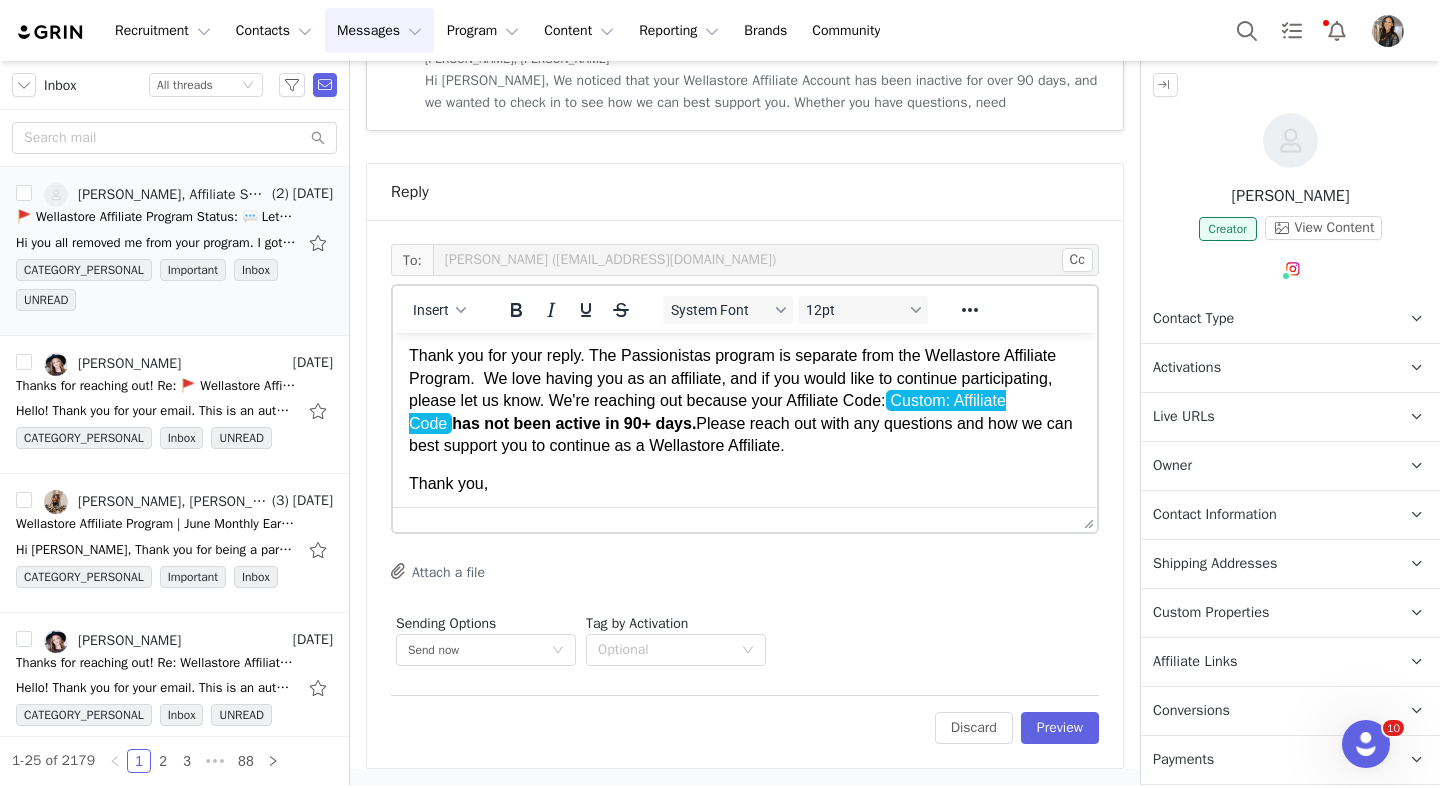 scroll, scrollTop: 44, scrollLeft: 0, axis: vertical 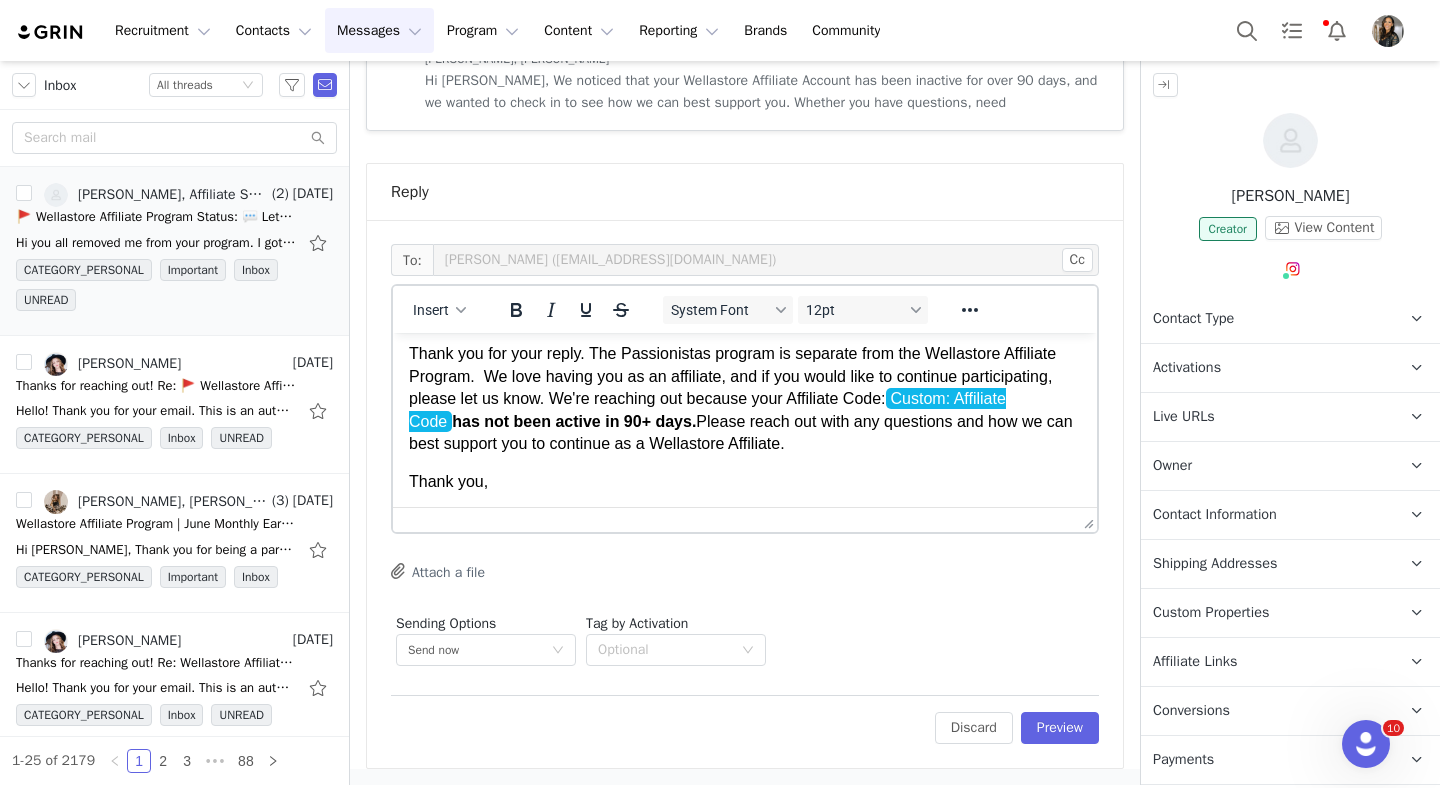 click on "Thank you for your reply. The Passionistas program is separate from the Wellastore Affiliate Program.  We love having you as an affiliate, and if you would like to continue participating, please let us know. We're reaching out because your Affiliate Code:  Custom: Affiliate Code  has not been active in 90+ days.  Please reach out with any questions and how we can best support you to continue as a Wellastore Affiliate." at bounding box center [745, 399] 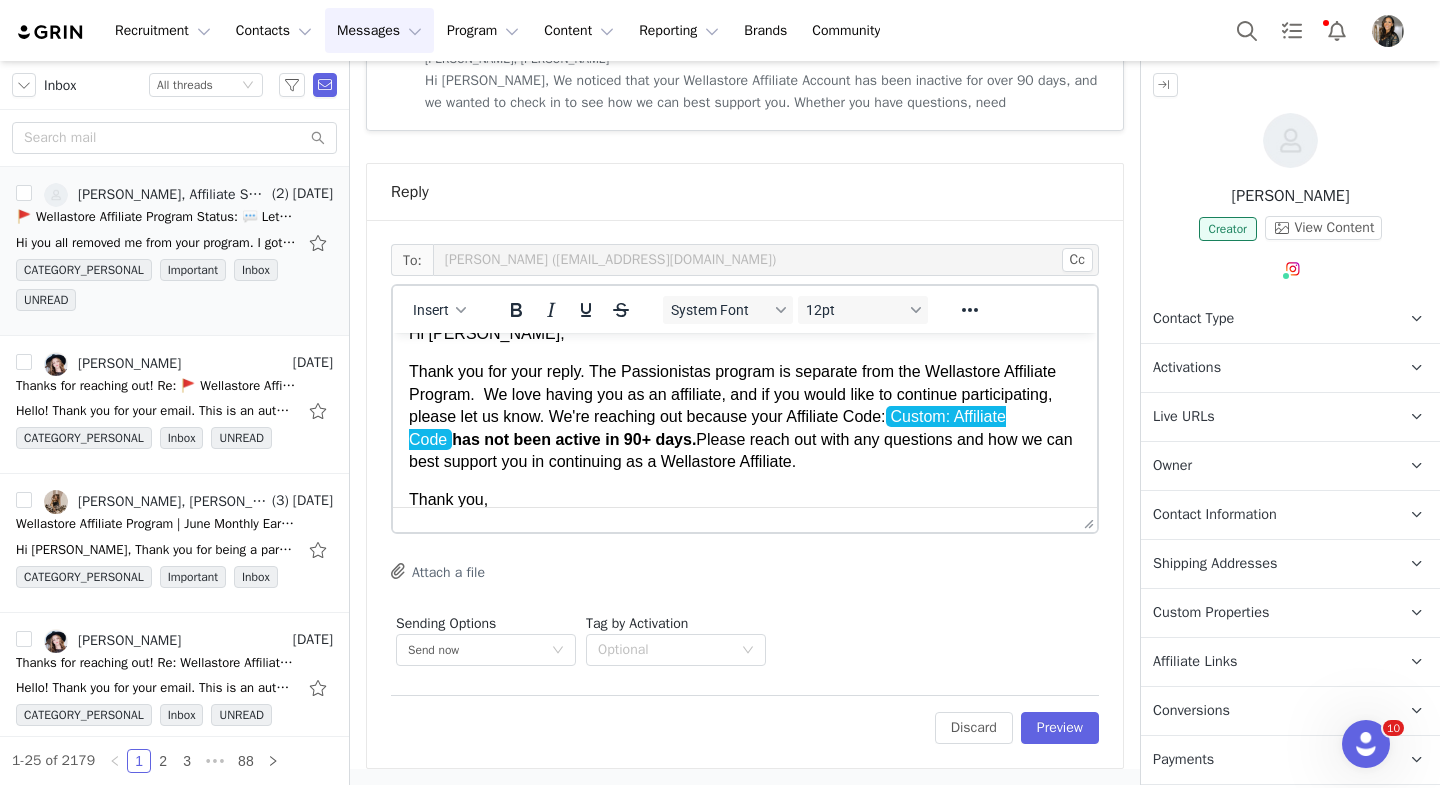 scroll, scrollTop: 0, scrollLeft: 0, axis: both 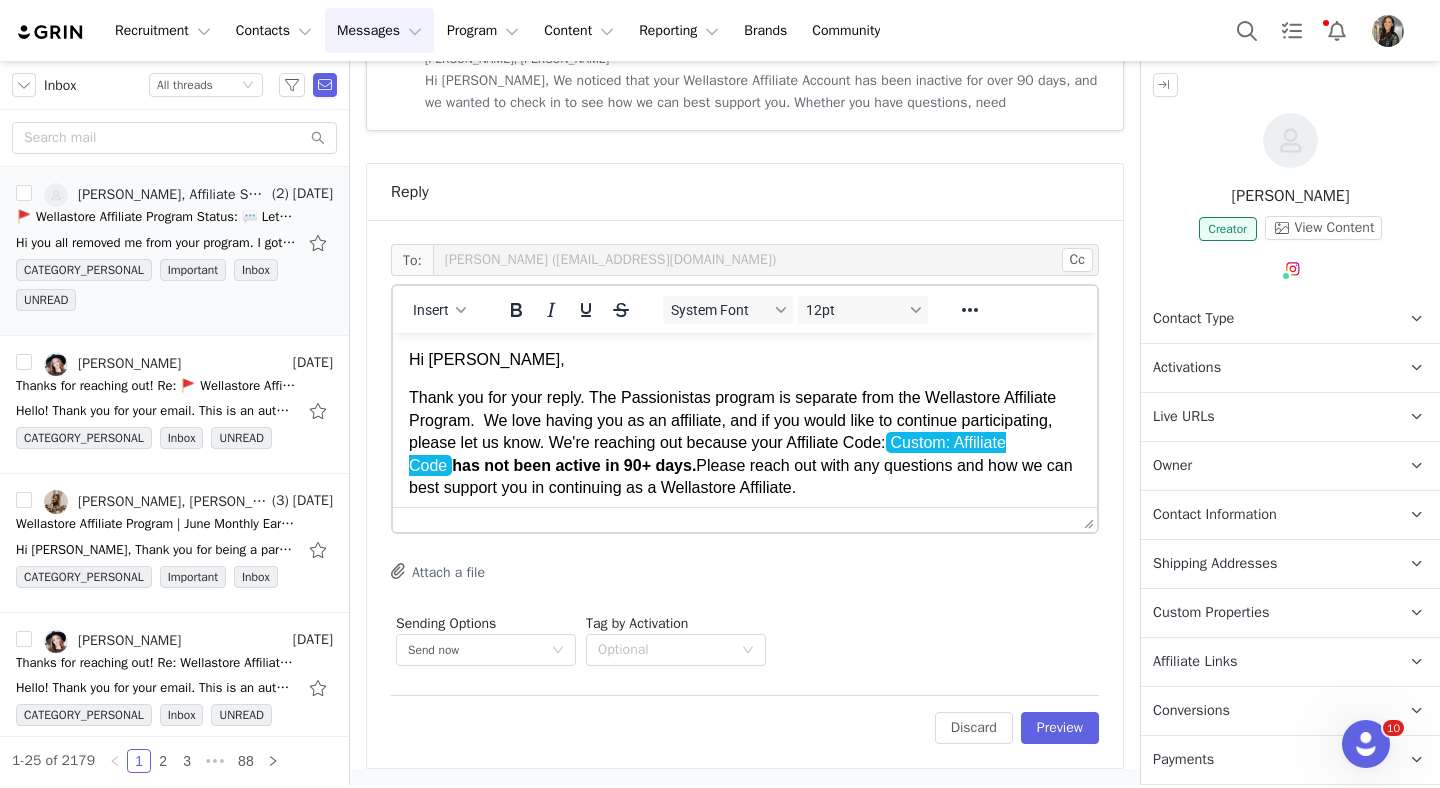 click on "Thank you for your reply. The Passionistas program is separate from the Wellastore Affiliate Program.  We love having you as an affiliate, and if you would like to continue participating, please let us know. We're reaching out because your Affiliate Code:  Custom: Affiliate Code  has not been active in 90+ days.  Please reach out with any questions and how we can best support you in continuing as a Wellastore Affiliate." at bounding box center [745, 443] 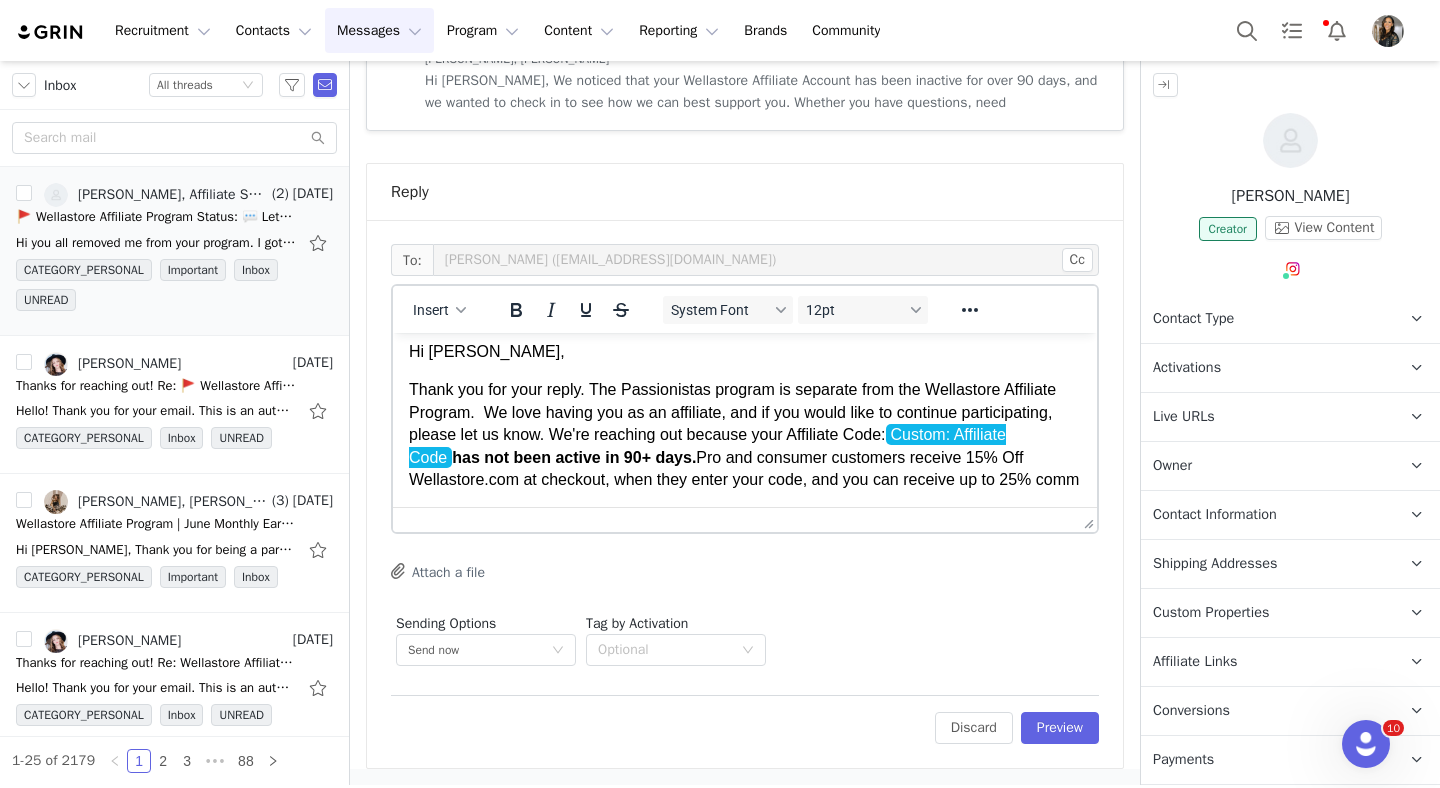 scroll, scrollTop: 13, scrollLeft: 0, axis: vertical 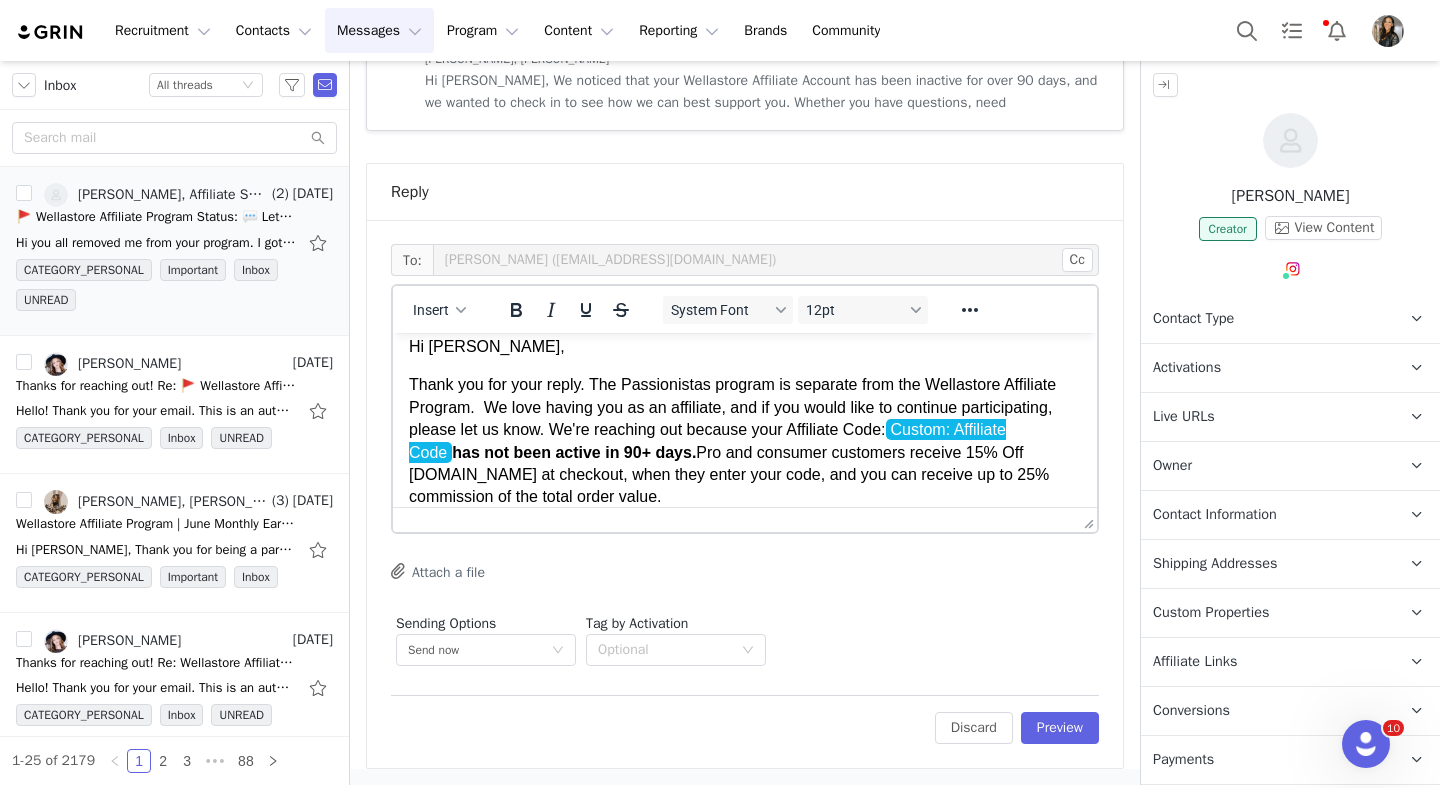 copy on "﻿Pro and consumer customers receive 15% Off Wellastore.com at checkout, when they enter your code, and you can receive up to 25% commission of the total order value" 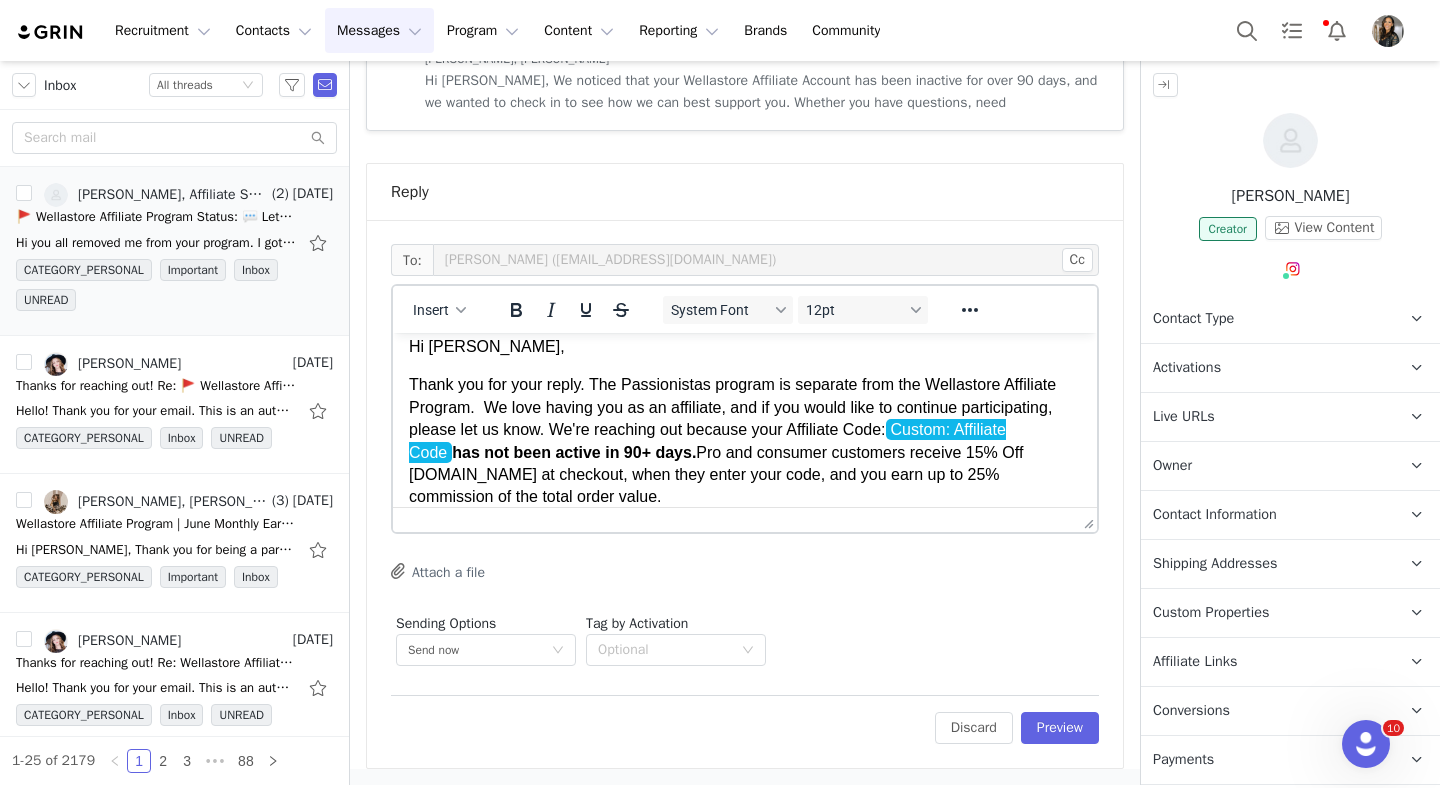 click on "Thank you for your reply. The Passionistas program is separate from the Wellastore Affiliate Program.  We love having you as an affiliate, and if you would like to continue participating, please let us know. We're reaching out because your Affiliate Code:  Custom: Affiliate Code  has not been active in 90+ days.  Pro and consumer customers receive 15% Off Wellastore.com at checkout, when they enter your code, and you earn up to 25% commission of the total order value." at bounding box center (745, 441) 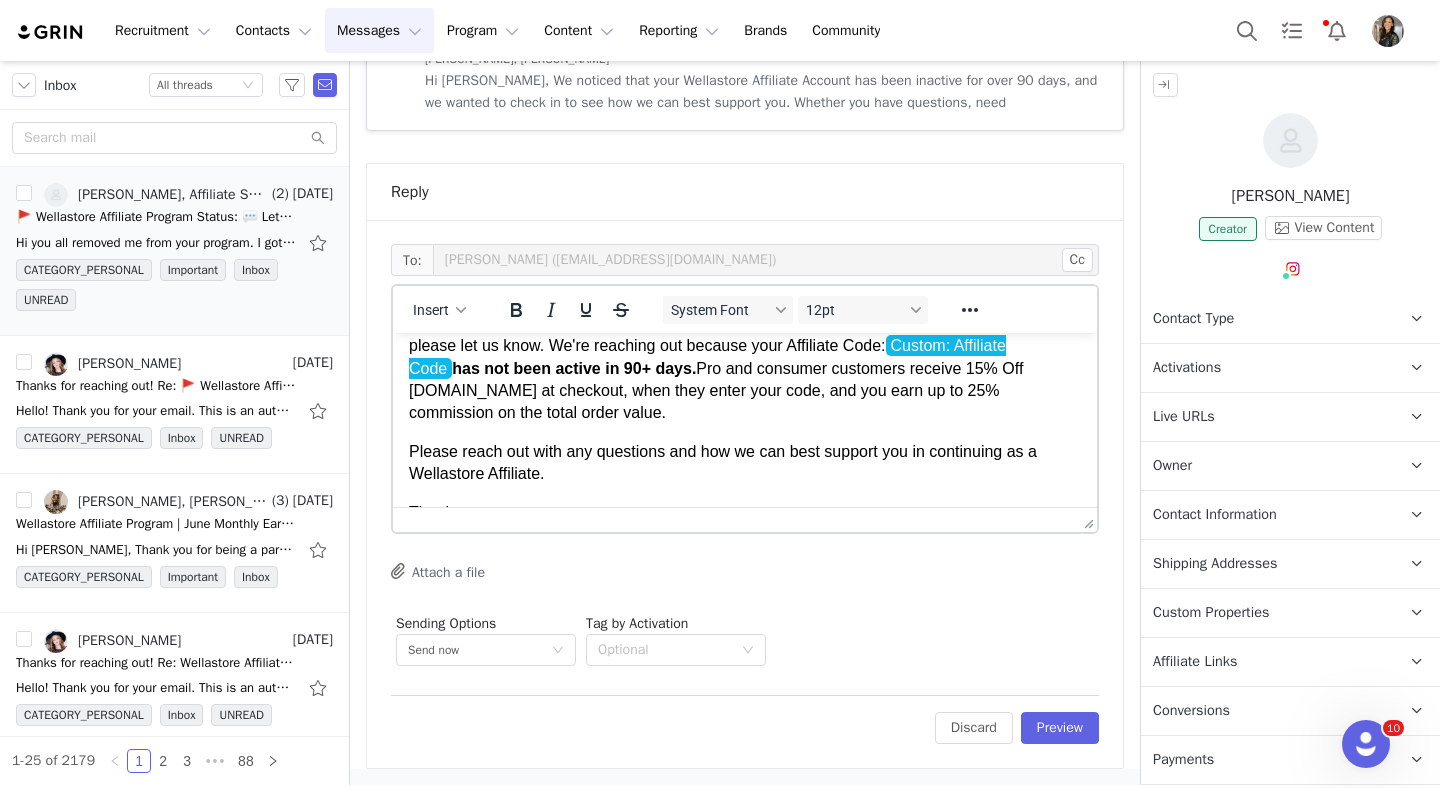 scroll, scrollTop: 110, scrollLeft: 0, axis: vertical 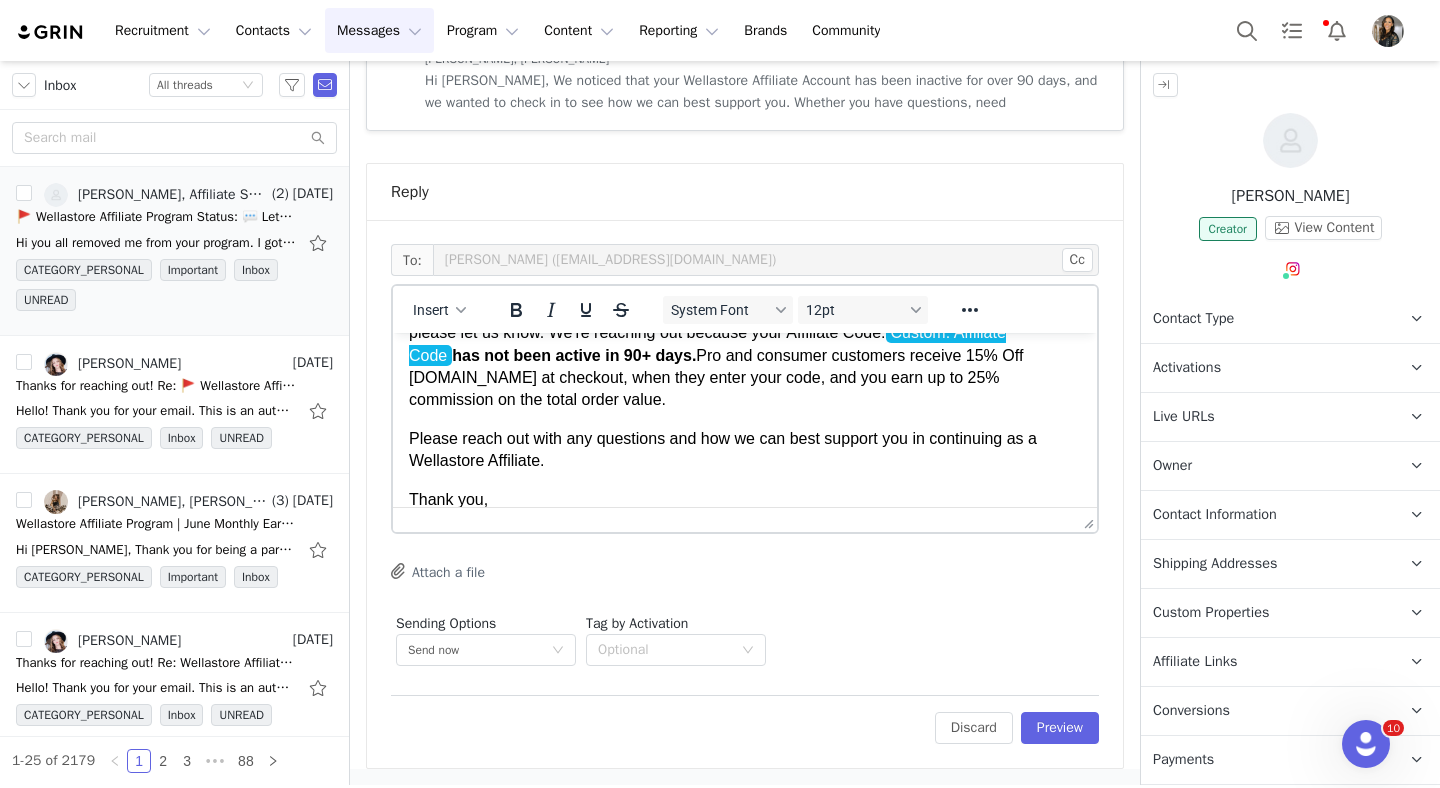 click on "Please reach out with any questions and how we can best support you in continuing as a Wellastore Affiliate." at bounding box center [745, 450] 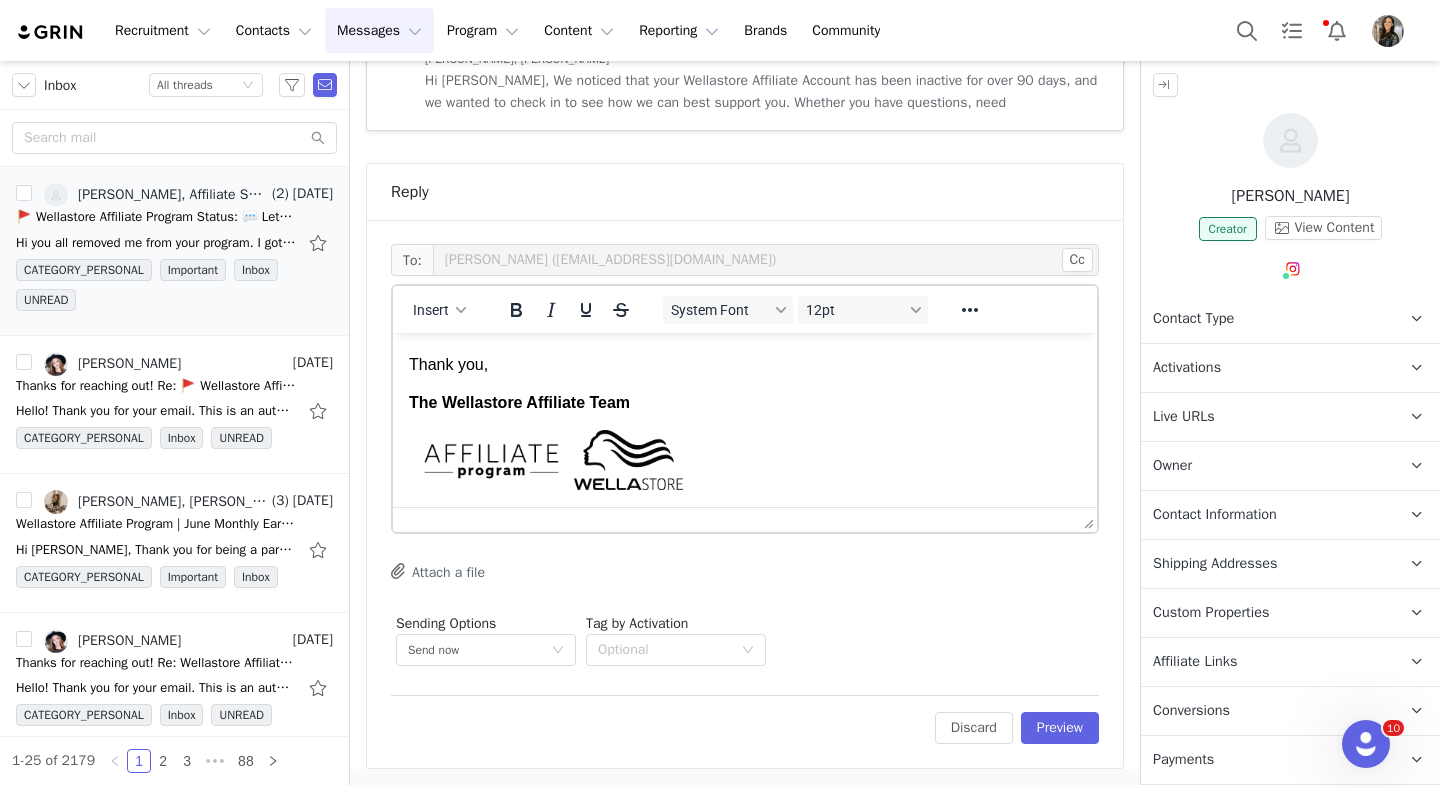 scroll, scrollTop: 250, scrollLeft: 0, axis: vertical 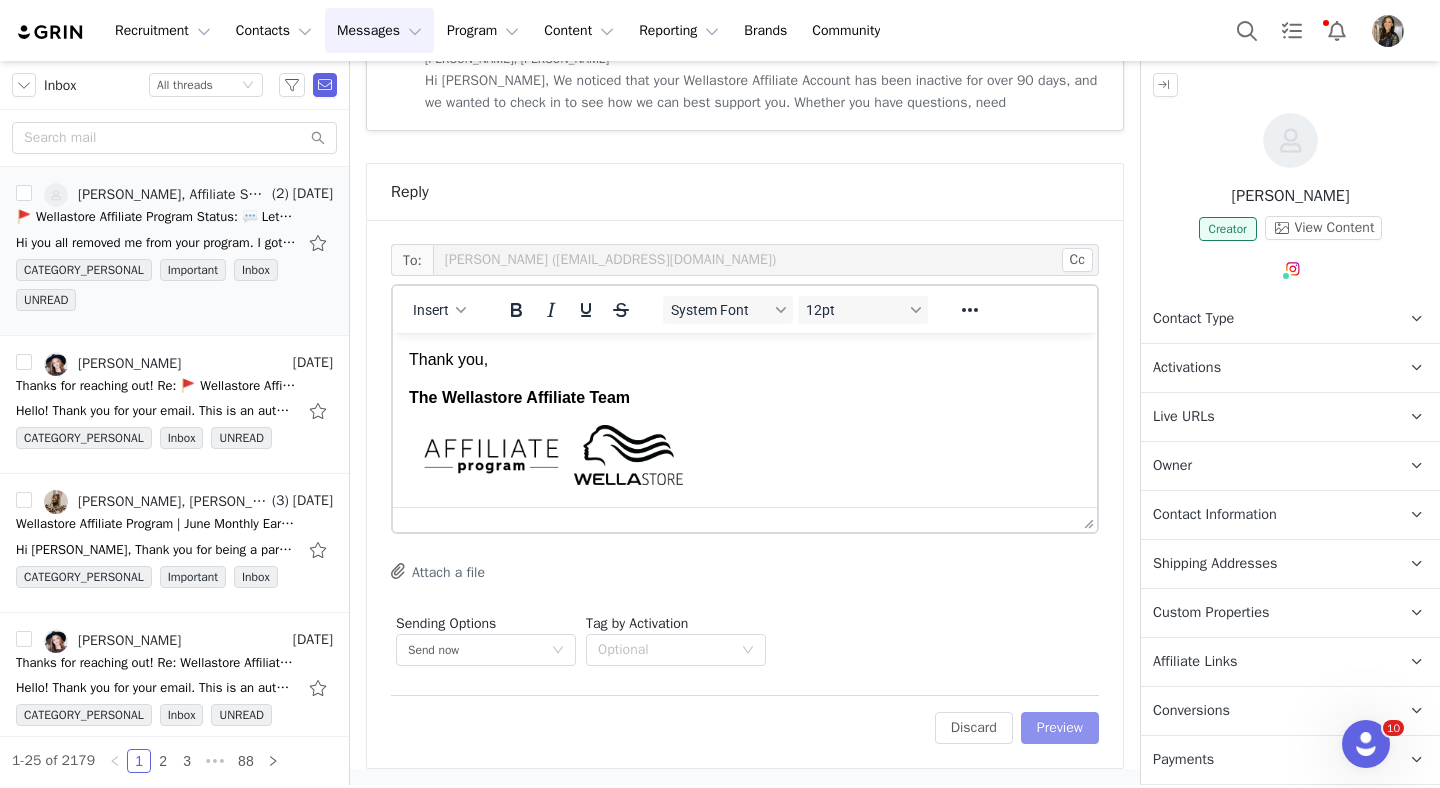 click on "Preview" at bounding box center [1060, 728] 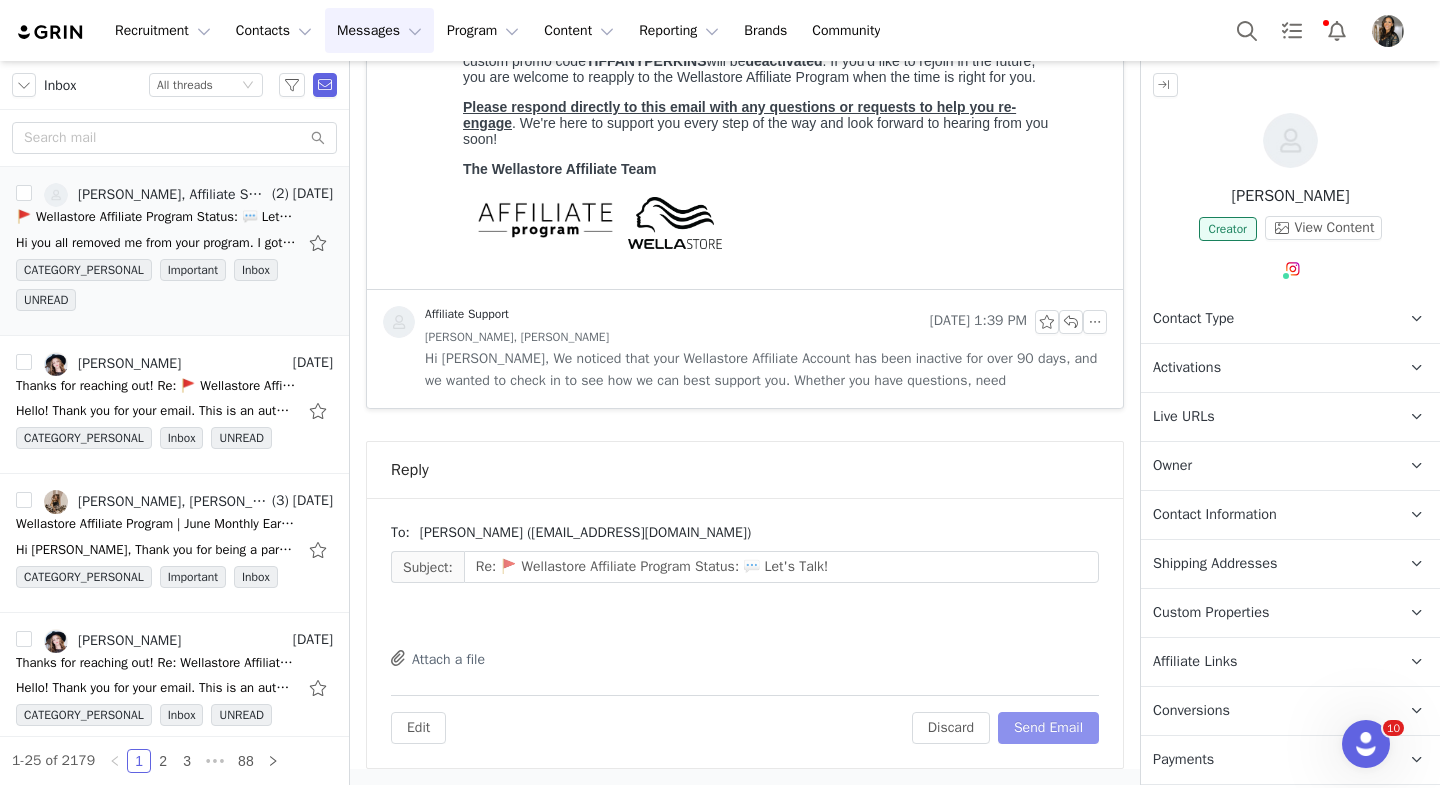 scroll, scrollTop: 755, scrollLeft: 0, axis: vertical 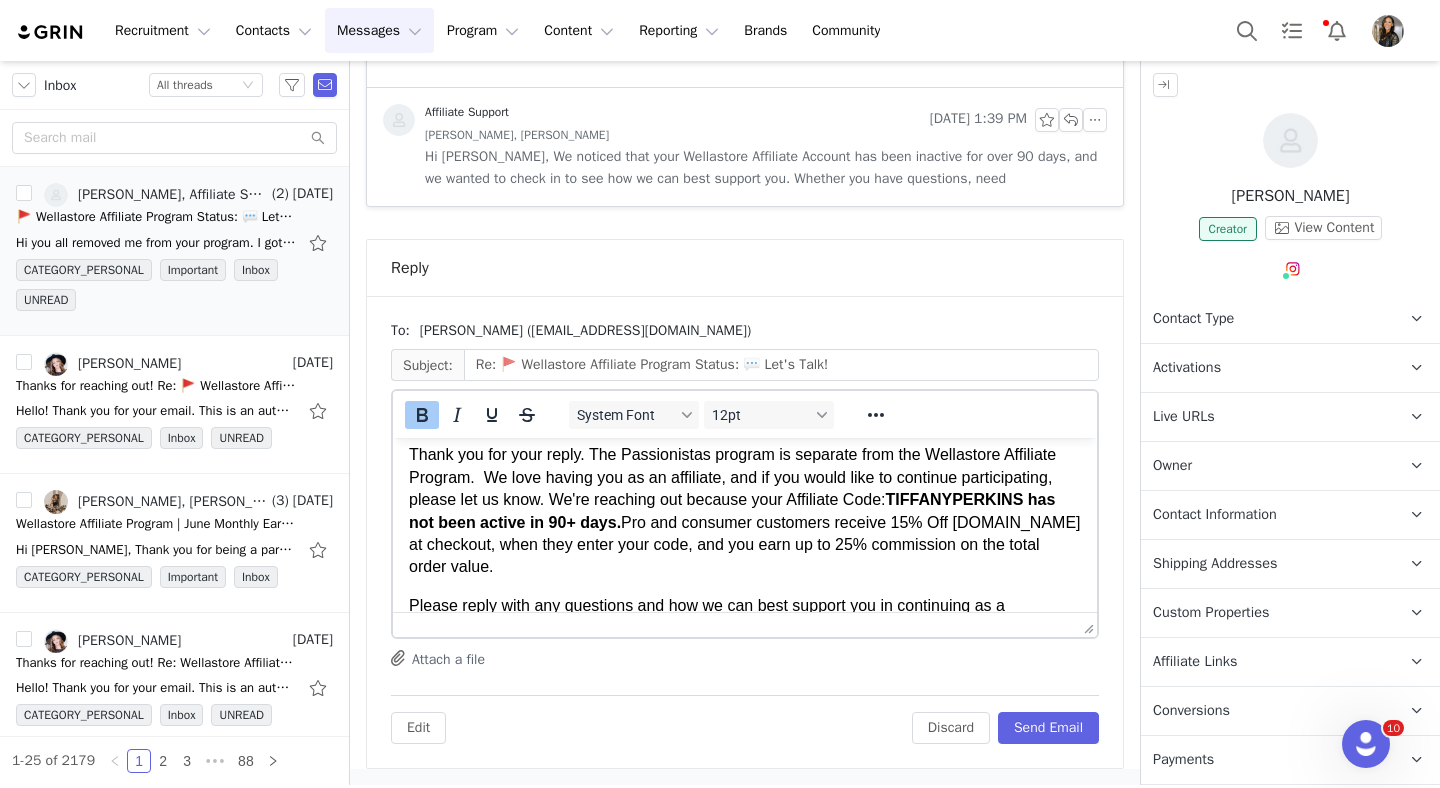 click on "TIFFANYPERKINS has not been active in 90+ days." at bounding box center (732, 510) 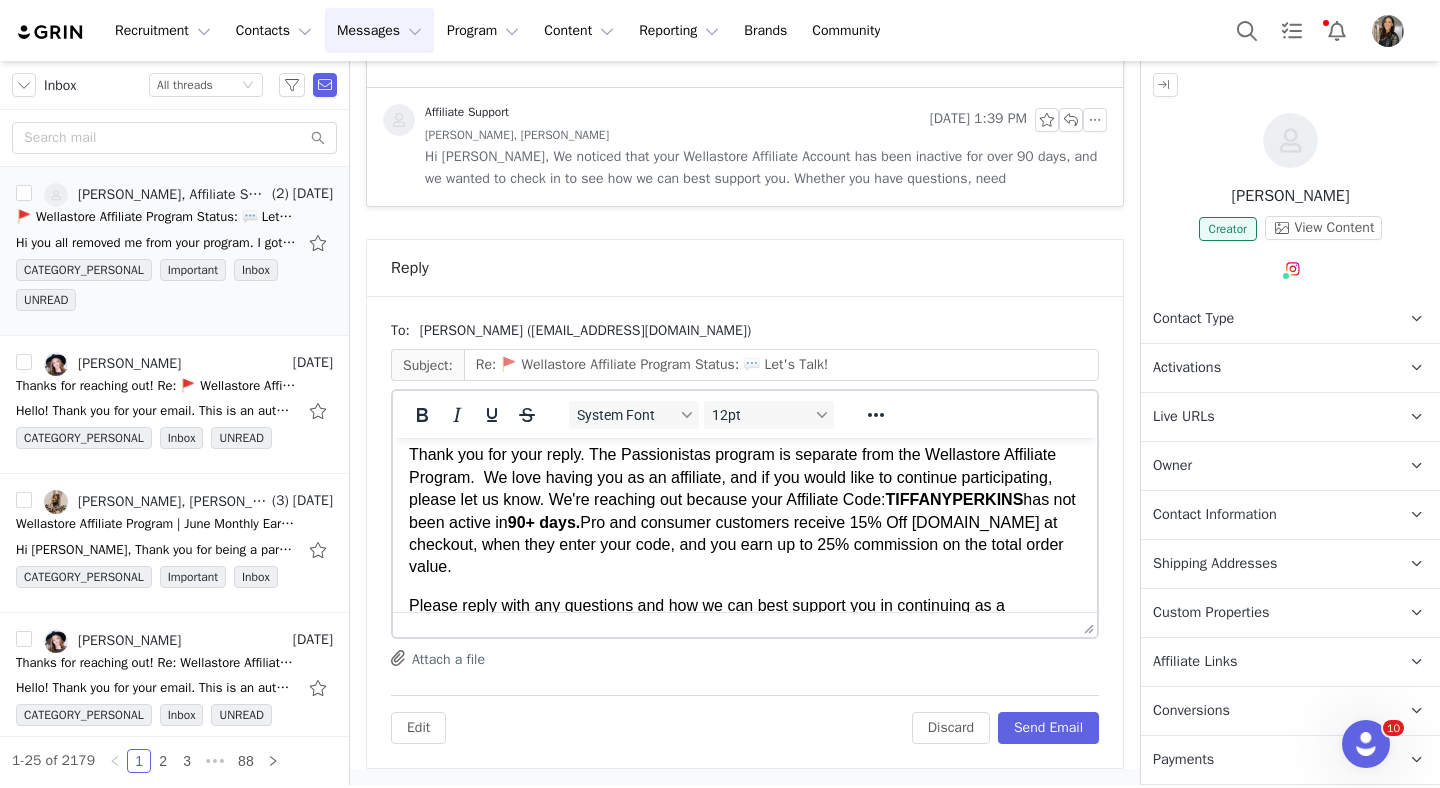 click on "Thank you for your reply. The Passionistas program is separate from the Wellastore Affiliate Program.  We love having you as an affiliate, and if you would like to continue participating, please let us know. We're reaching out because your Affiliate Code:  TIFFANYPERKINS  has not been active in  90+ days.  Pro and consumer customers receive 15% Off Wellastore.com at checkout, when they enter your code, and you earn up to 25% commission on the total order value." at bounding box center [745, 511] 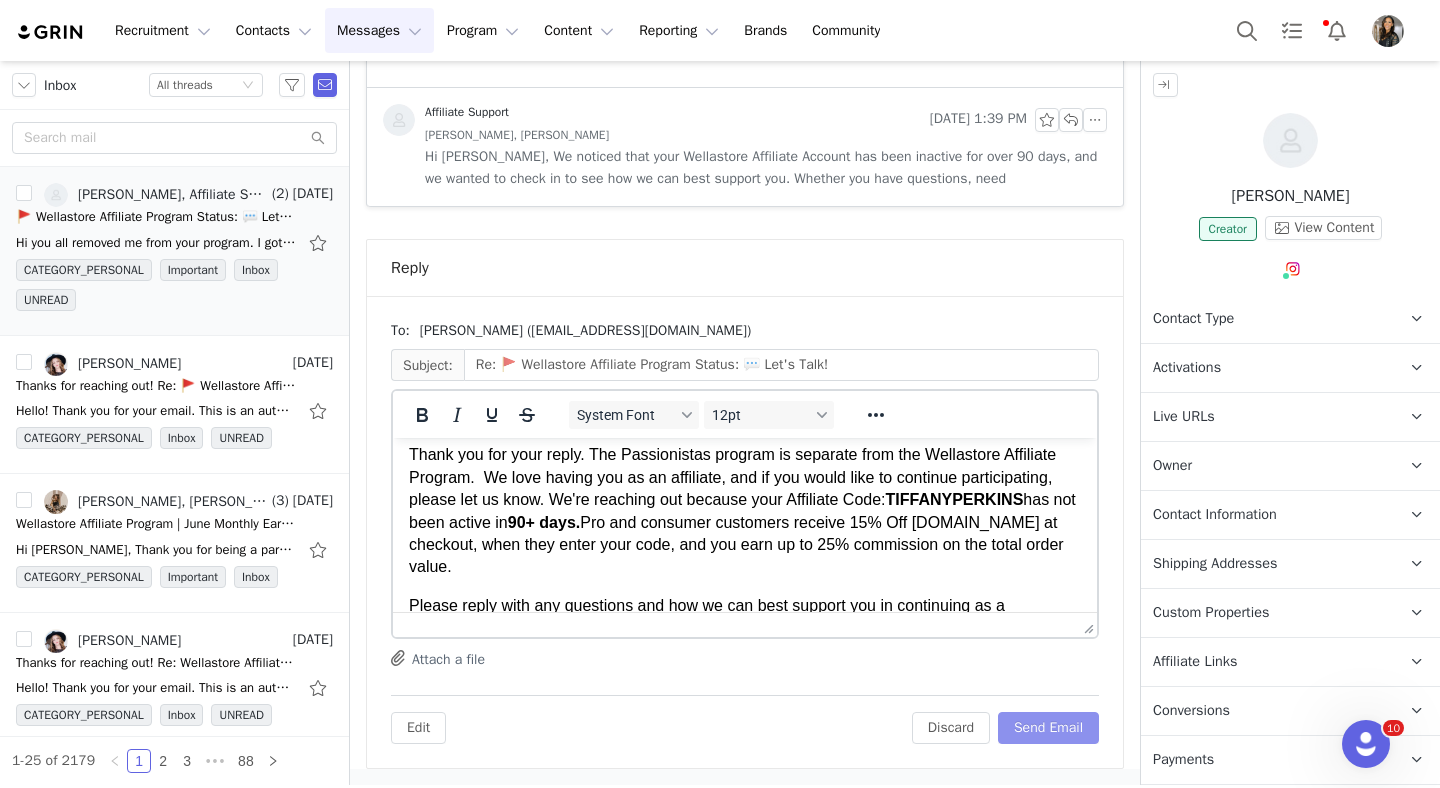 click on "Send Email" at bounding box center [1048, 728] 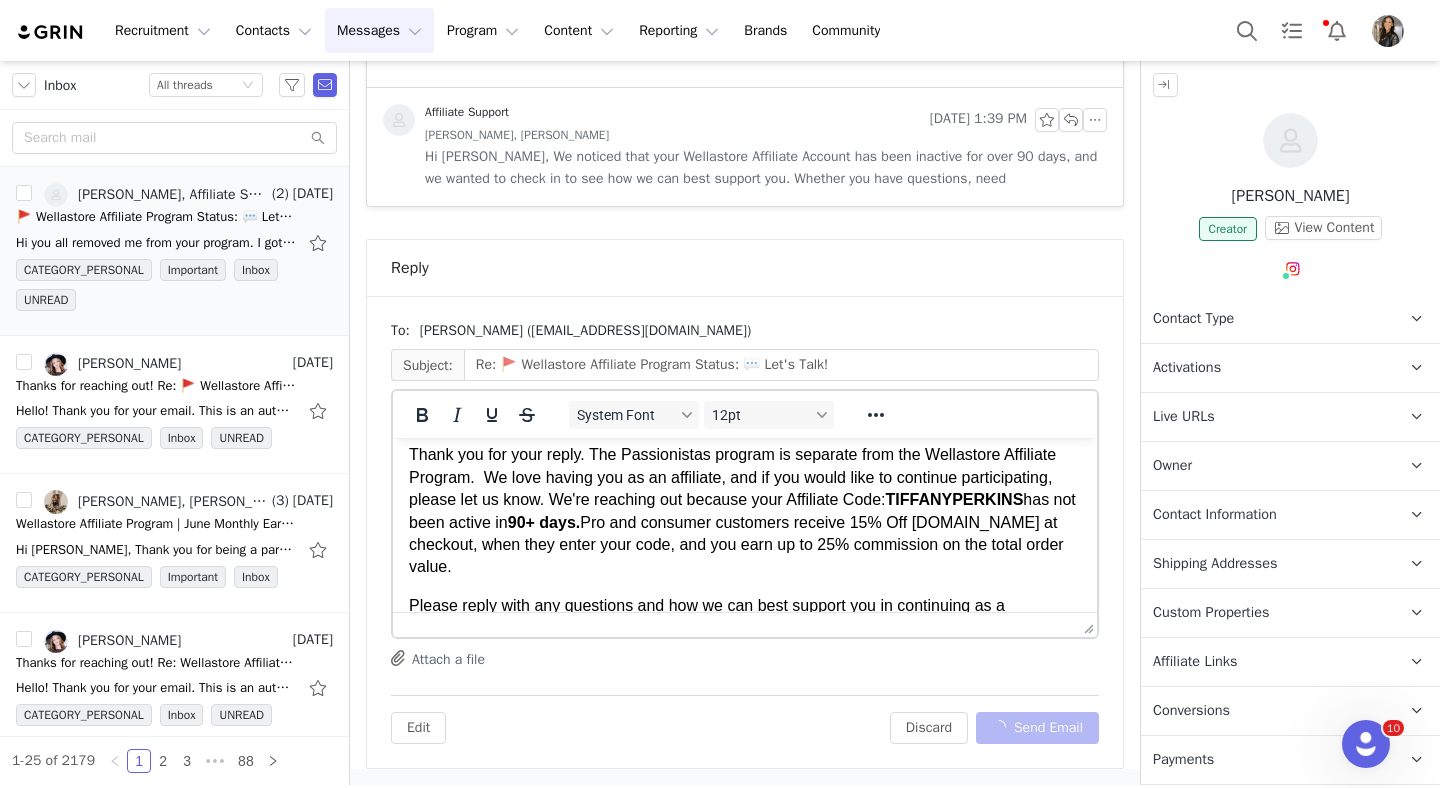 scroll, scrollTop: 193, scrollLeft: 0, axis: vertical 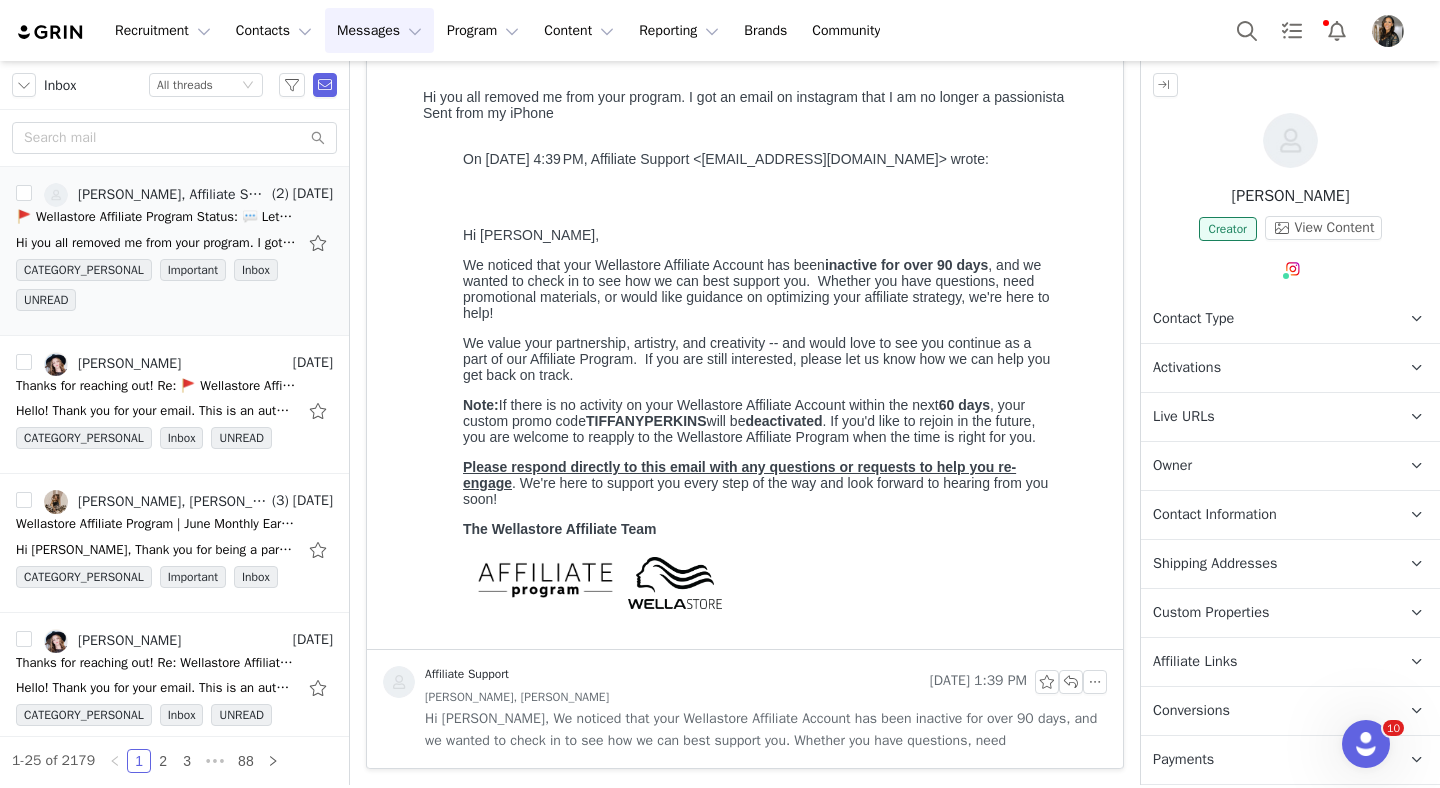 click at bounding box center (1290, 140) 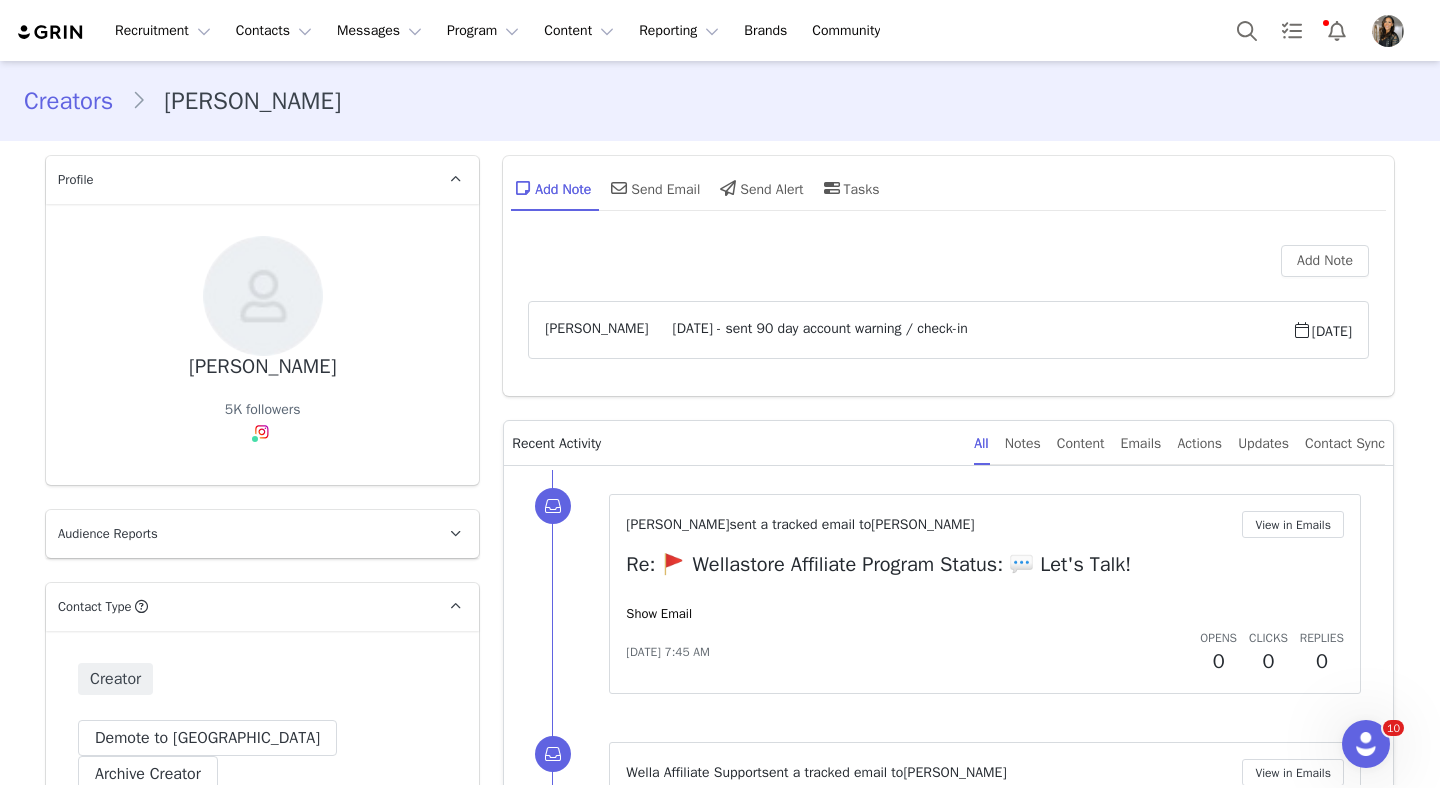 scroll, scrollTop: 0, scrollLeft: 0, axis: both 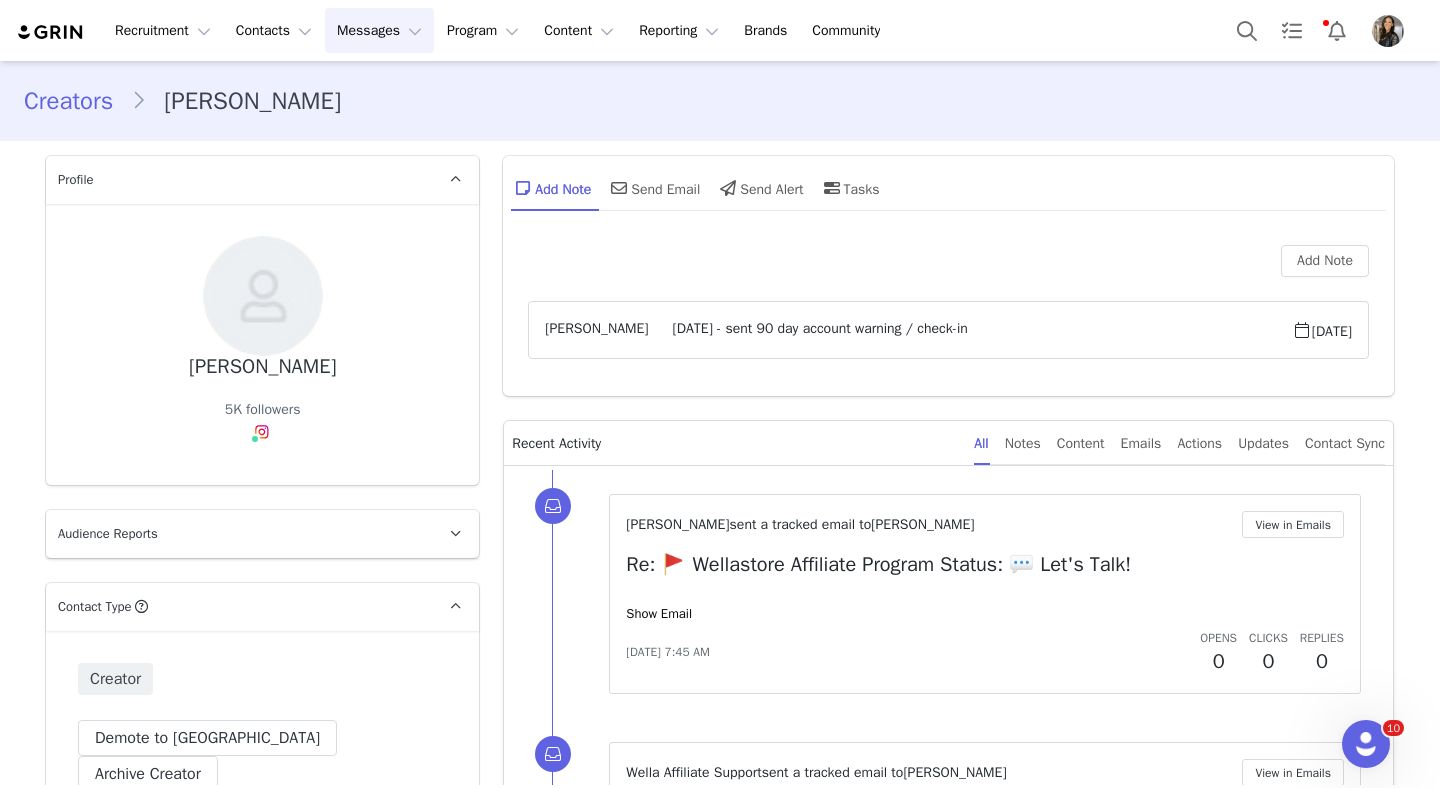 click on "Messages Messages" at bounding box center [379, 30] 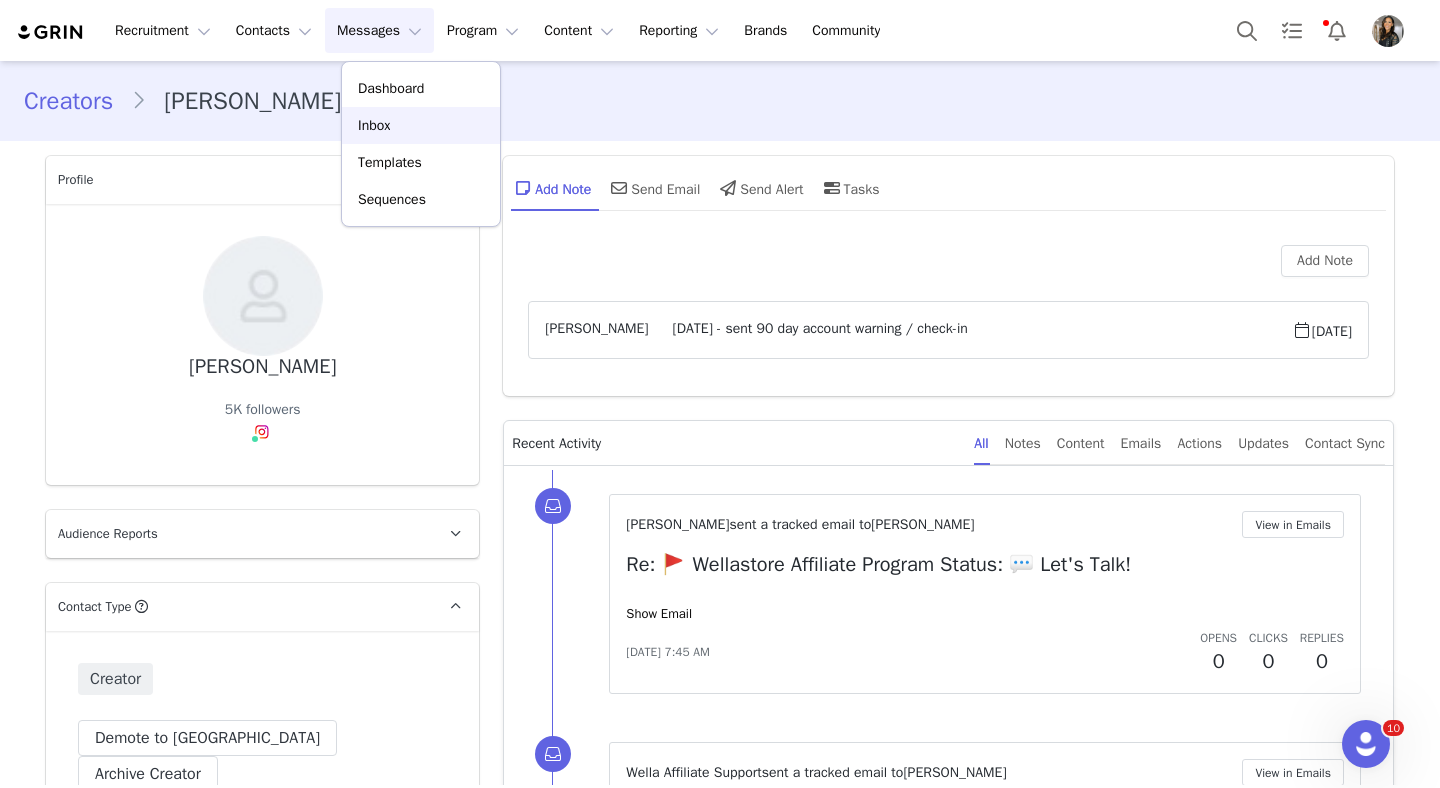 click on "Inbox" at bounding box center (374, 125) 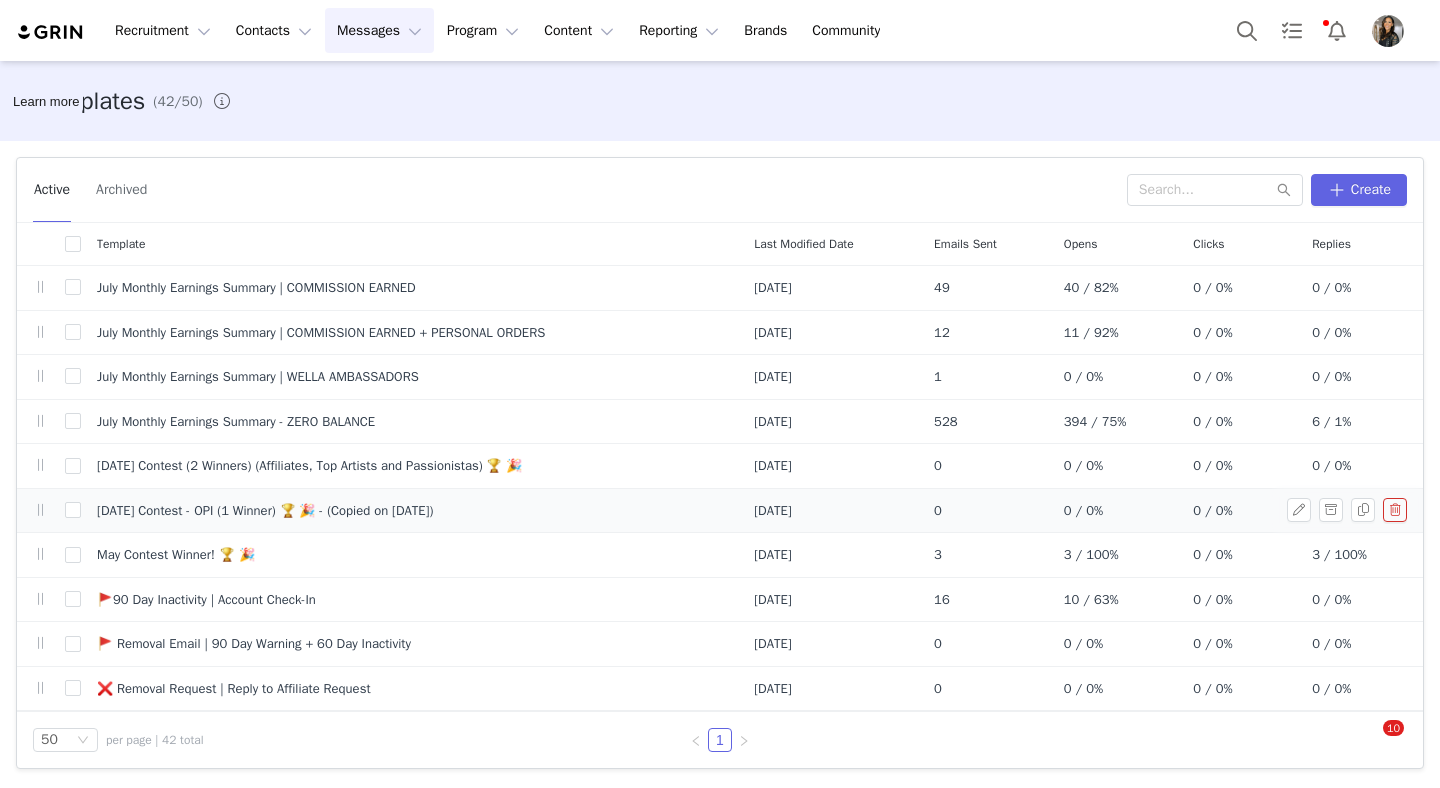 scroll, scrollTop: 0, scrollLeft: 0, axis: both 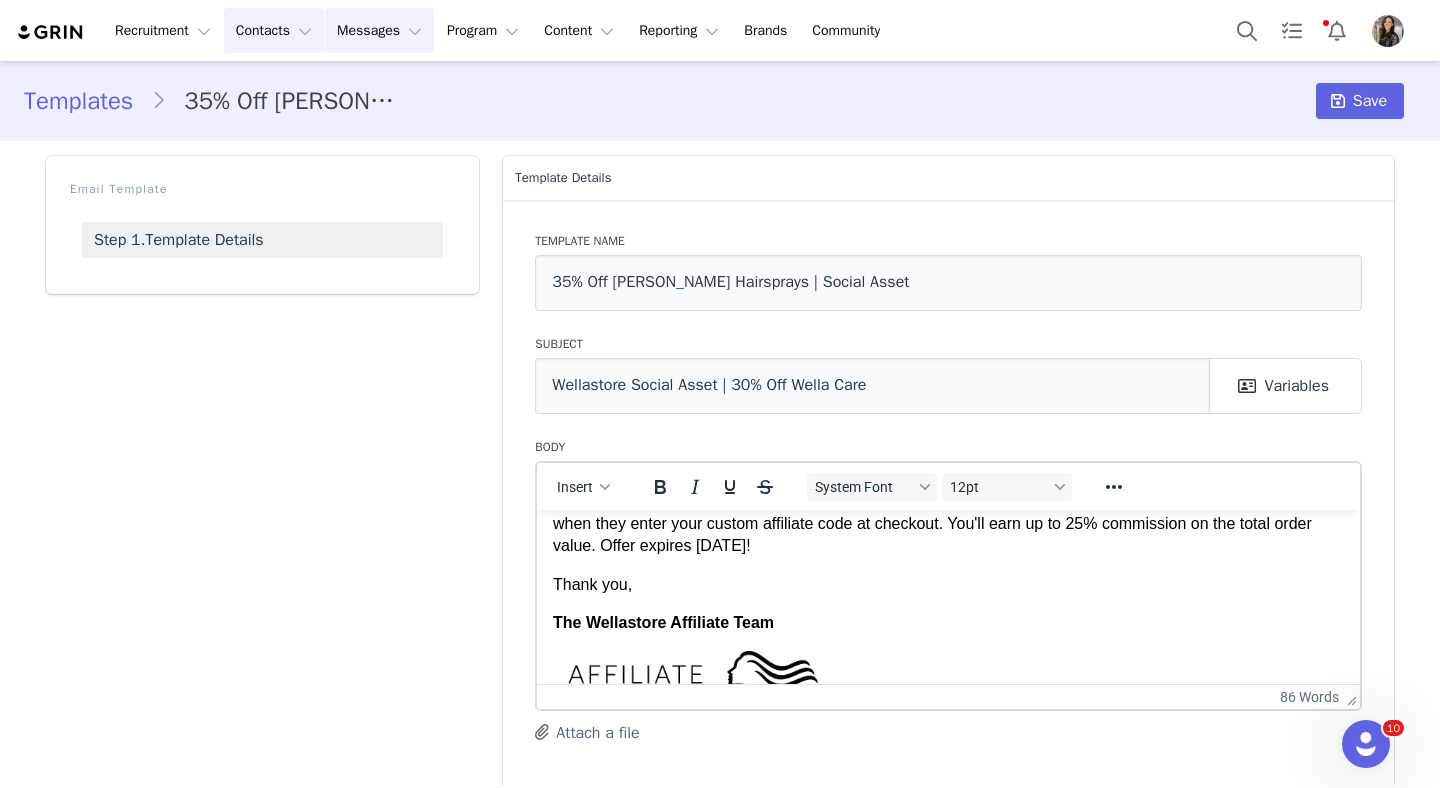 click on "Contacts Contacts" at bounding box center [274, 30] 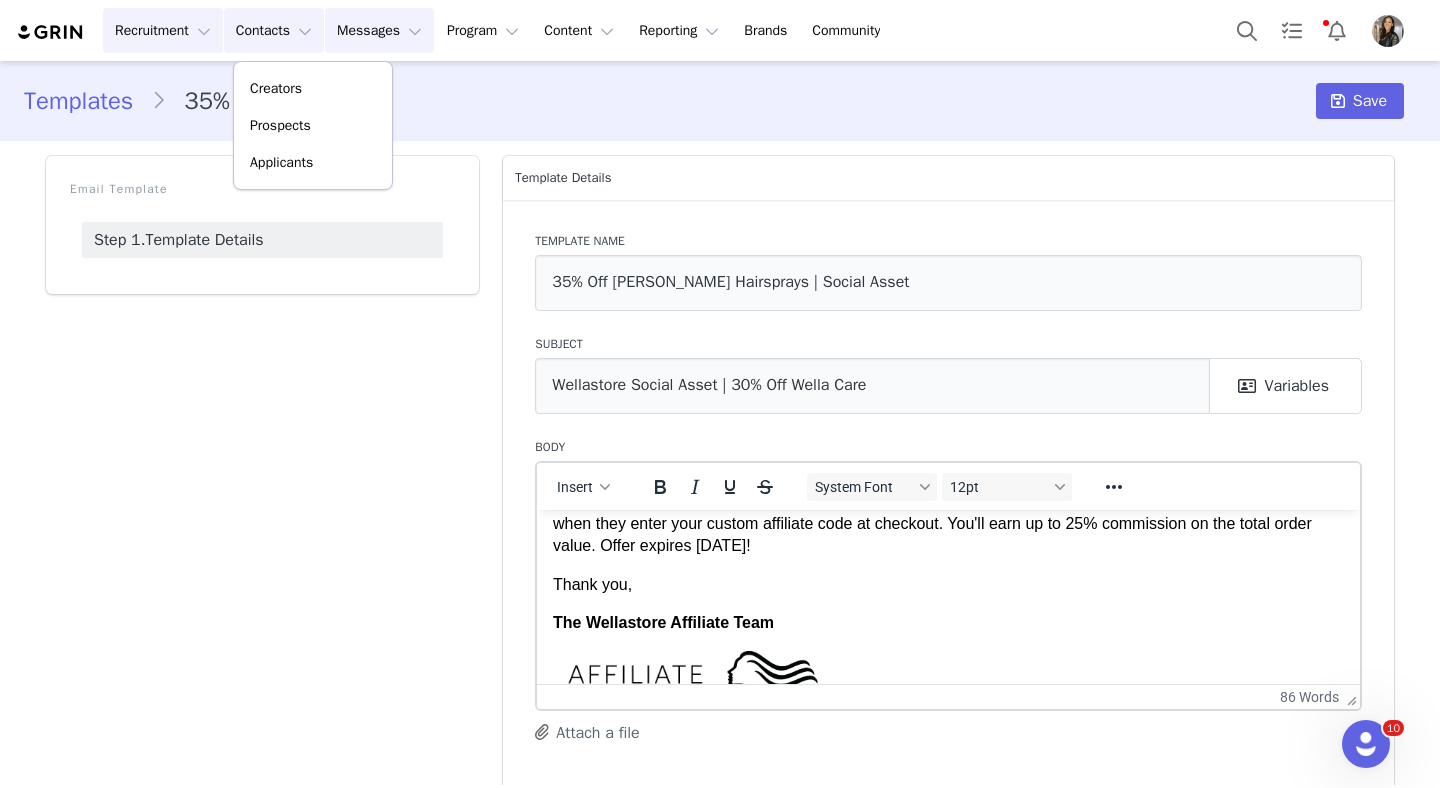 click on "Recruitment Recruitment" at bounding box center [163, 30] 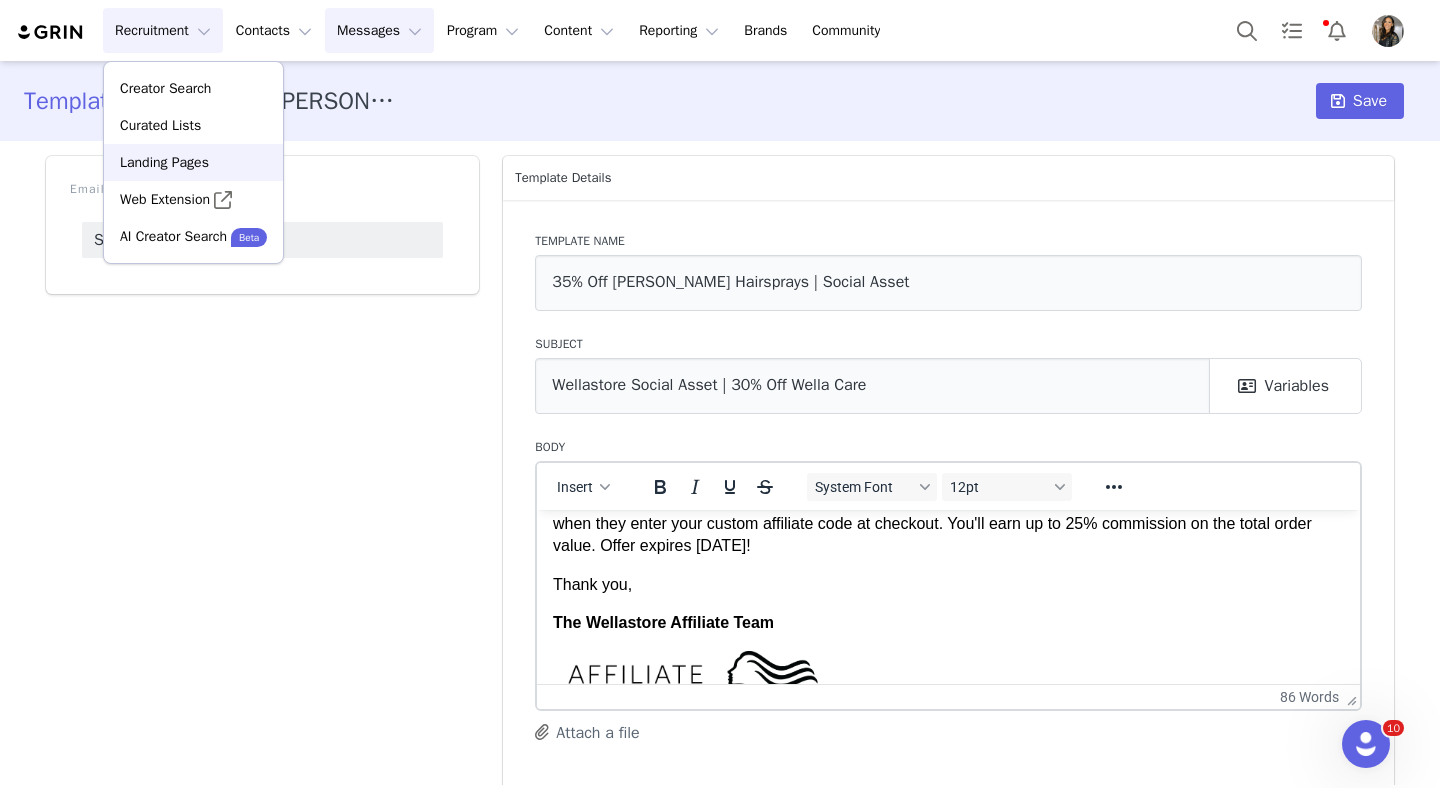 click on "Landing Pages" at bounding box center [164, 162] 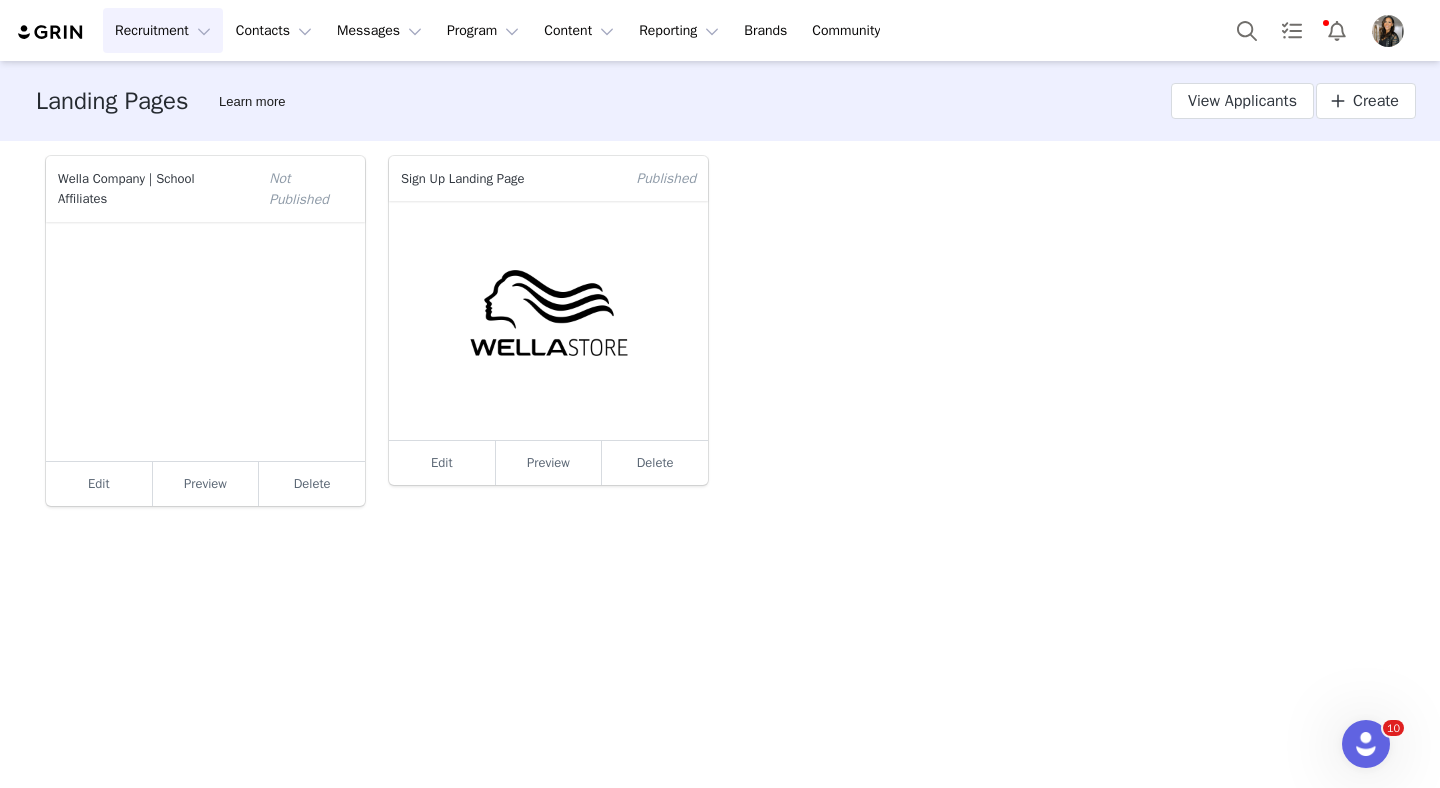 click at bounding box center [51, 32] 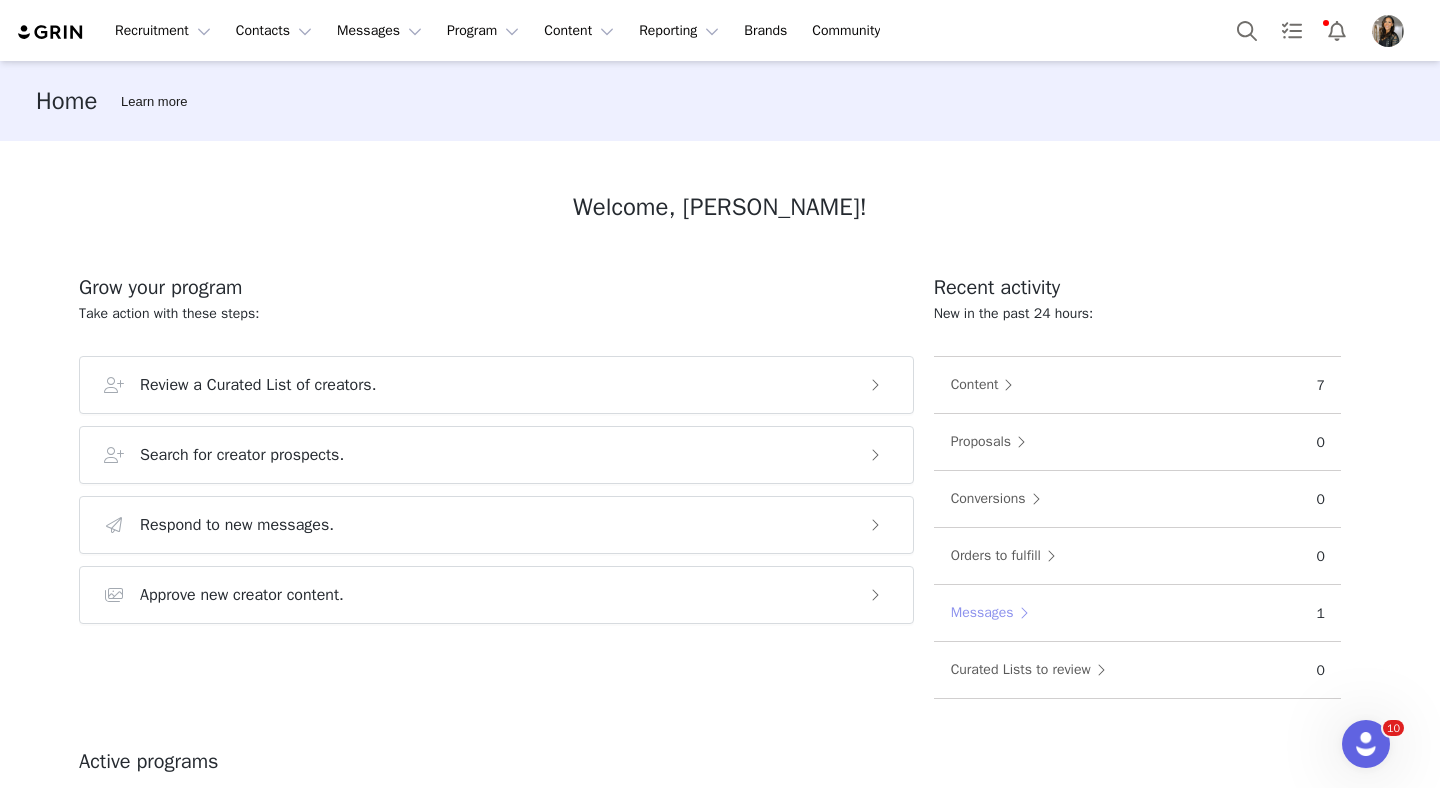 click on "Messages" at bounding box center [994, 613] 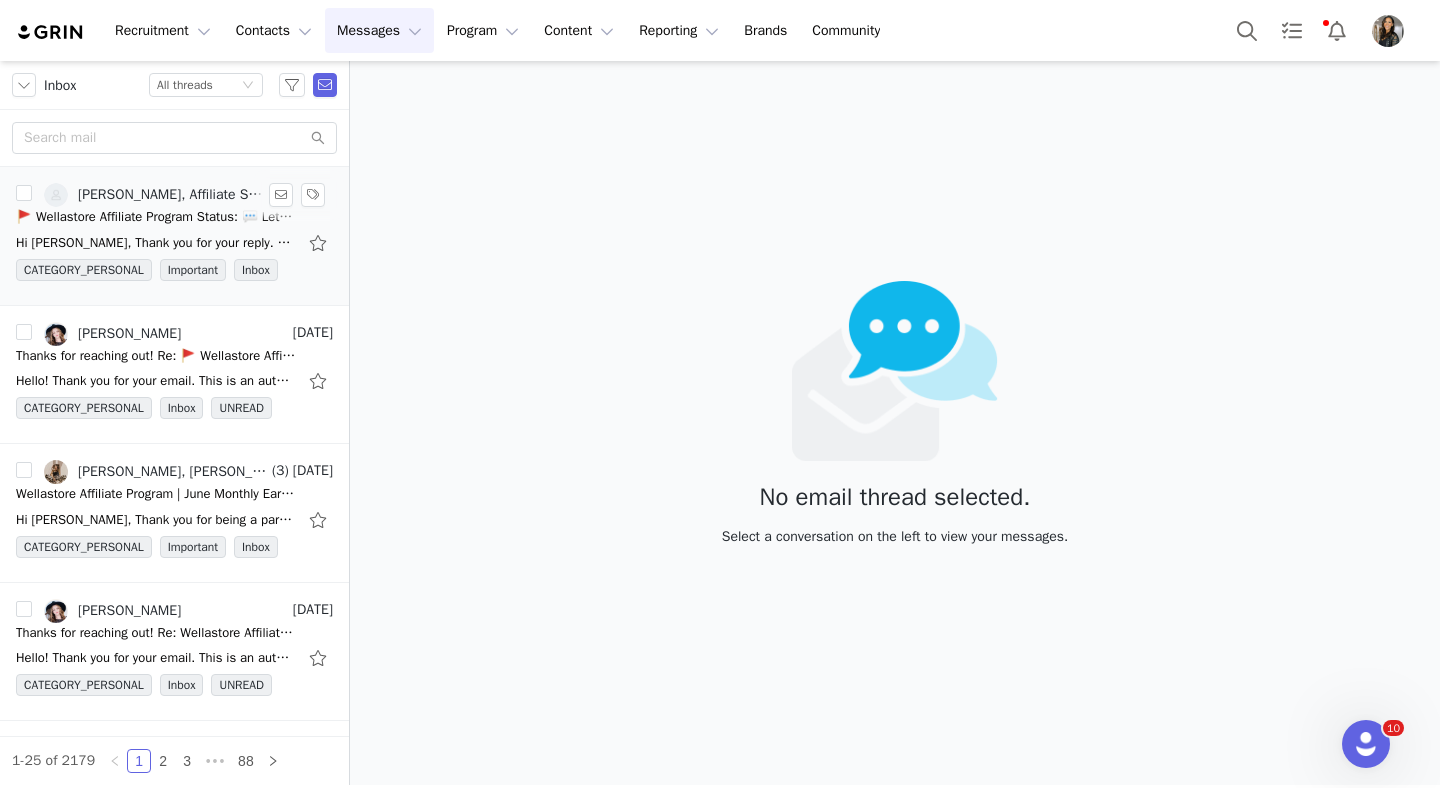 click on "Tiffany Perkins, Affiliate Support" at bounding box center (156, 195) 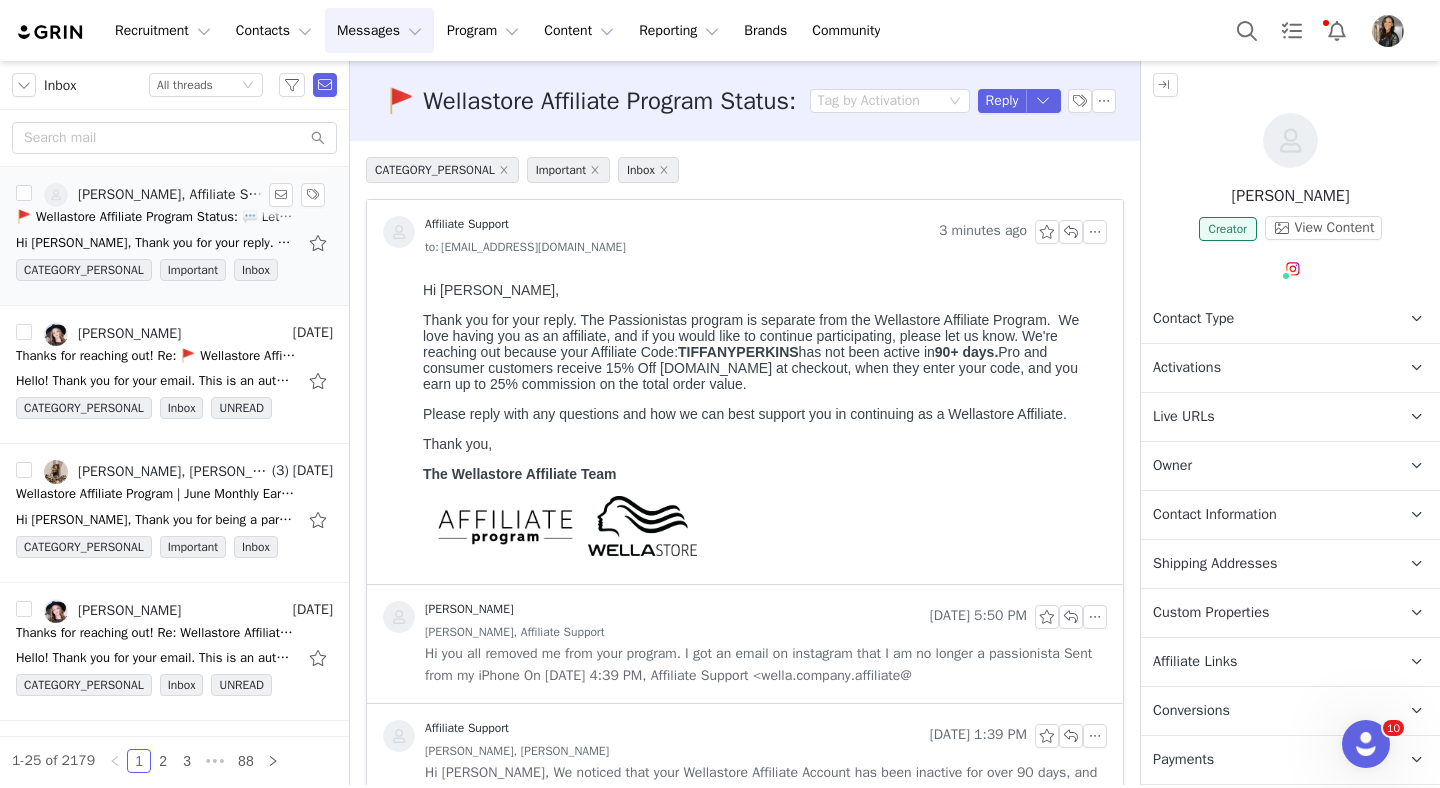 scroll, scrollTop: 0, scrollLeft: 0, axis: both 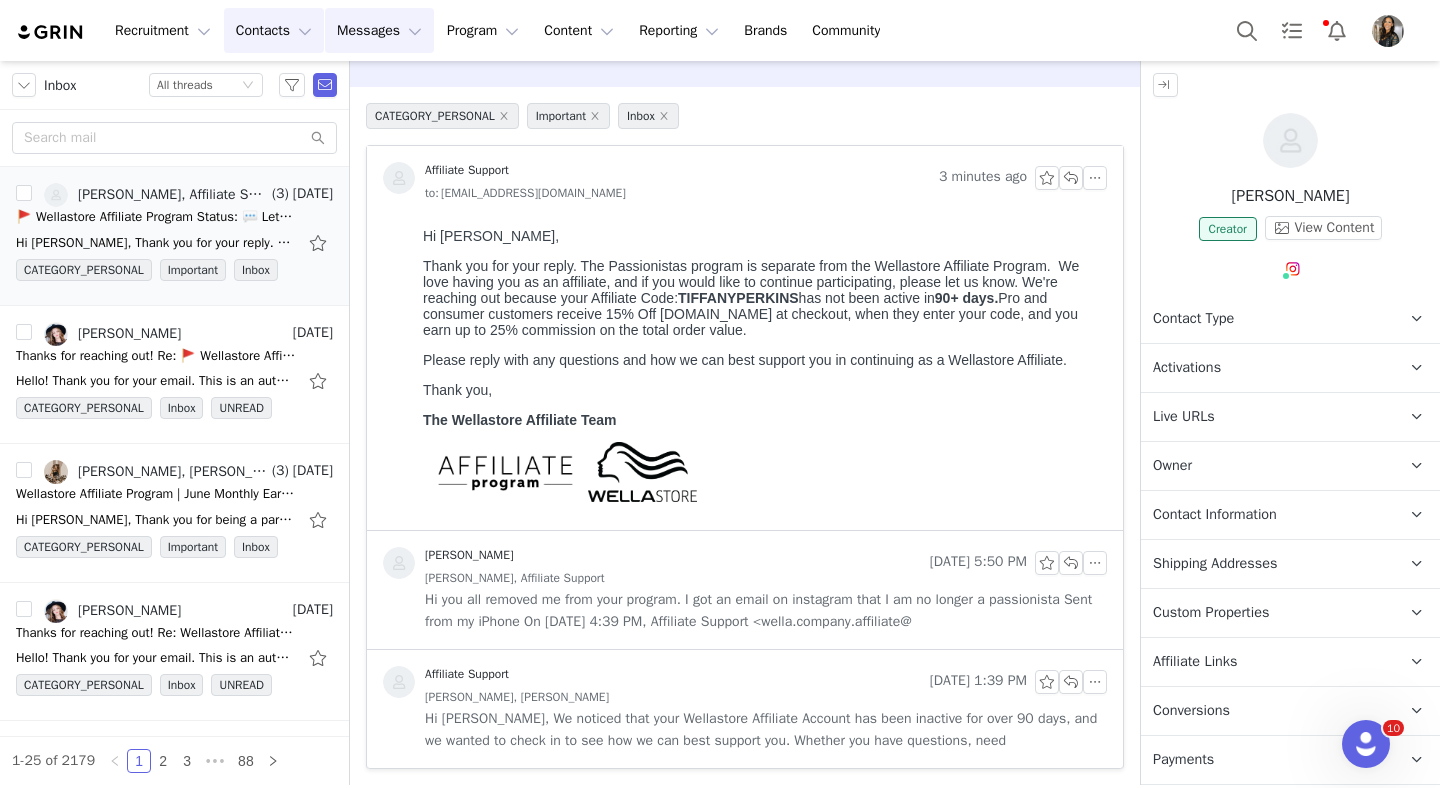 click on "Contacts Contacts" at bounding box center [274, 30] 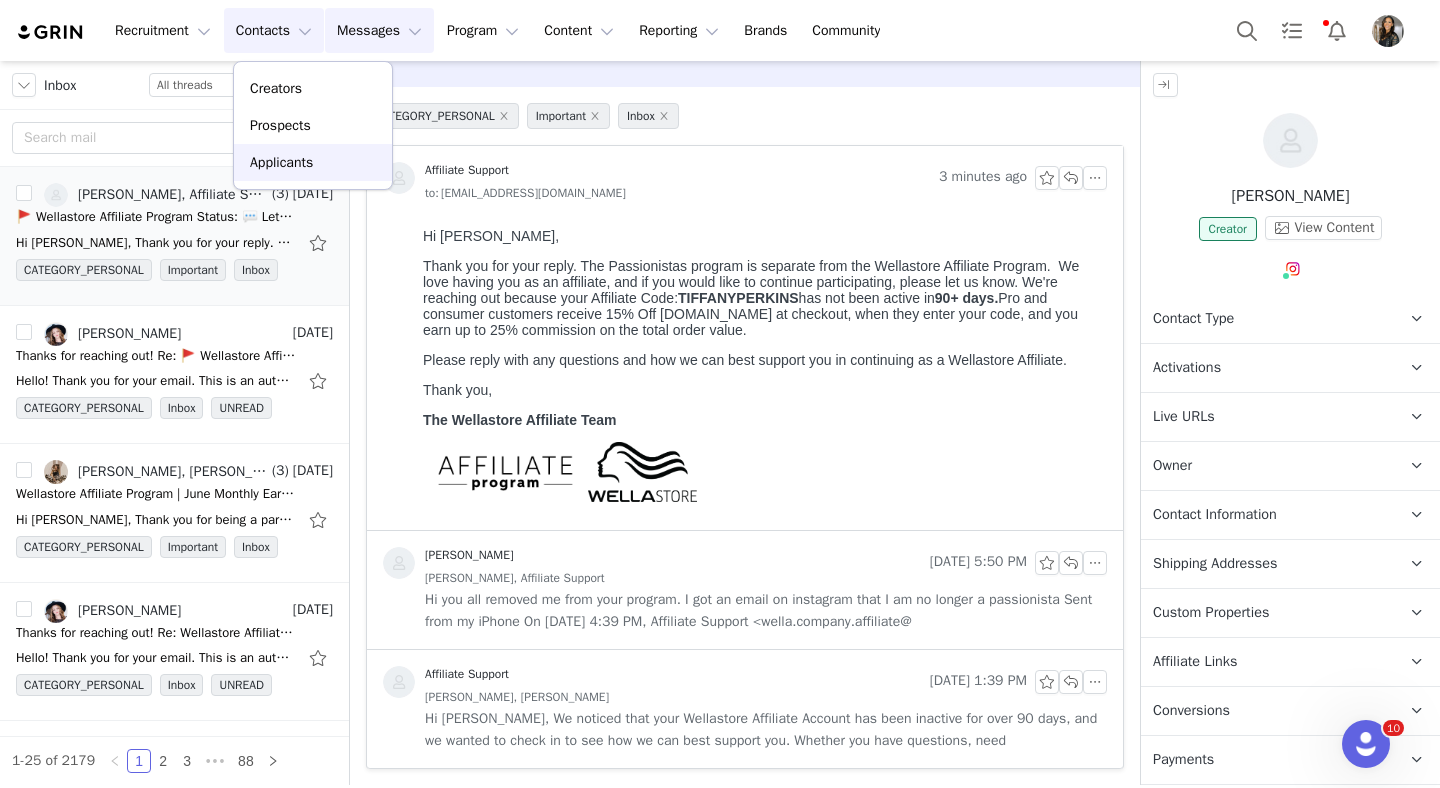 click on "Applicants" at bounding box center [281, 162] 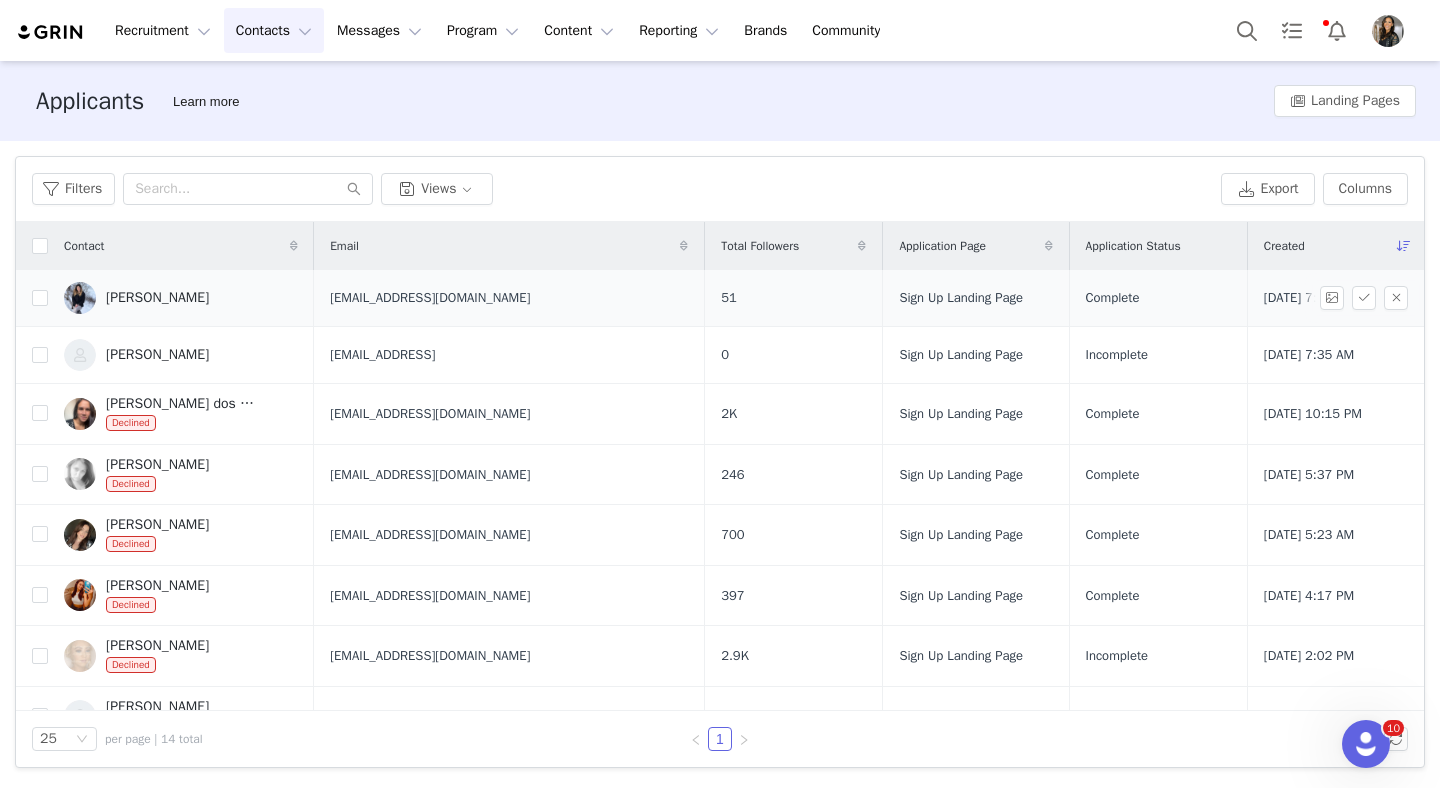 click on "[PERSON_NAME]" at bounding box center [157, 298] 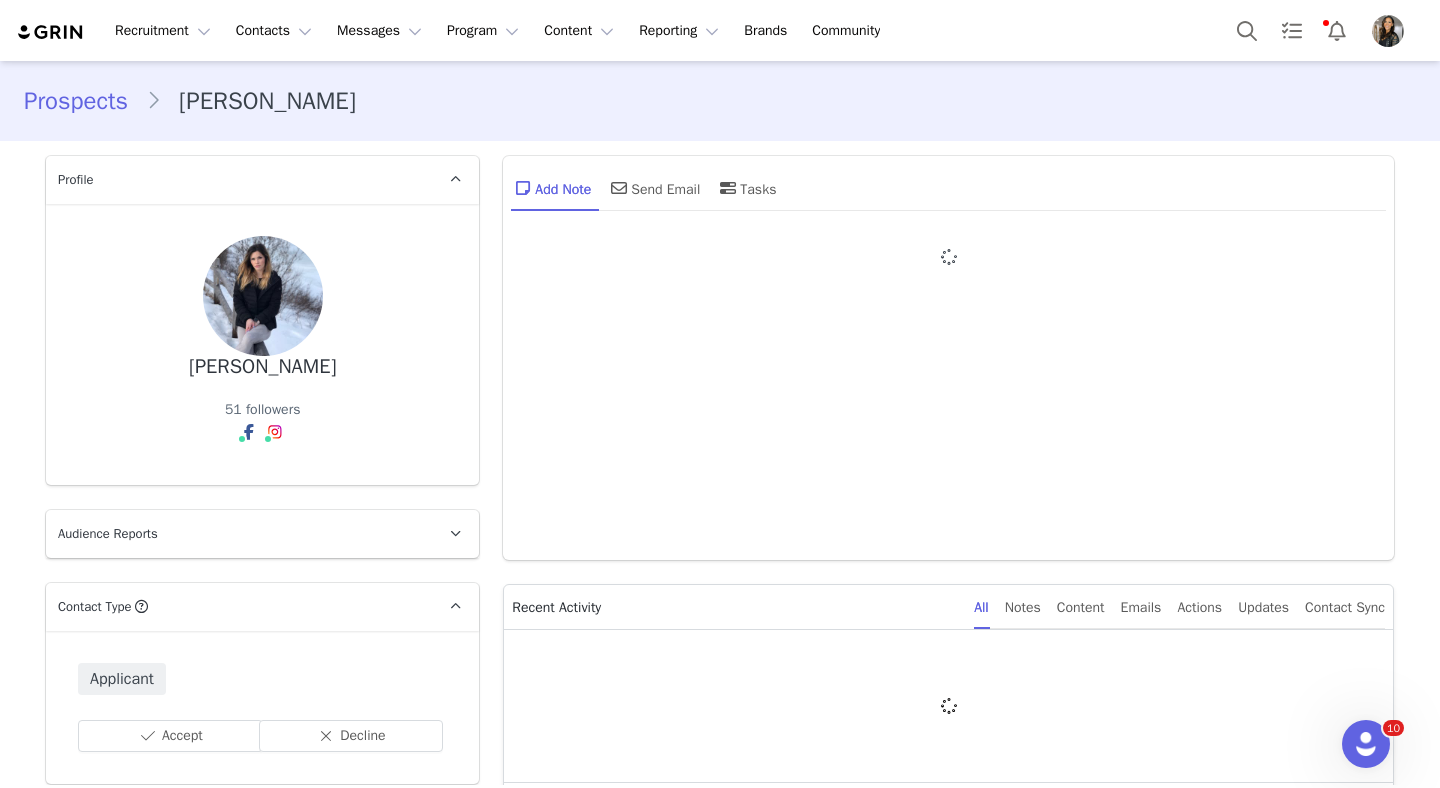 type on "+1 ([GEOGRAPHIC_DATA])" 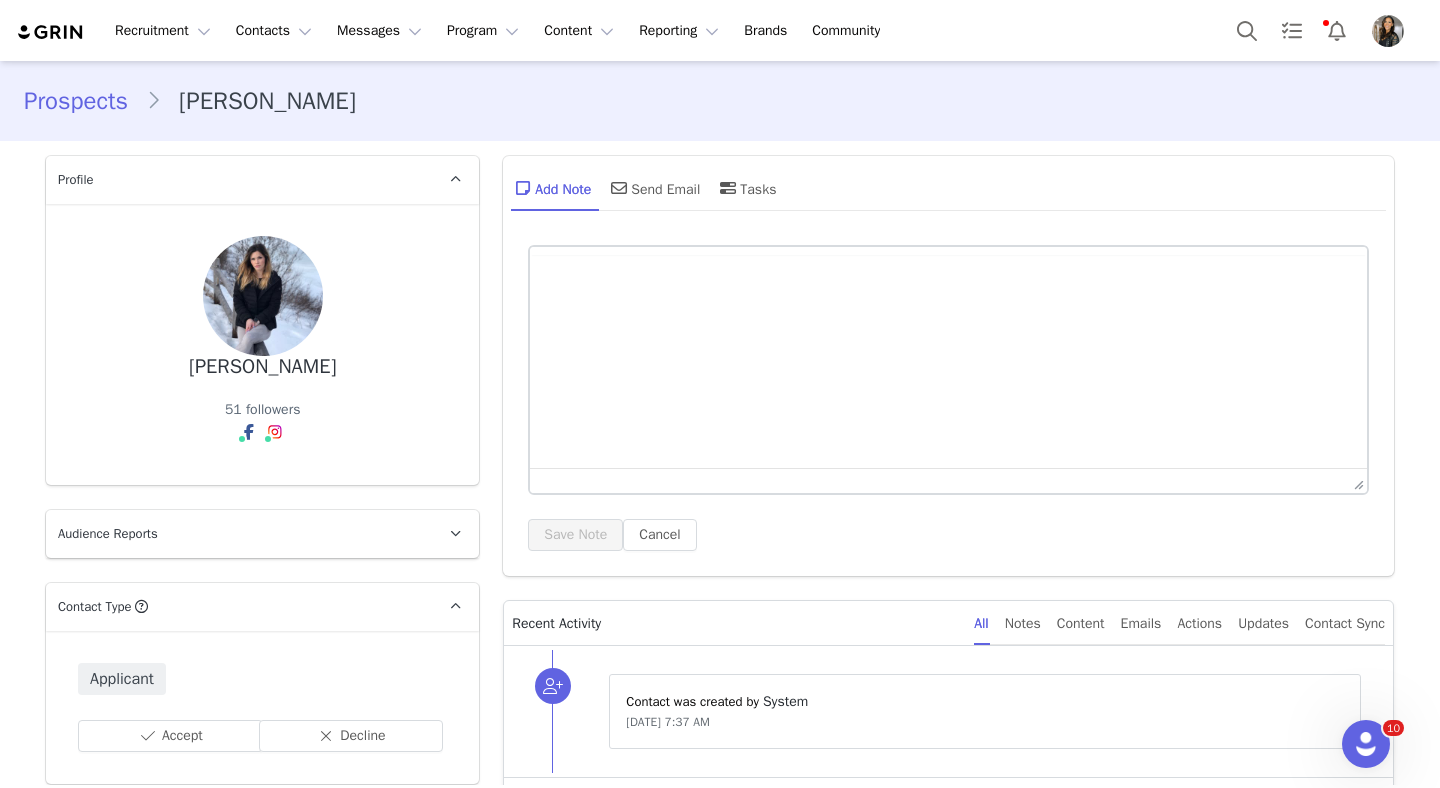 scroll, scrollTop: 0, scrollLeft: 0, axis: both 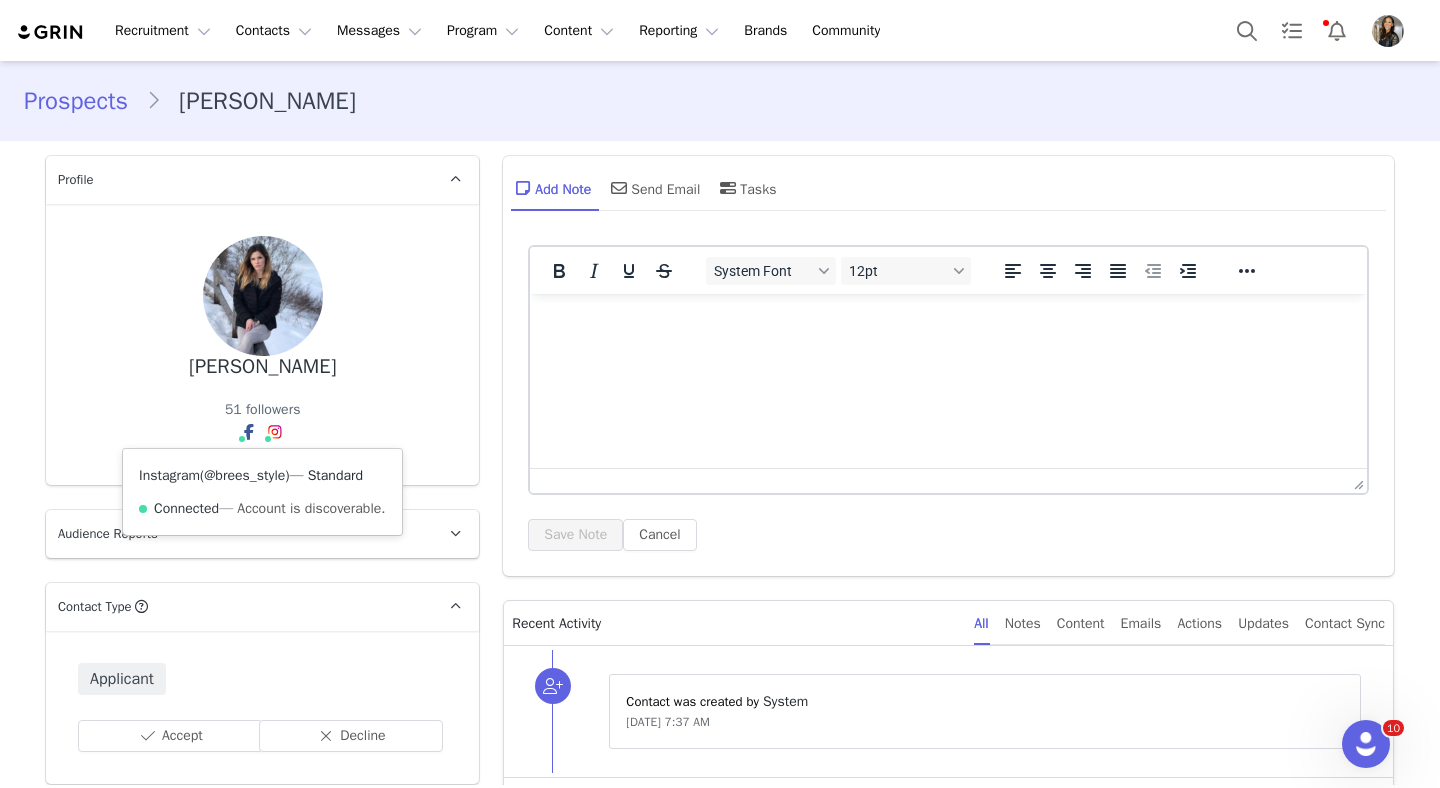 click on "@brees_style" at bounding box center [244, 475] 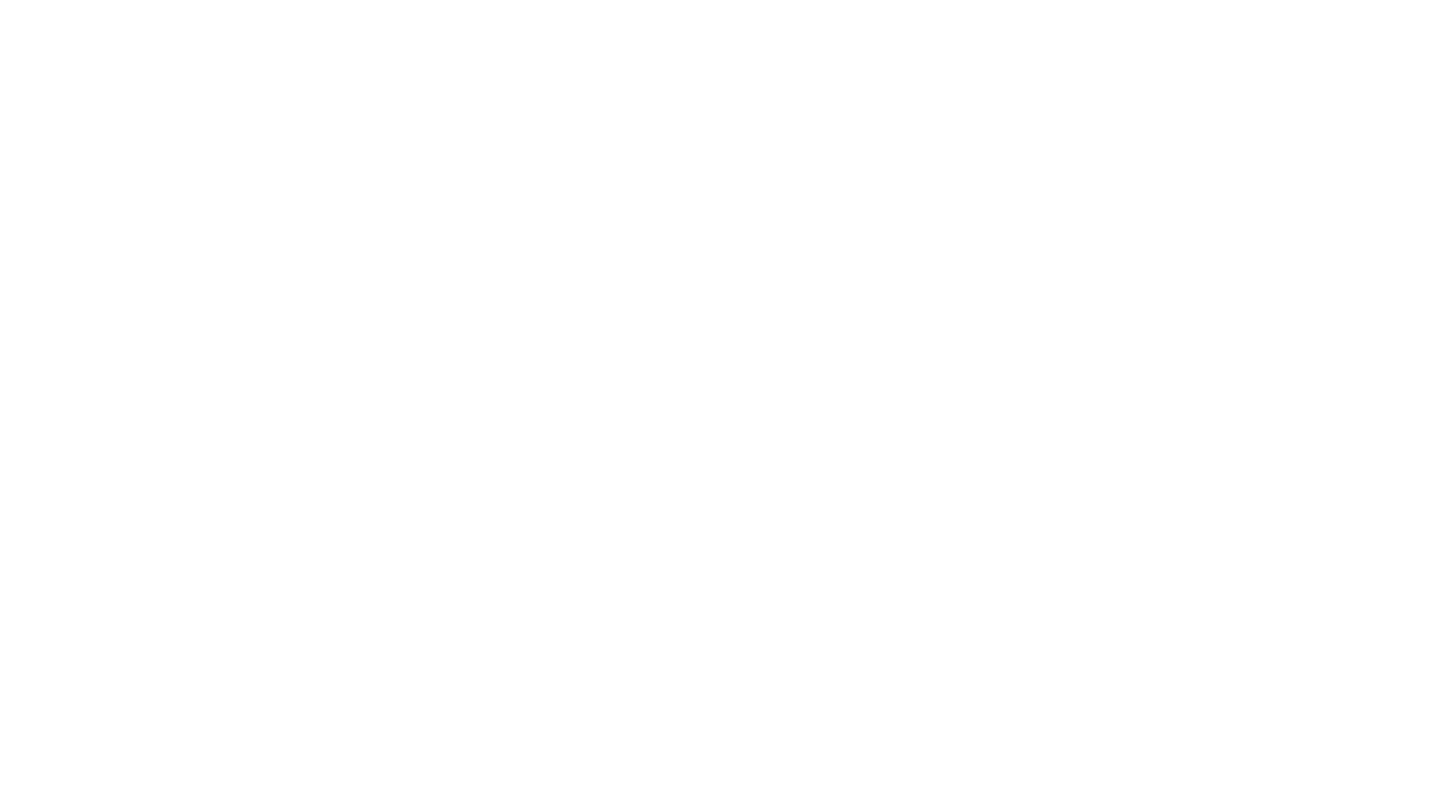 scroll, scrollTop: 0, scrollLeft: 0, axis: both 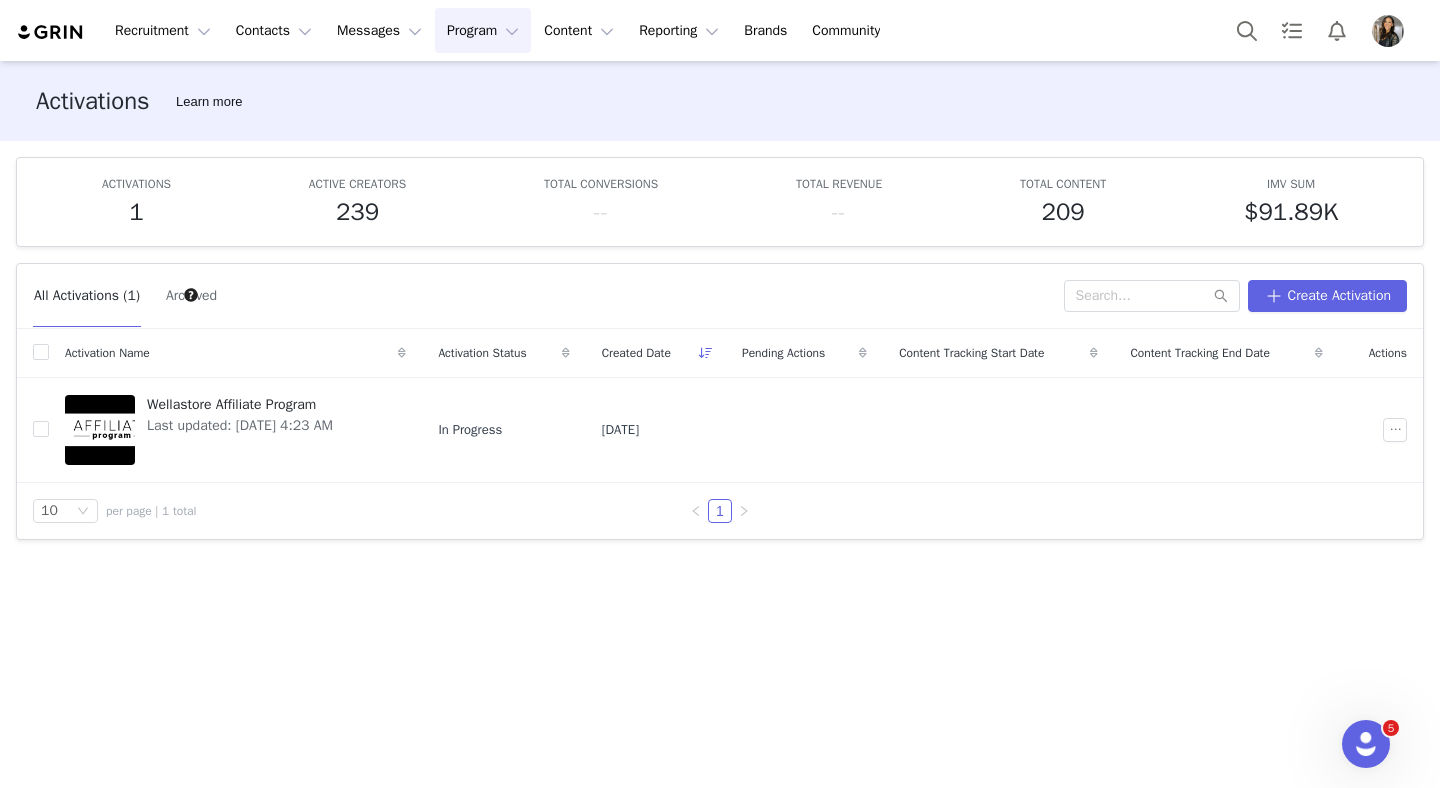 click at bounding box center (51, 32) 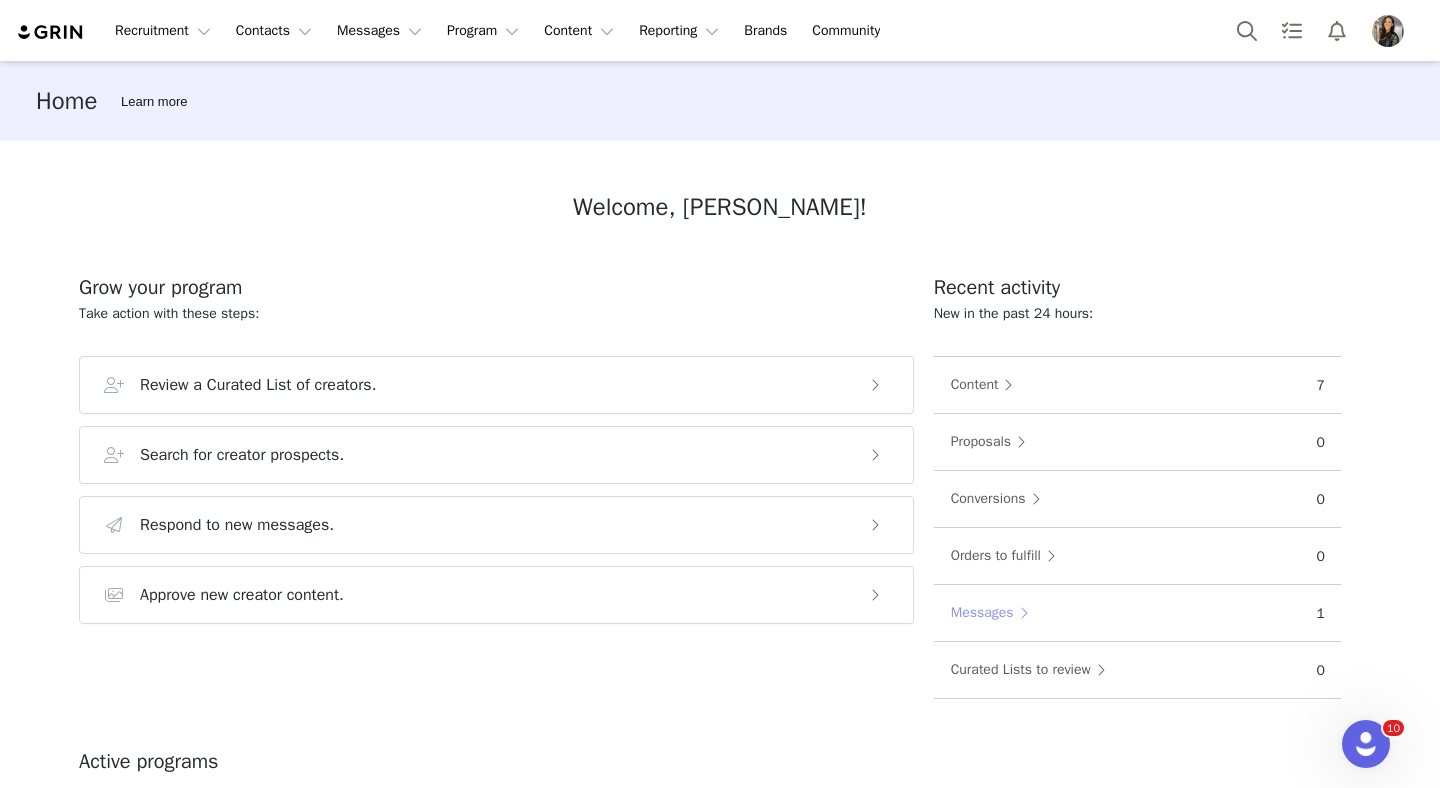 click on "Messages" at bounding box center (994, 613) 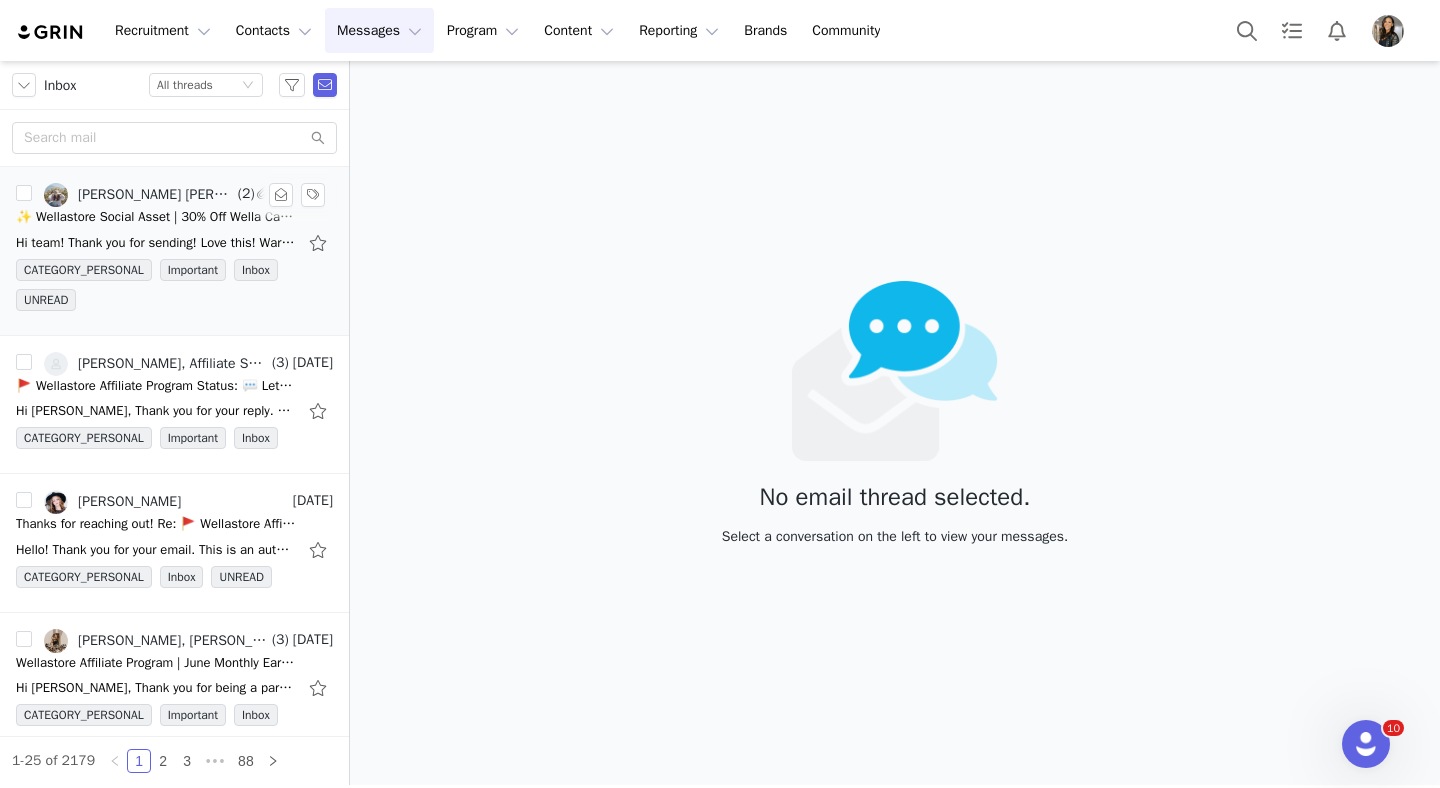 click on "✨ Wellastore Social Asset | 30% Off Wella Care Liters" at bounding box center [156, 217] 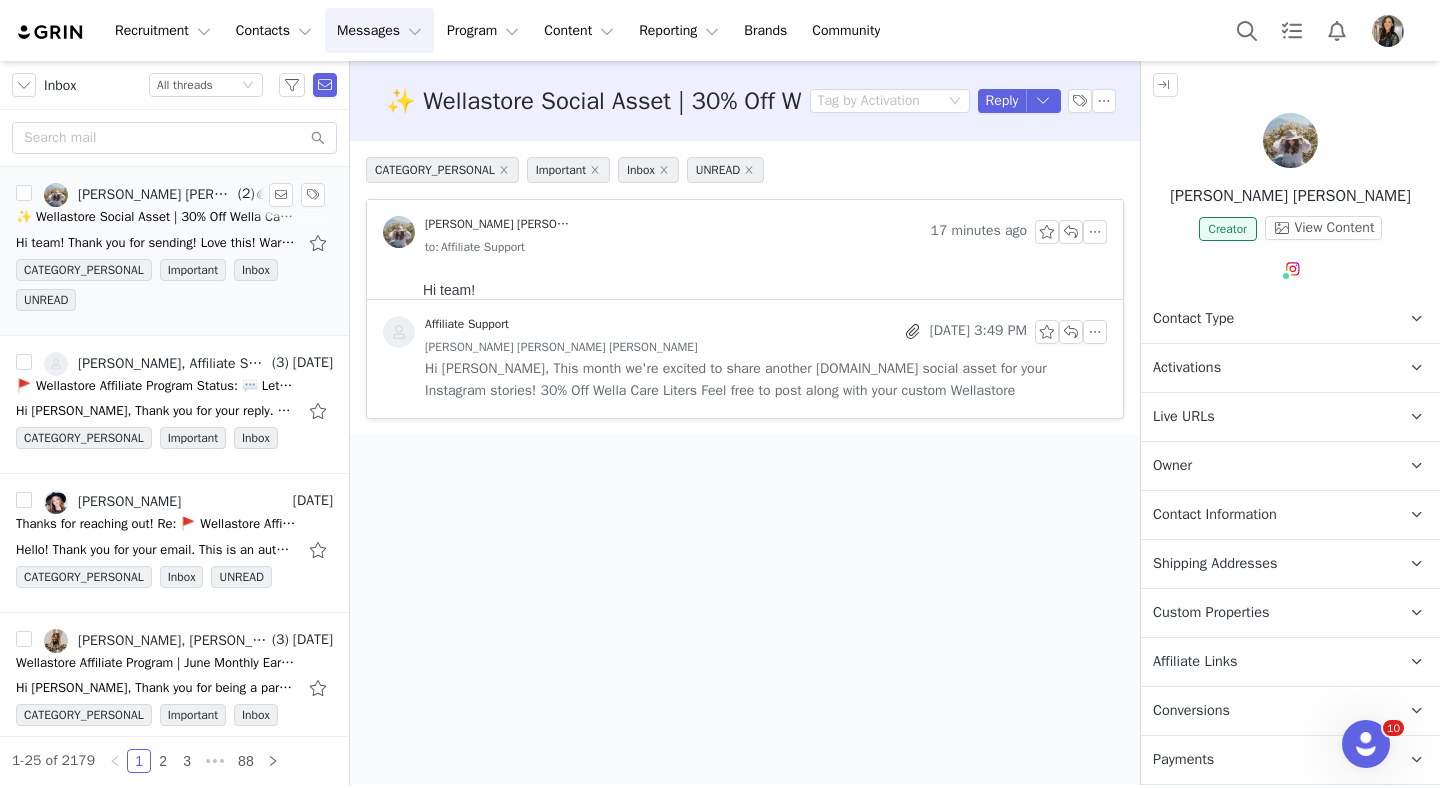 scroll, scrollTop: 0, scrollLeft: 0, axis: both 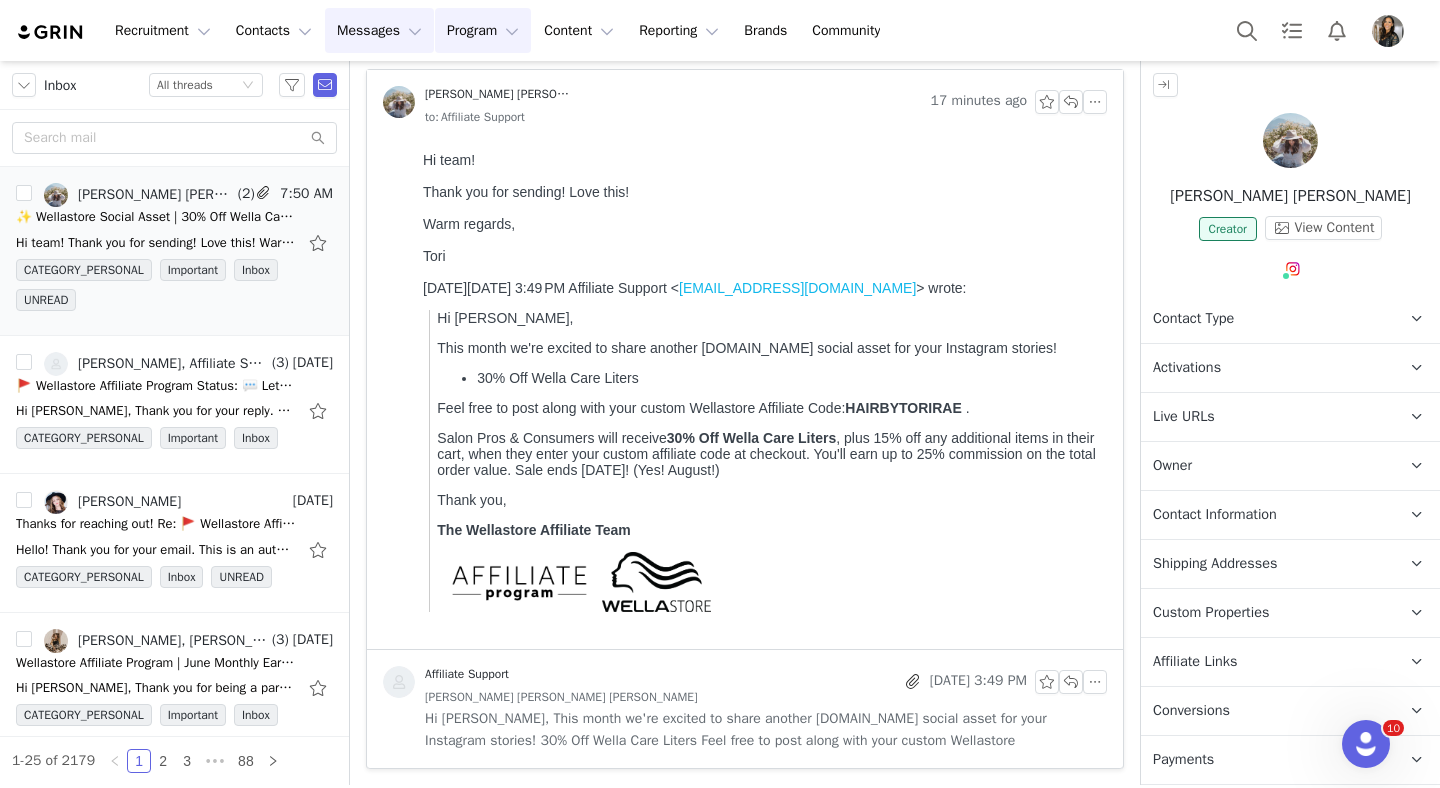 click on "Program Program" at bounding box center [483, 30] 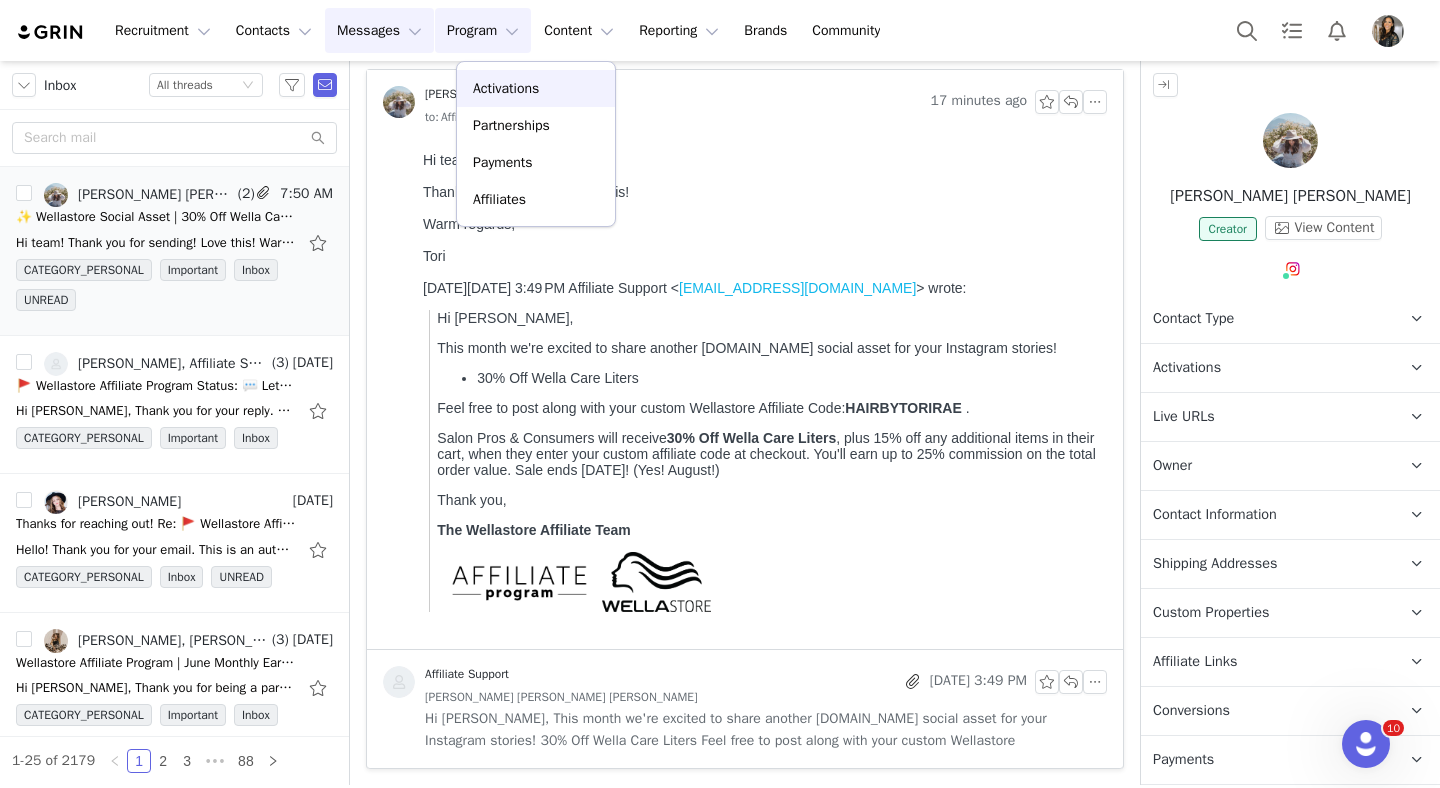 click on "Activations" at bounding box center (506, 88) 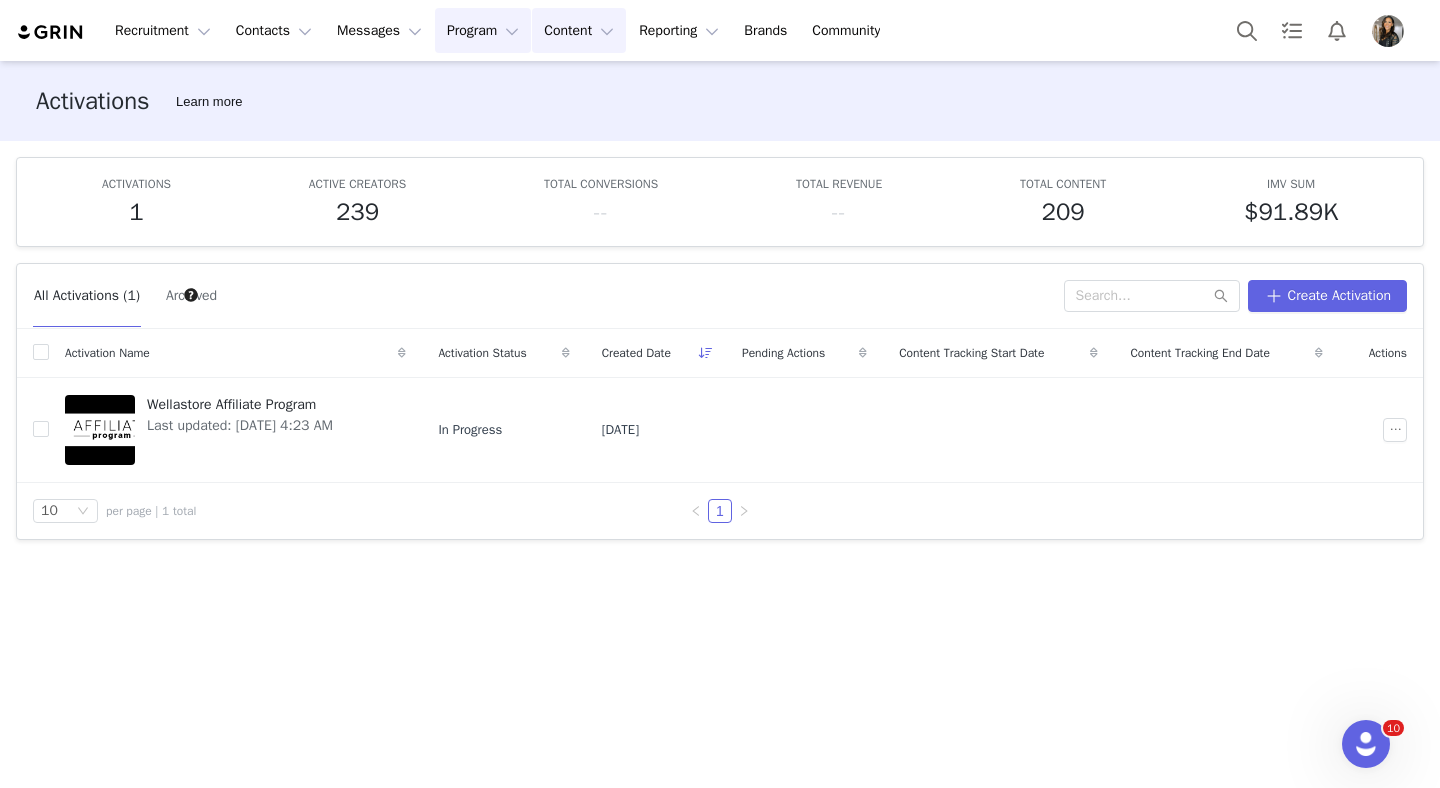 click on "Content Content" at bounding box center [579, 30] 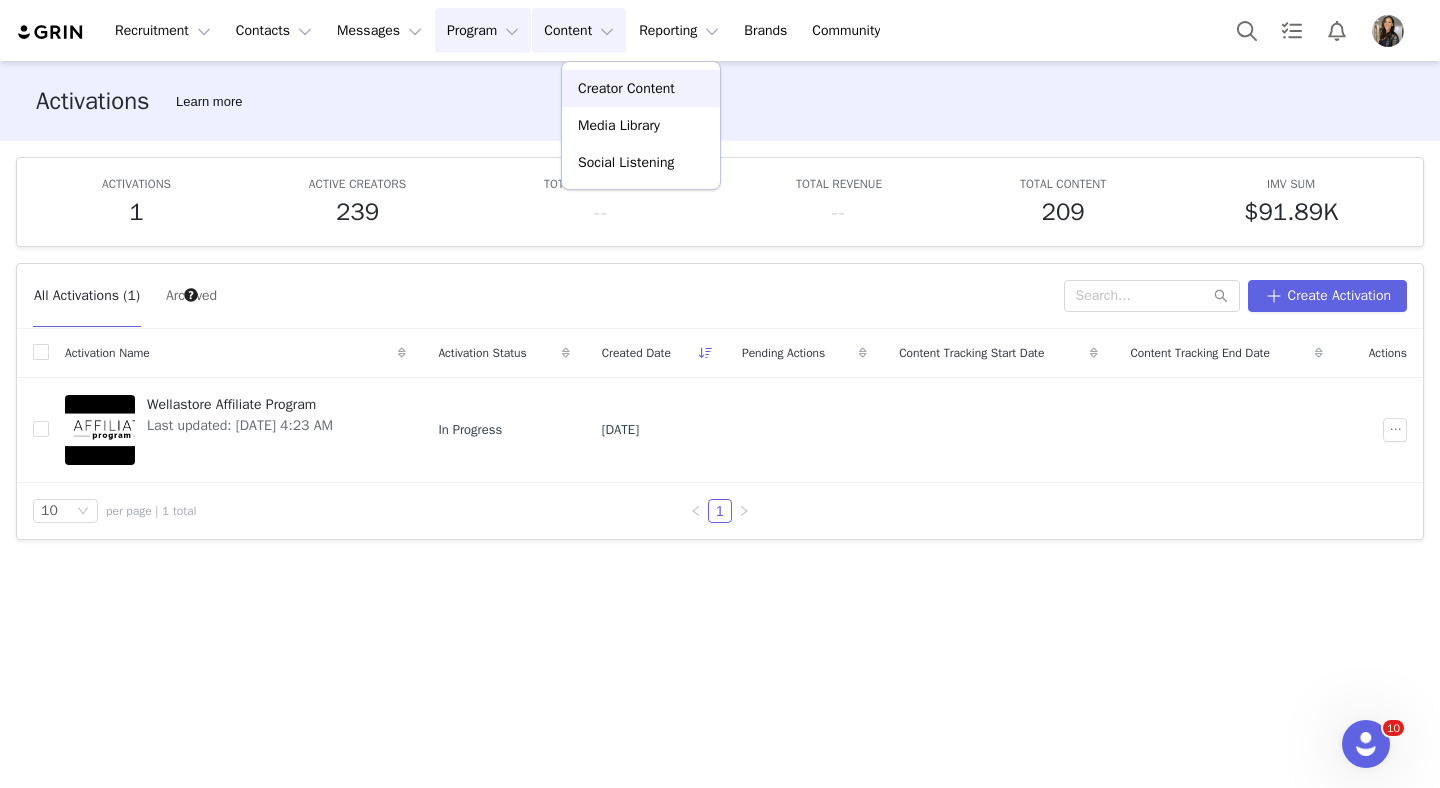 click on "Creator Content" at bounding box center (626, 88) 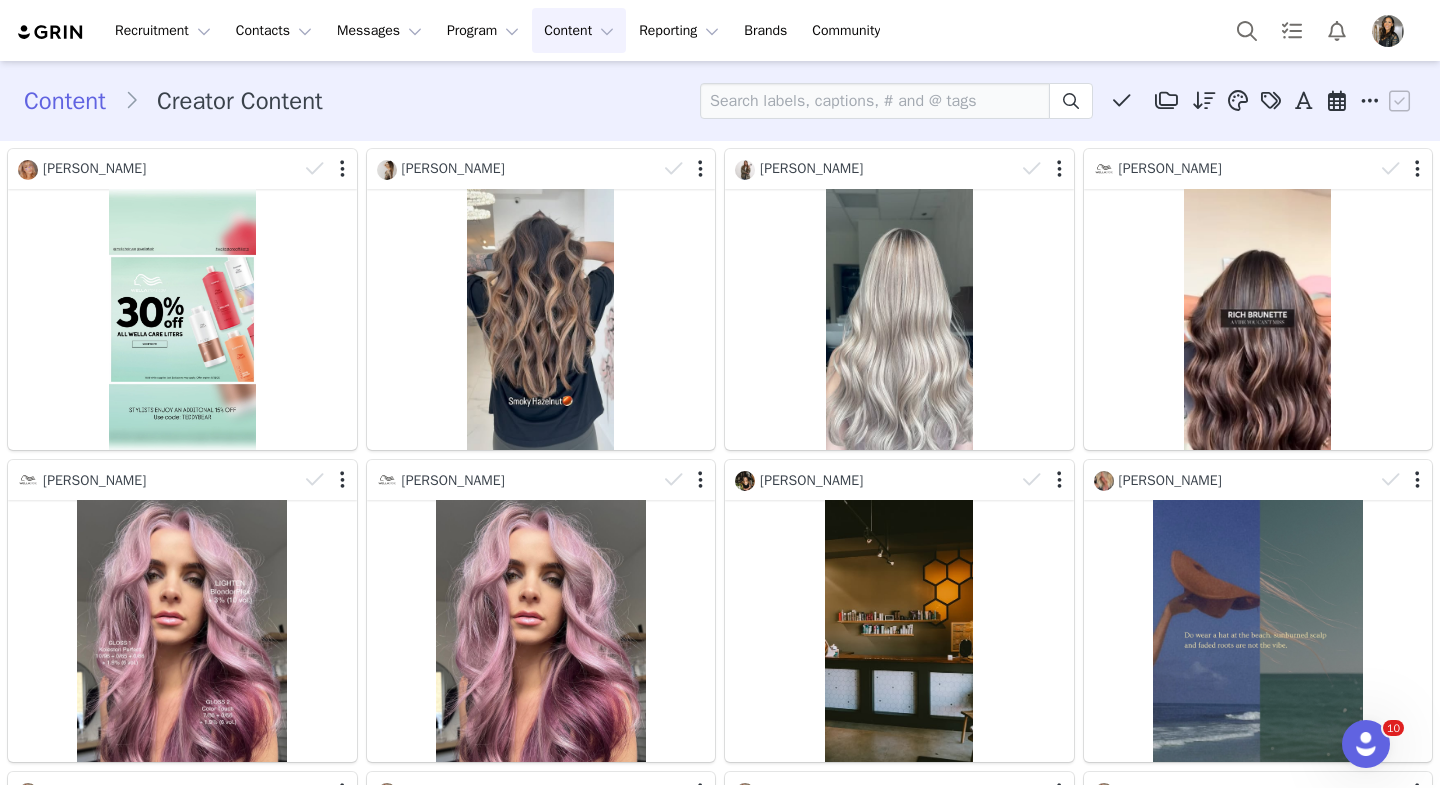 click at bounding box center [51, 32] 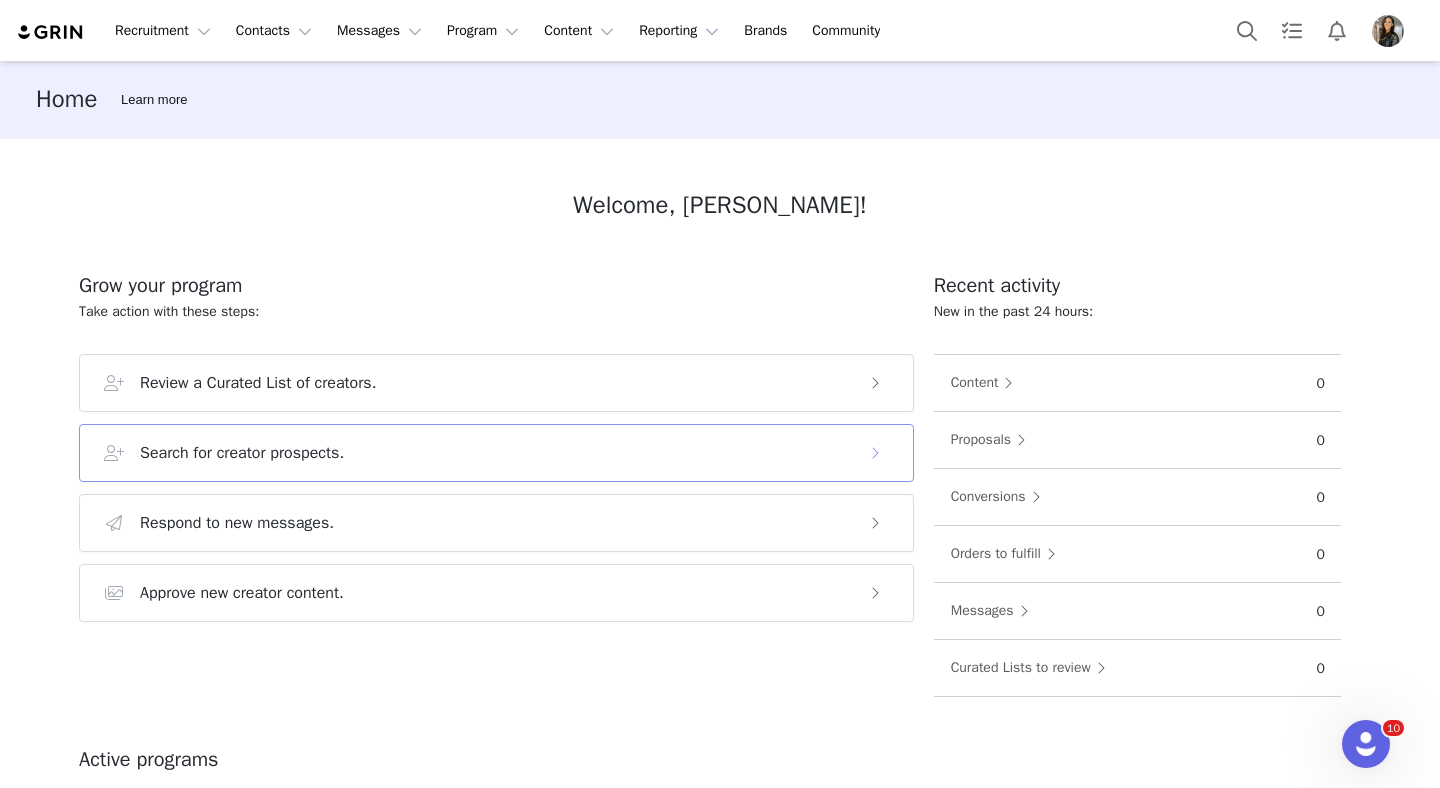 scroll, scrollTop: 0, scrollLeft: 0, axis: both 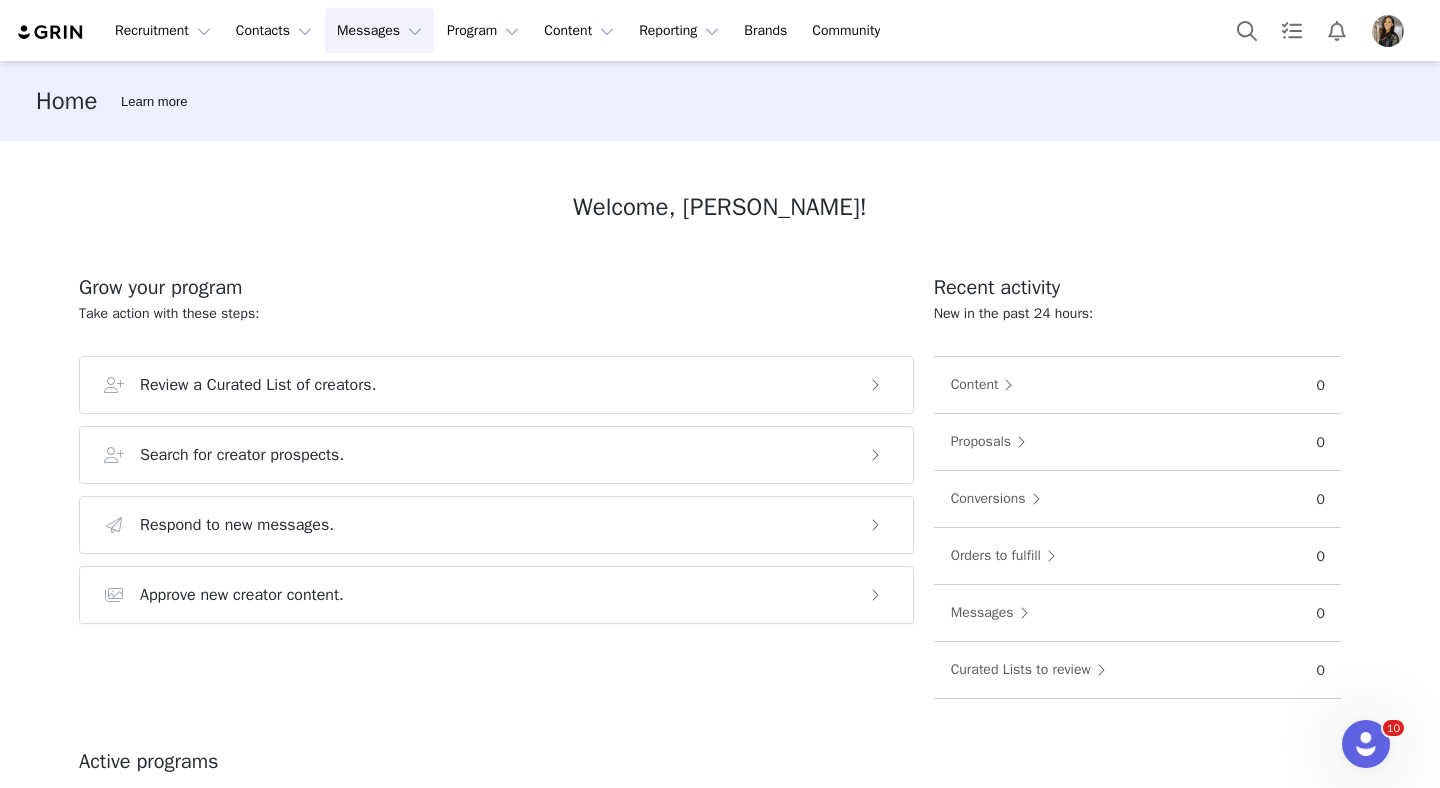 click on "Messages Messages" at bounding box center [379, 30] 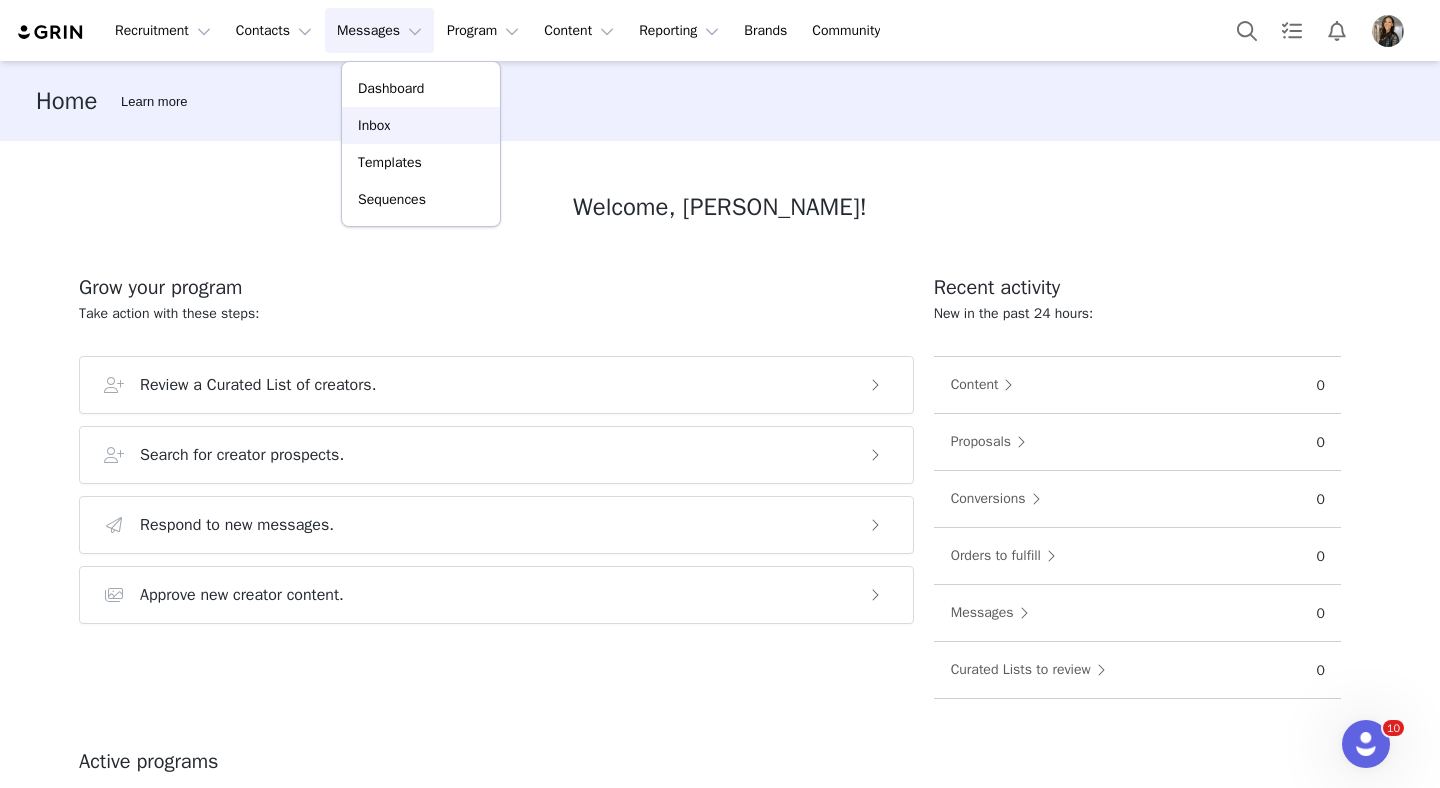 click on "Inbox" at bounding box center [421, 125] 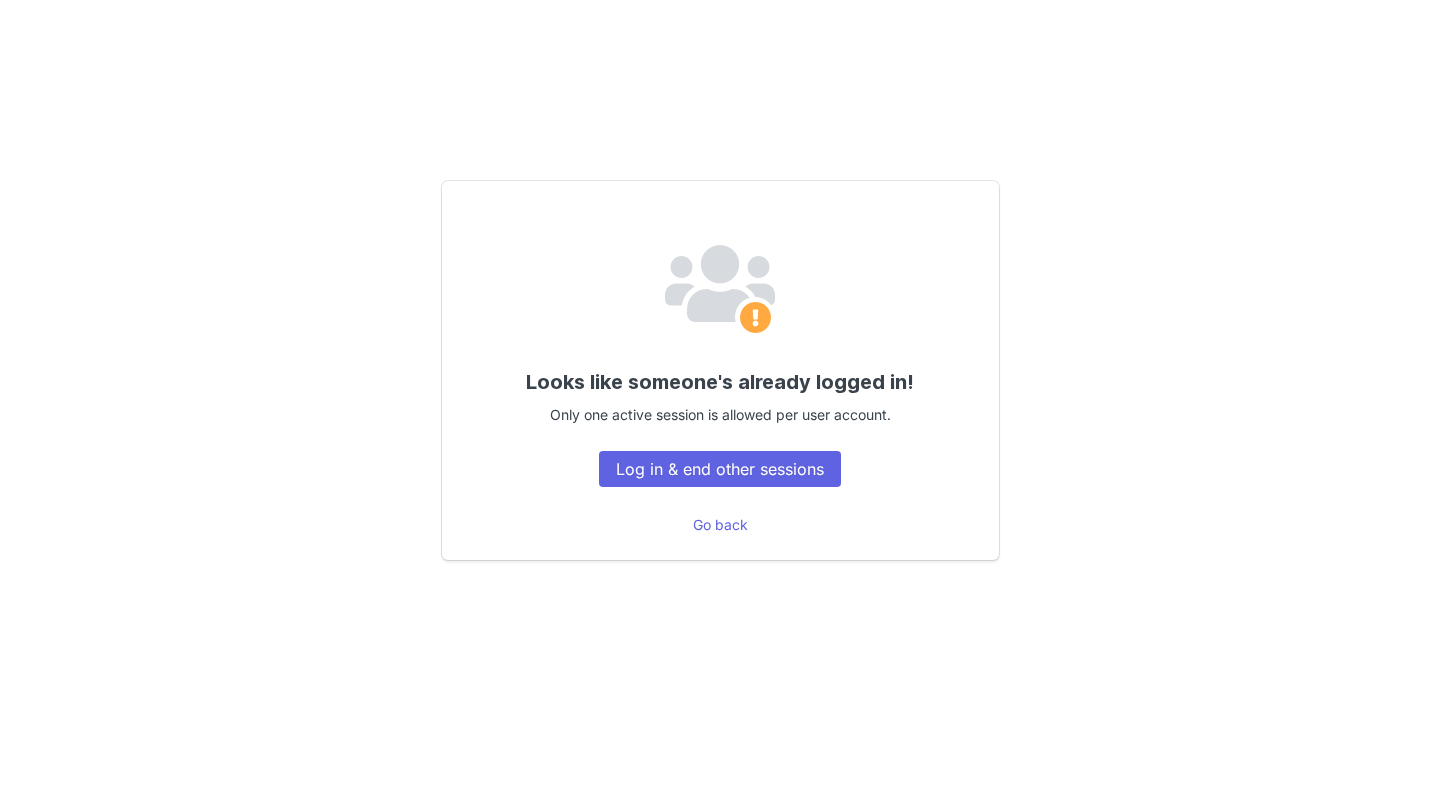 scroll, scrollTop: 0, scrollLeft: 0, axis: both 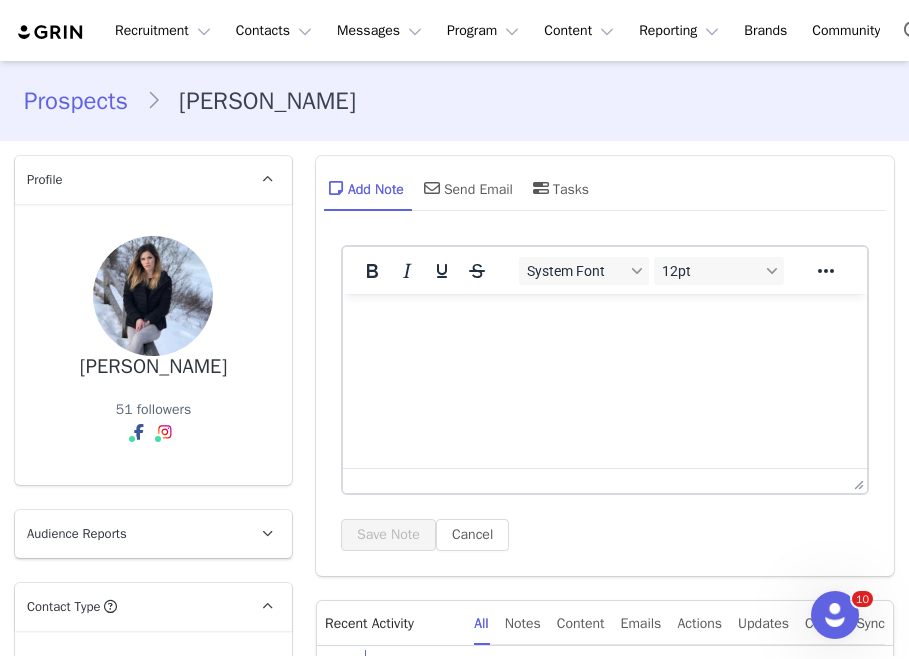 click at bounding box center (51, 32) 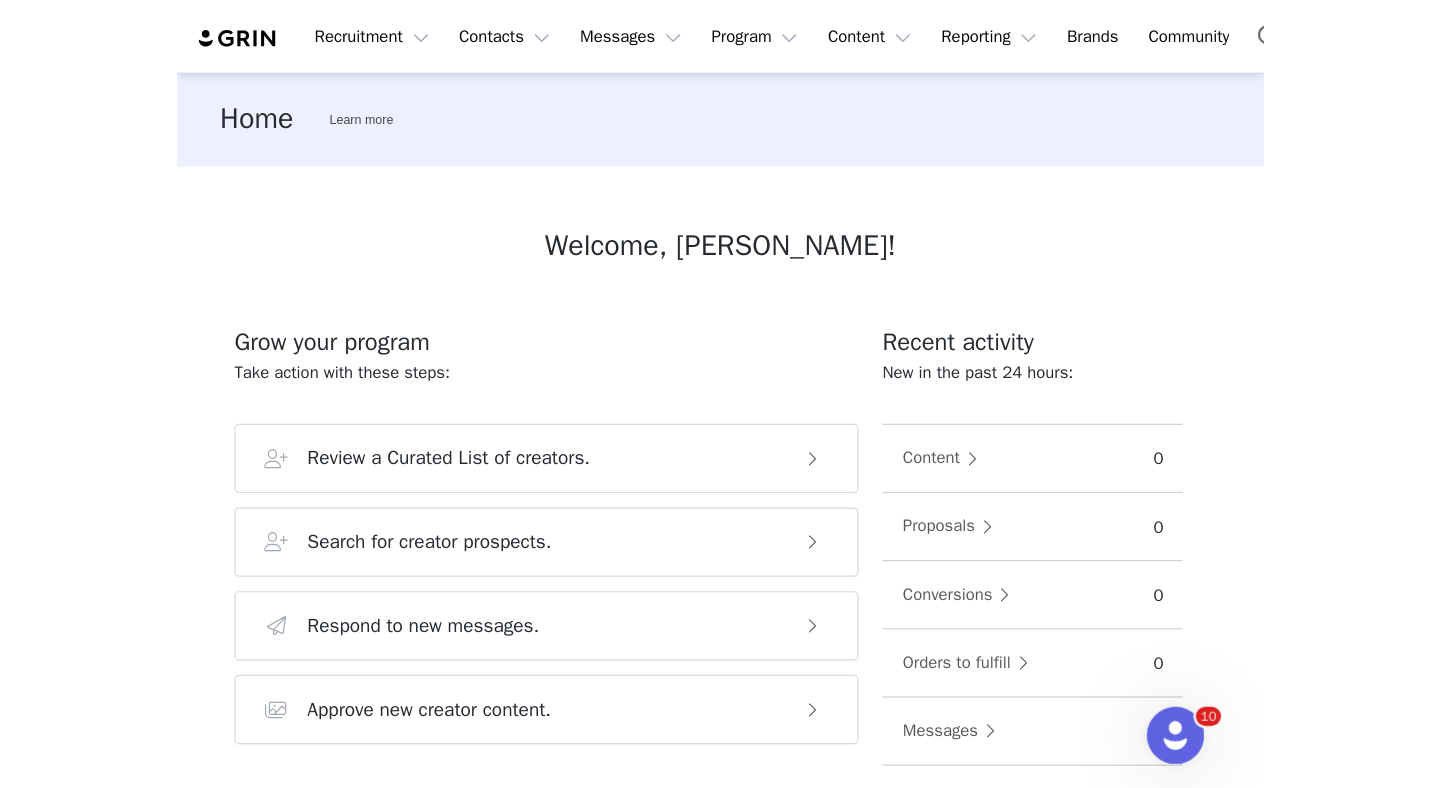 scroll, scrollTop: 0, scrollLeft: 0, axis: both 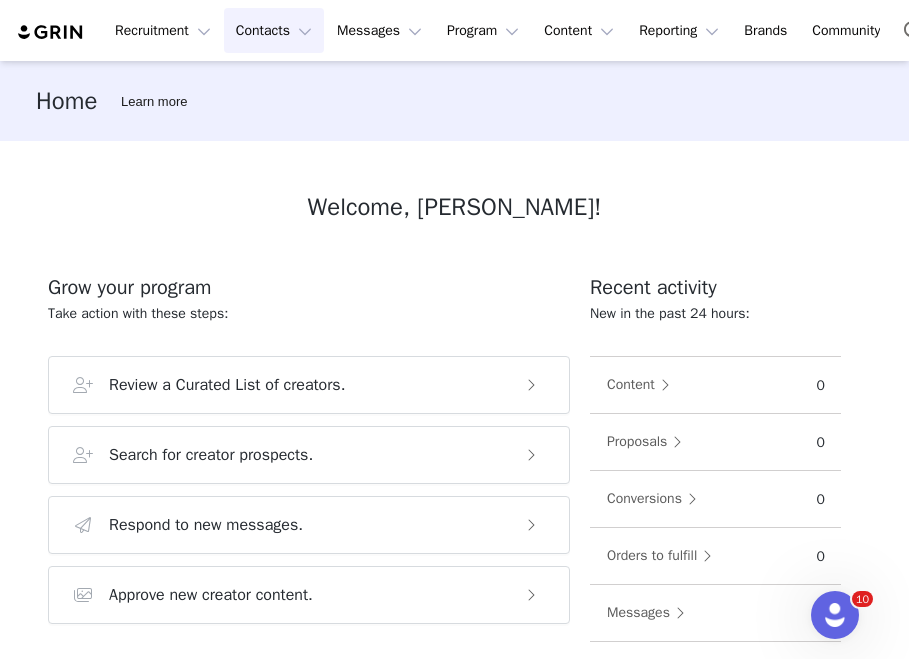 click on "Contacts Contacts" at bounding box center (274, 30) 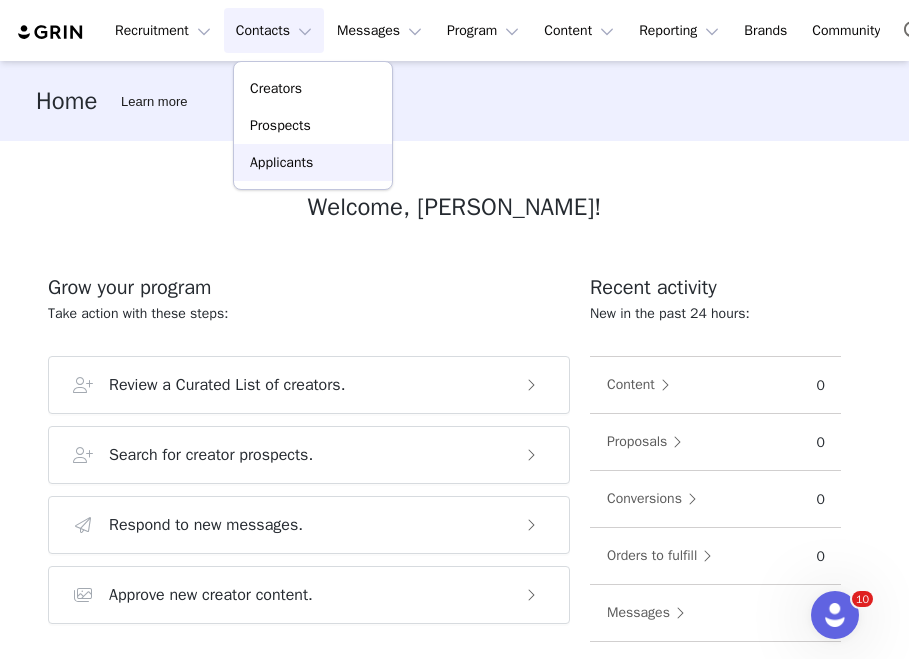 click on "Applicants" at bounding box center [281, 162] 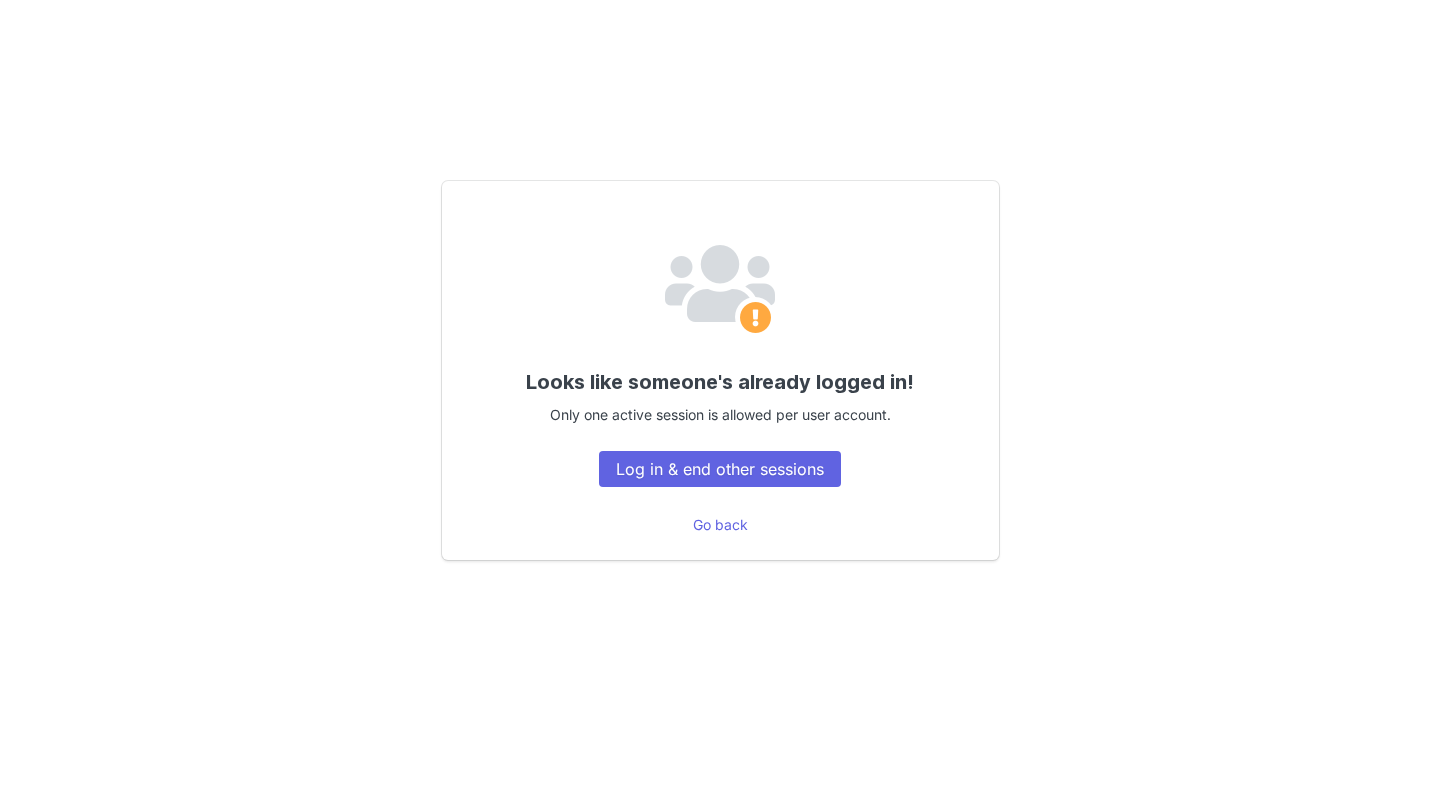 scroll, scrollTop: 0, scrollLeft: 0, axis: both 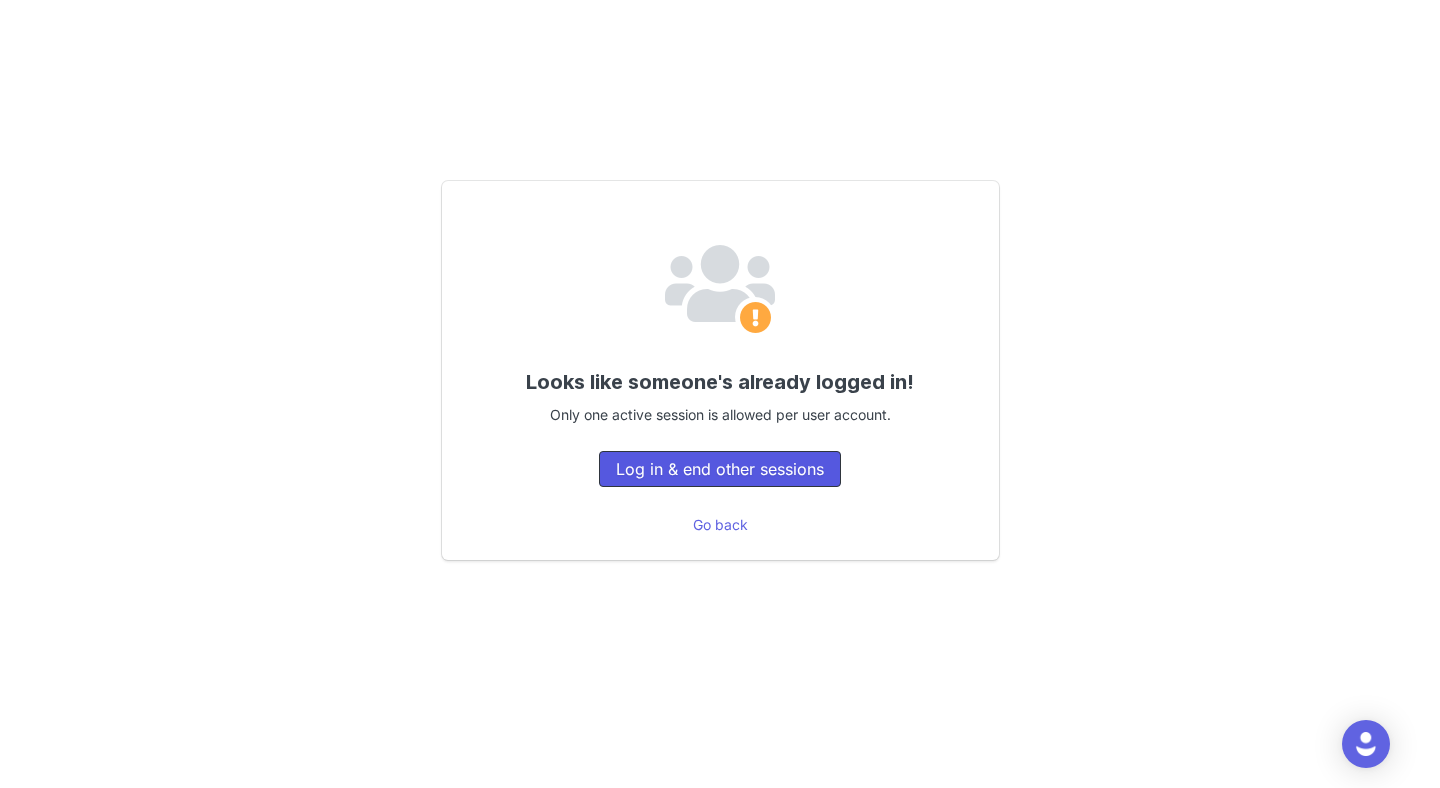 click on "Log in & end other sessions" at bounding box center (720, 469) 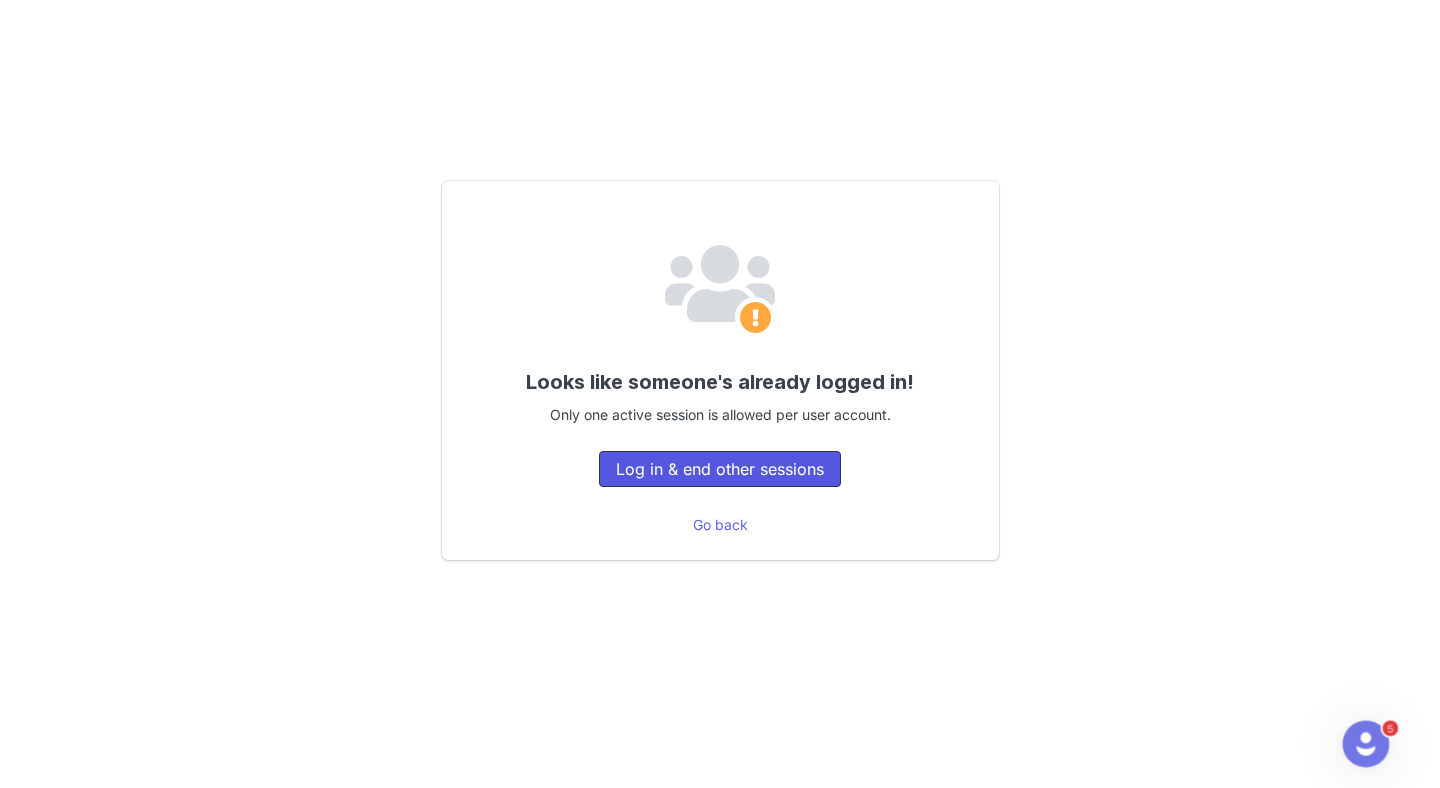 scroll, scrollTop: 0, scrollLeft: 0, axis: both 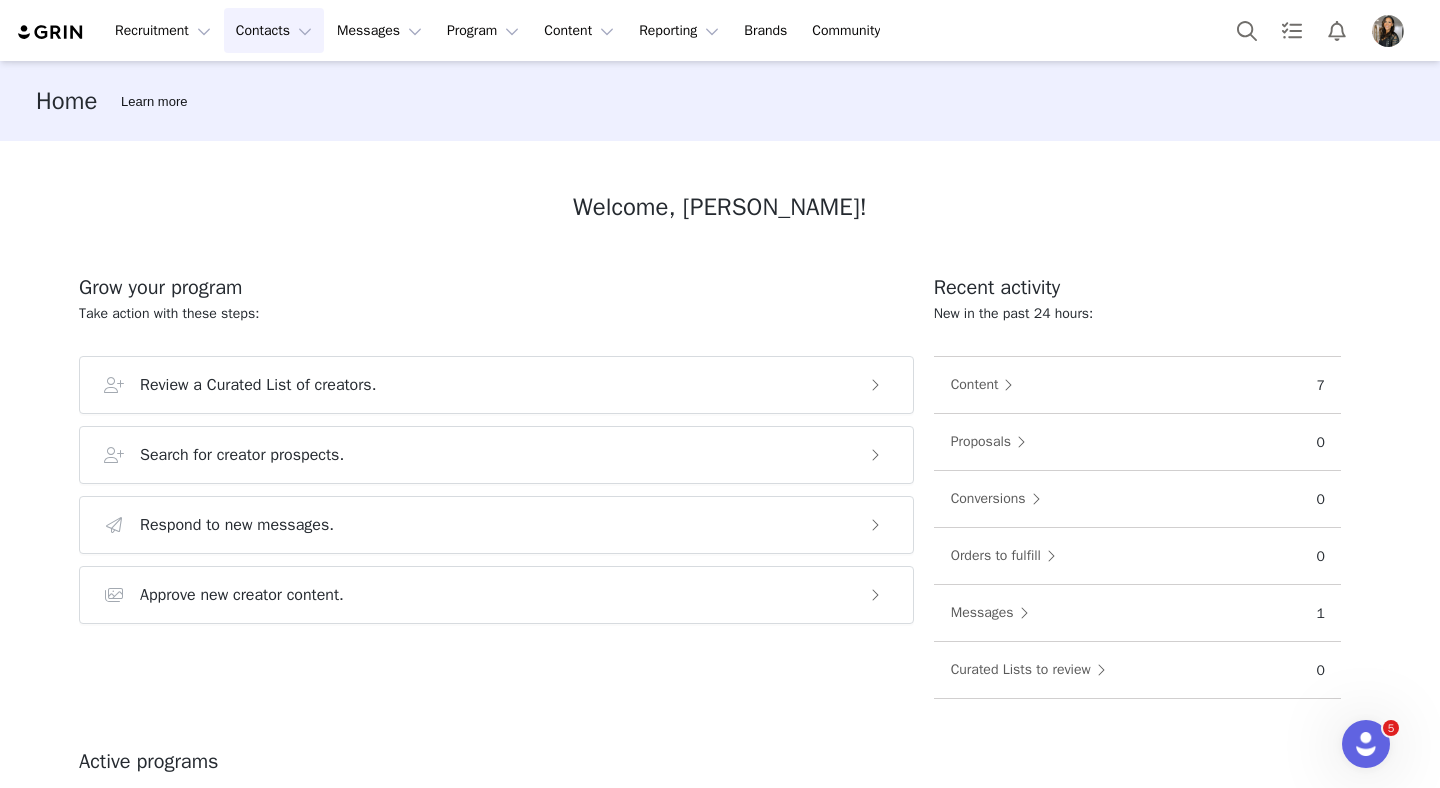 click on "Contacts Contacts" at bounding box center [274, 30] 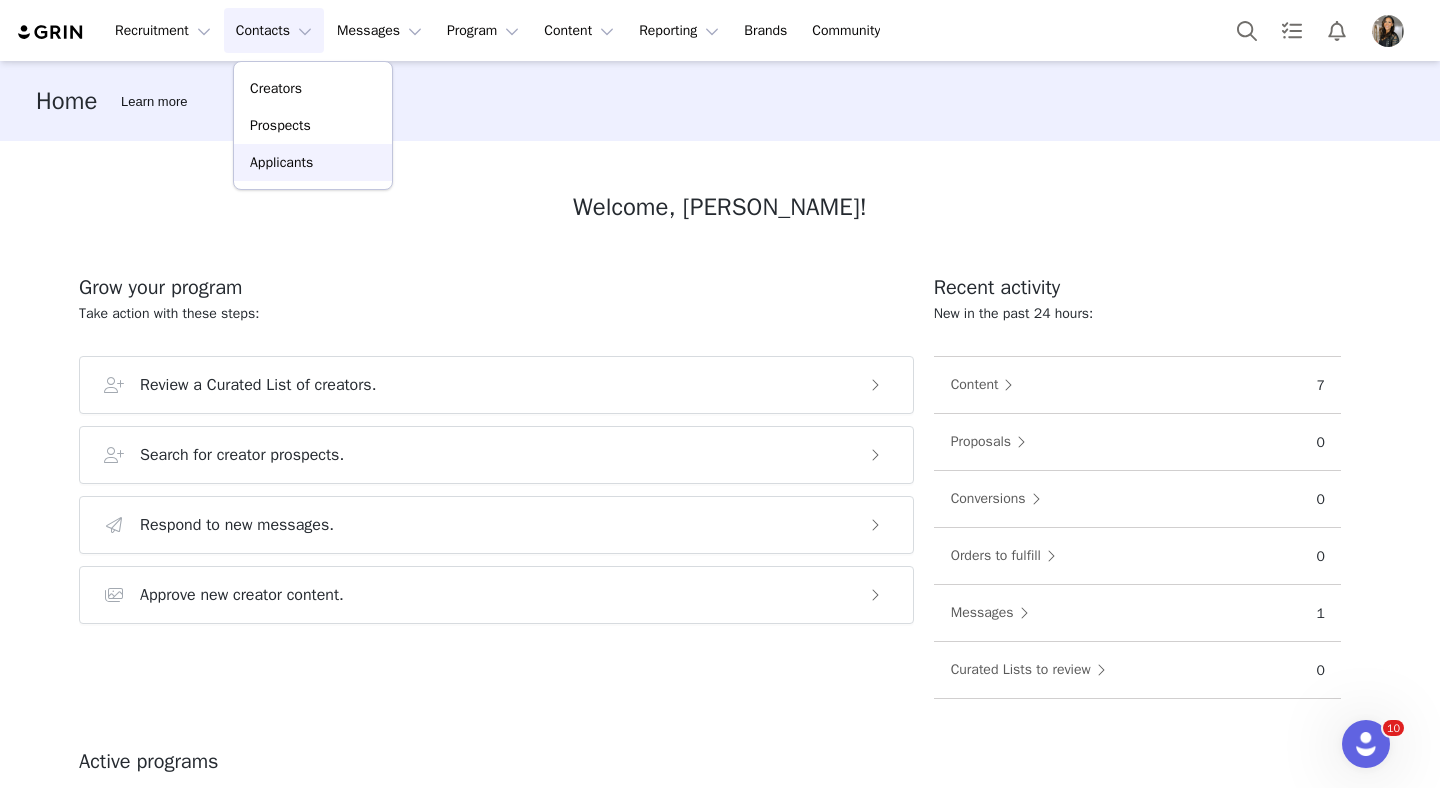 click on "Applicants" at bounding box center (281, 162) 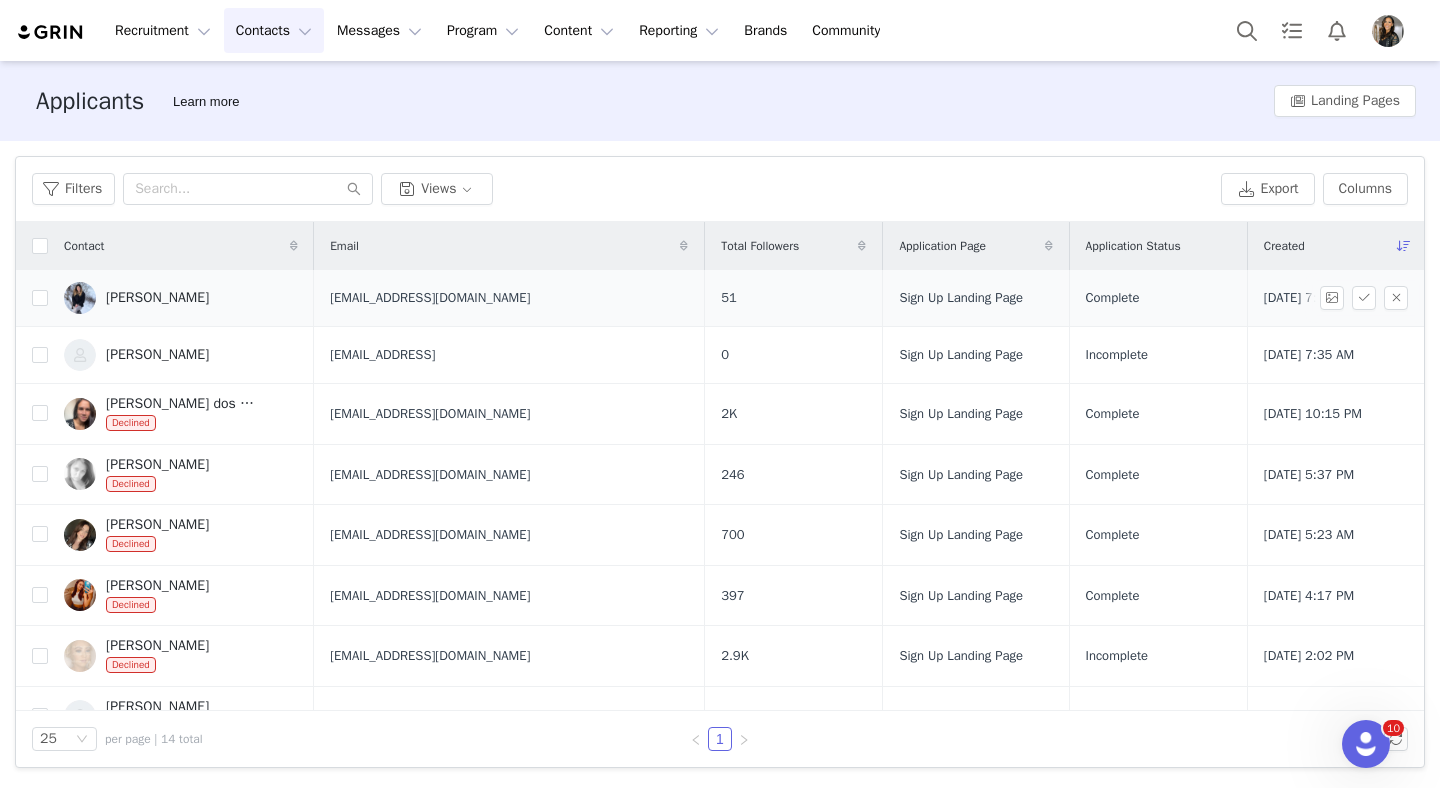 click on "[PERSON_NAME]" at bounding box center (157, 298) 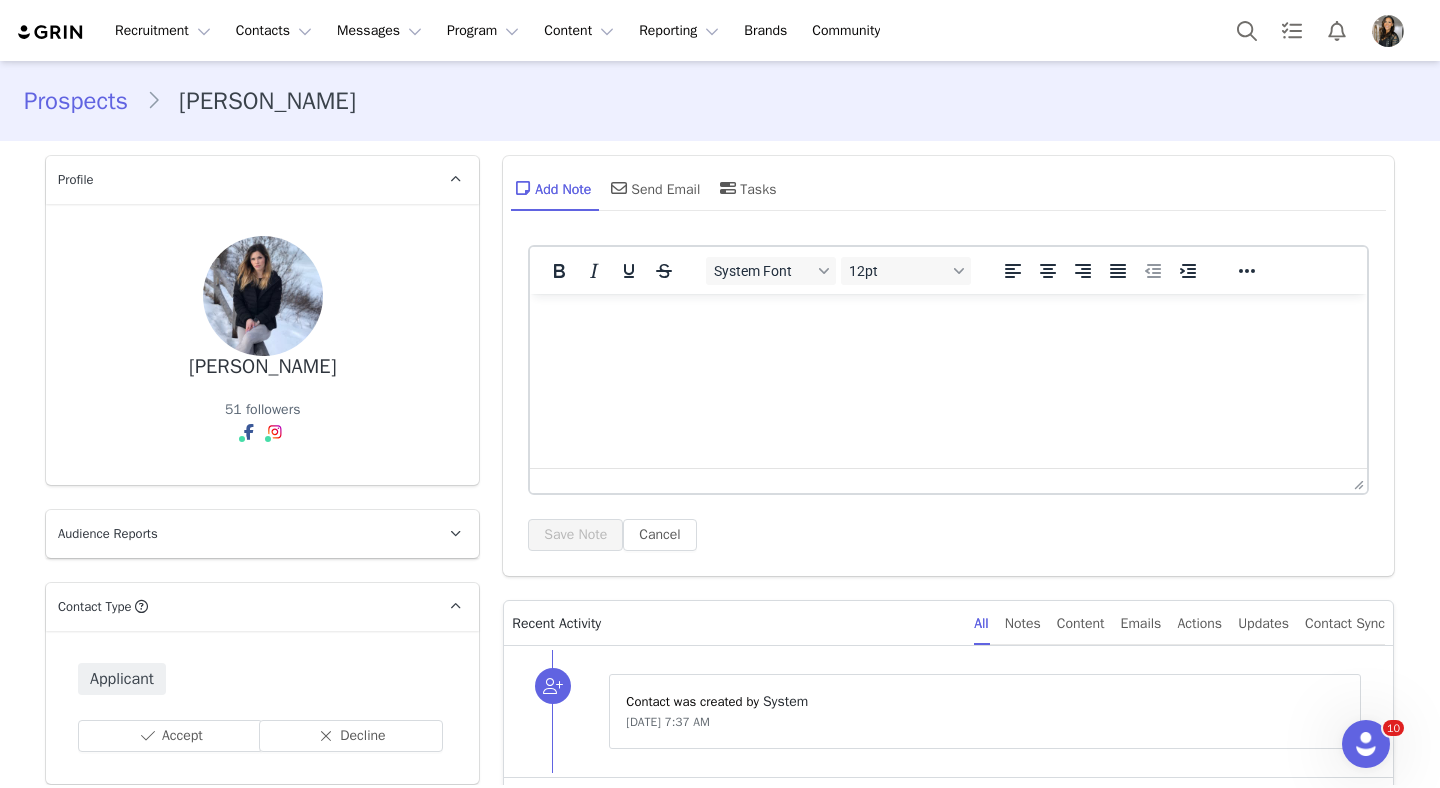 scroll, scrollTop: 0, scrollLeft: 0, axis: both 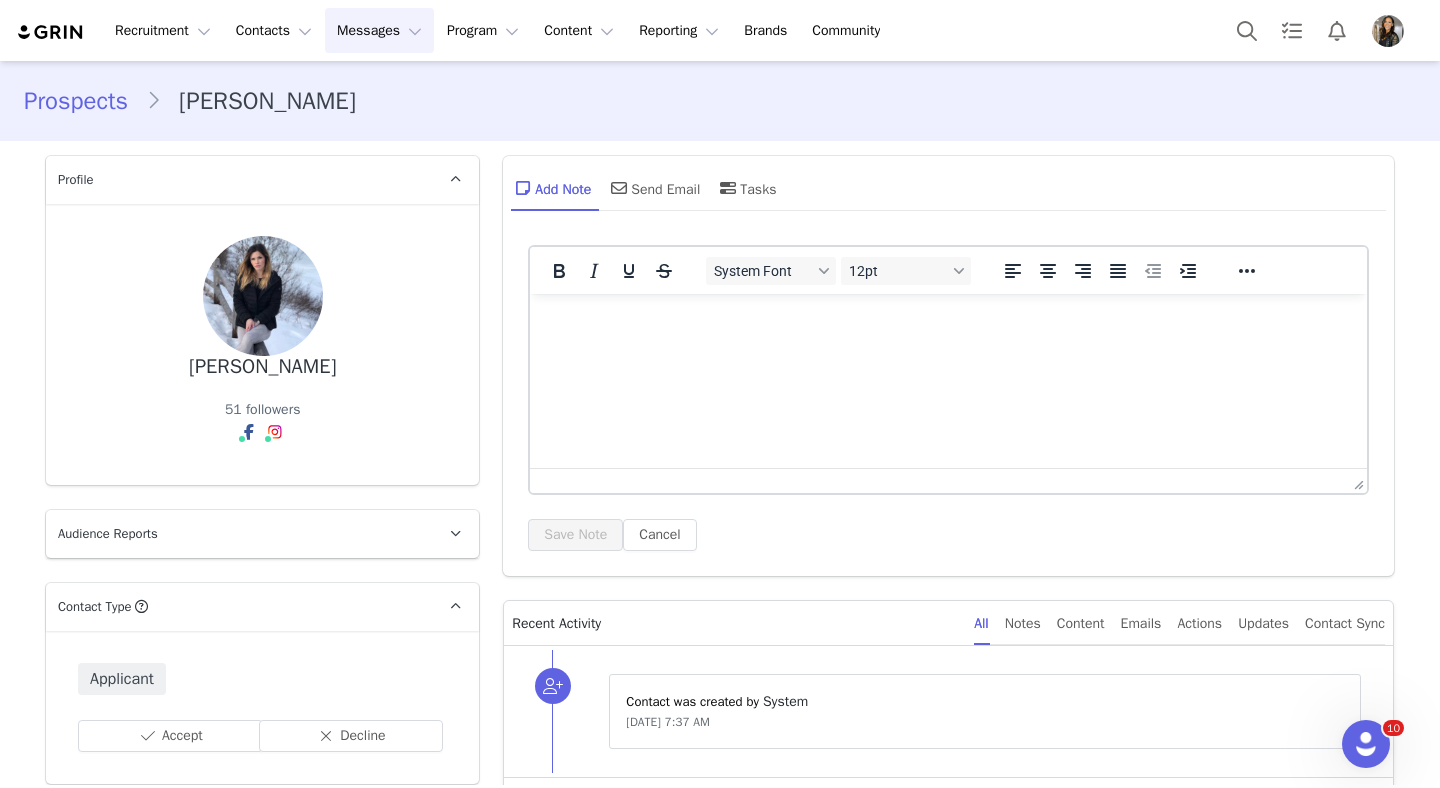 click on "Messages Messages" at bounding box center [379, 30] 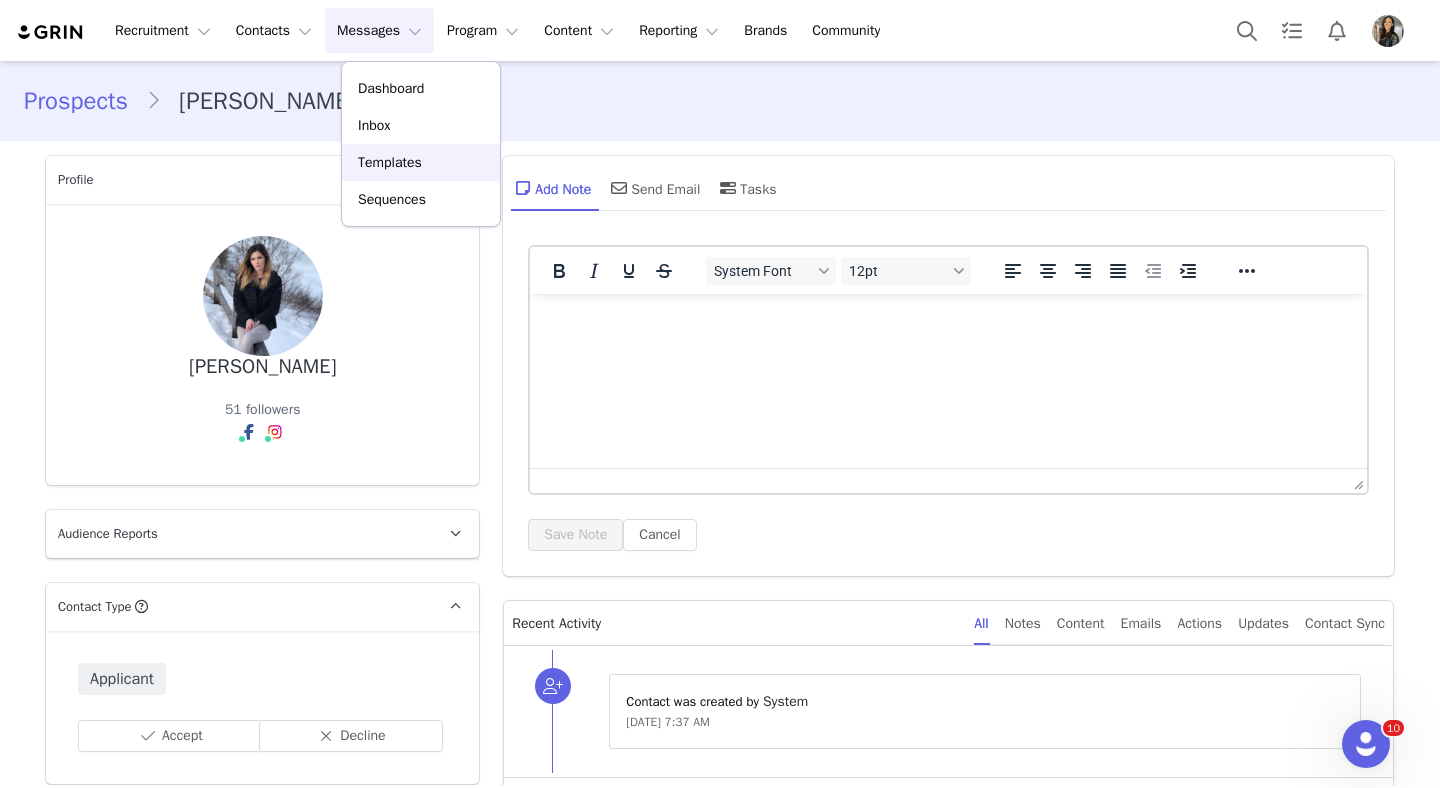 click on "Templates" at bounding box center [390, 162] 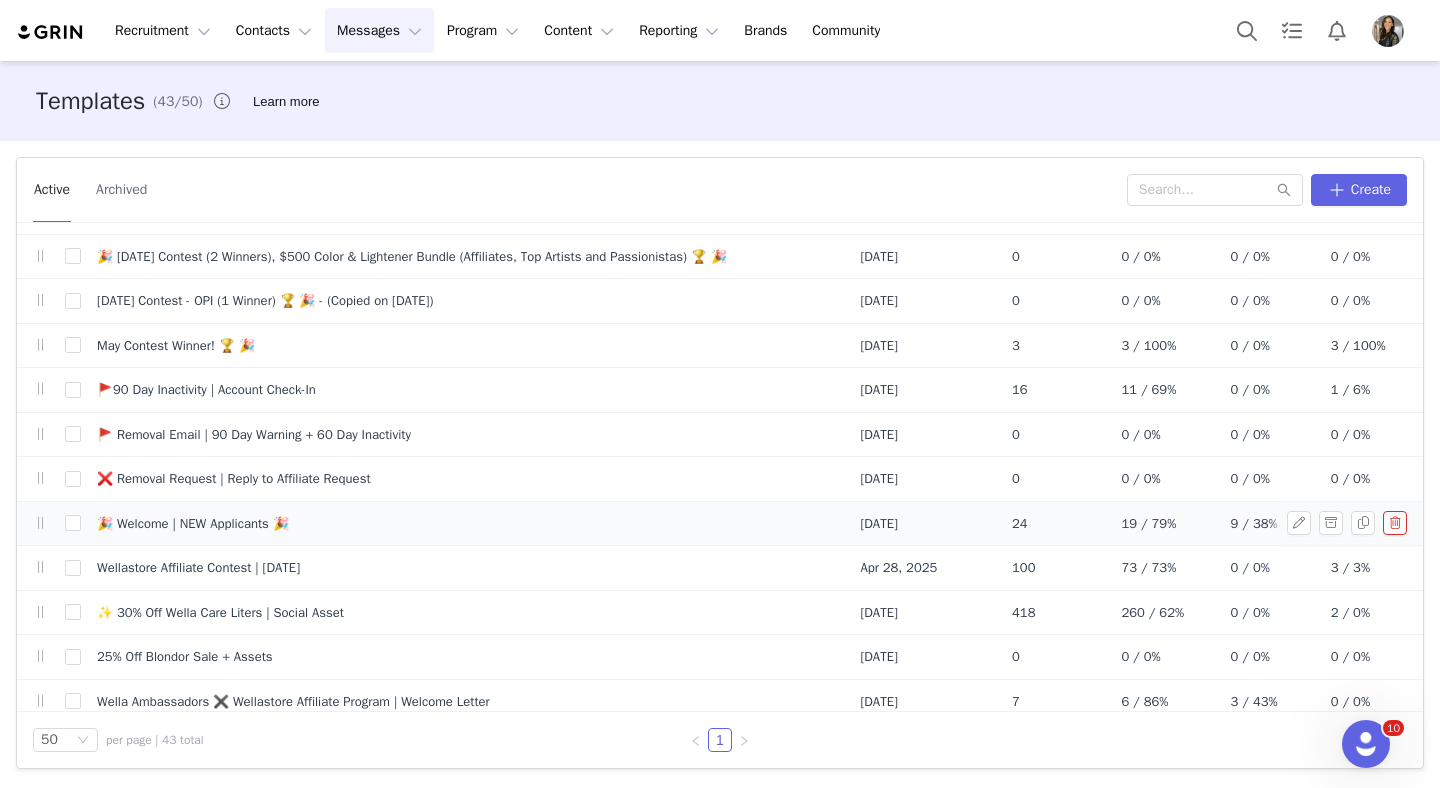 scroll, scrollTop: 255, scrollLeft: 0, axis: vertical 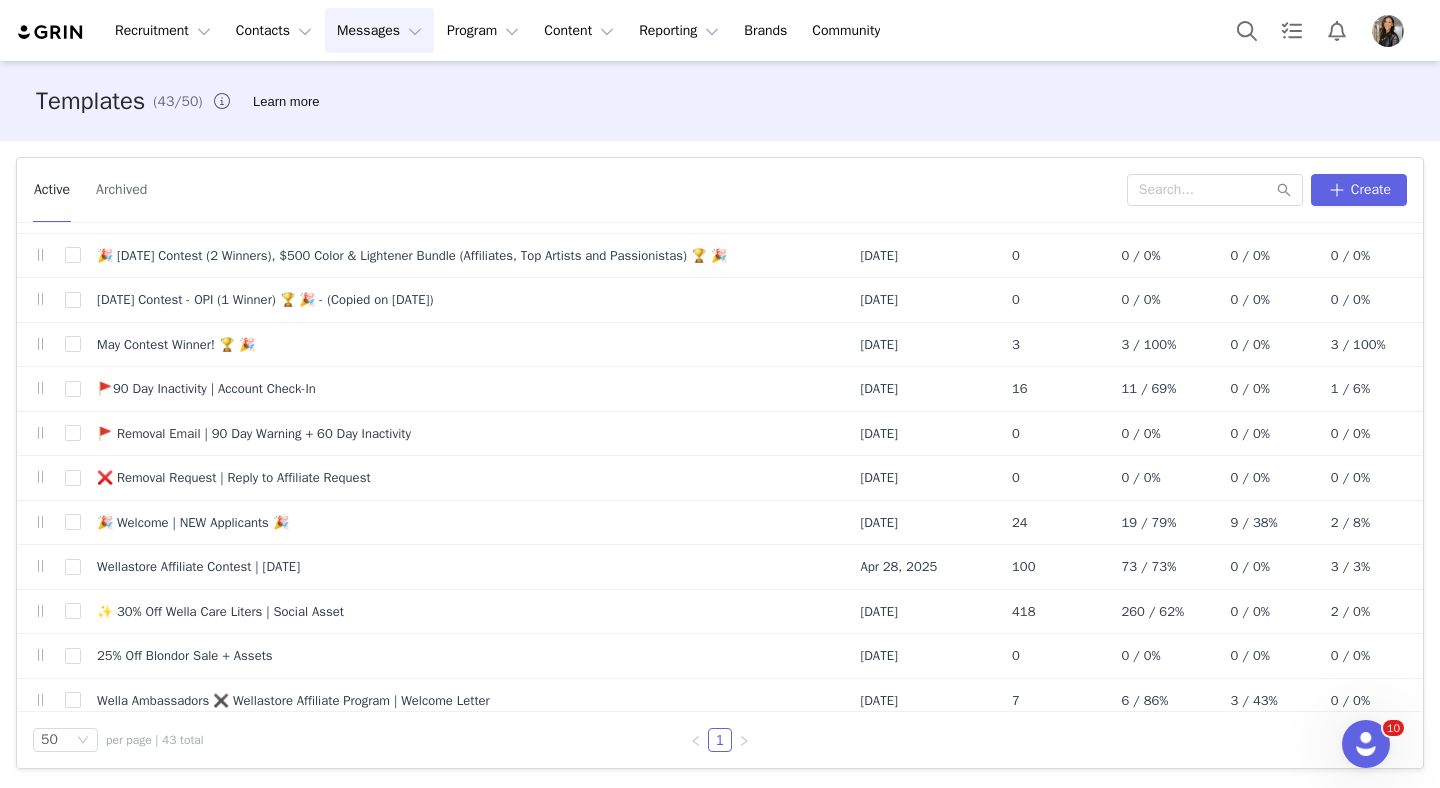 click at bounding box center [51, 32] 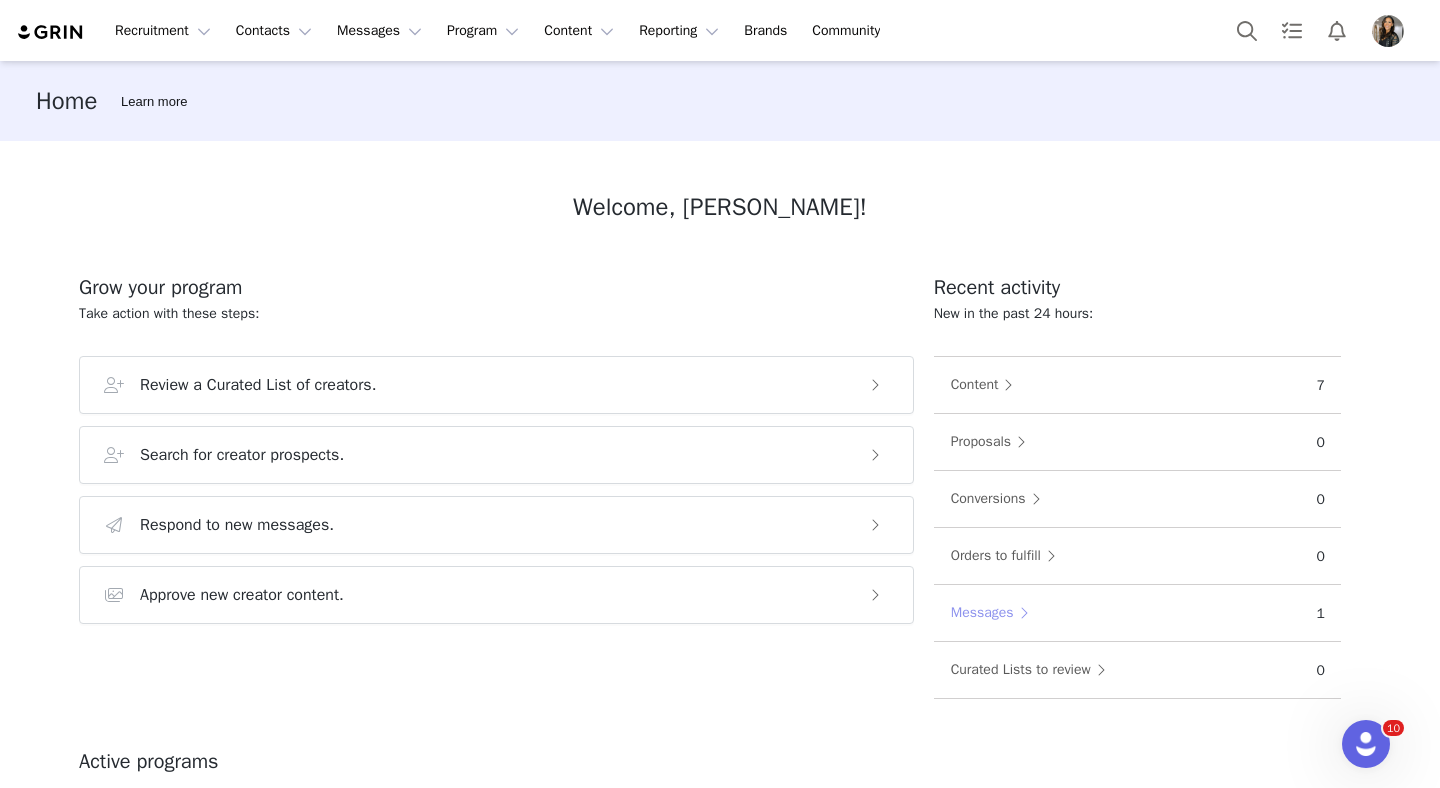 click on "Messages" at bounding box center (994, 613) 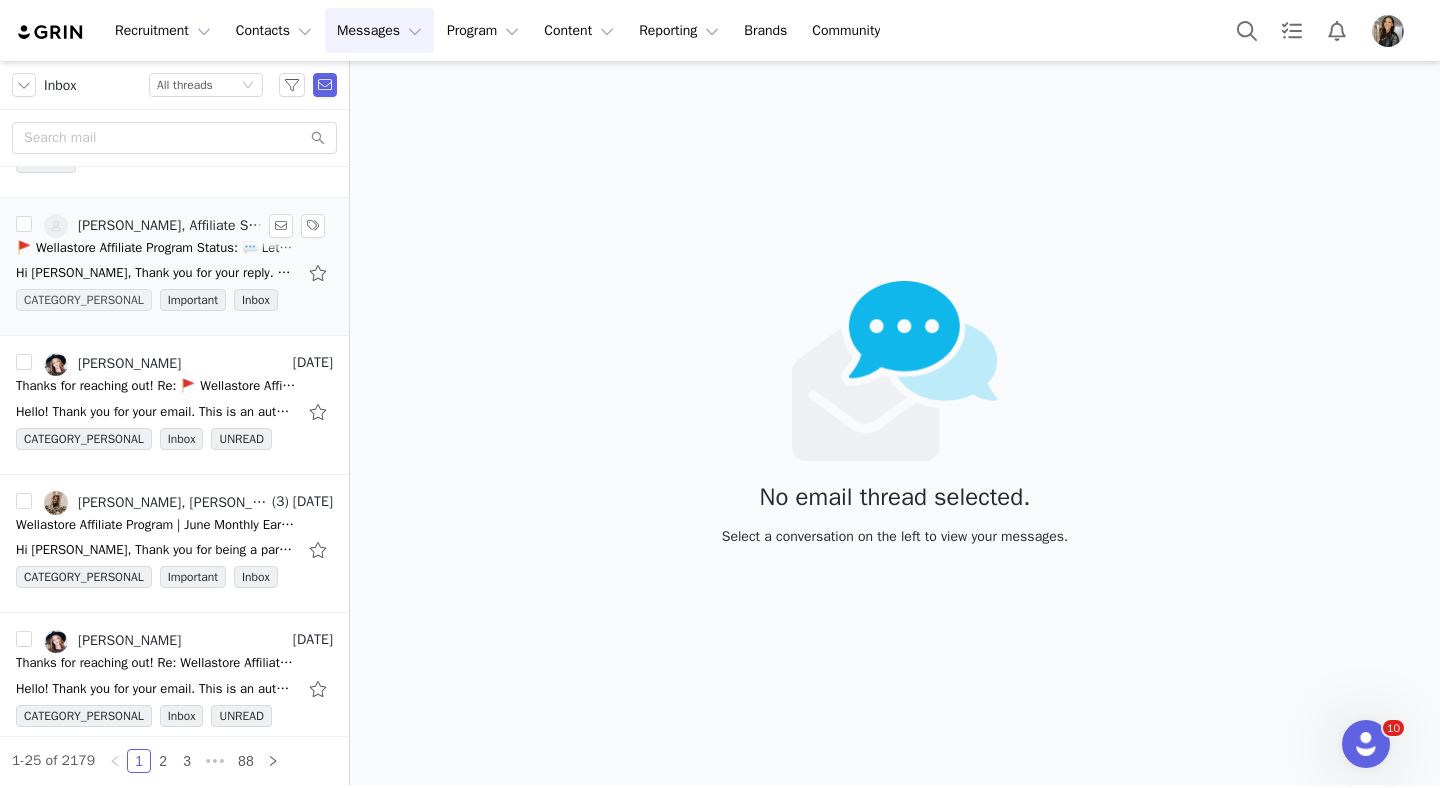 scroll, scrollTop: 0, scrollLeft: 0, axis: both 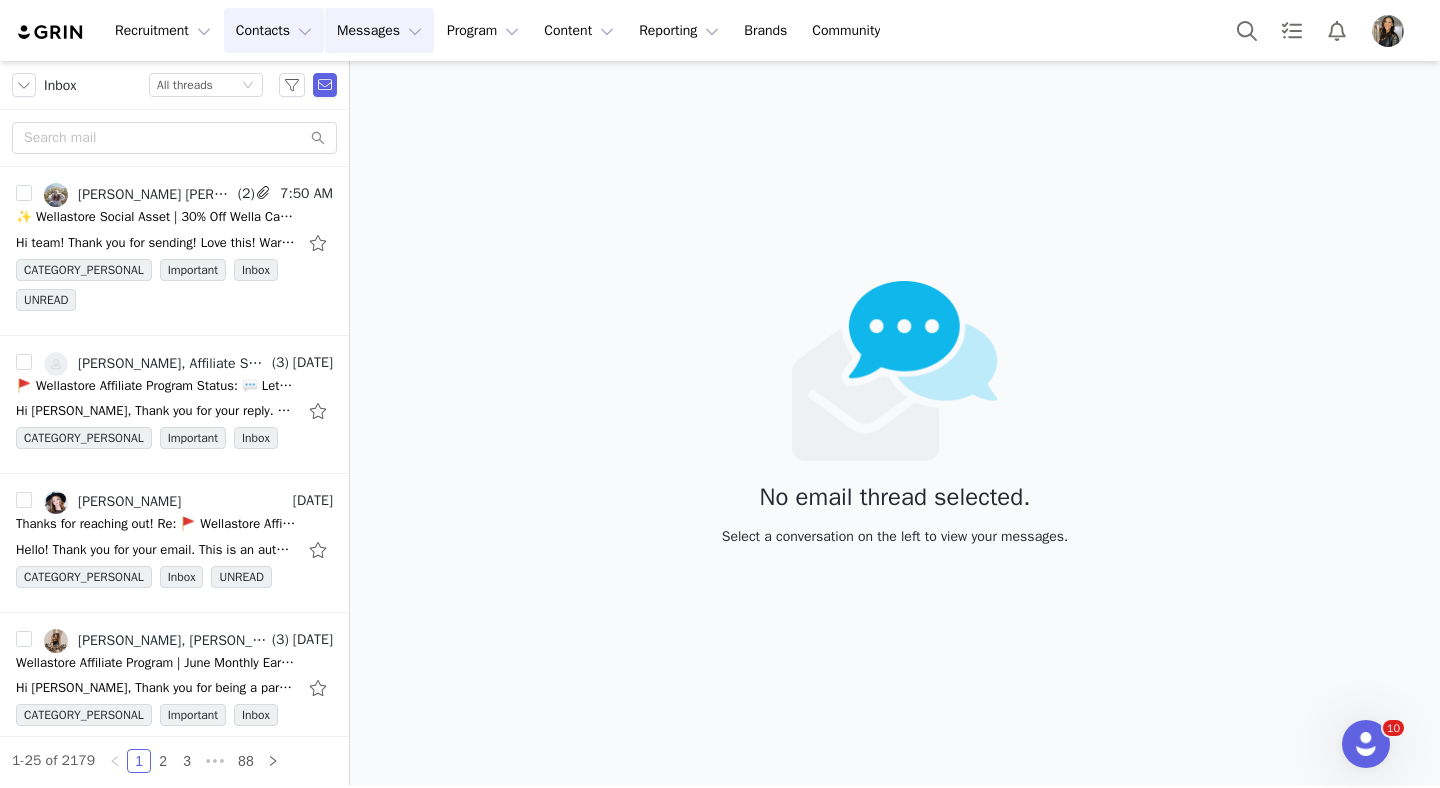 click on "Contacts Contacts" at bounding box center (274, 30) 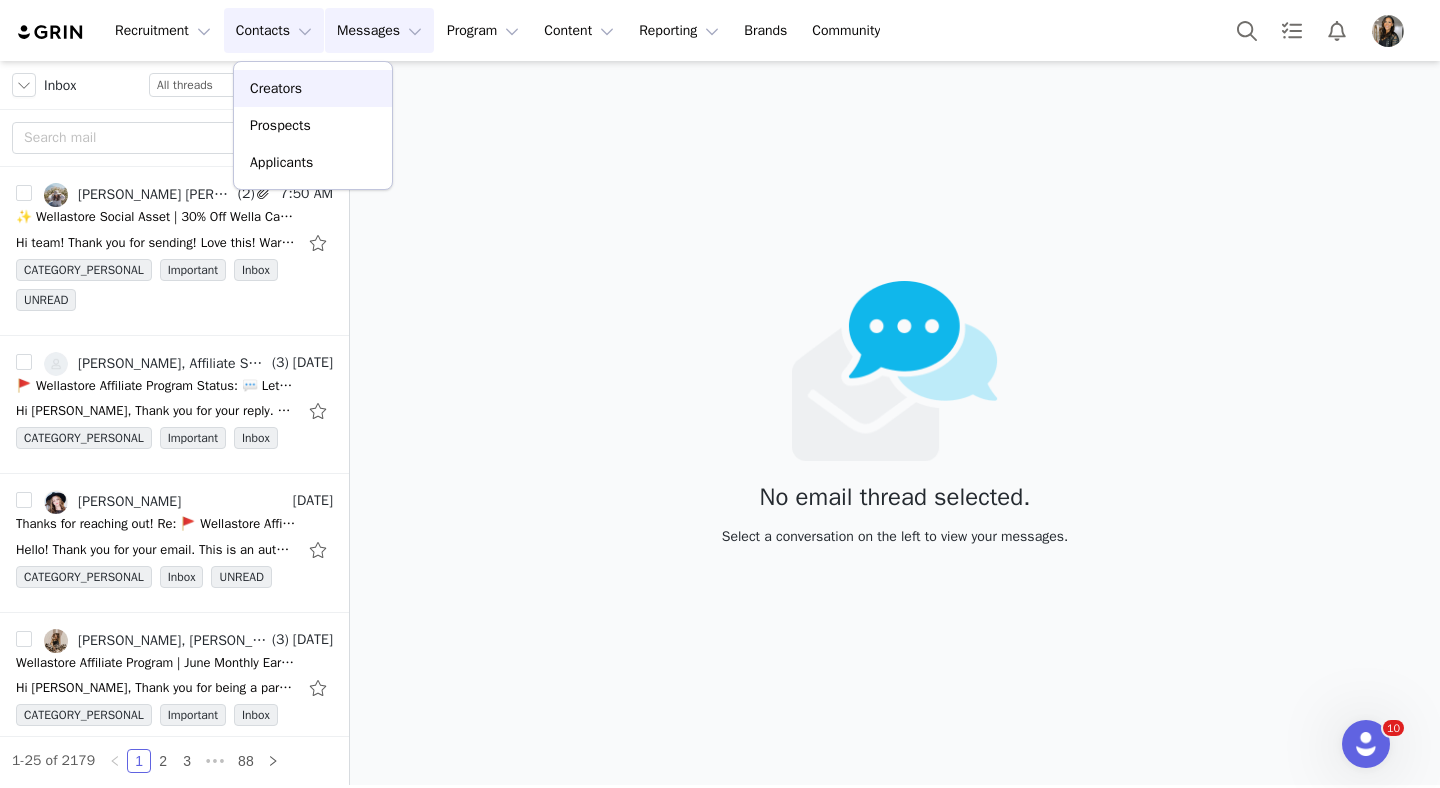 click on "Creators" at bounding box center [276, 88] 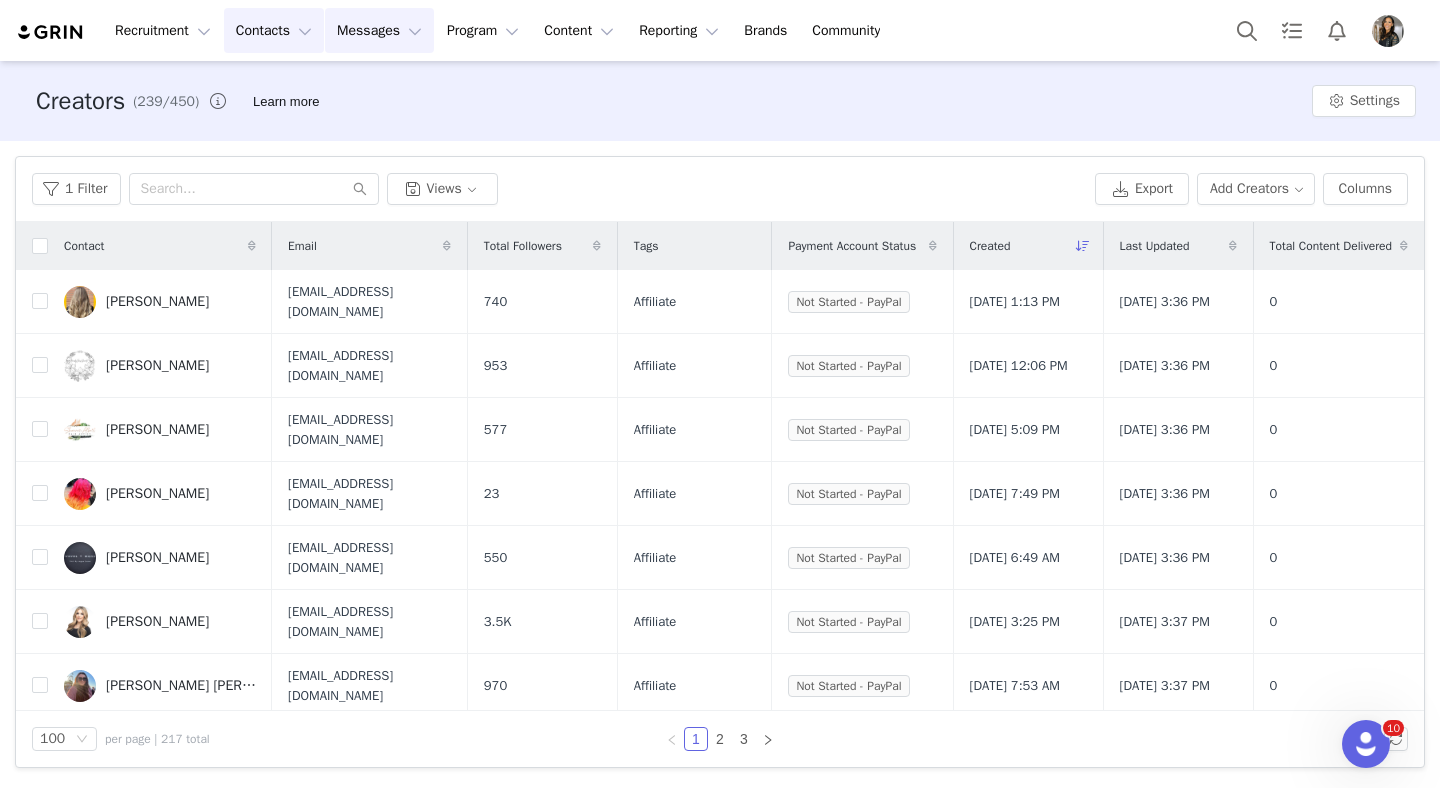 click on "Messages Messages" at bounding box center (379, 30) 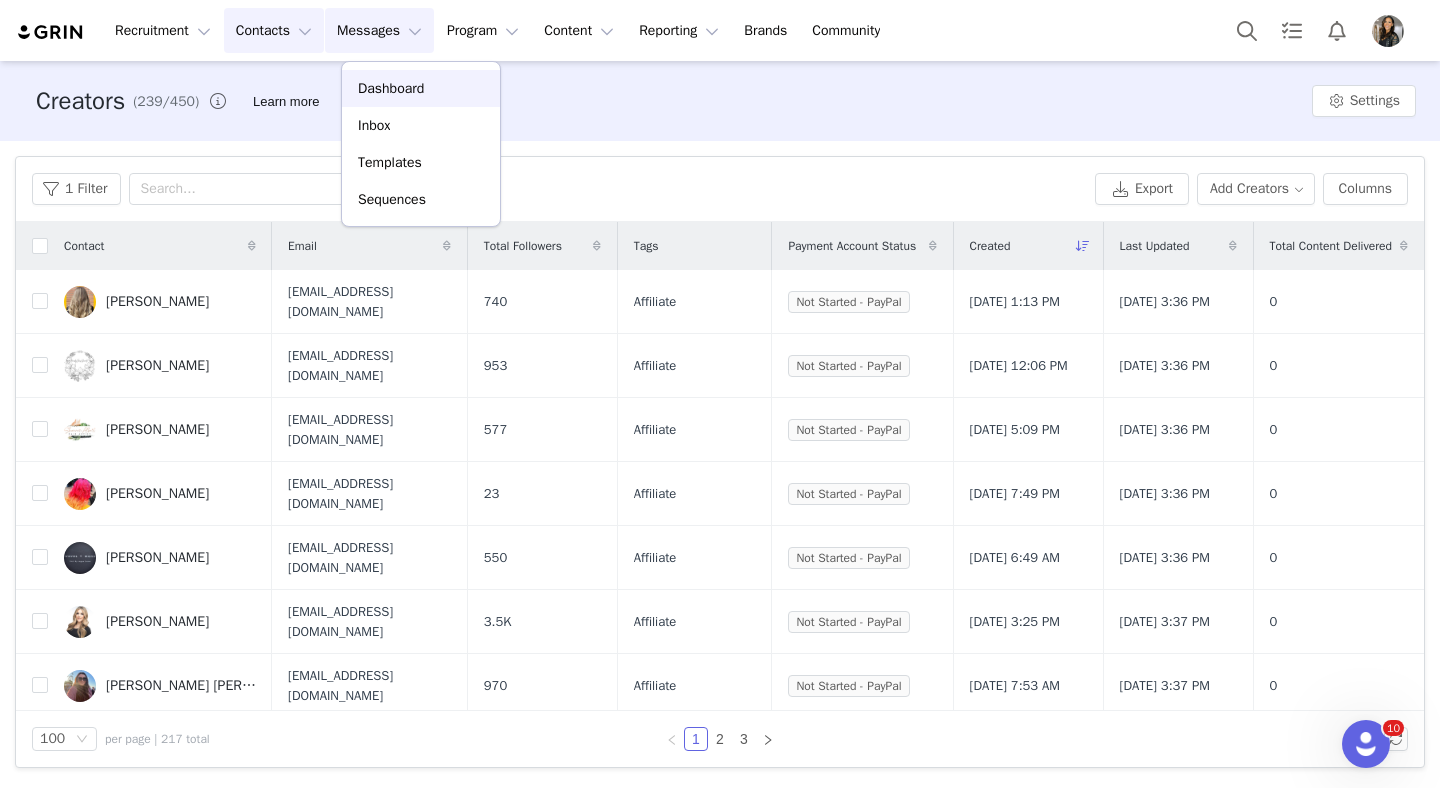click on "Dashboard" at bounding box center (391, 88) 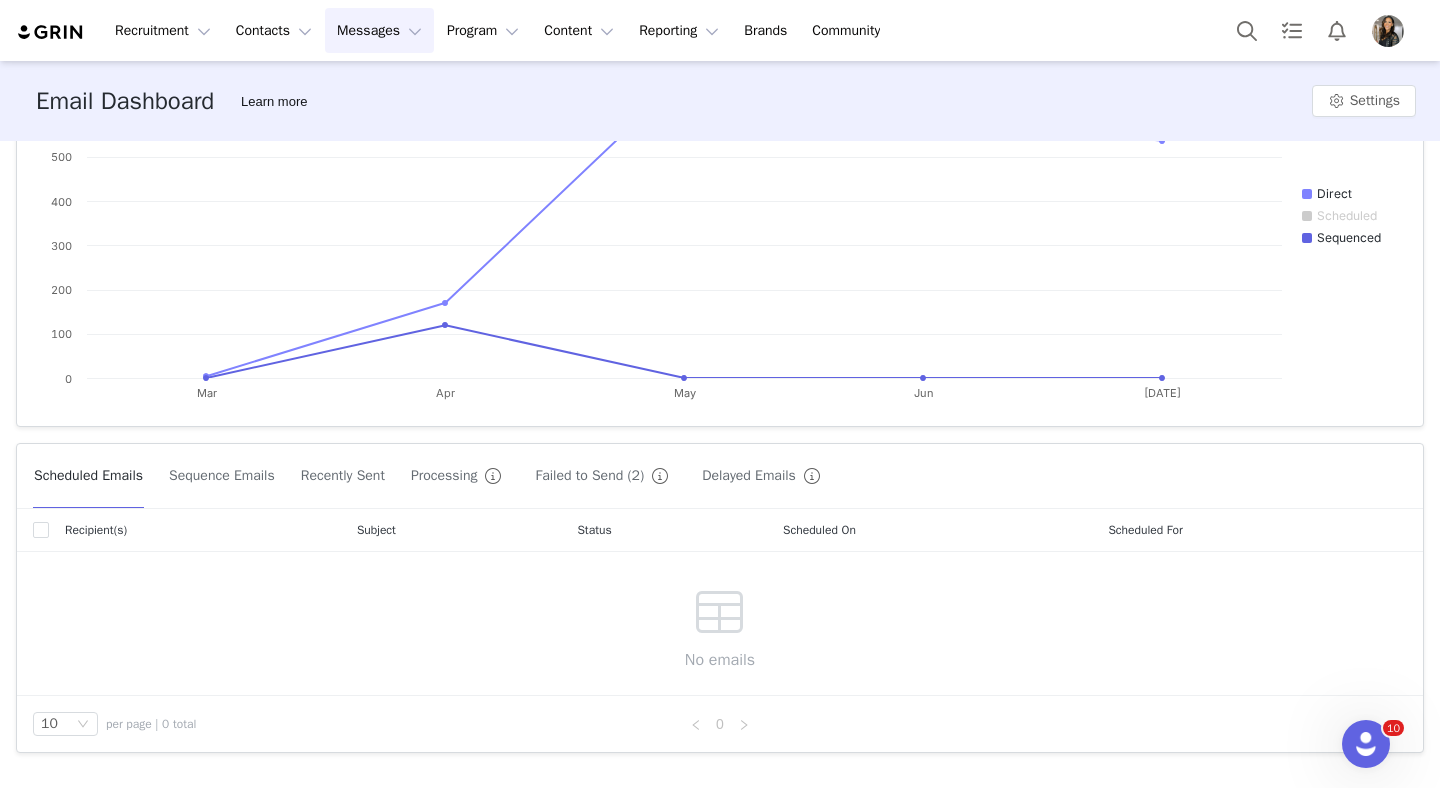 scroll, scrollTop: 299, scrollLeft: 0, axis: vertical 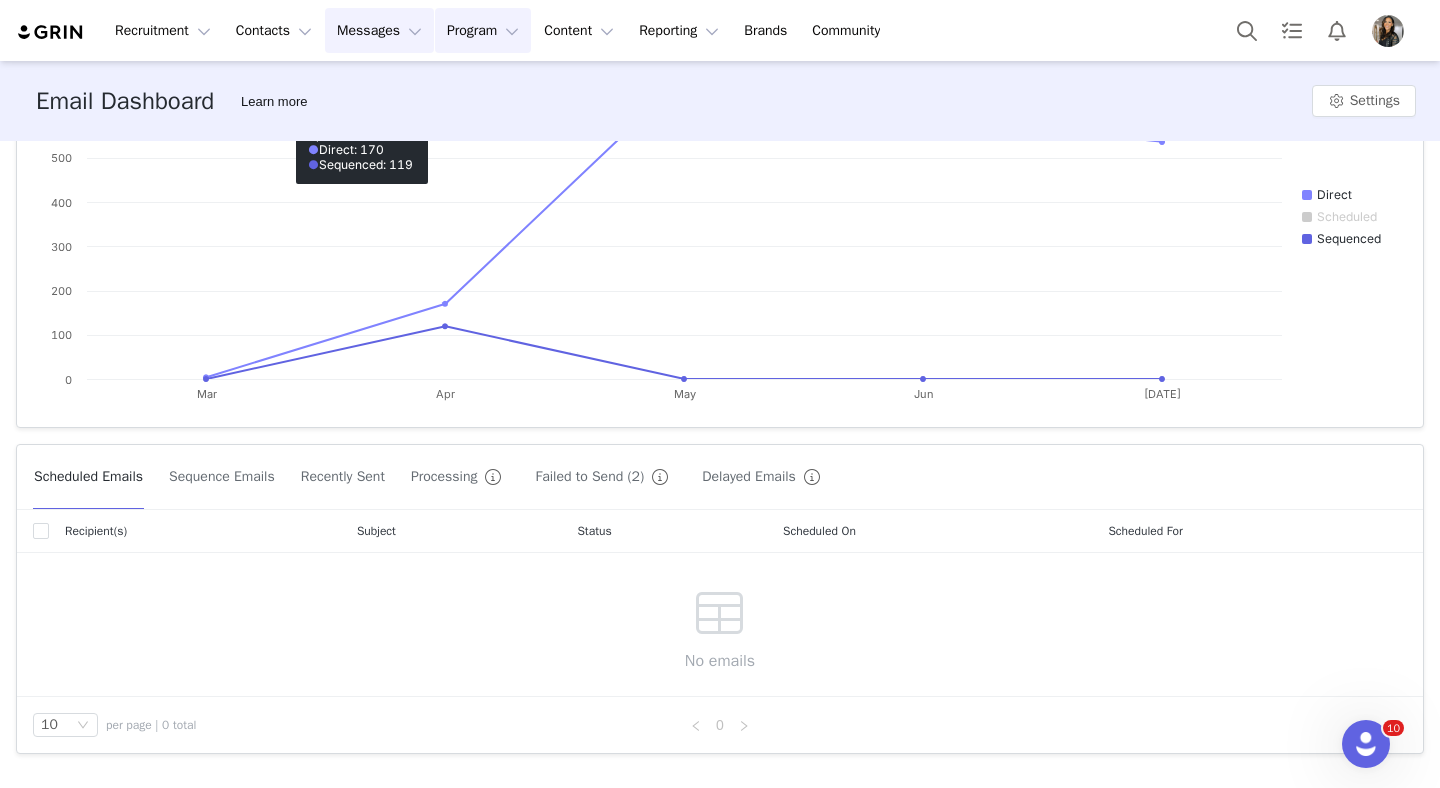 click on "Program Program" at bounding box center [483, 30] 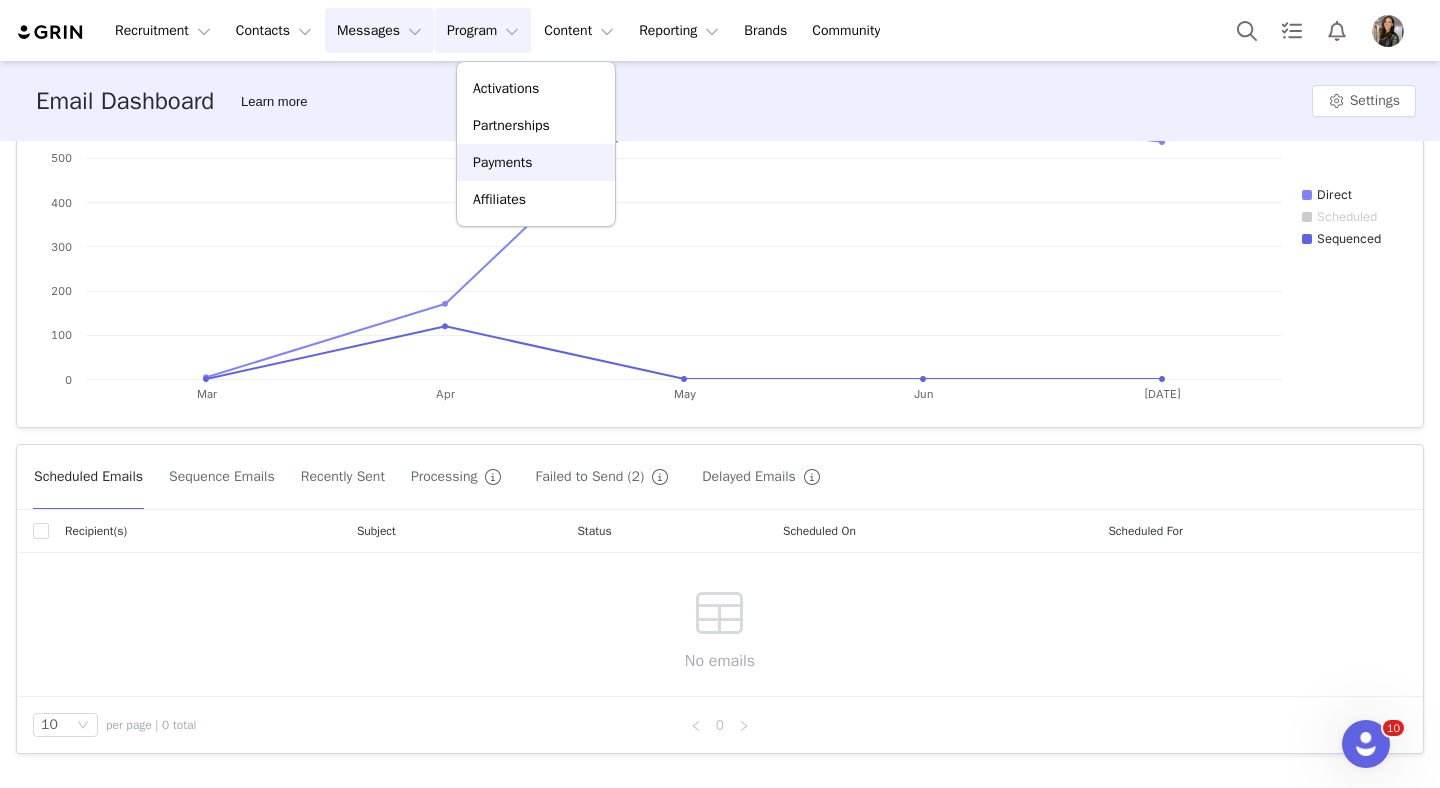 click on "Payments" at bounding box center (503, 162) 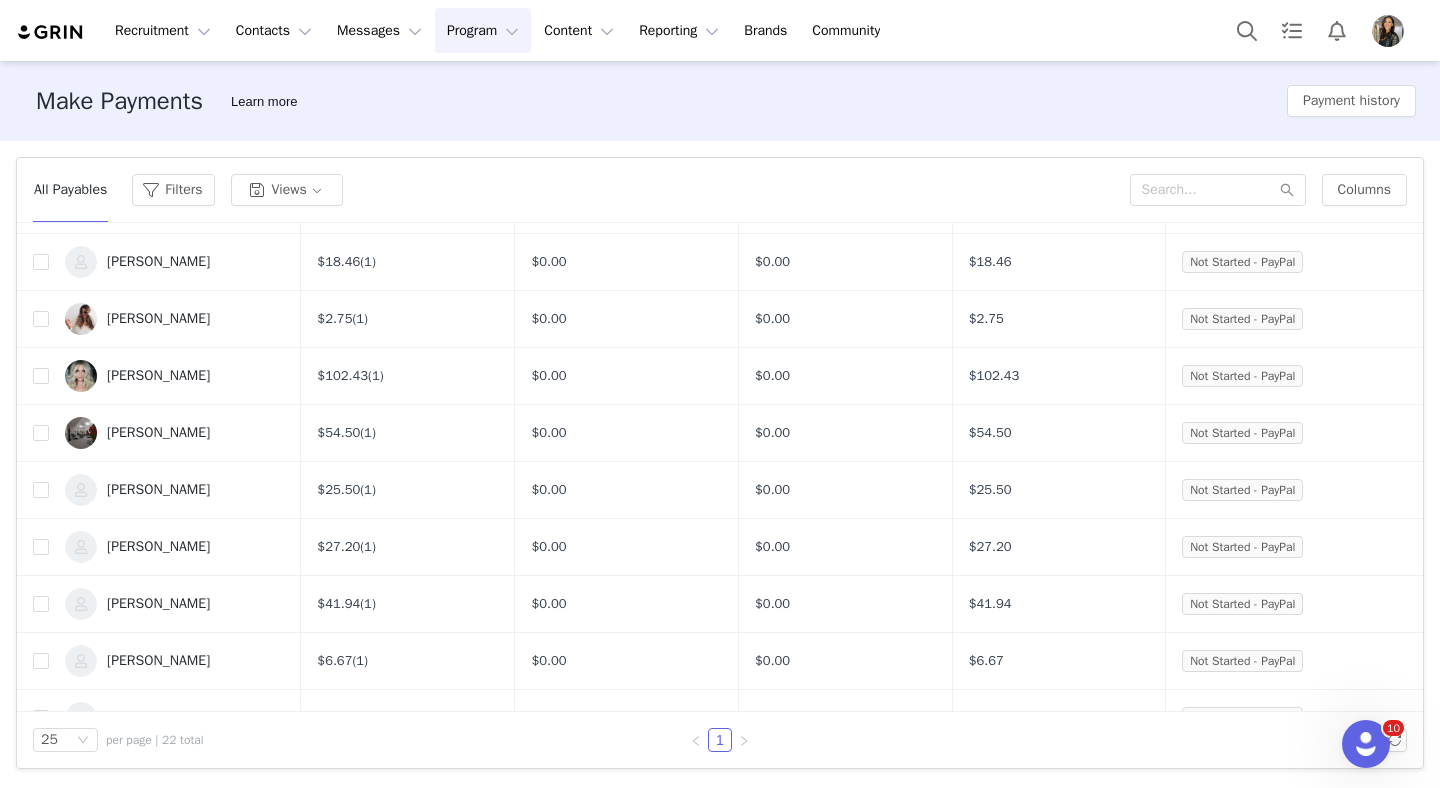 scroll, scrollTop: 813, scrollLeft: 0, axis: vertical 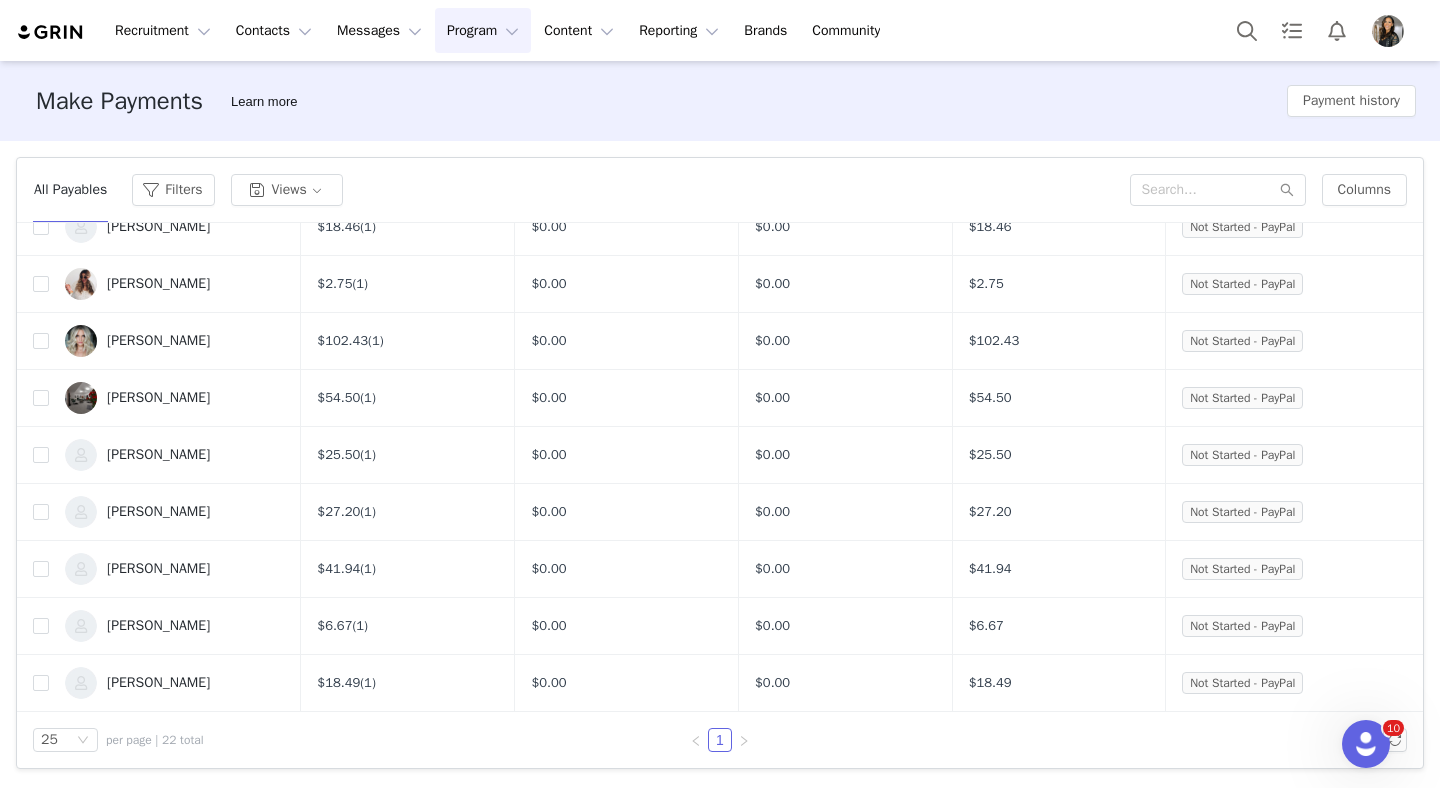 click at bounding box center [51, 32] 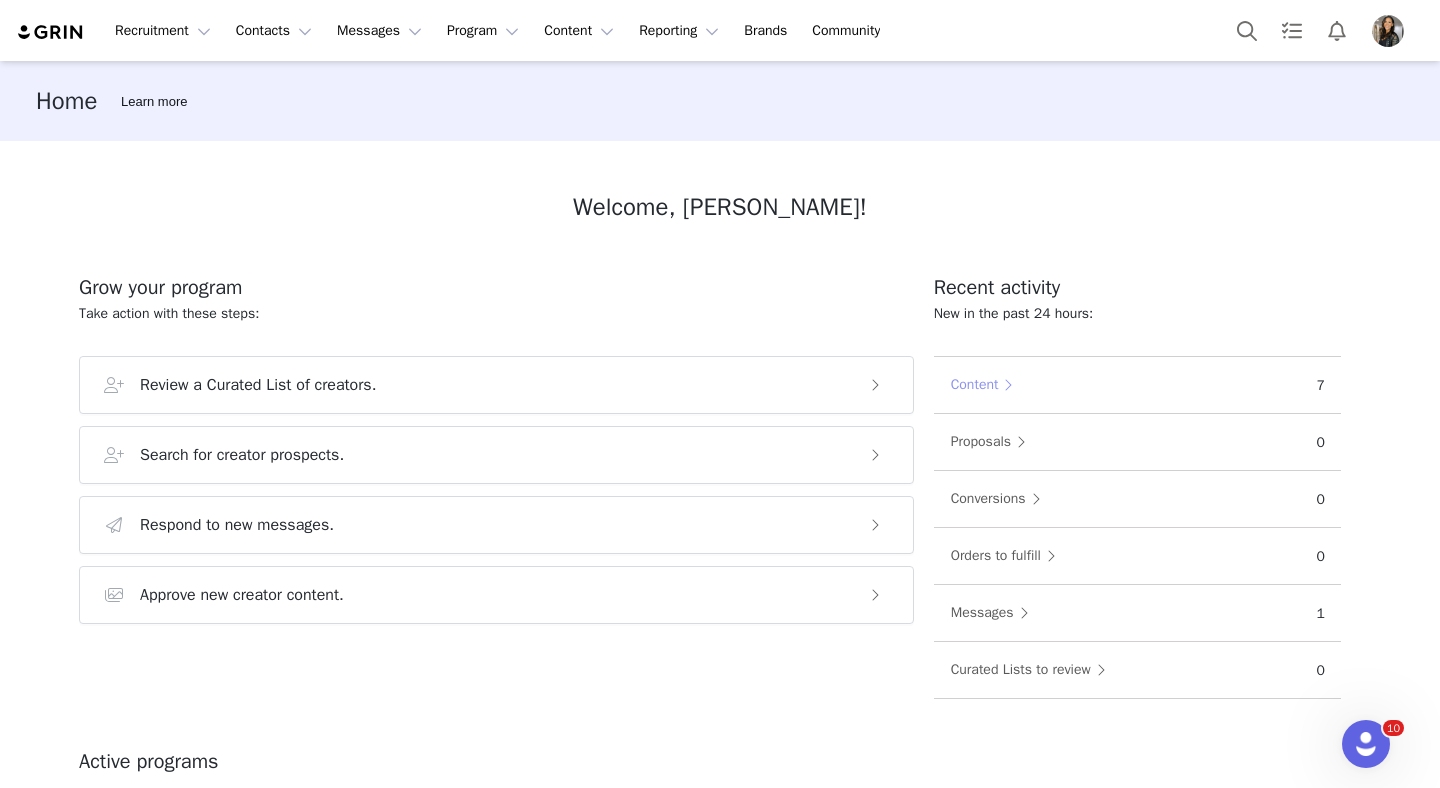 click on "Content" at bounding box center [987, 385] 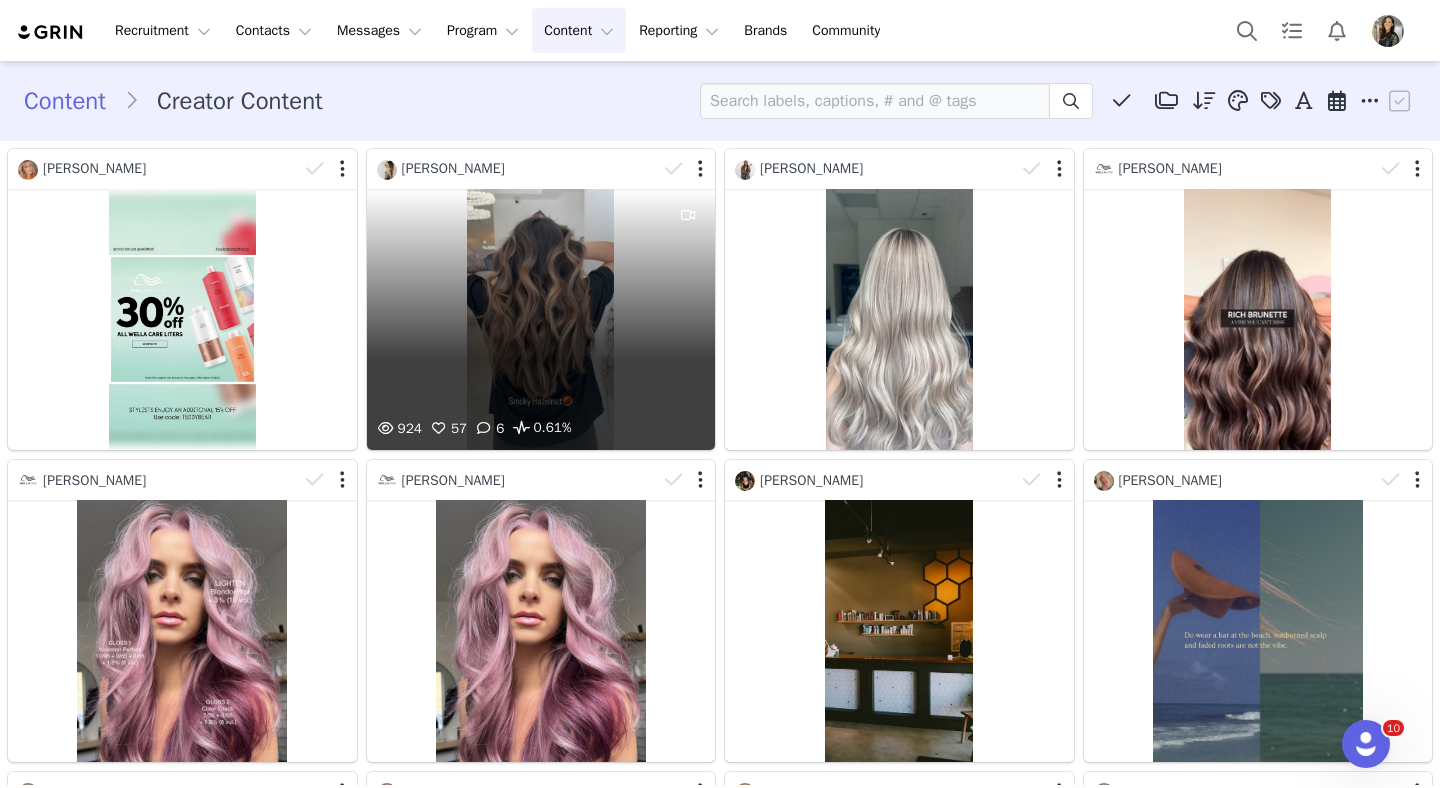 click on "924  57  6  0.61%" at bounding box center [541, 319] 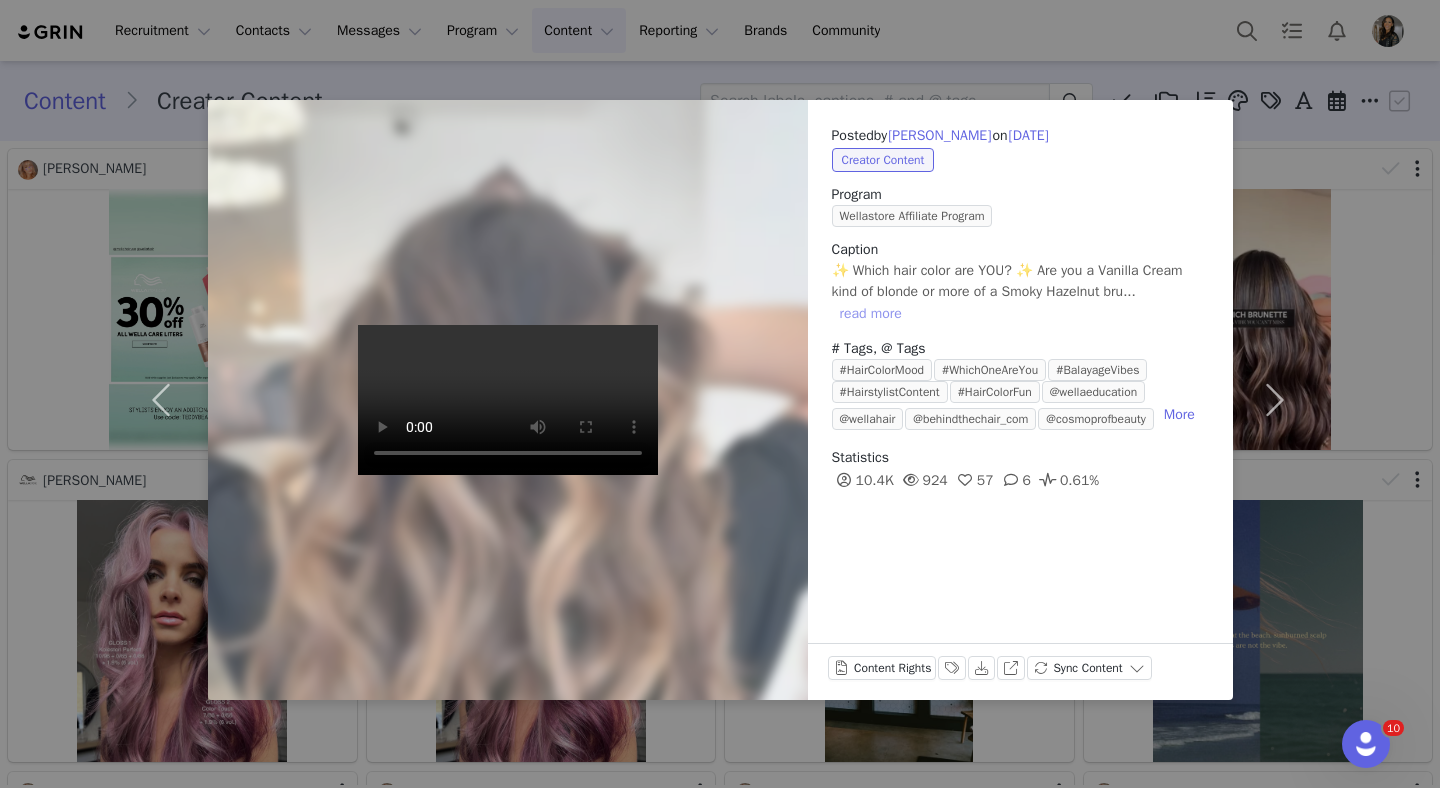 click on "read more" at bounding box center (871, 314) 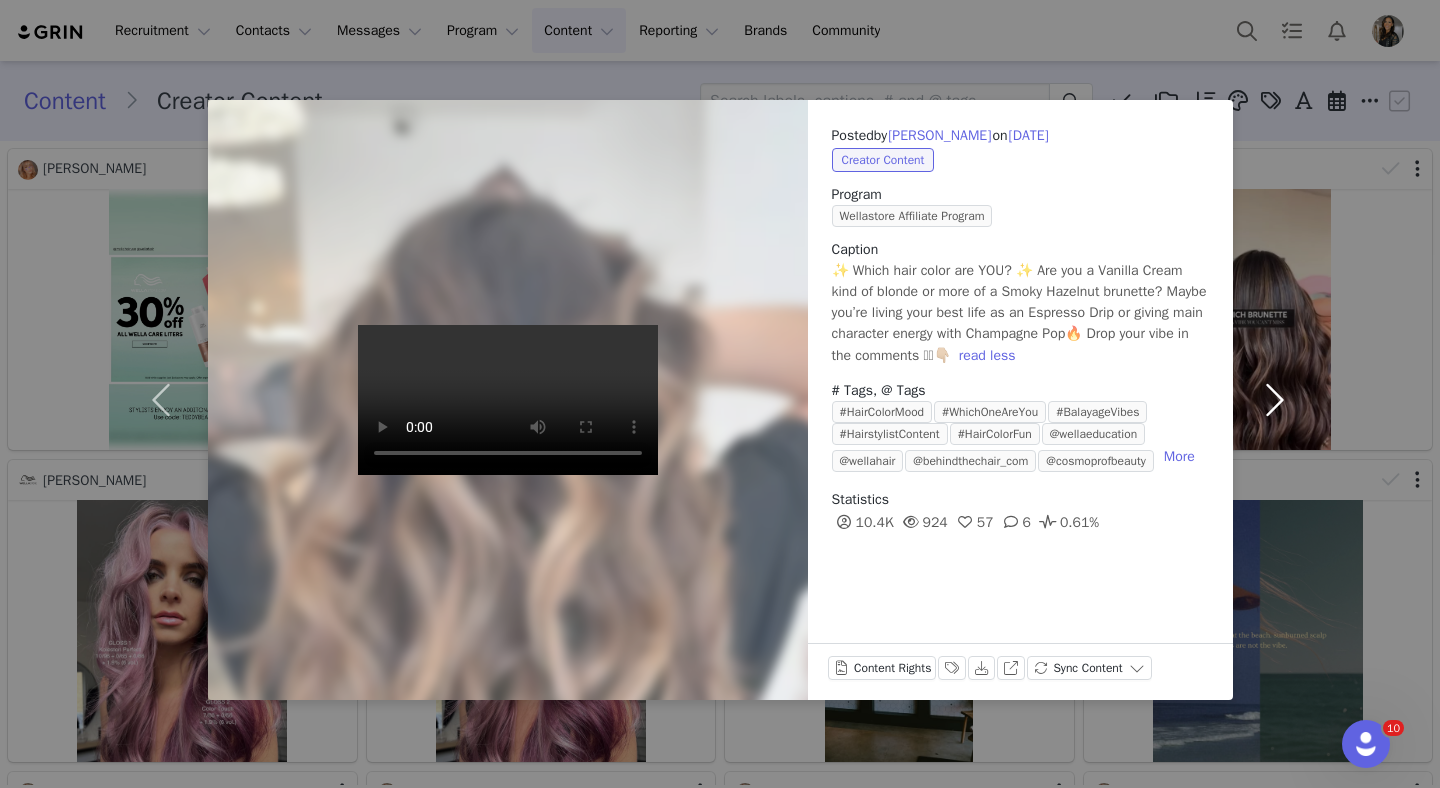 click at bounding box center [1275, 400] 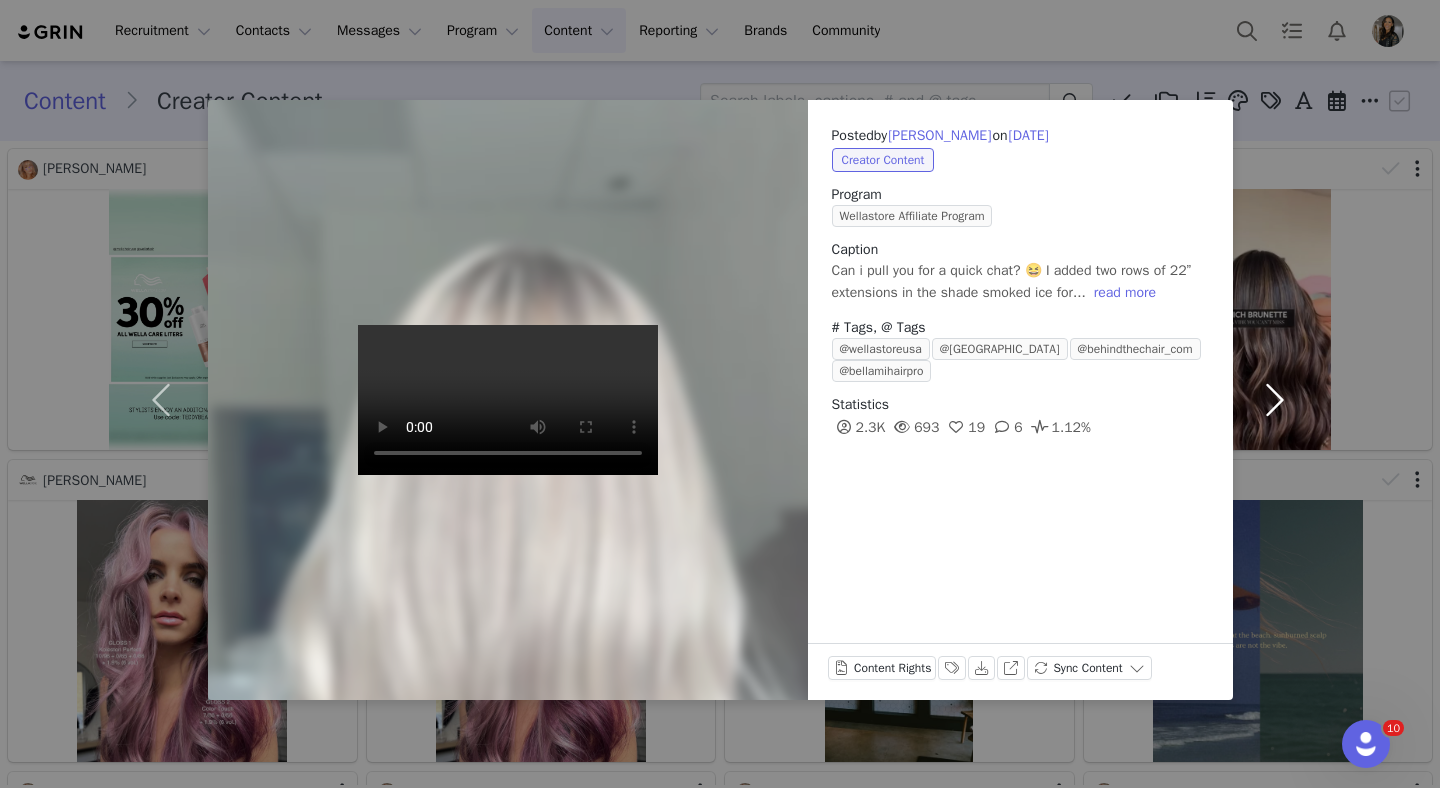 click at bounding box center (1275, 400) 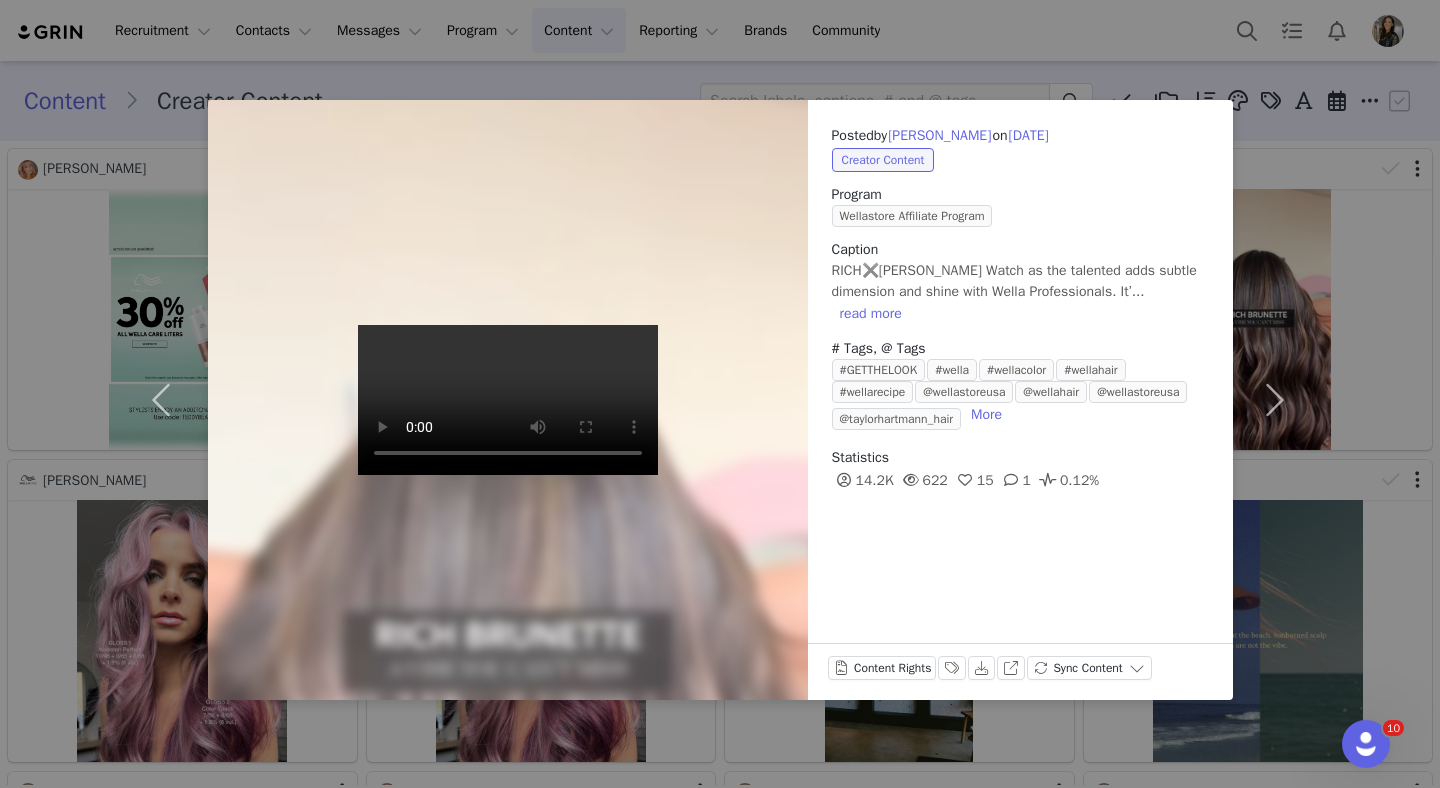 click on "Posted  by  Jaclyn Harwood  on  Jul 10, 2025  Creator Content  Program Wellastore Affiliate Program Caption RICH✖️BRUNETTE
Watch as the talented  adds subtle dimension and shine with Wella Professionals.  It’... read more # Tags, @ Tags  #GETTHELOOK   #wella   #wellacolor   #wellahair   #wellarecipe   @wellastoreusa   @wellahair   @wellastoreusa   @taylorhartmann_hair  More     Statistics 14.2K  622  15  1  0.12%  Content Rights Labels & Tags Download View on Instagram Sync Content" at bounding box center [720, 394] 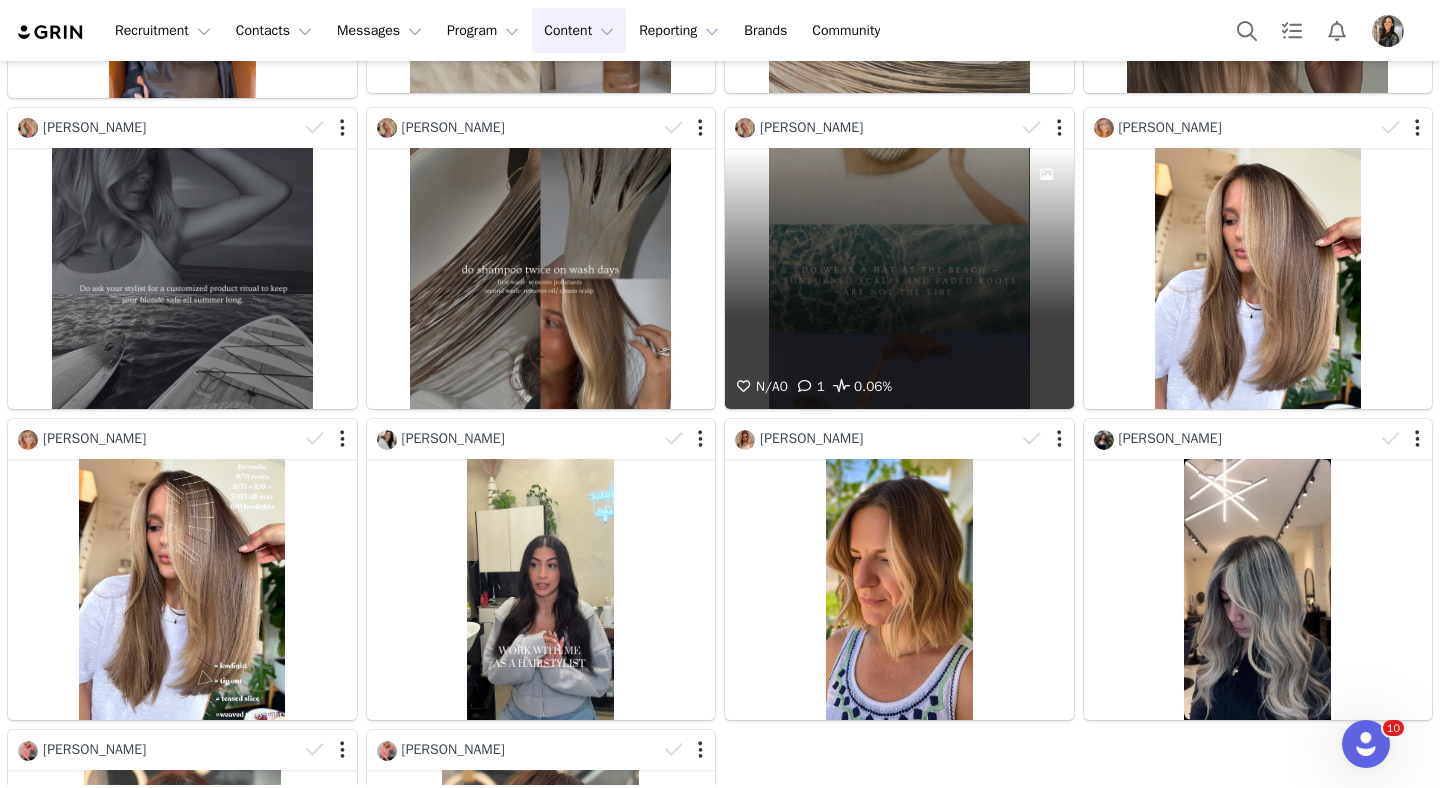 scroll, scrollTop: 1611, scrollLeft: 0, axis: vertical 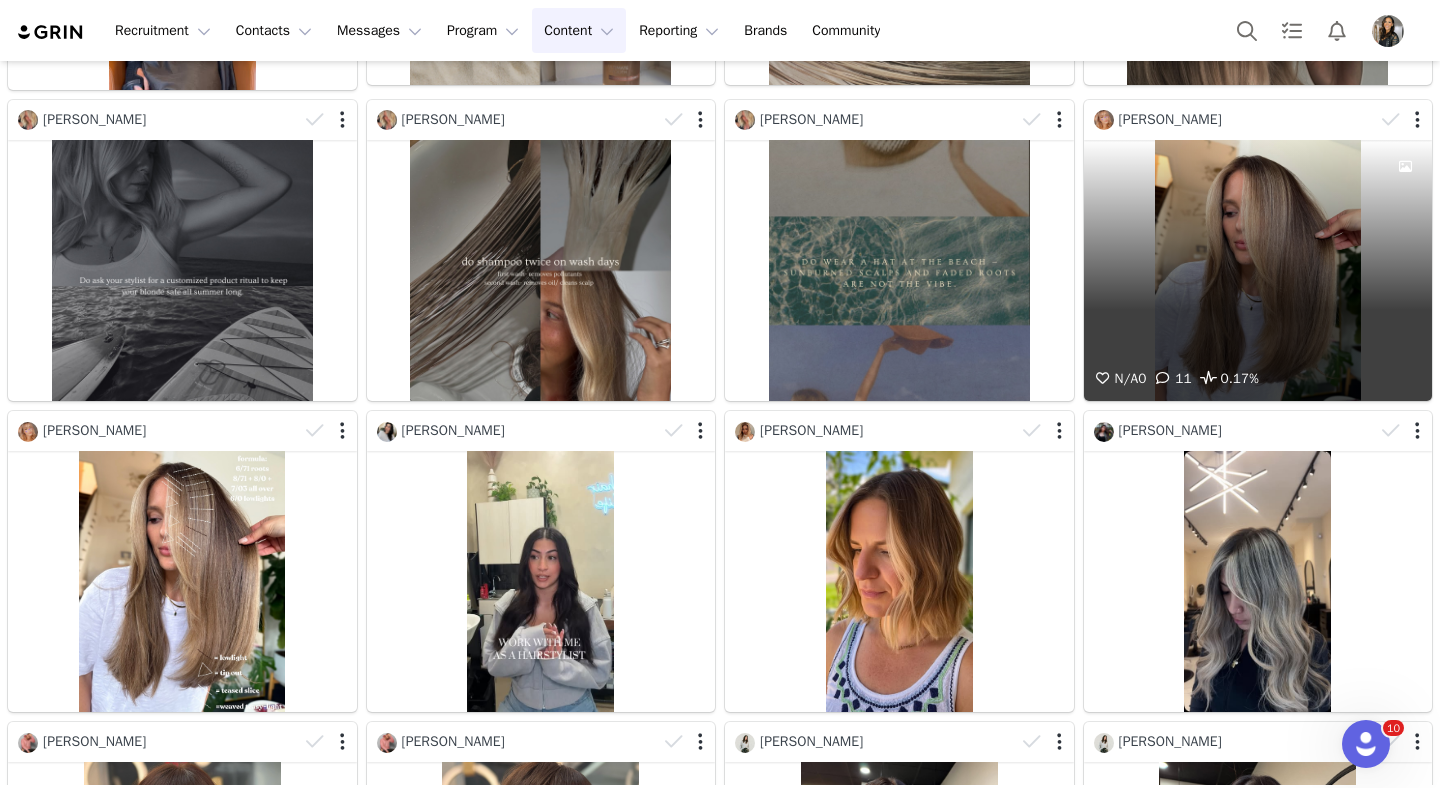 click on "N/A  0  11  0.17%" at bounding box center [1258, 270] 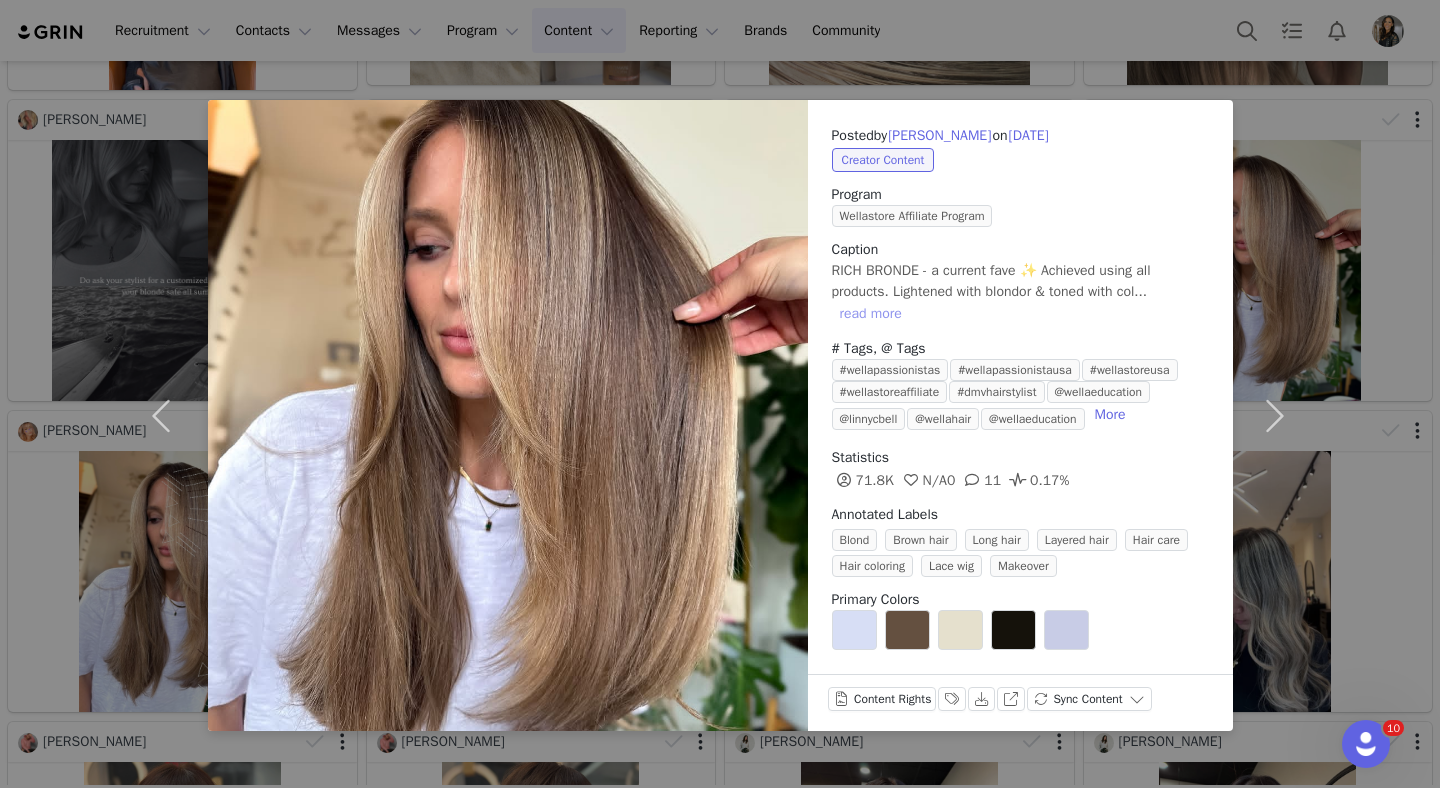 click on "read more" at bounding box center (871, 314) 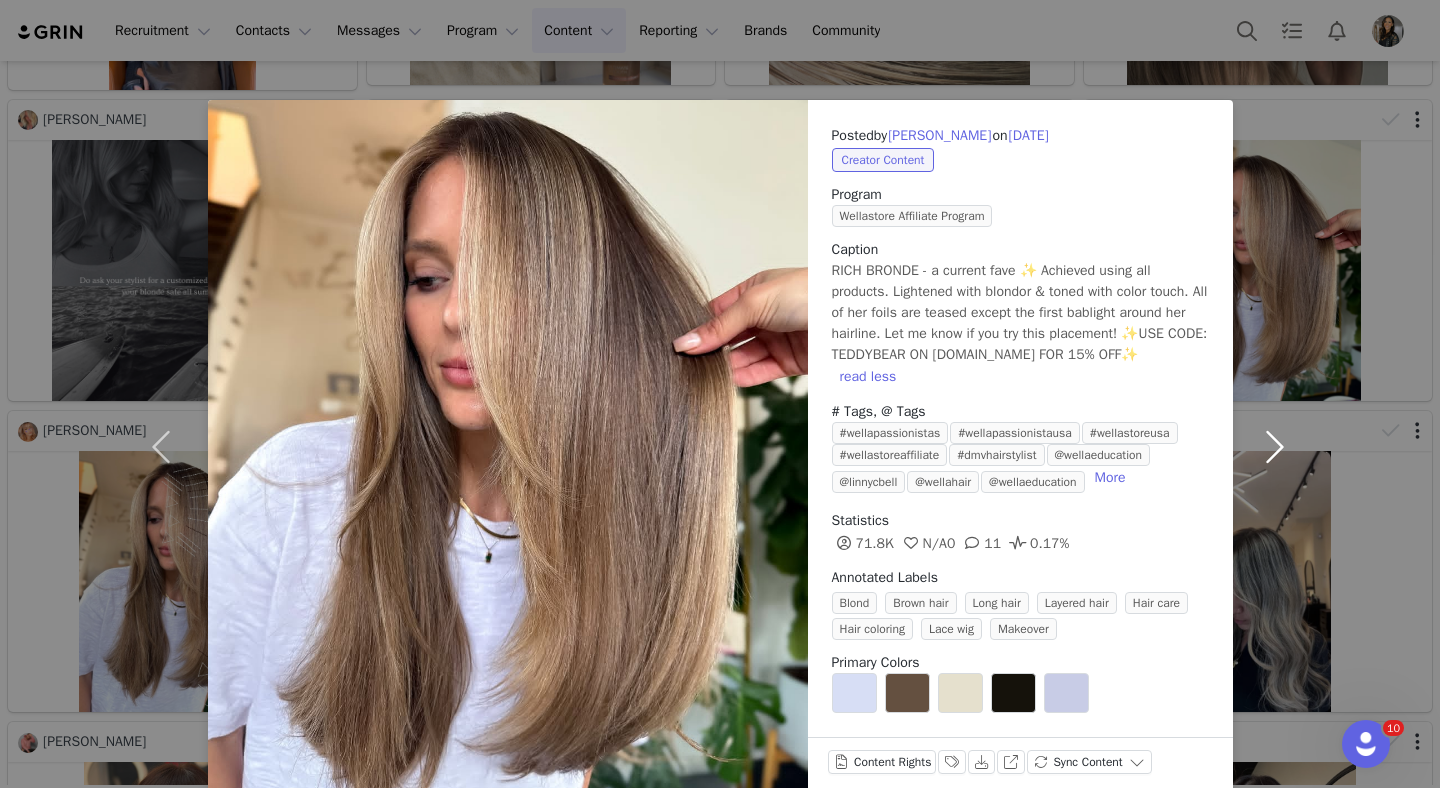 click at bounding box center [1275, 447] 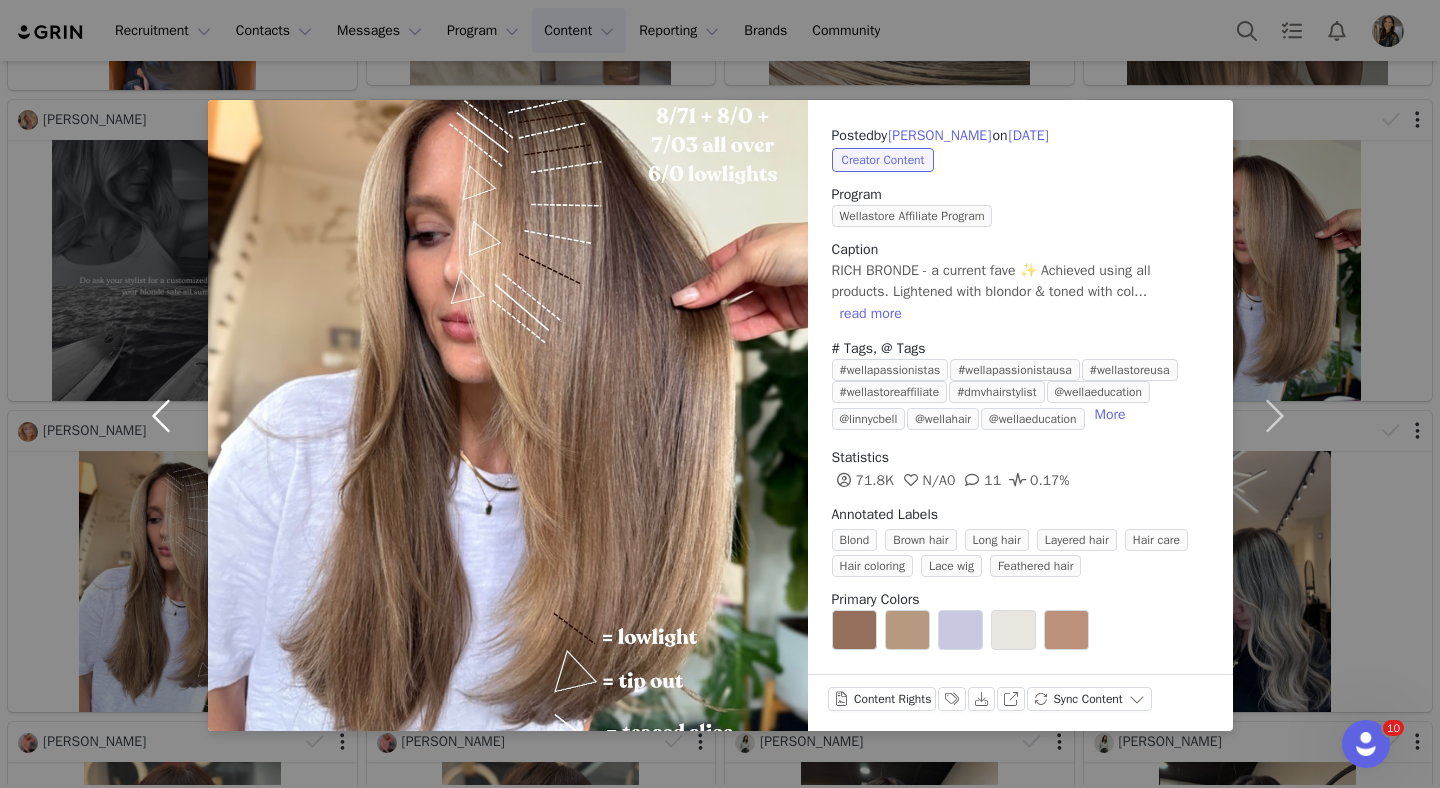 click at bounding box center (166, 415) 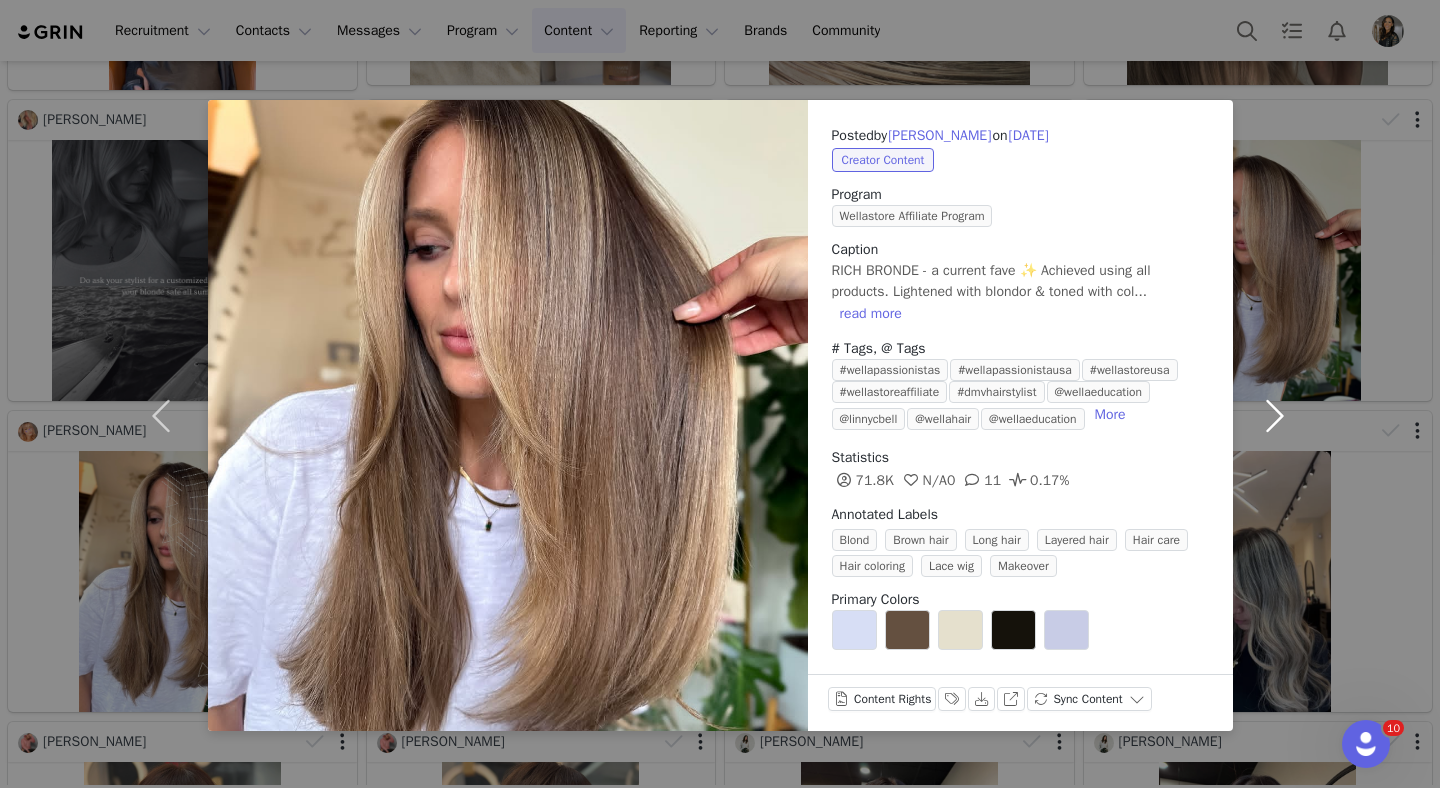 click at bounding box center (1275, 415) 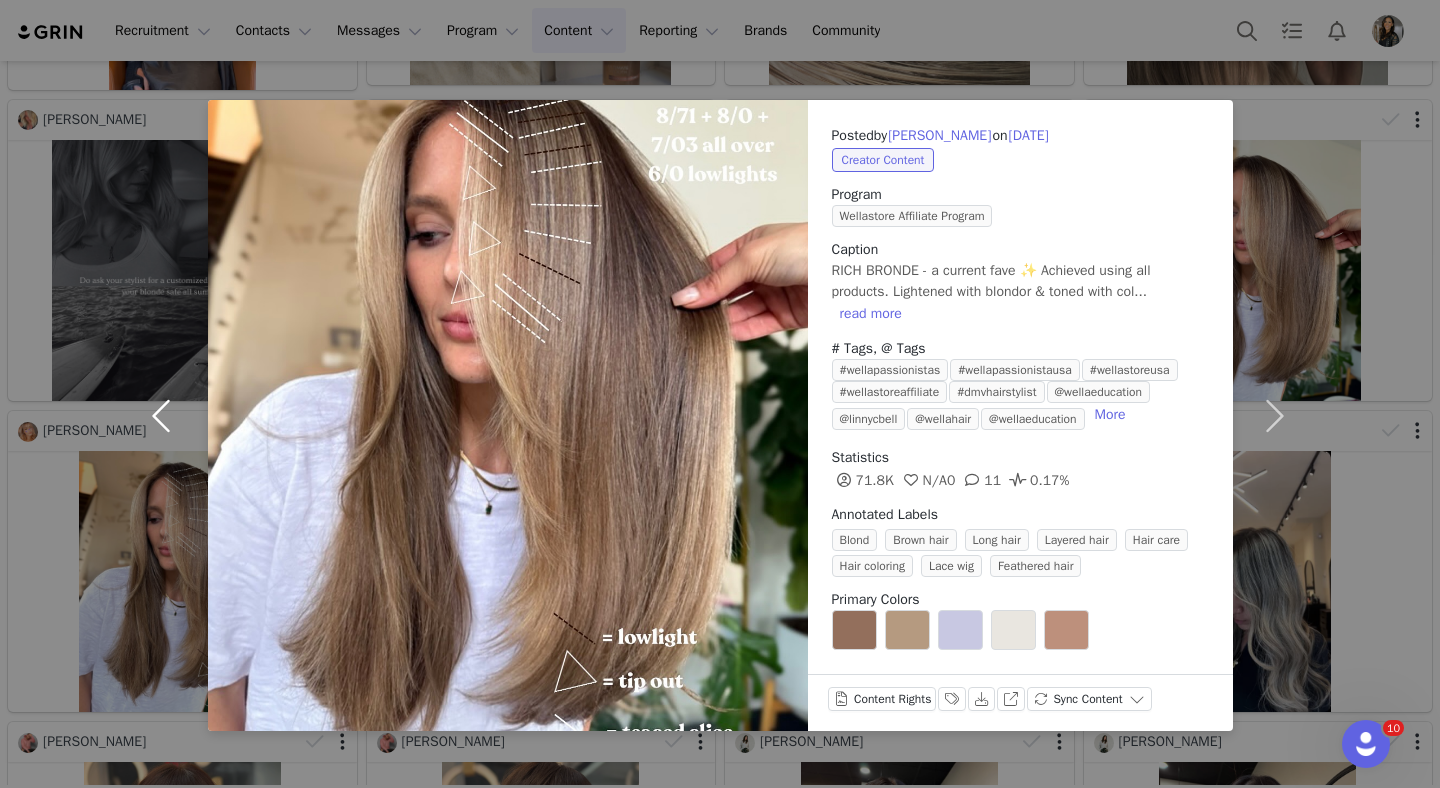 click at bounding box center (166, 415) 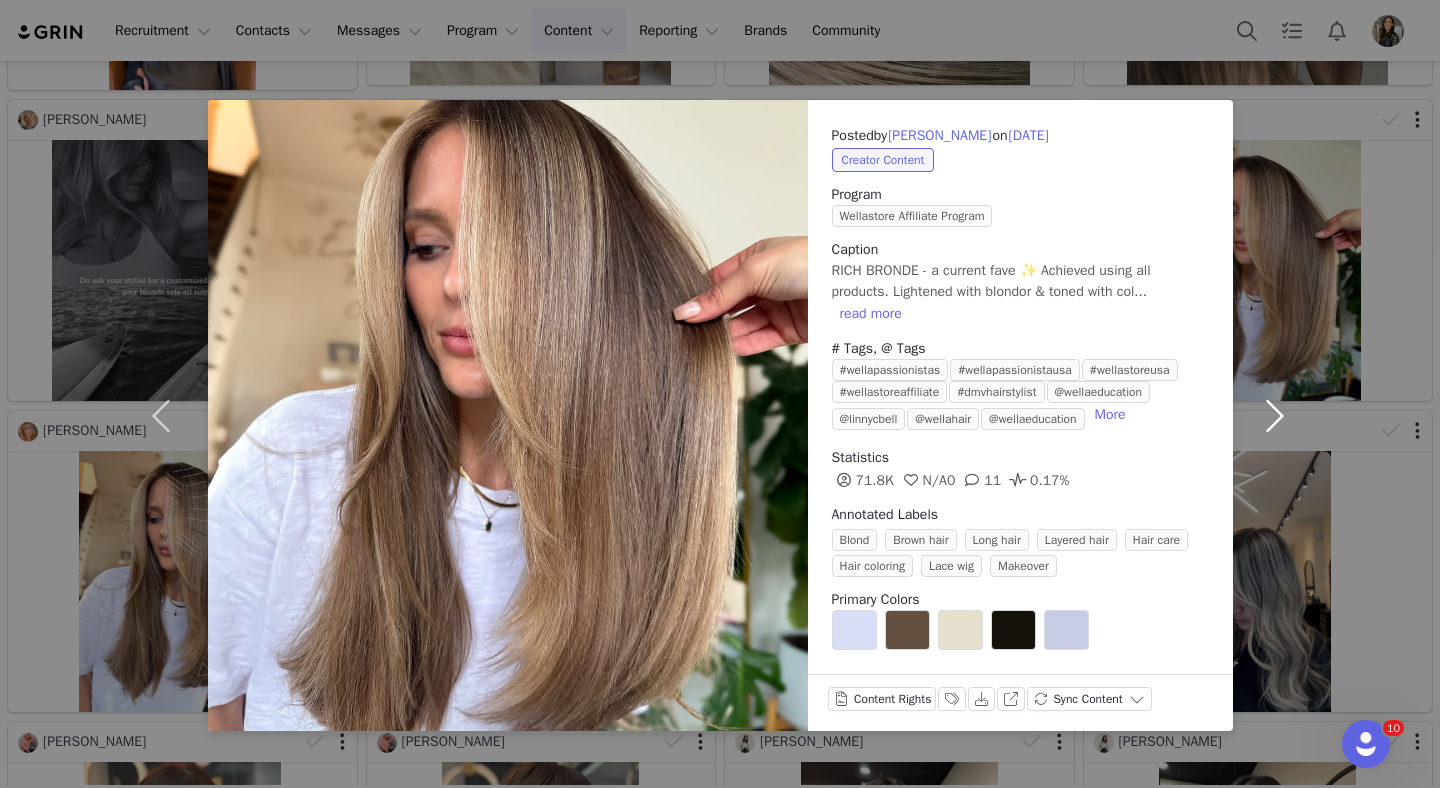 click at bounding box center [1275, 415] 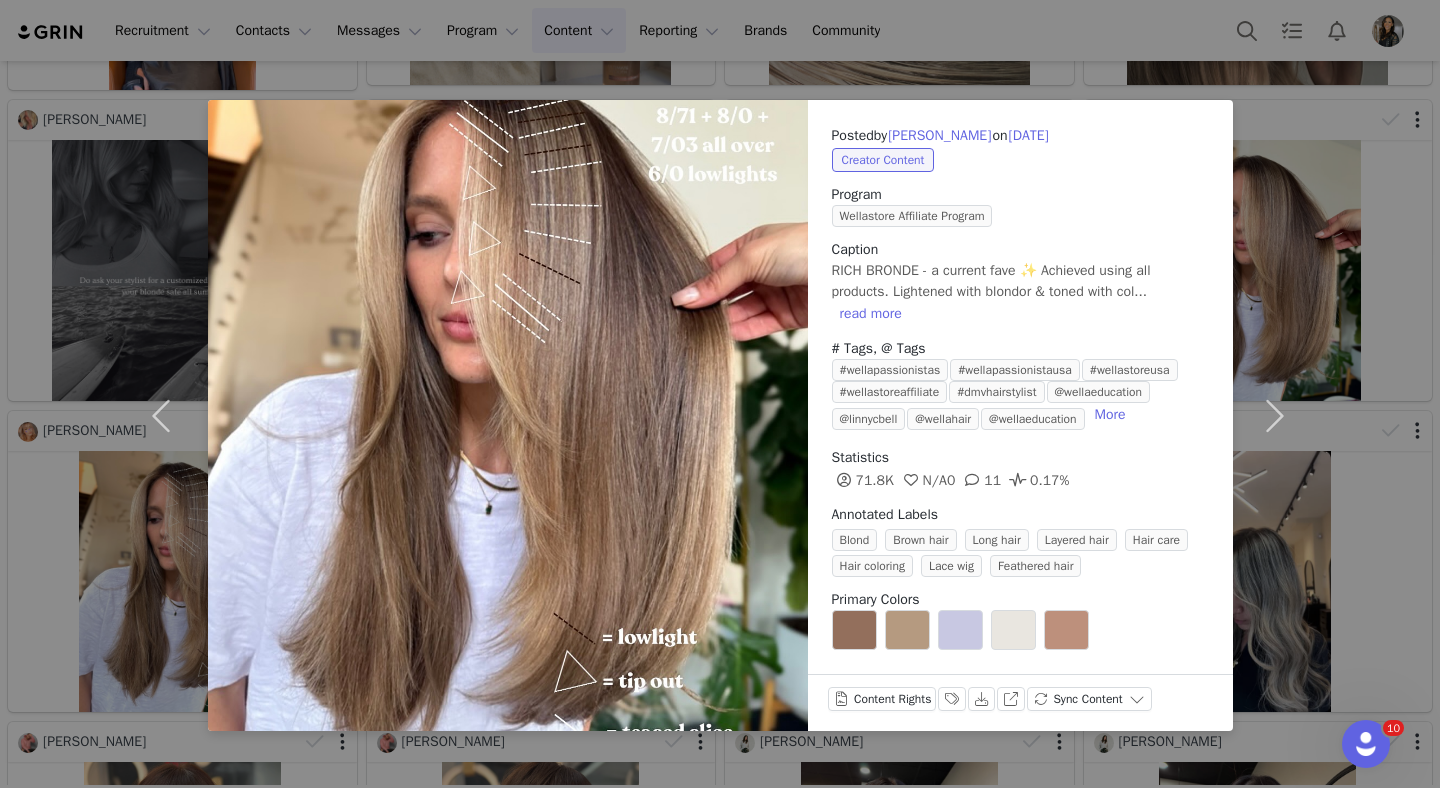 click on "Posted  by  Monica Frias  on  Jul 7, 2025  Creator Content  Program Wellastore Affiliate Program Caption RICH BRONDE - a current fave ✨
Achieved using all  products. Lightened with blondor & toned with col... read more # Tags, @ Tags  #wellapassionistas   #wellapassionistausa   #wellastoreusa   #wellastoreaffiliate   #dmvhairstylist   @wellaeducation   @linnycbell   @wellahair   @wellaeducation  More     Statistics 71.8K   N/A  0  11  0.17%  Annotated Labels  Blond   Brown hair   Long hair   Layered hair   Hair care   Hair coloring   Lace wig   Feathered hair  Primary Colors Content Rights Labels & Tags Download View on Instagram Sync Content" at bounding box center (720, 394) 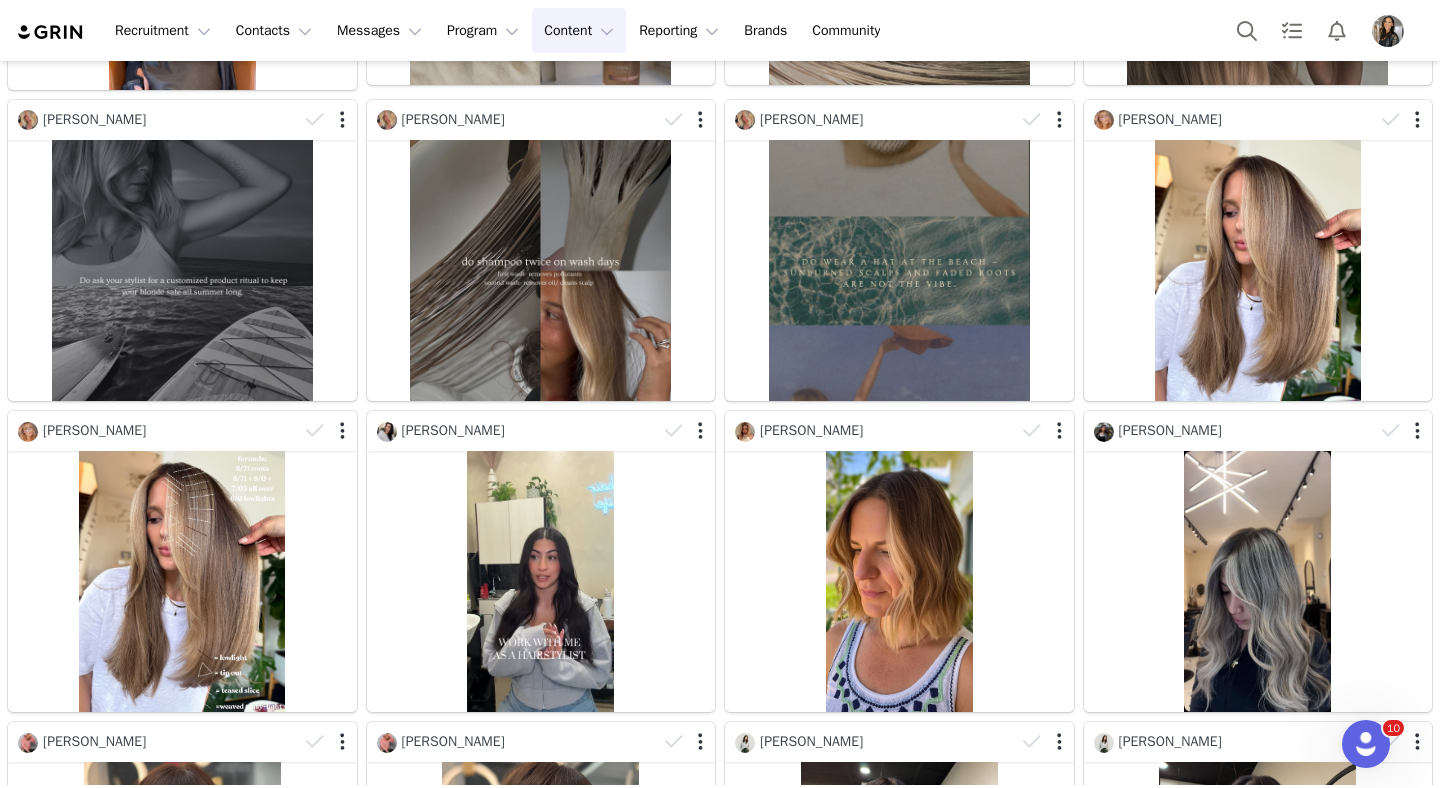 click at bounding box center [51, 32] 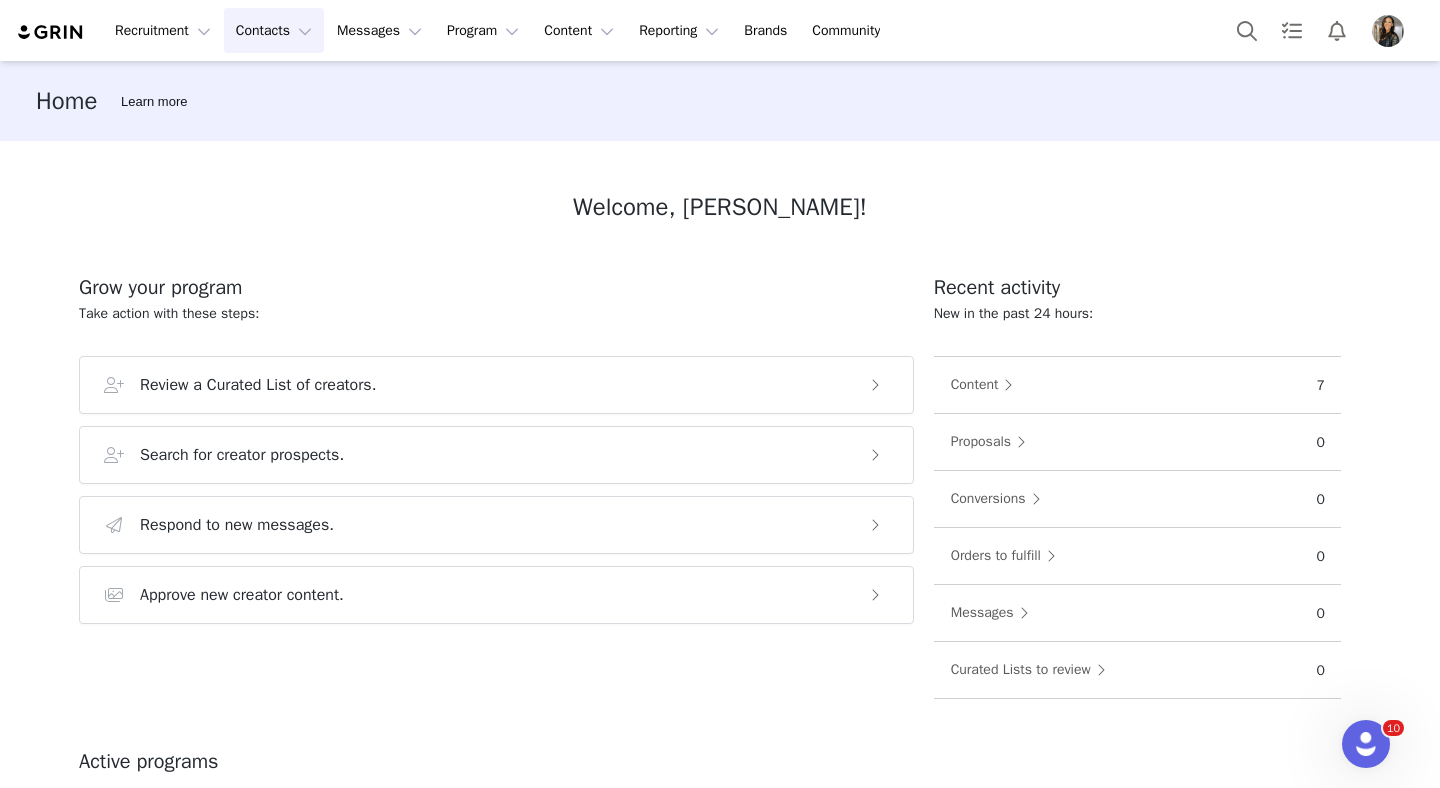 click on "Contacts Contacts" at bounding box center (274, 30) 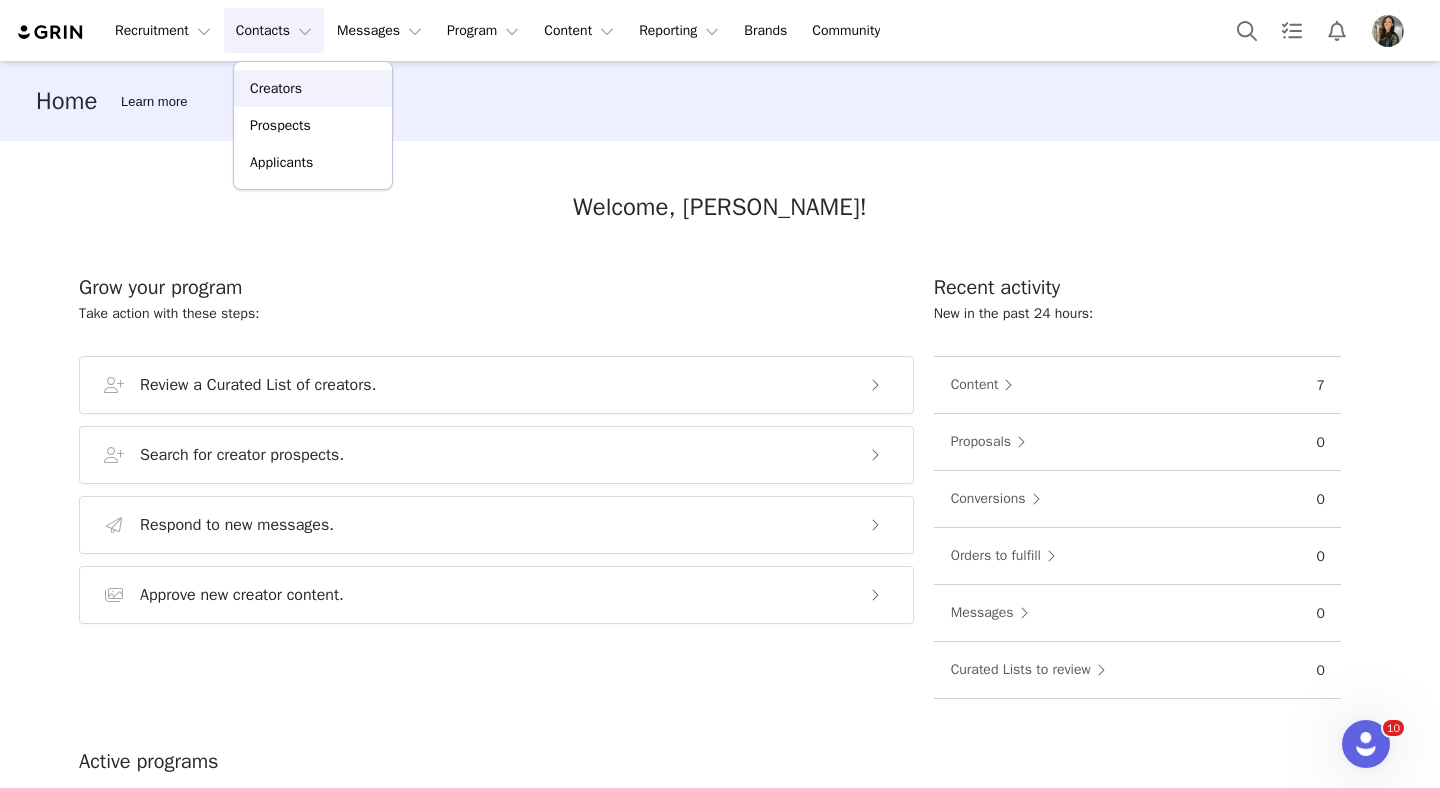click on "Creators" at bounding box center [276, 88] 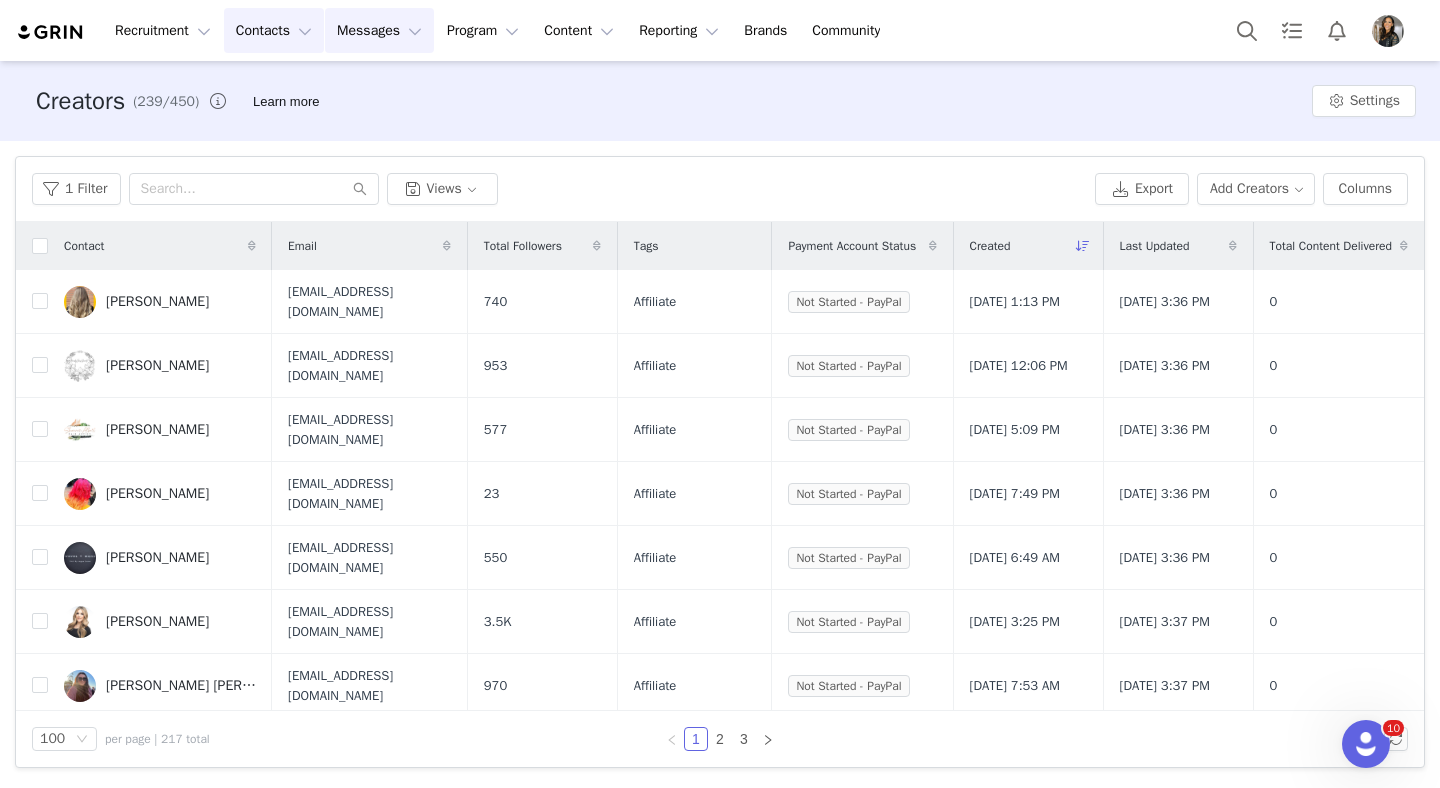 click on "Messages Messages" at bounding box center [379, 30] 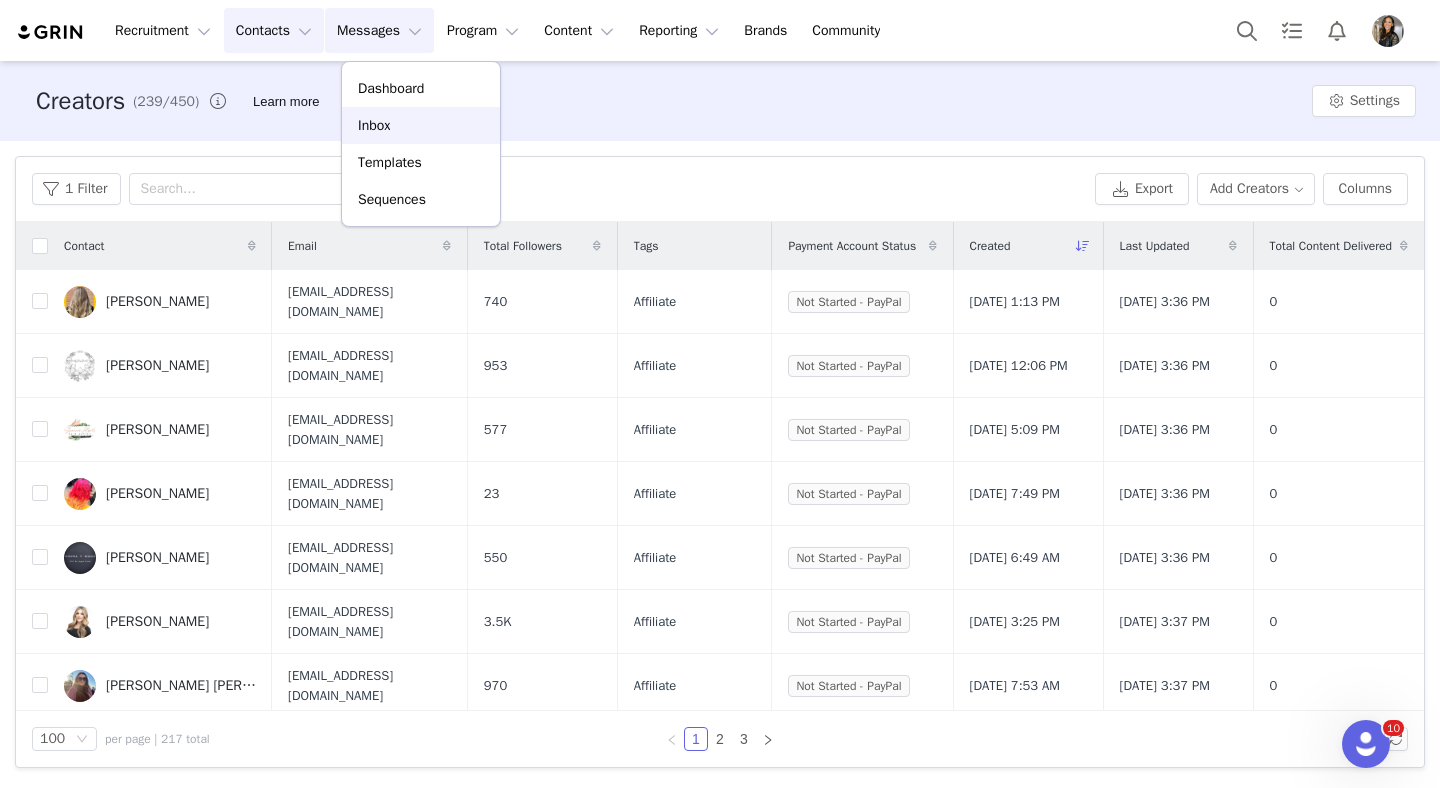 click on "Inbox" at bounding box center (374, 125) 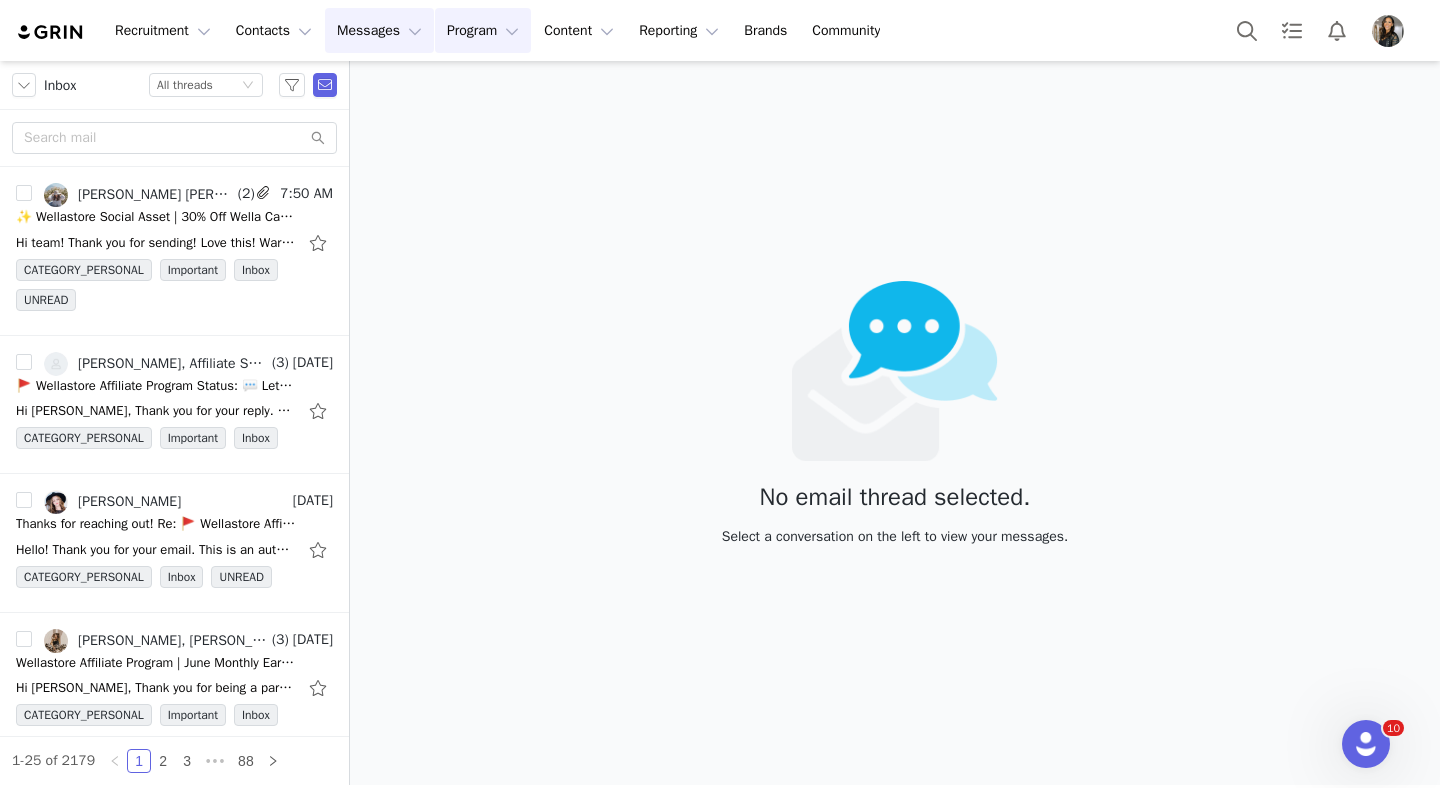 click on "Program Program" at bounding box center [483, 30] 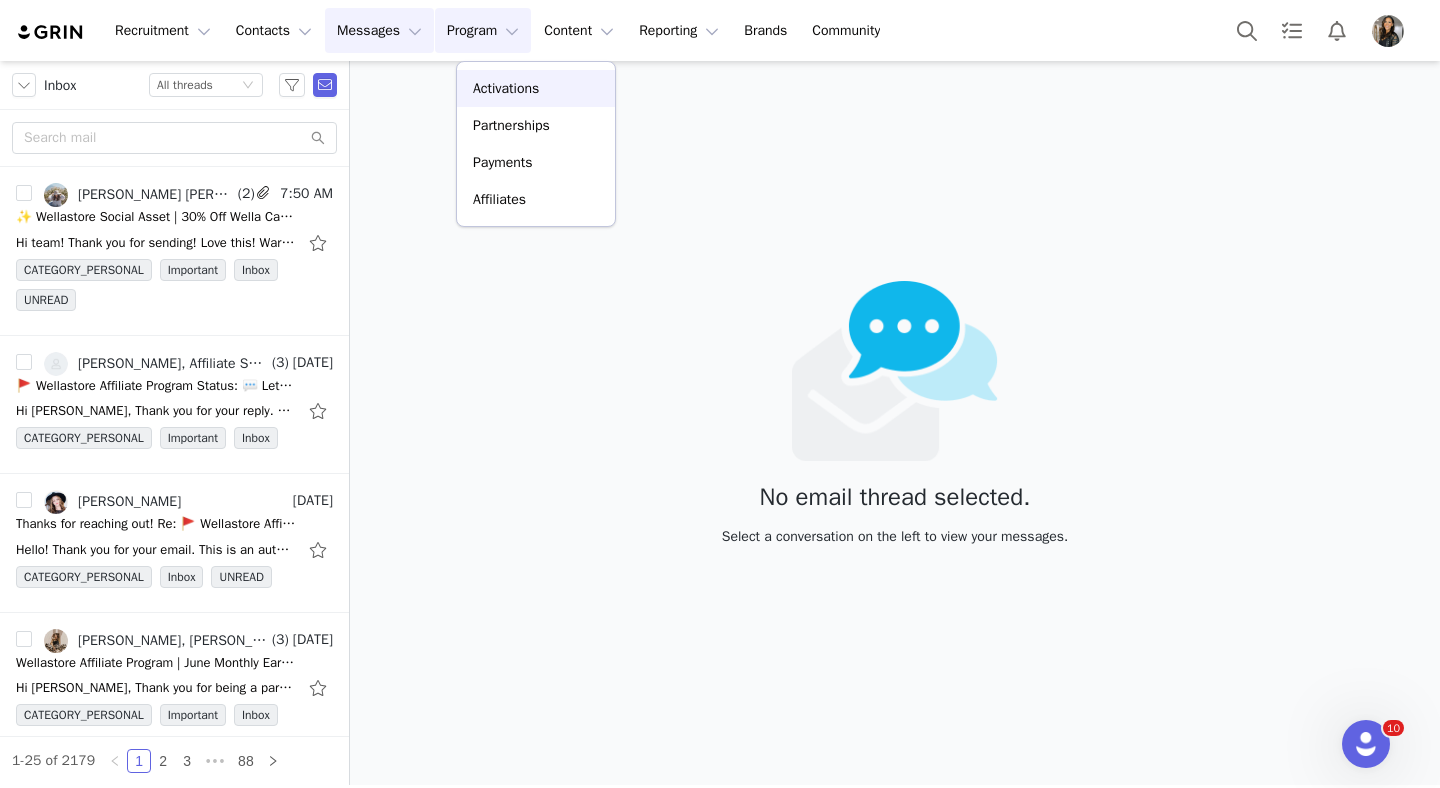 click on "Activations" at bounding box center (506, 88) 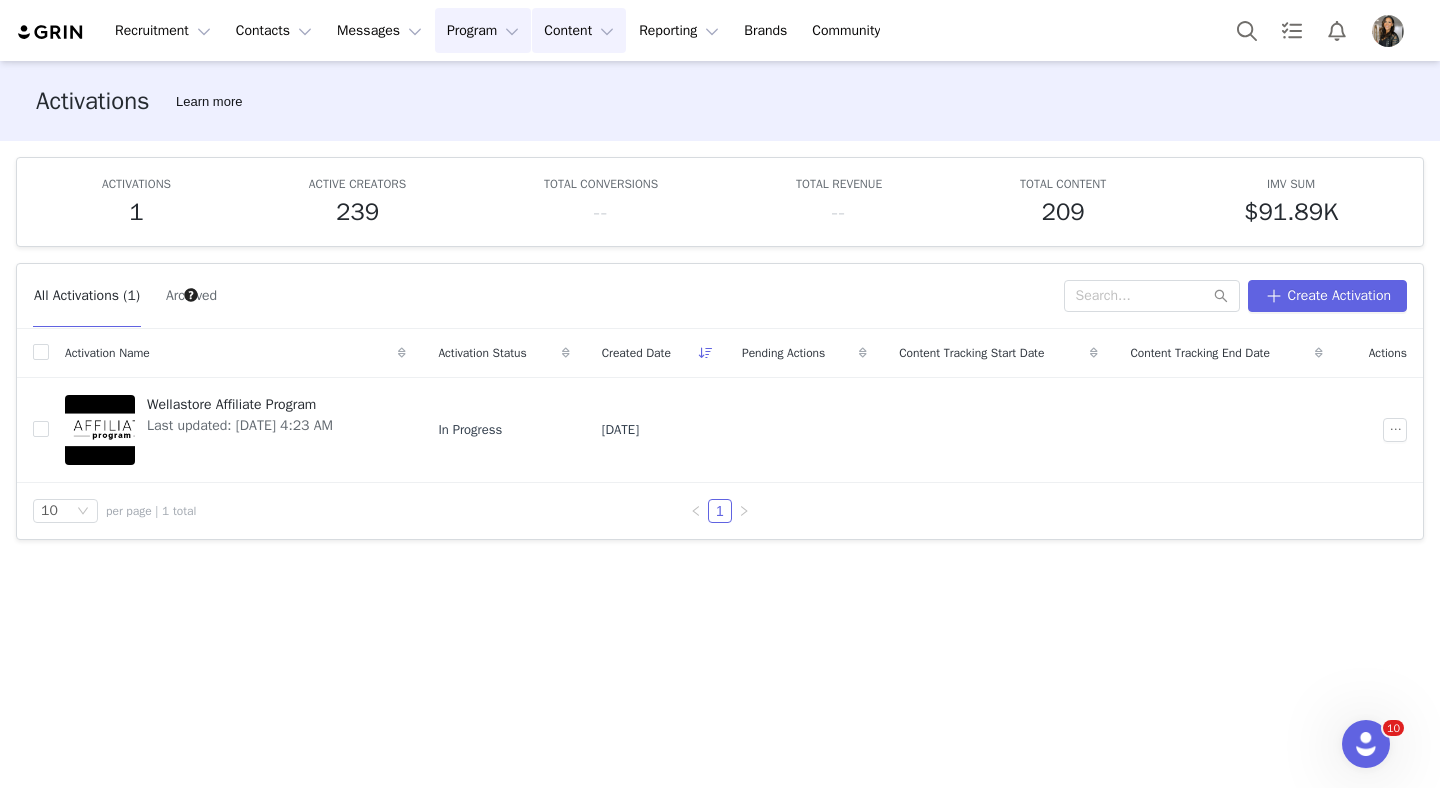 click on "Content Content" at bounding box center (579, 30) 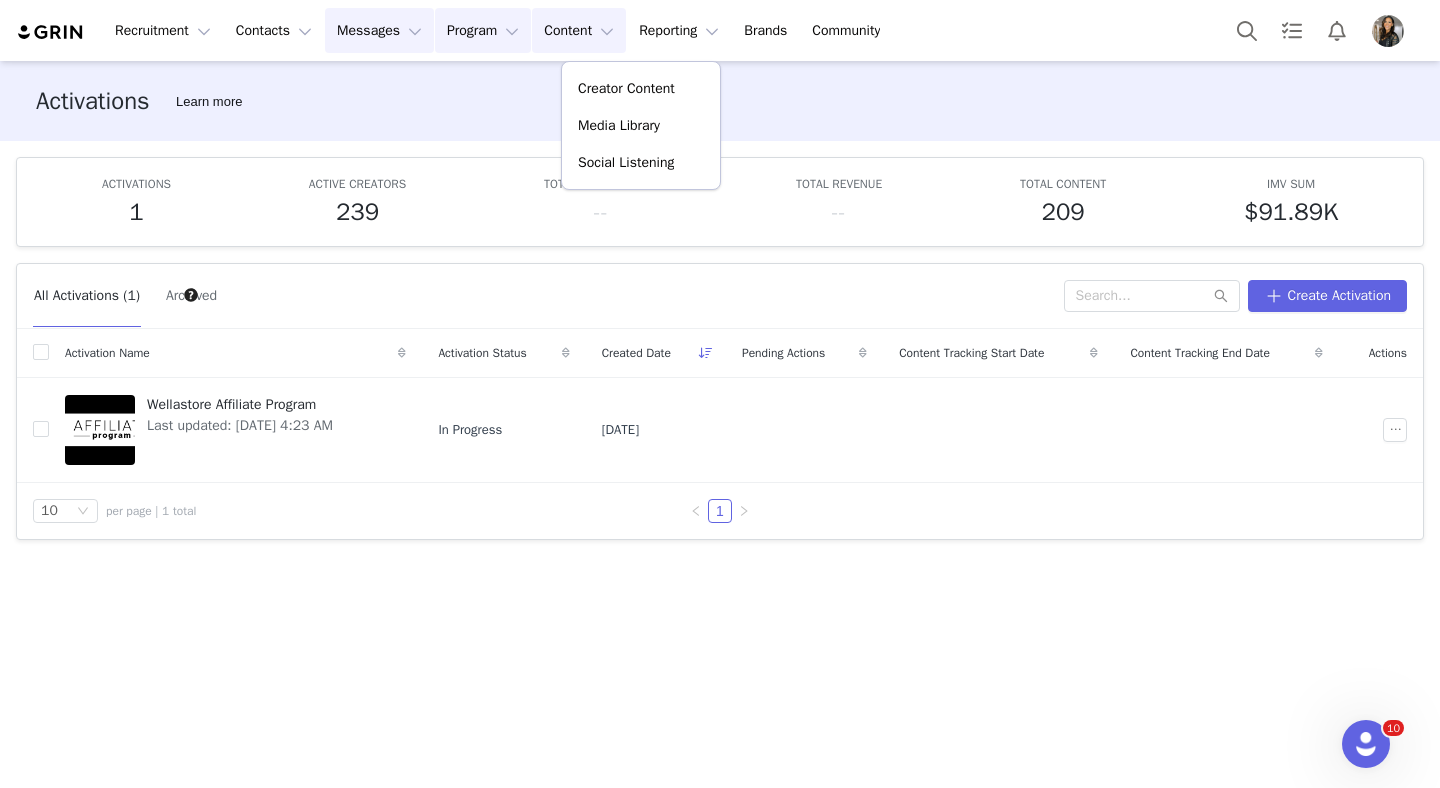 click on "Messages Messages" at bounding box center [379, 30] 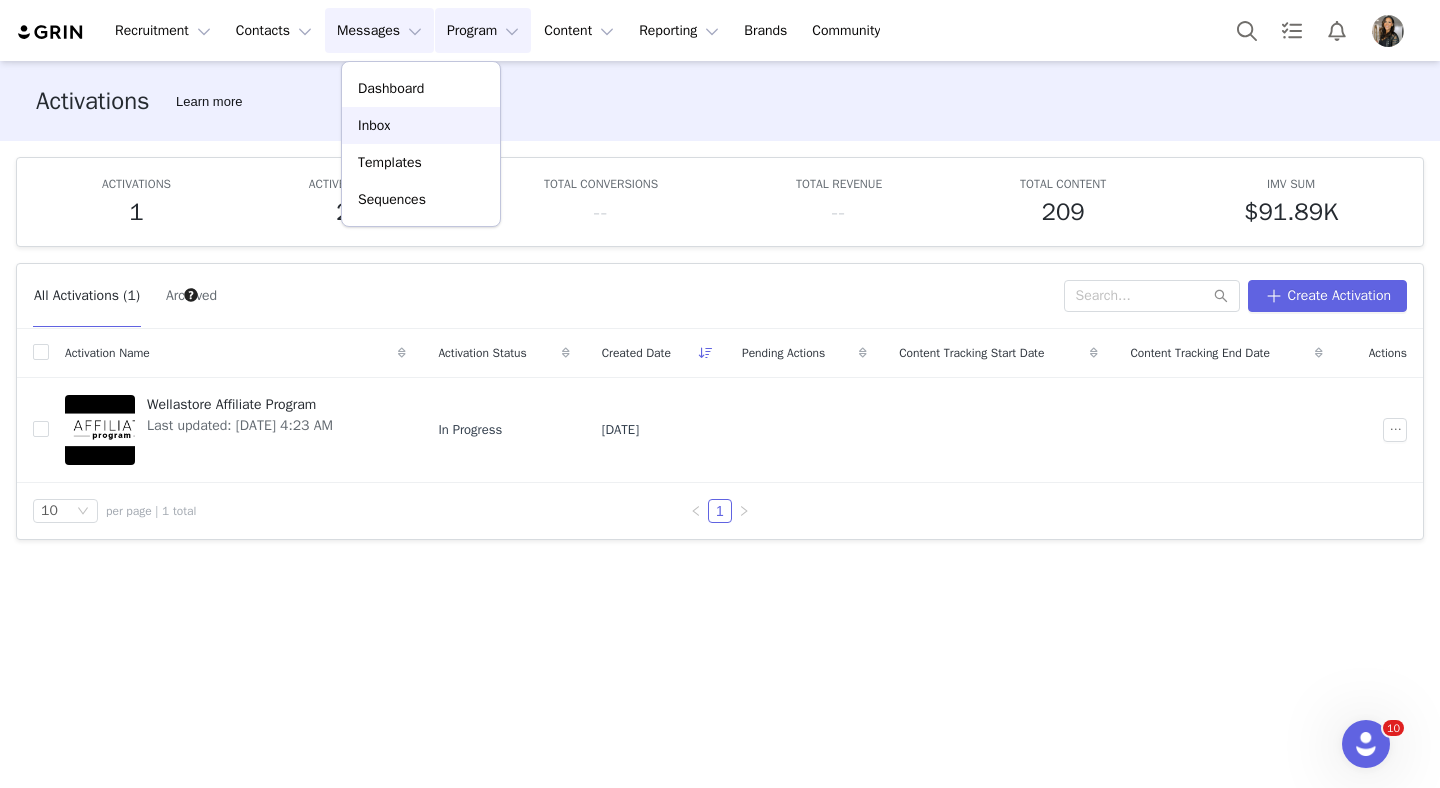 click on "Inbox" at bounding box center [374, 125] 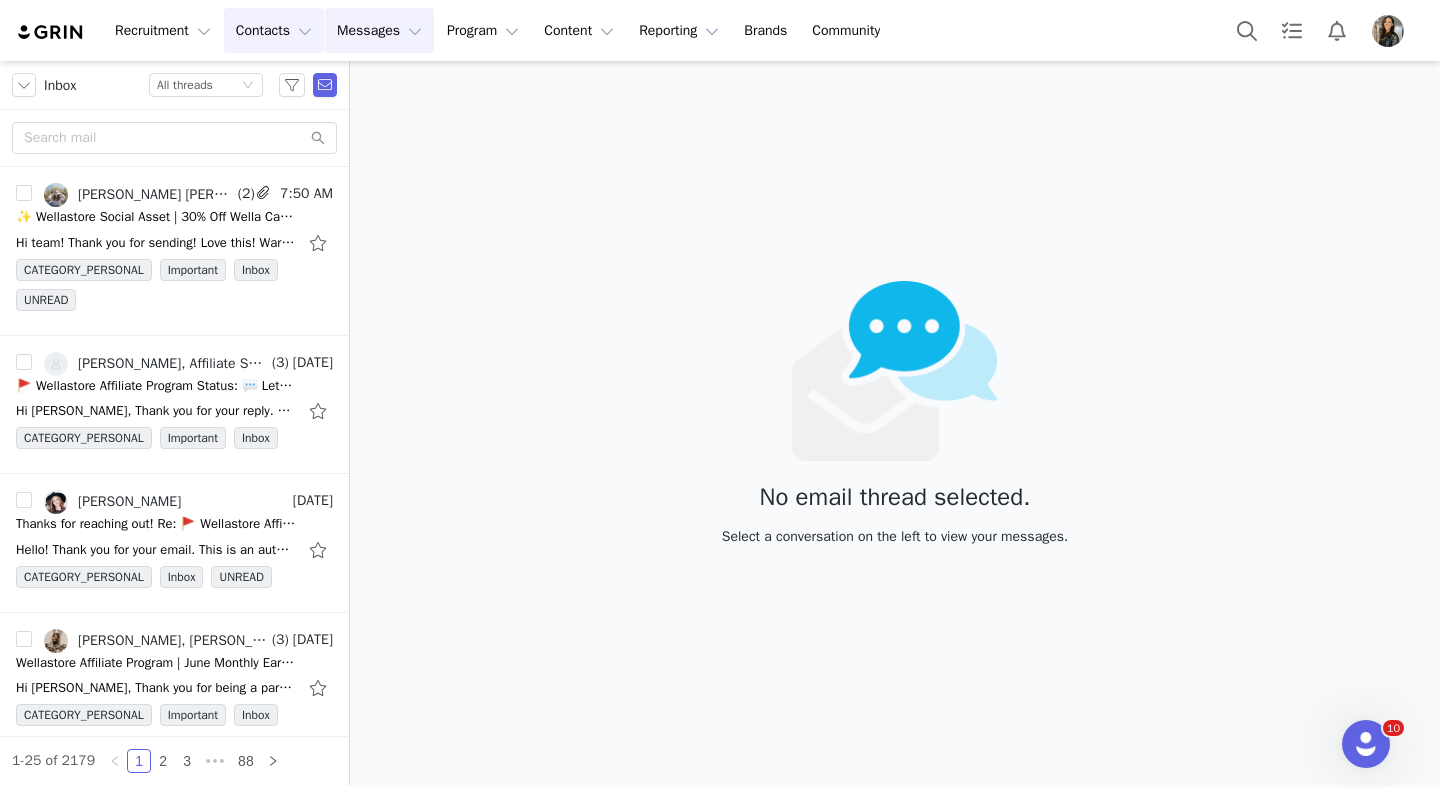 click on "Contacts Contacts" at bounding box center (274, 30) 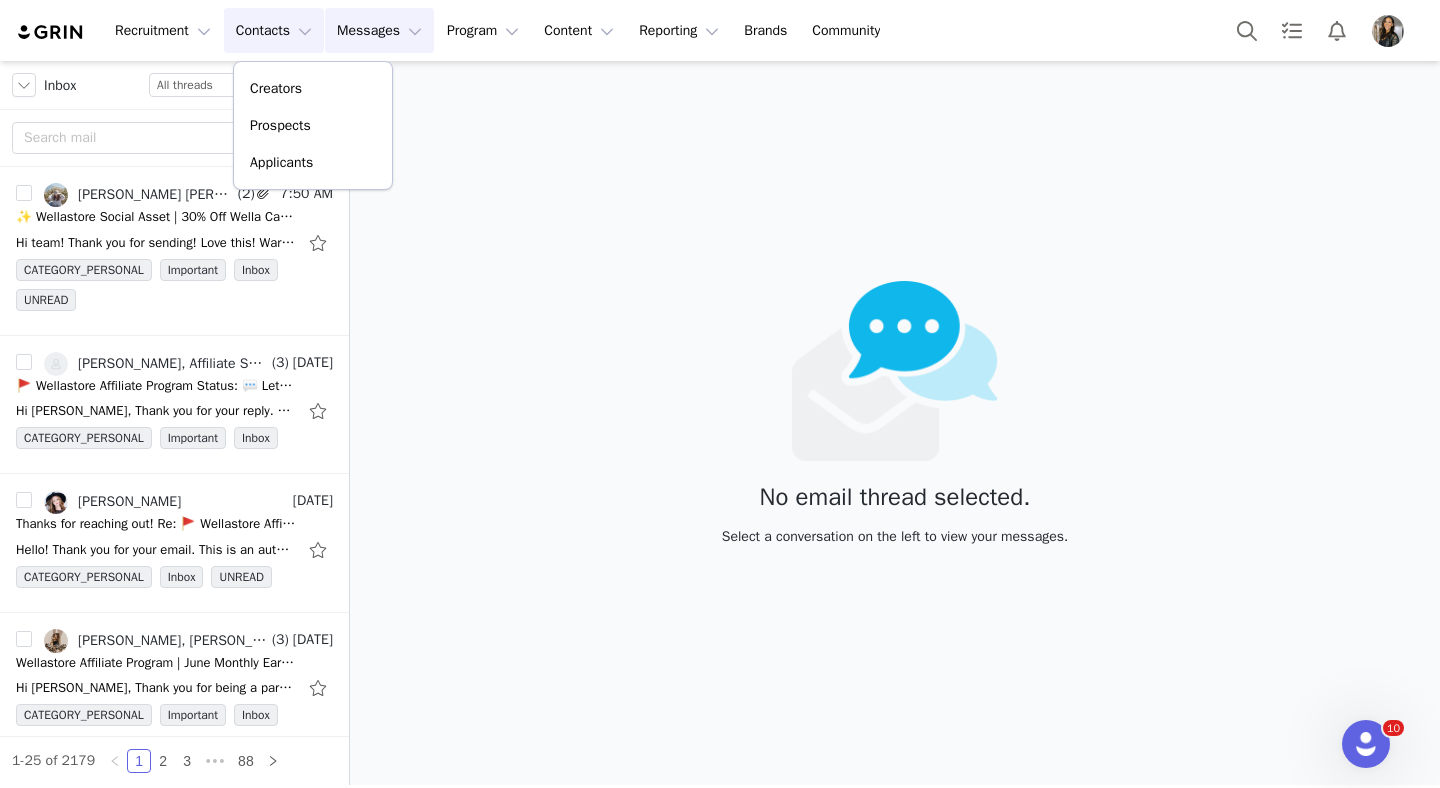 click on "Messages Messages" at bounding box center [379, 30] 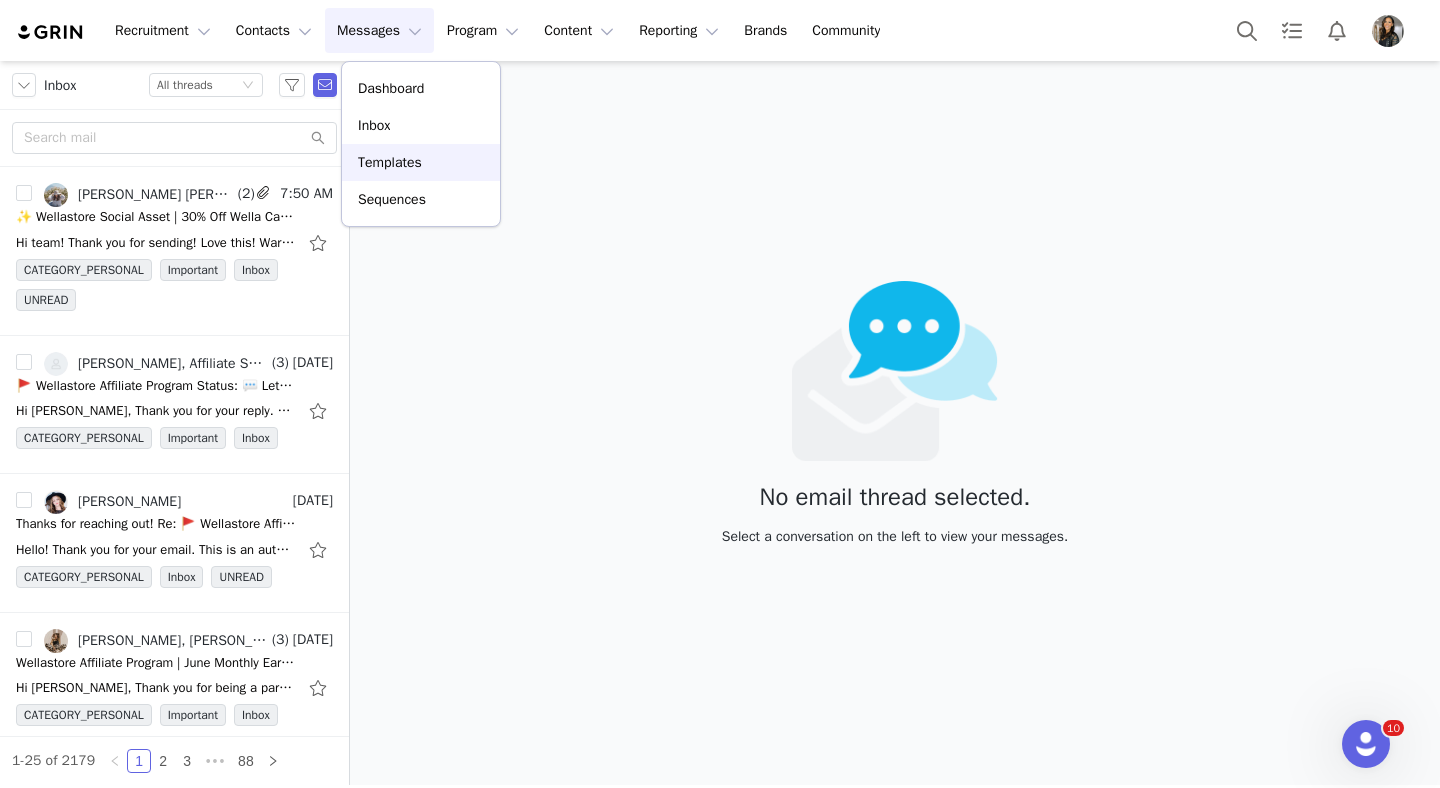 click on "Templates" at bounding box center (390, 162) 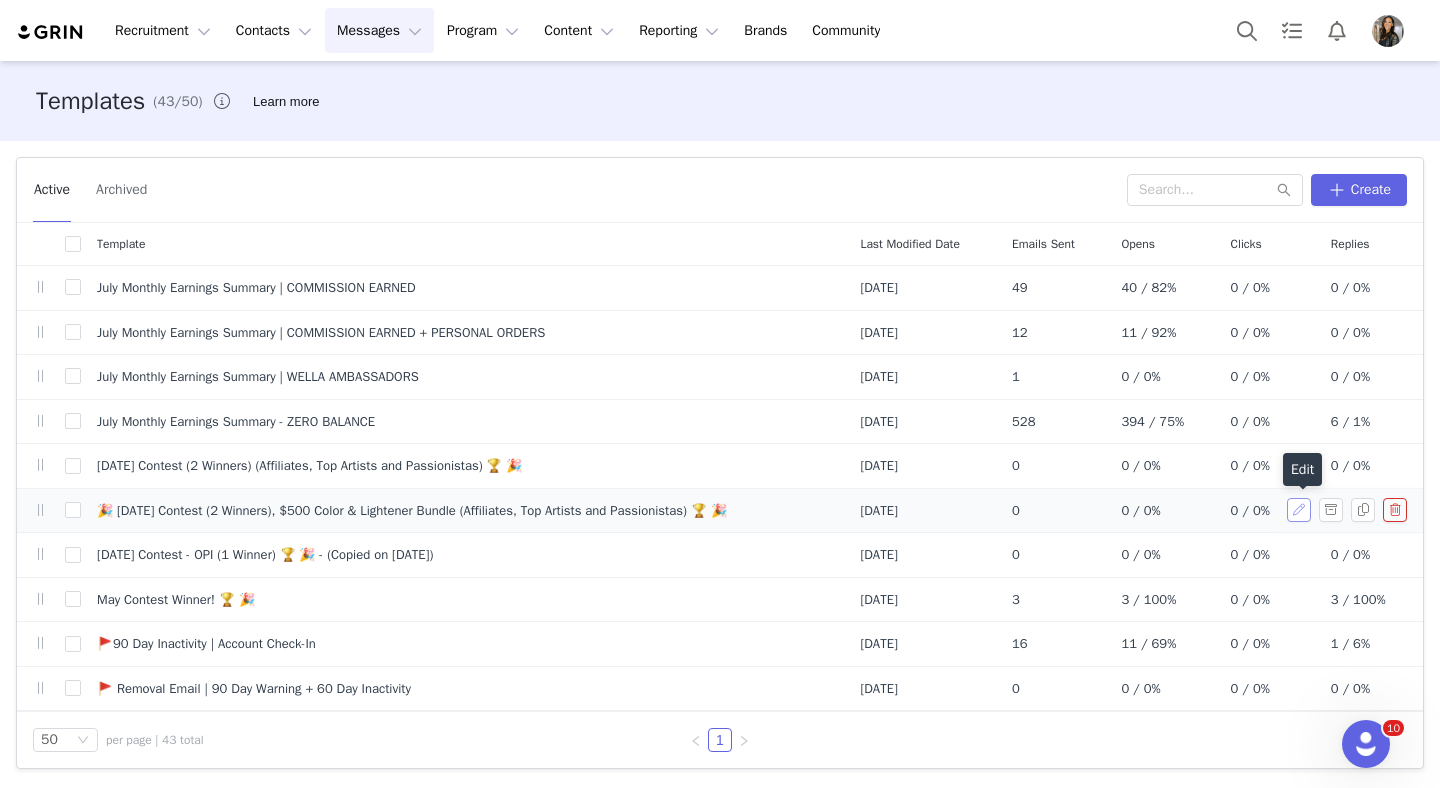 click at bounding box center (1299, 510) 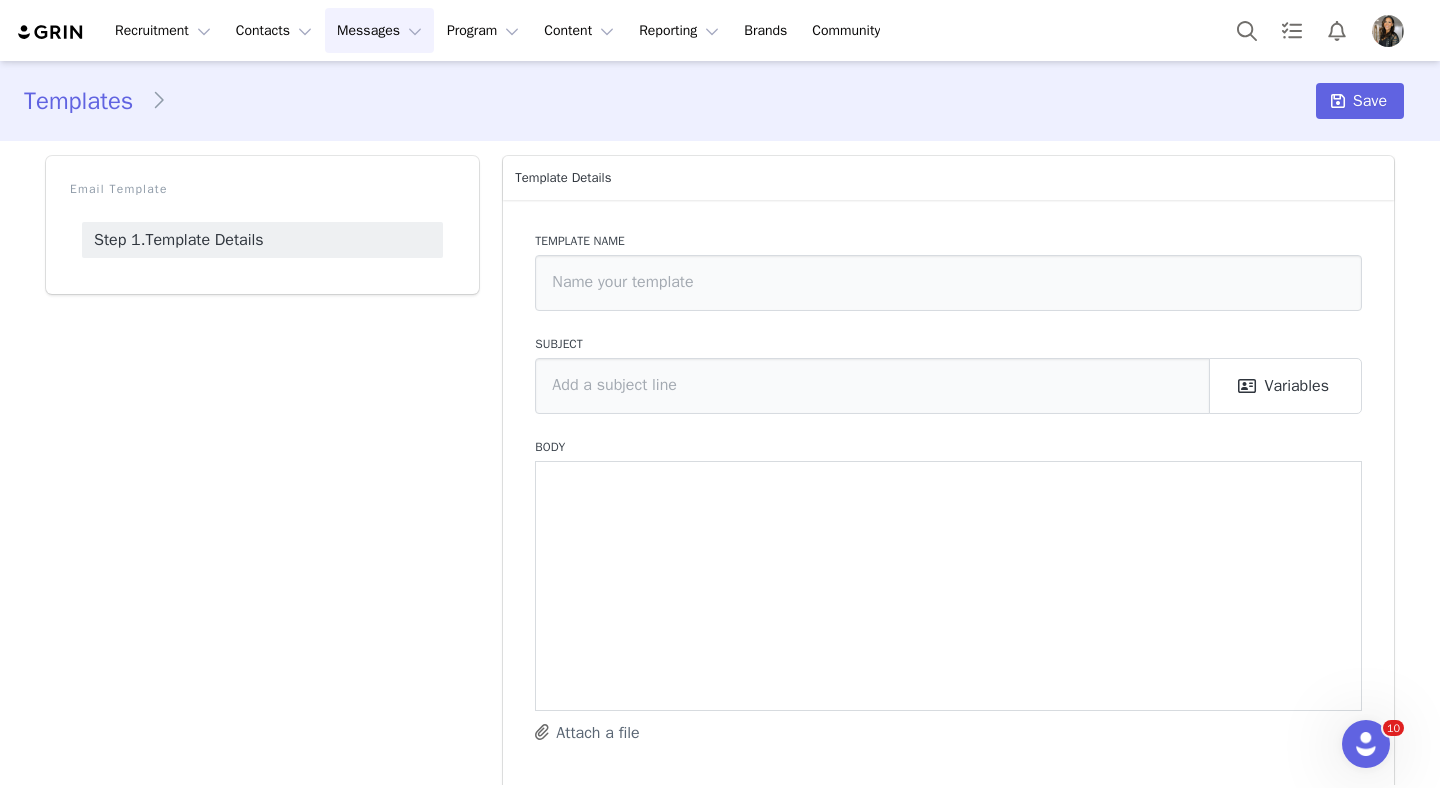 type on "🎉 July 2025 Contest (2 Winners), $500 Color & Lightener Bundle (Affiliates, Top Artists and Passionistas) 🏆 🎉" 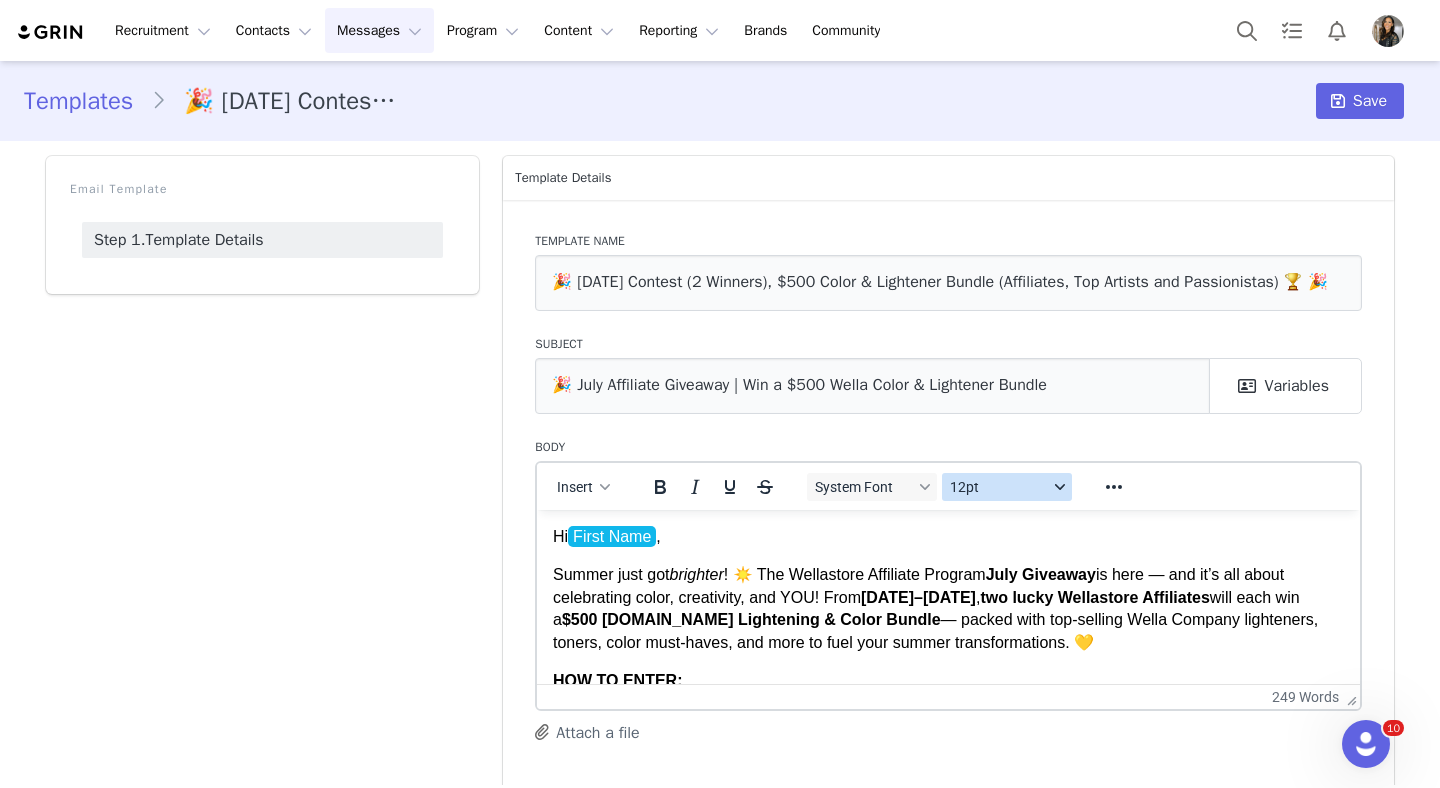 scroll, scrollTop: 0, scrollLeft: 0, axis: both 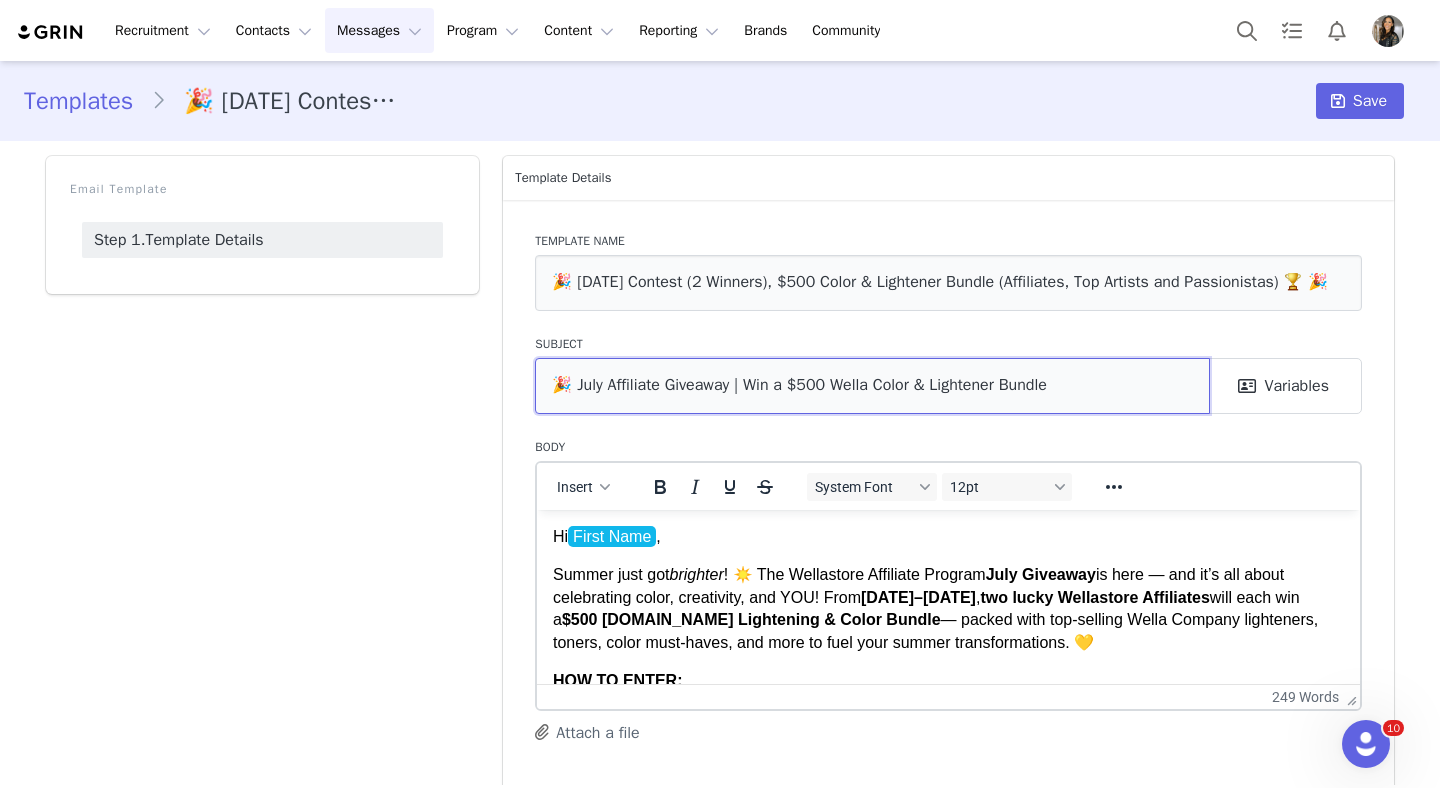 click on "🎉 July Affiliate Giveaway | Win a $500 Wella Color & Lightener Bundle" at bounding box center (872, 386) 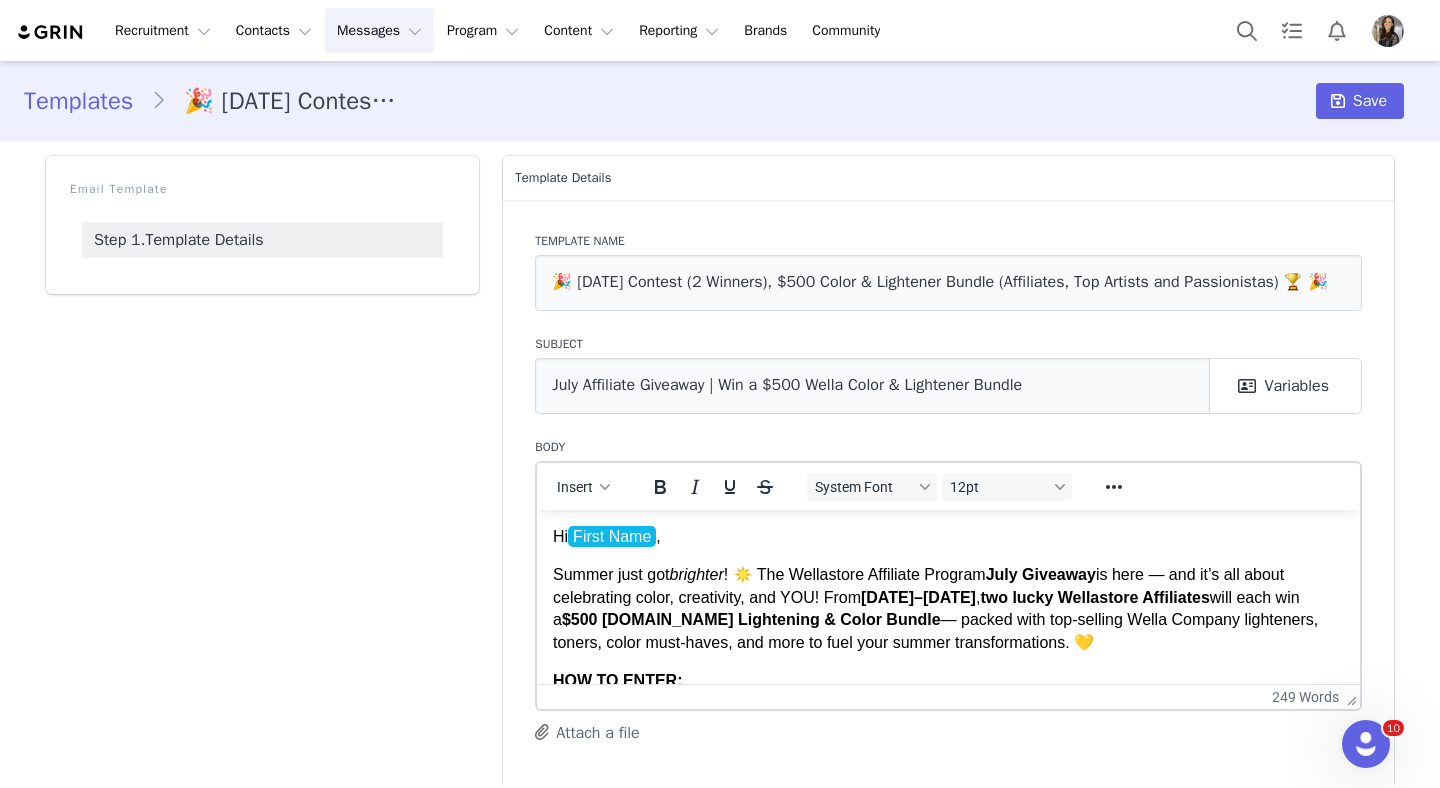 click on "Summer just got  brighter ! ☀️ The Wellastore Affiliate Program  July Giveaway  is here — and it’s all about celebrating color, creativity, and YOU! From  July 1st–31st ,  two lucky Wellastore Affiliates  will each win a  $500 Wellastore.com Lightening & Color Bundle  — packed with top-selling Wella Company lighteners, toners, color must-haves, and more to fuel your summer transformations. 💛" at bounding box center [948, 608] 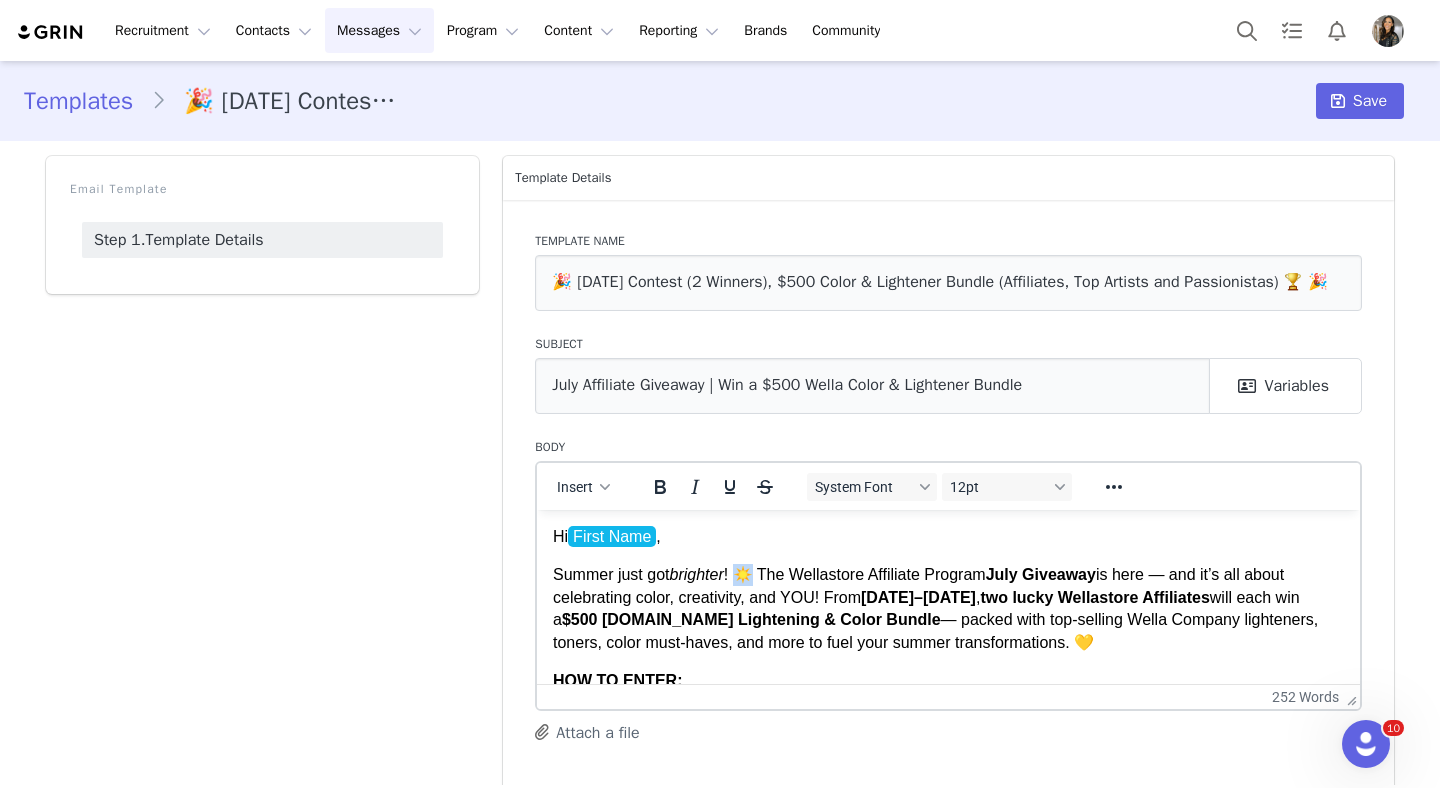 copy on "☀️" 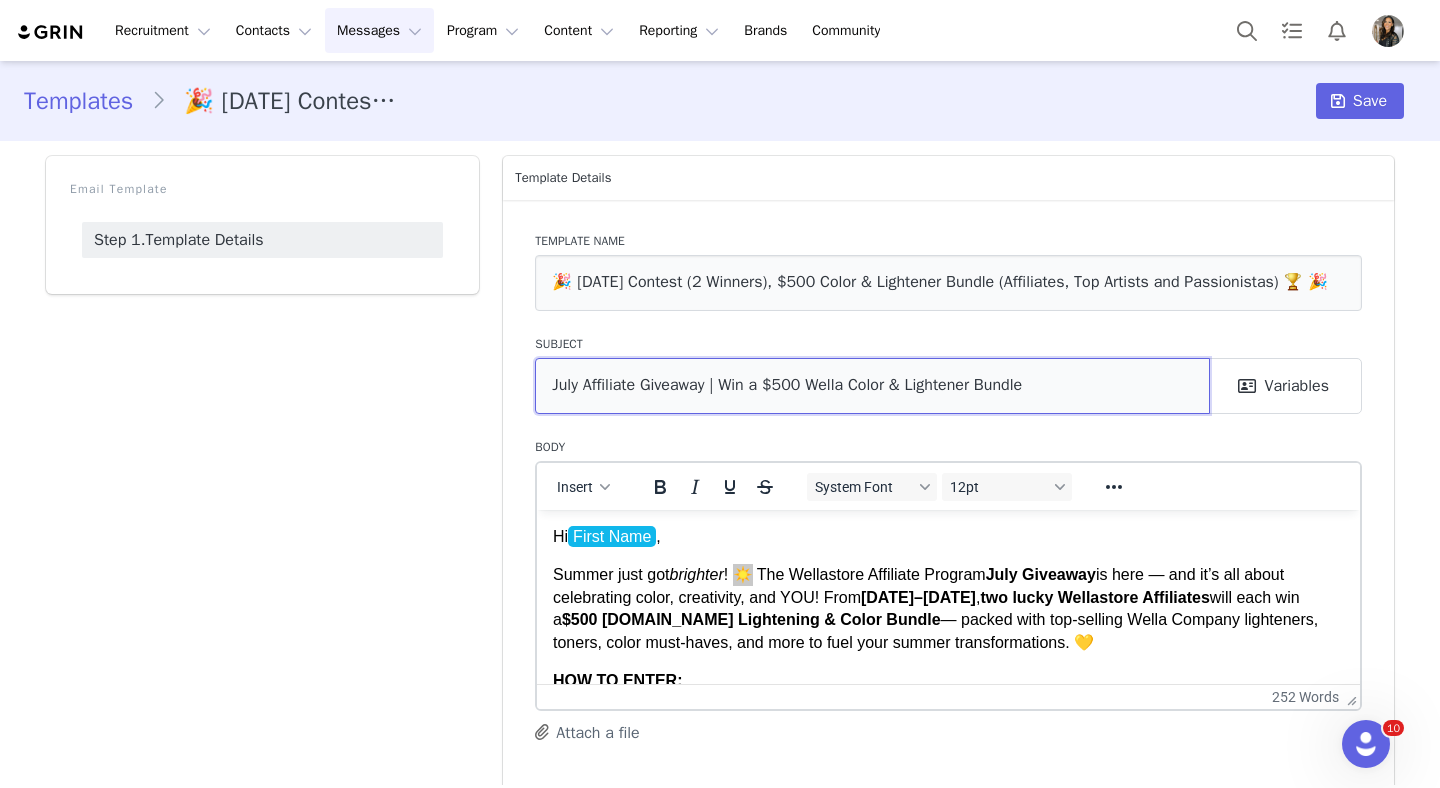 click on "July Affiliate Giveaway | Win a $500 Wella Color & Lightener Bundle" at bounding box center [872, 386] 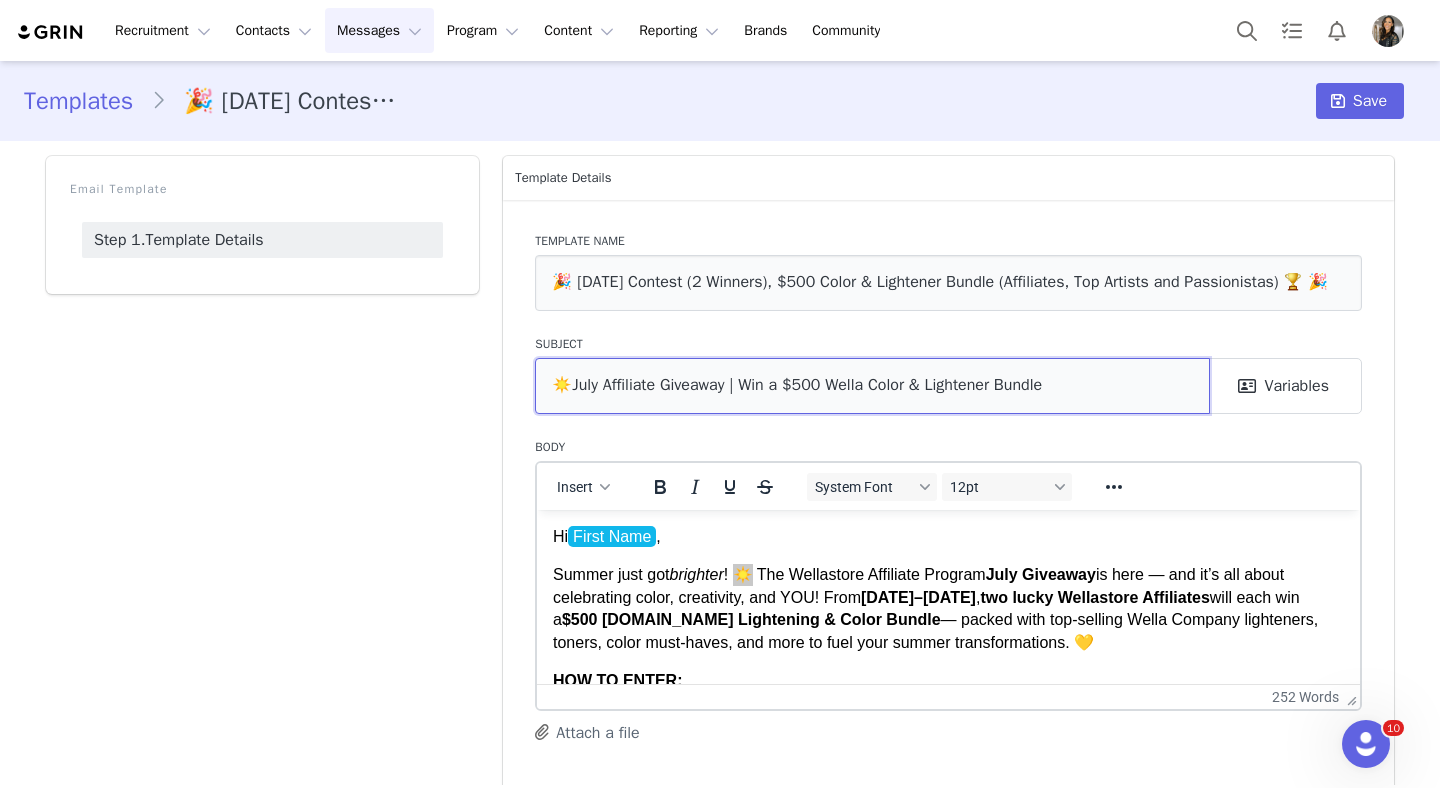 click on "☀️July Affiliate Giveaway | Win a $500 Wella Color & Lightener Bundle" at bounding box center (872, 386) 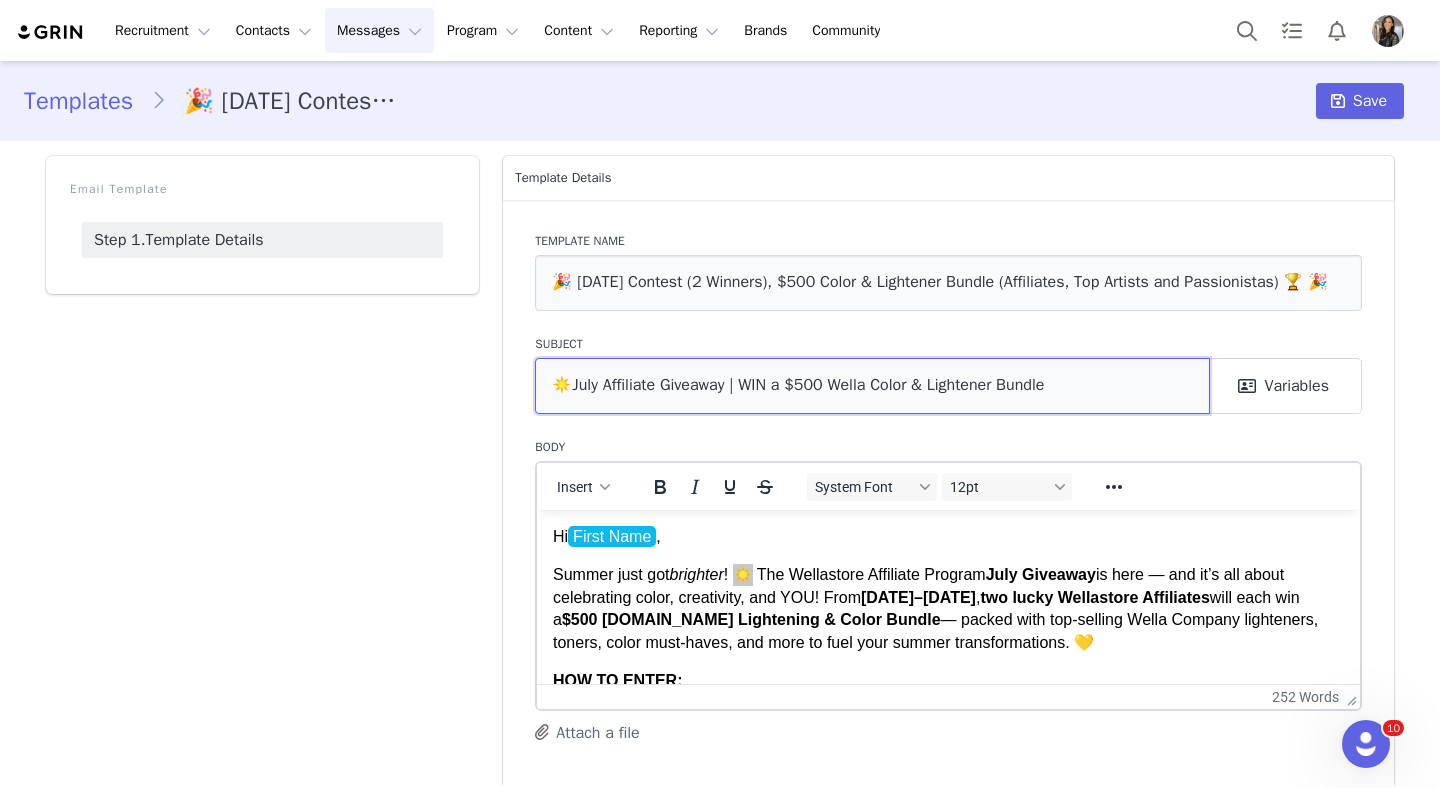 click on "☀️July Affiliate Giveaway | WIN a $500 Wella Color & Lightener Bundle" at bounding box center (872, 386) 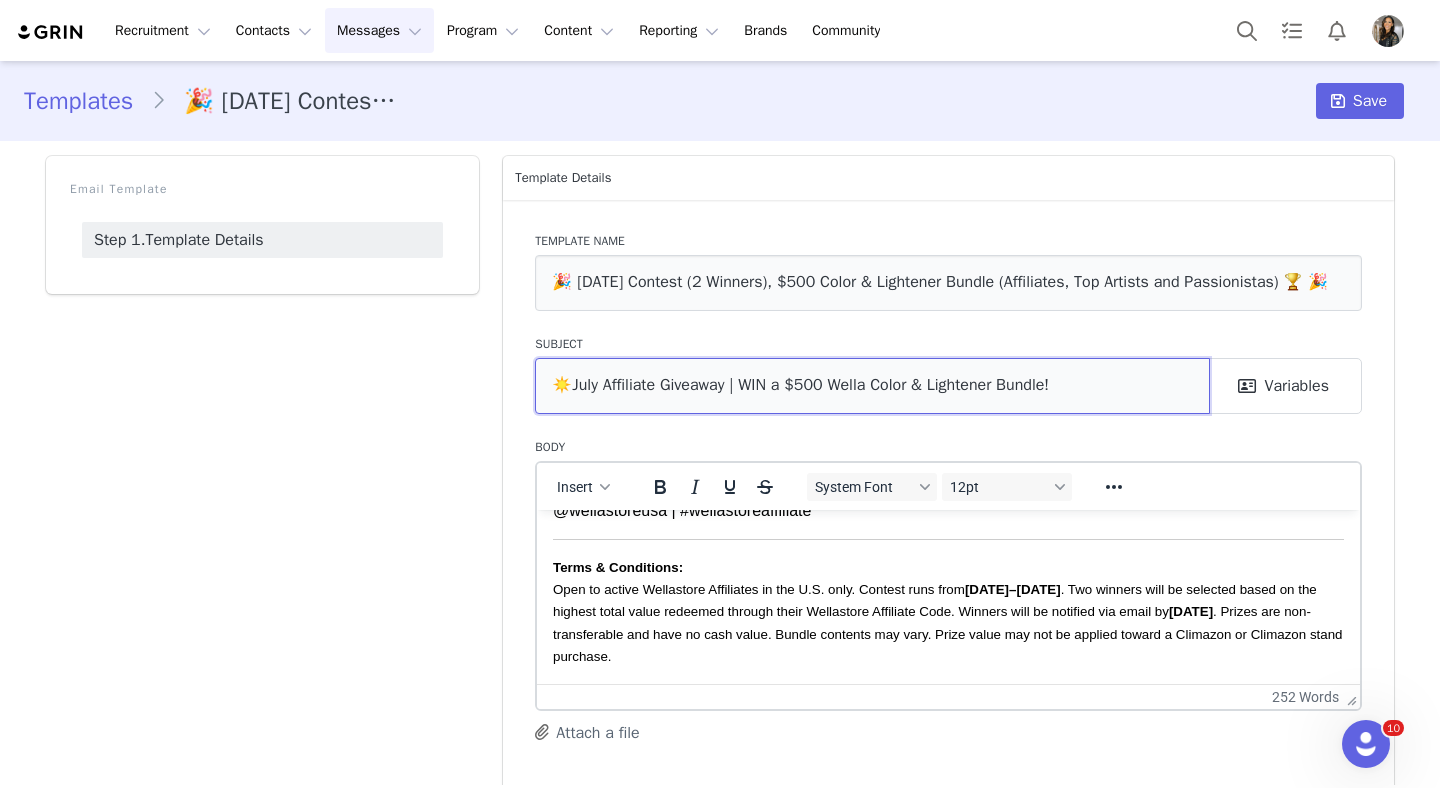 scroll, scrollTop: 0, scrollLeft: 0, axis: both 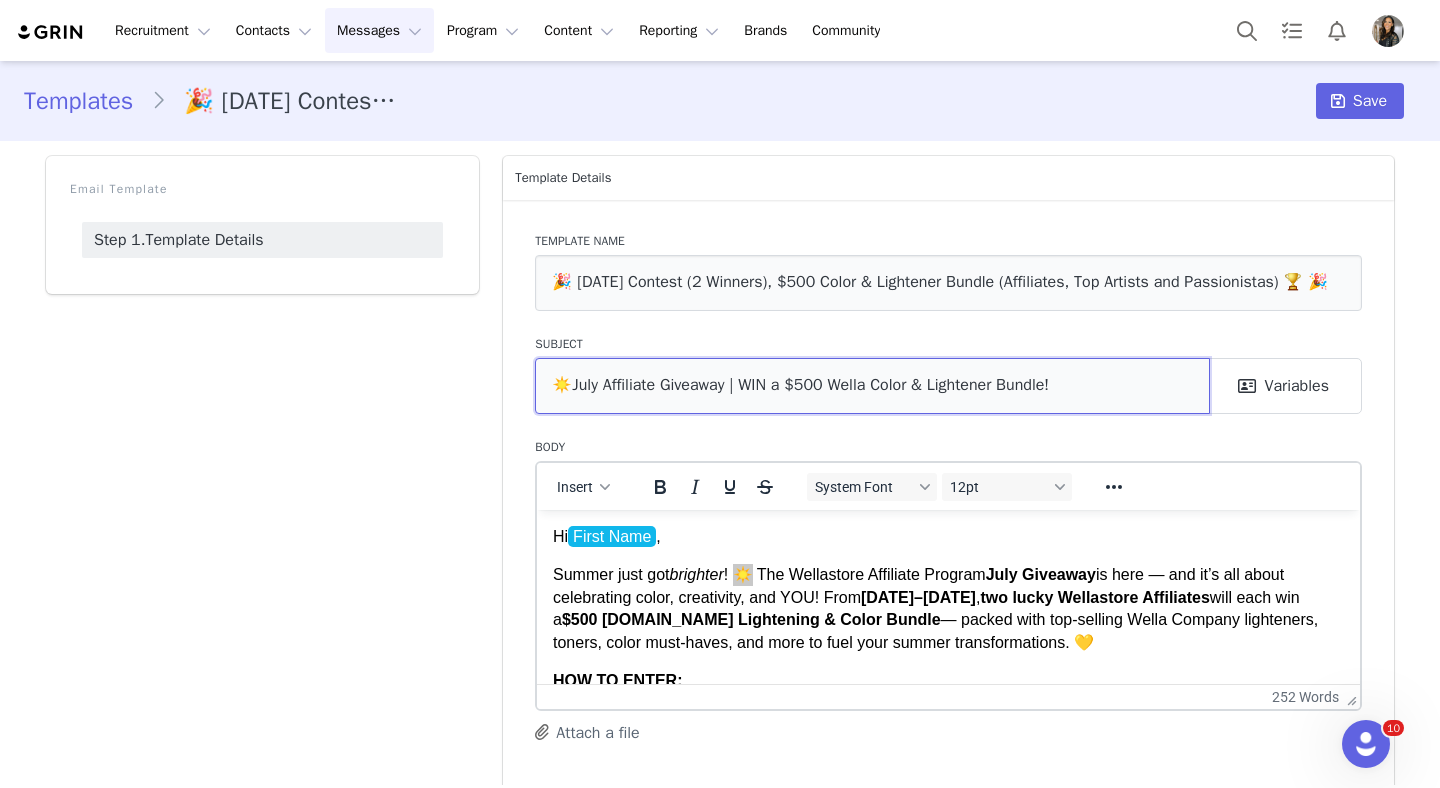 click on "☀️July Affiliate Giveaway | WIN a $500 Wella Color & Lightener Bundle!" at bounding box center [872, 386] 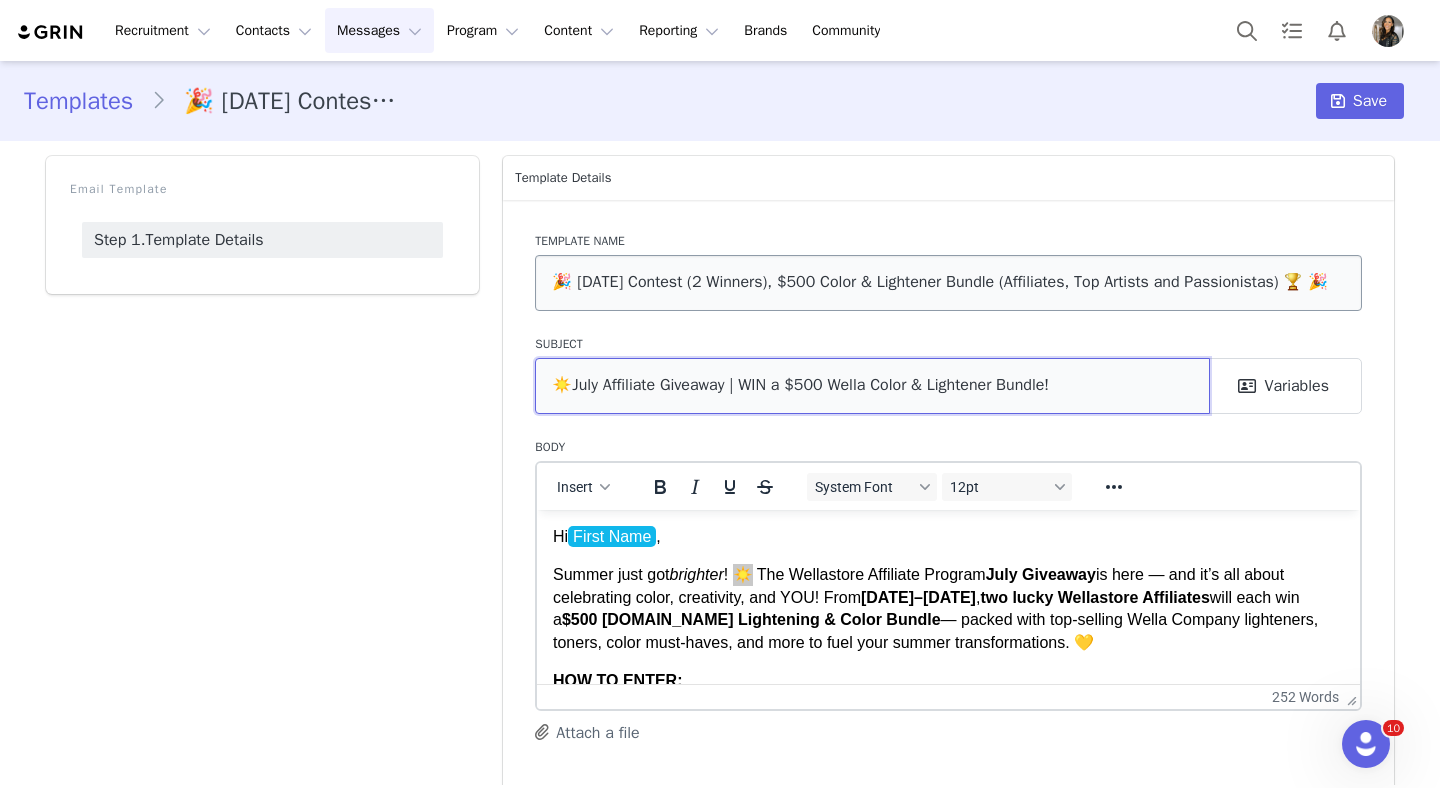 type on "☀️July Affiliate Giveaway | WIN a $500 Wella Color & Lightener Bundle!" 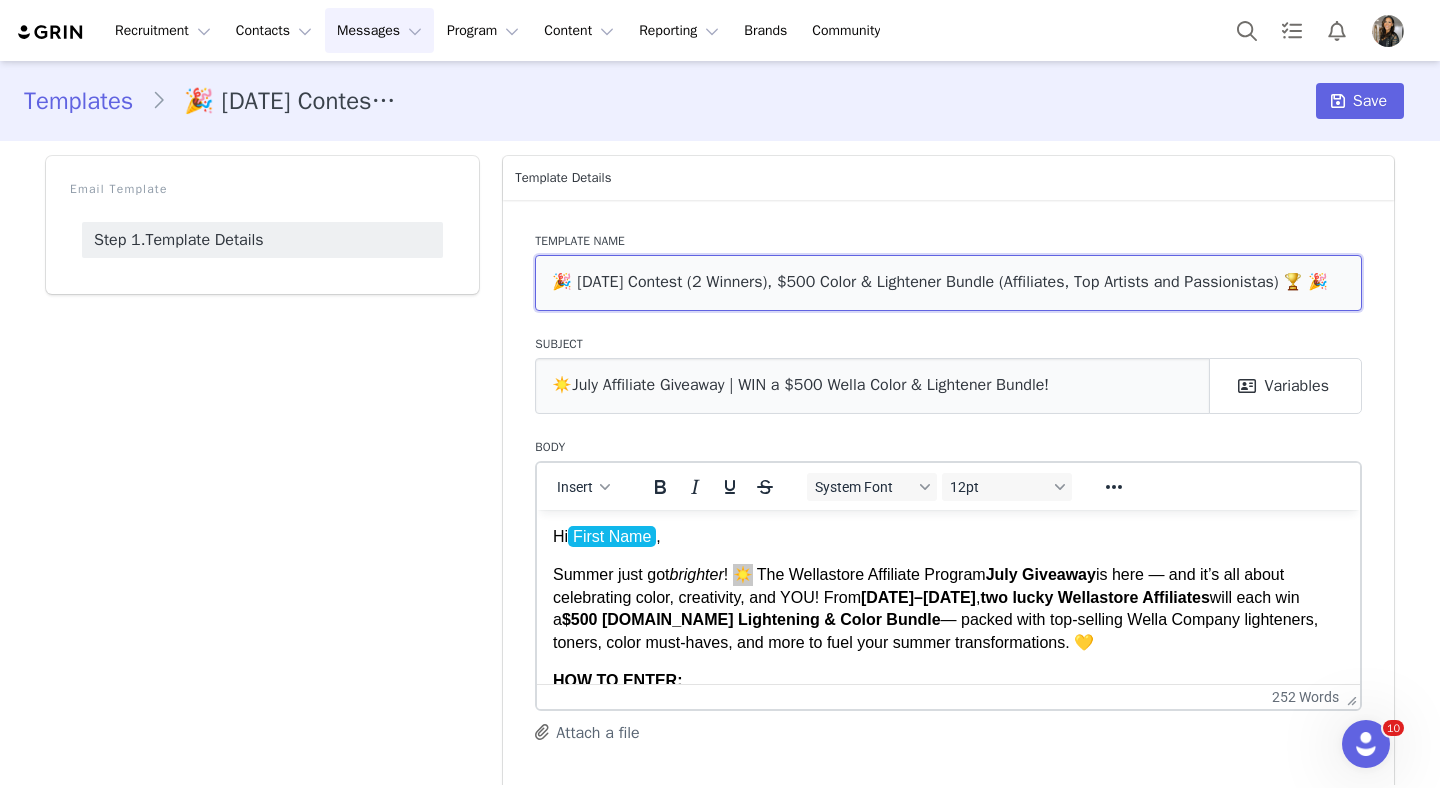 click on "🎉 July 2025 Contest (2 Winners), $500 Color & Lightener Bundle (Affiliates, Top Artists and Passionistas) 🏆 🎉" at bounding box center [948, 283] 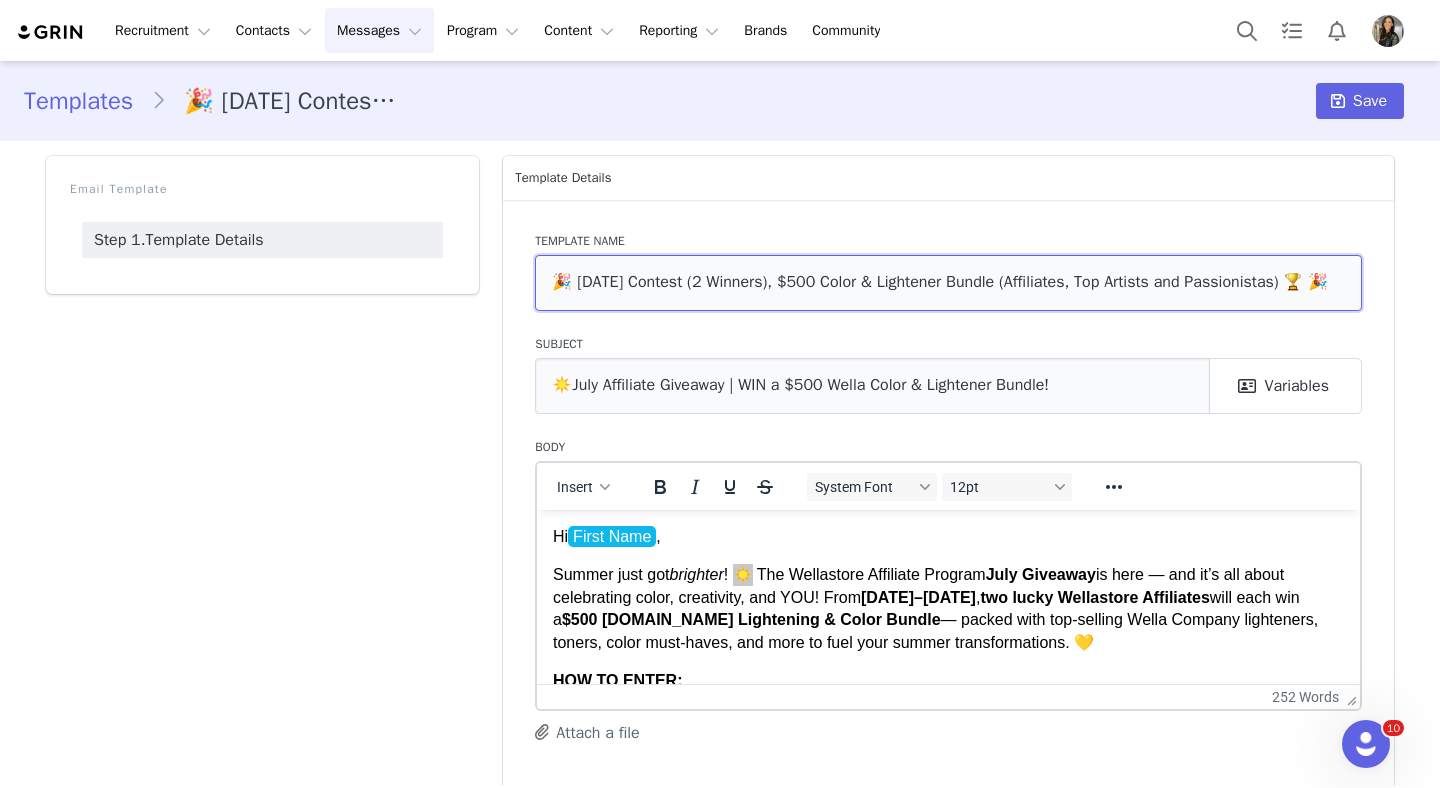 paste on "☀️" 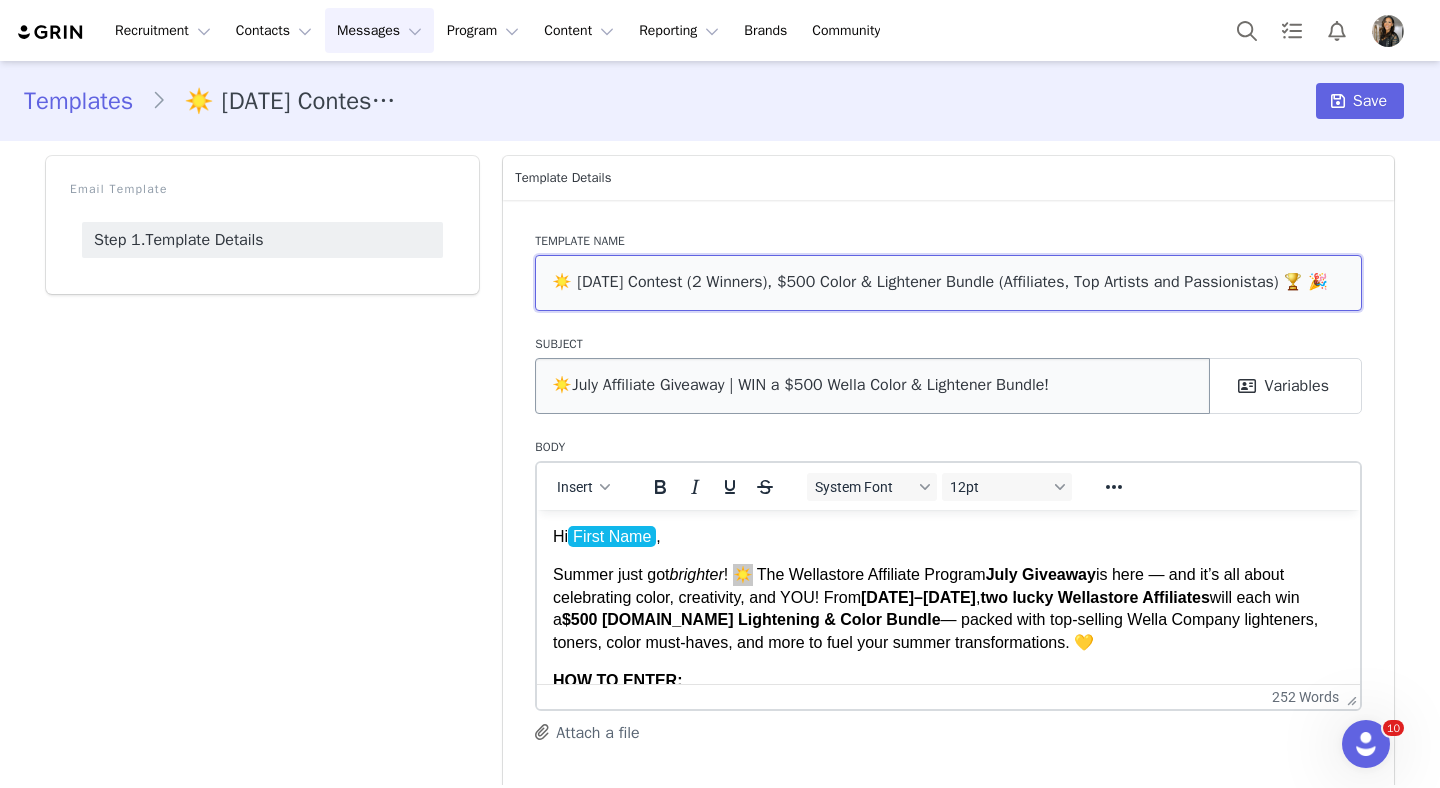 type on "☀️ [DATE] Contest (2 Winners), $500 Color & Lightener Bundle (Affiliates, Top Artists and Passionistas) 🏆 🎉" 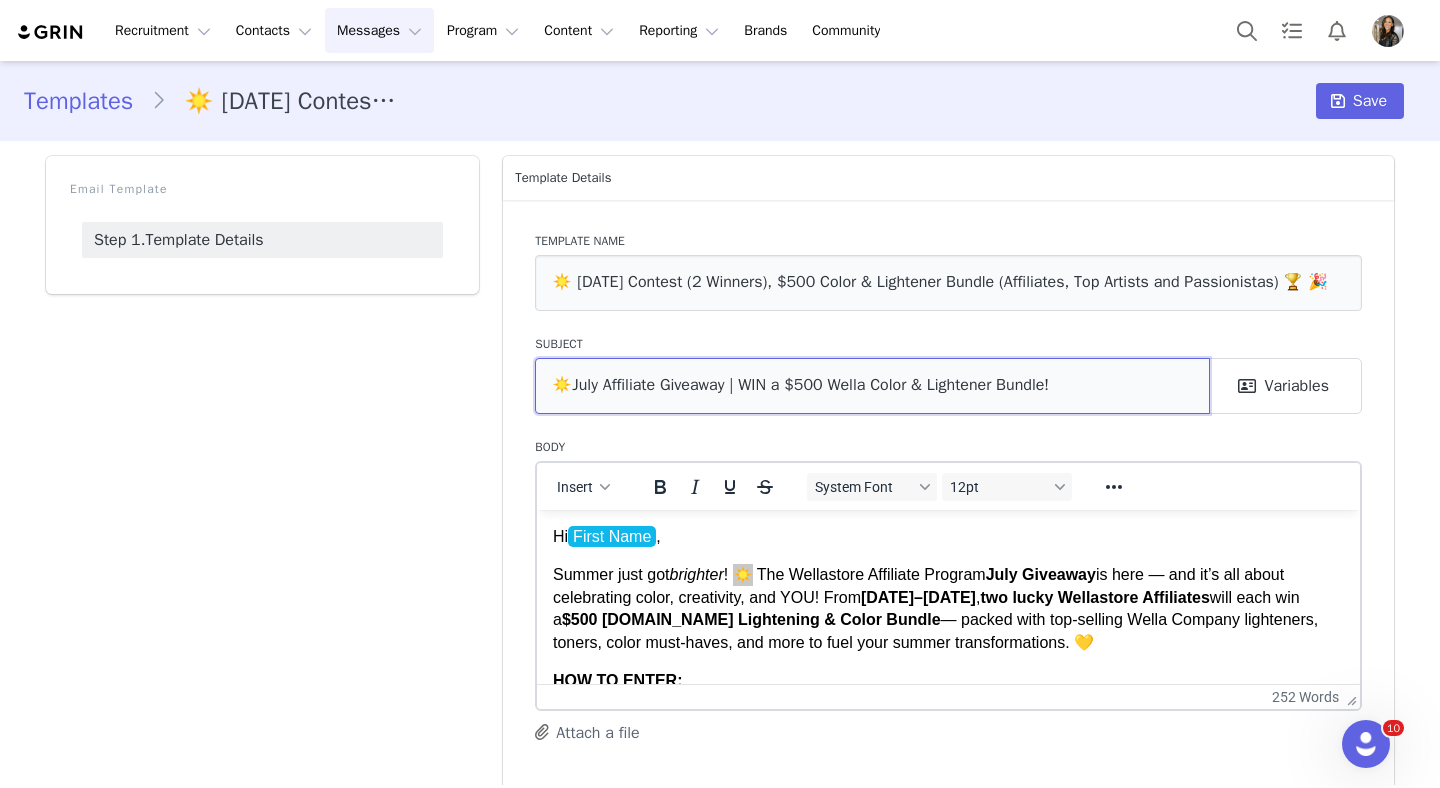 click on "☀️July Affiliate Giveaway | WIN a $500 Wella Color & Lightener Bundle!" at bounding box center [872, 386] 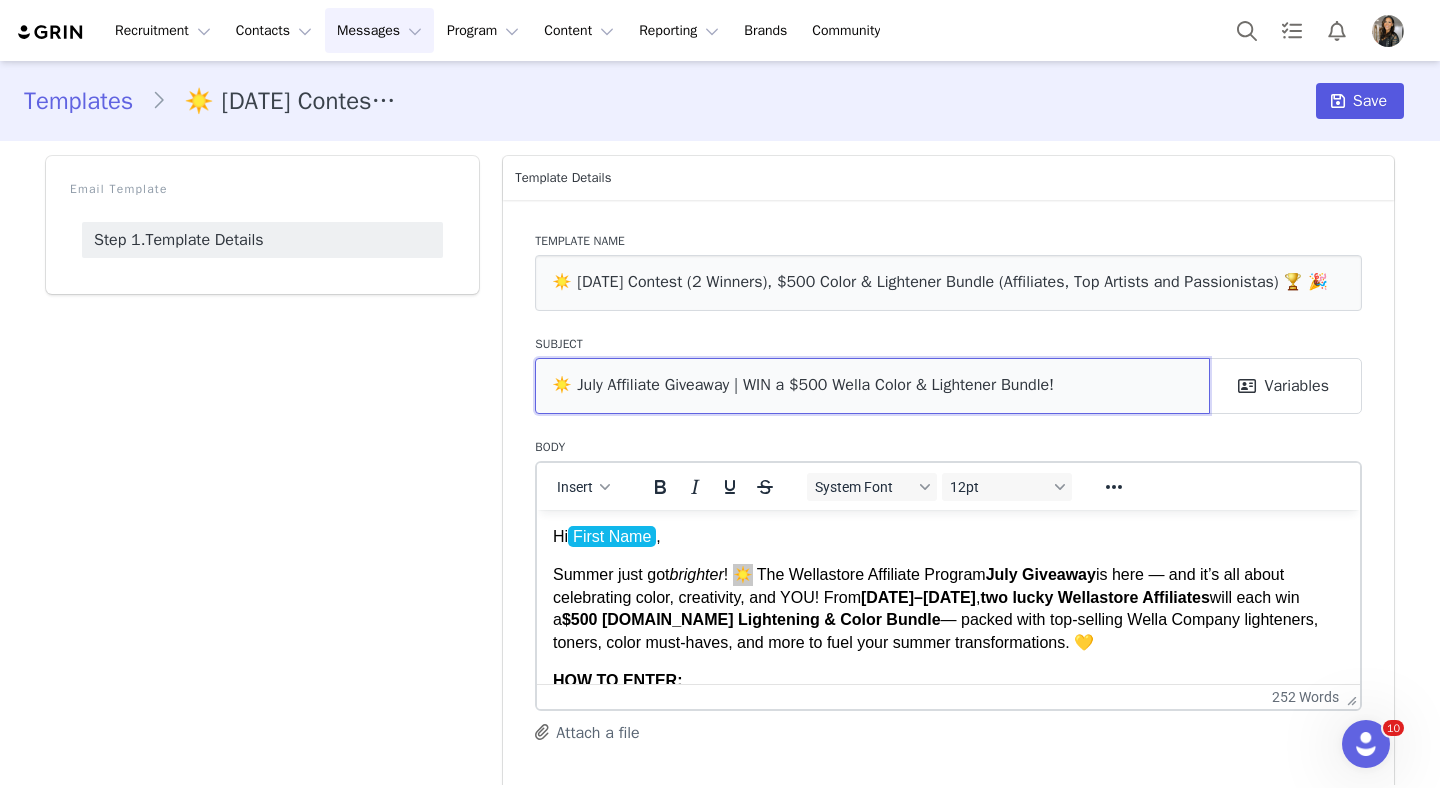 type on "☀️ July Affiliate Giveaway | WIN a $500 Wella Color & Lightener Bundle!" 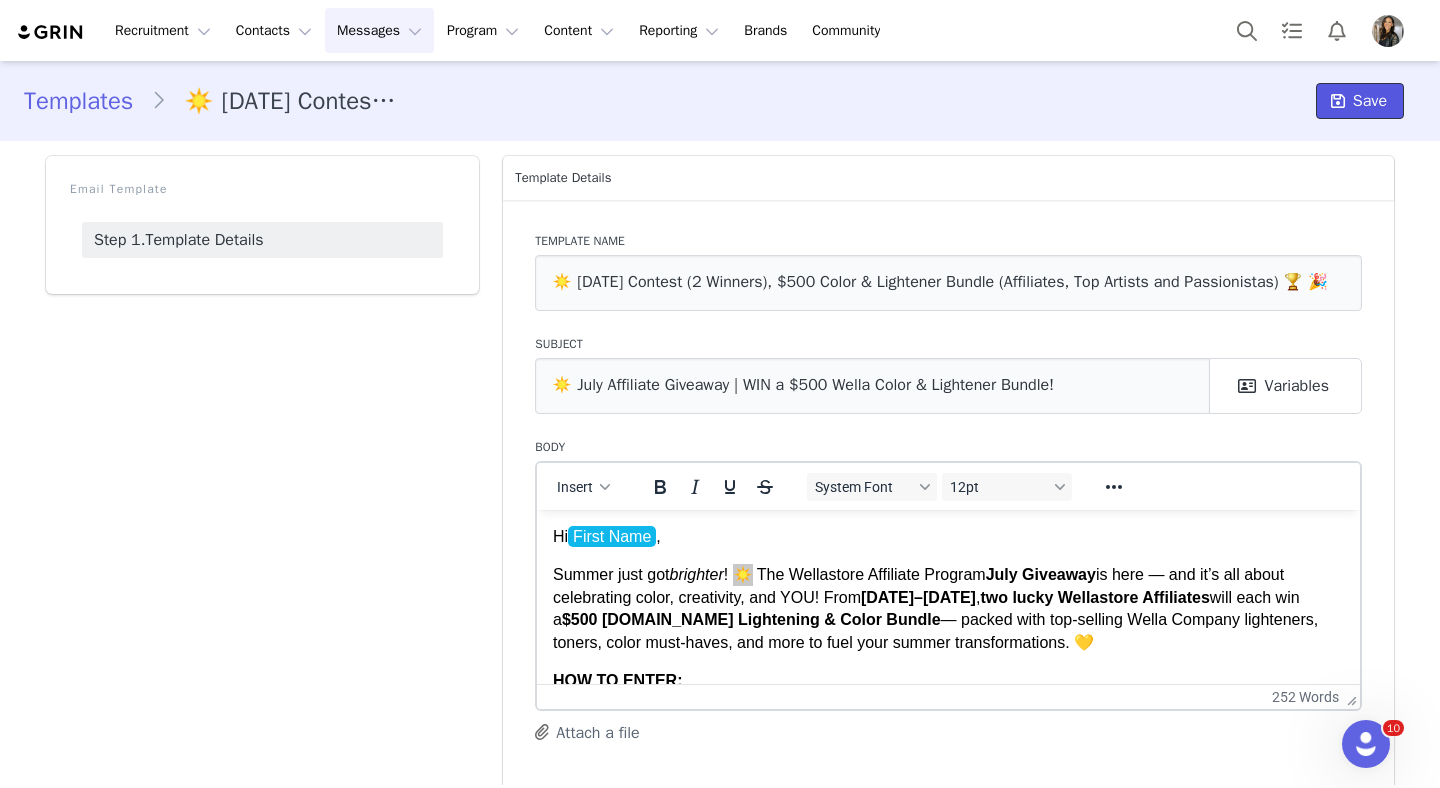 click on "Save" at bounding box center (1370, 101) 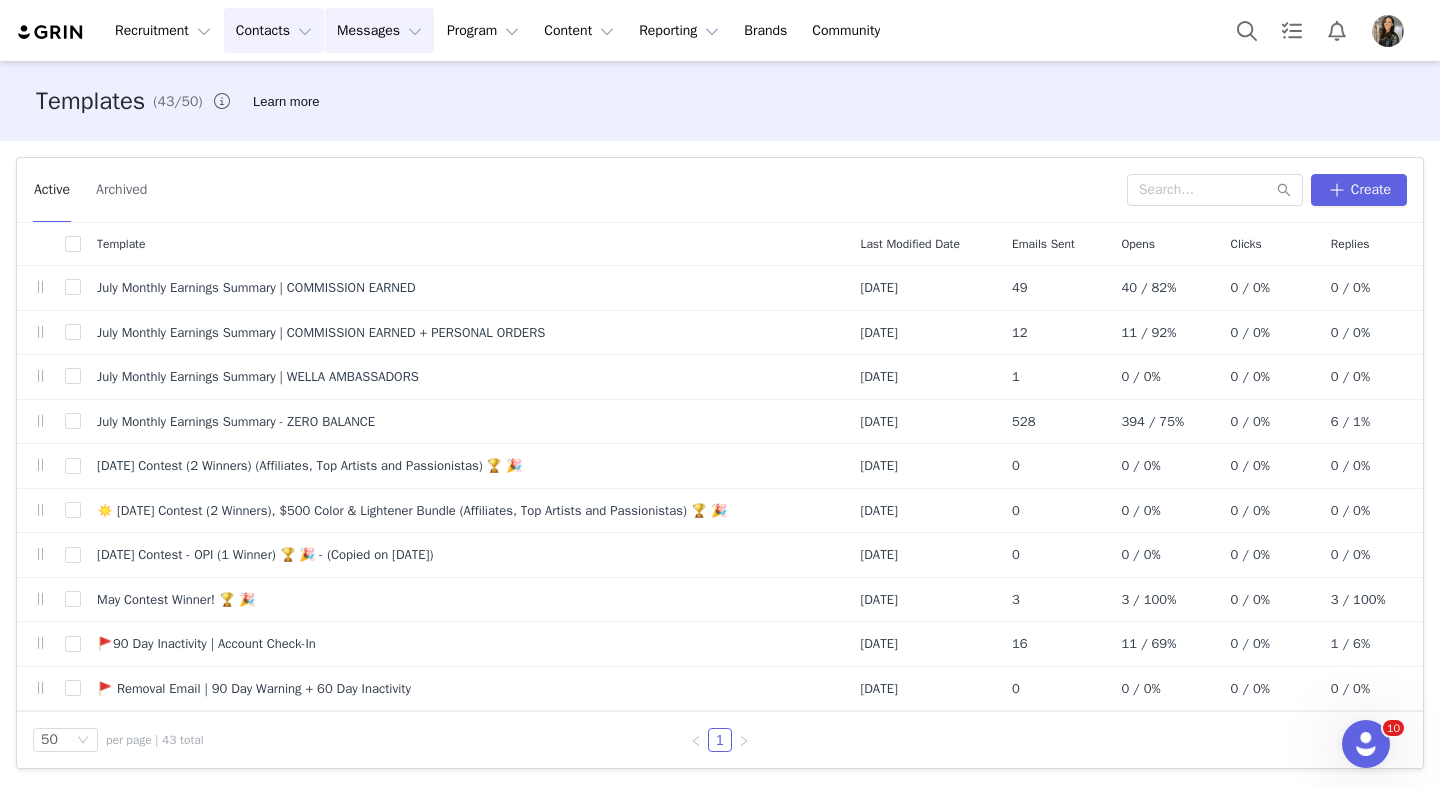 click on "Contacts Contacts" at bounding box center [274, 30] 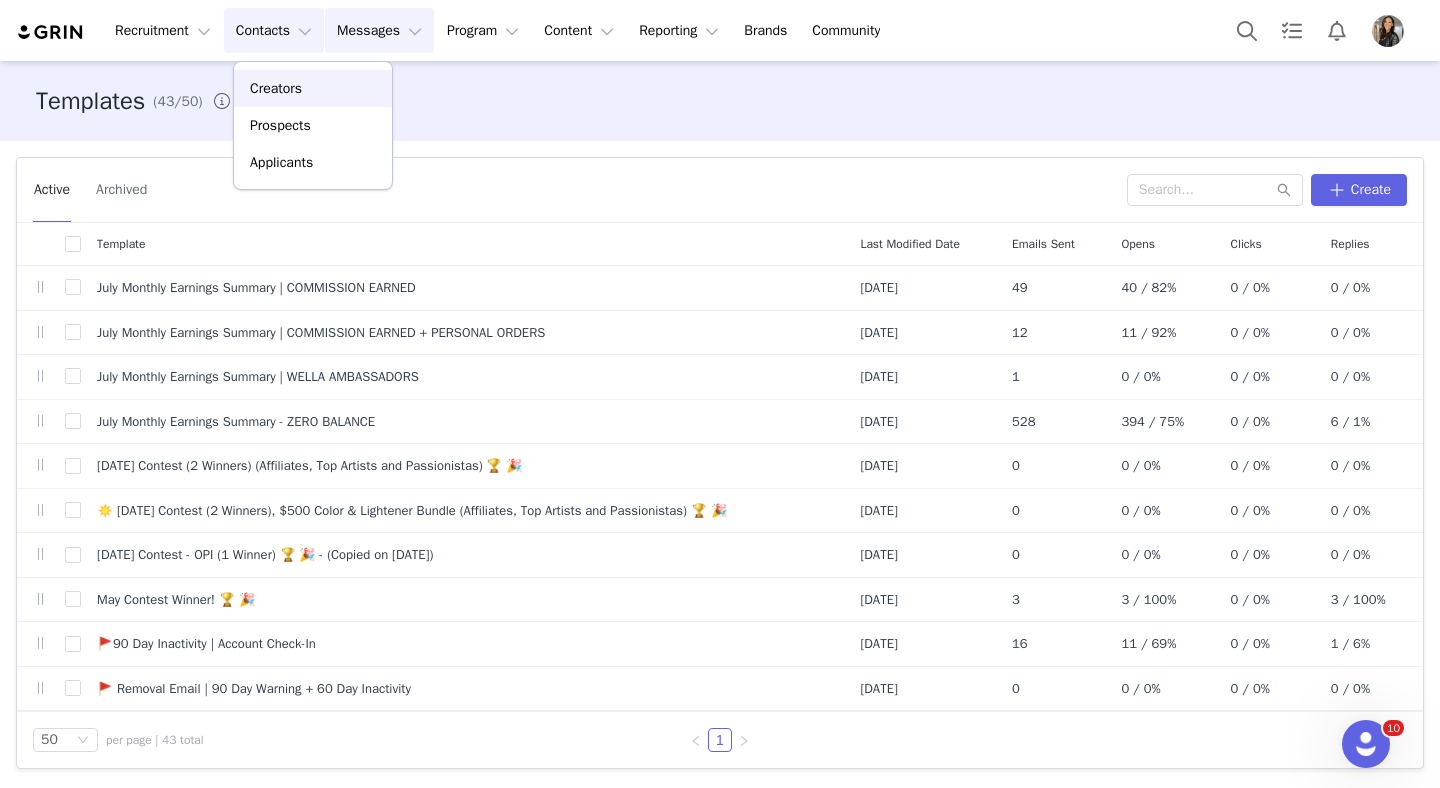 click on "Creators" at bounding box center [276, 88] 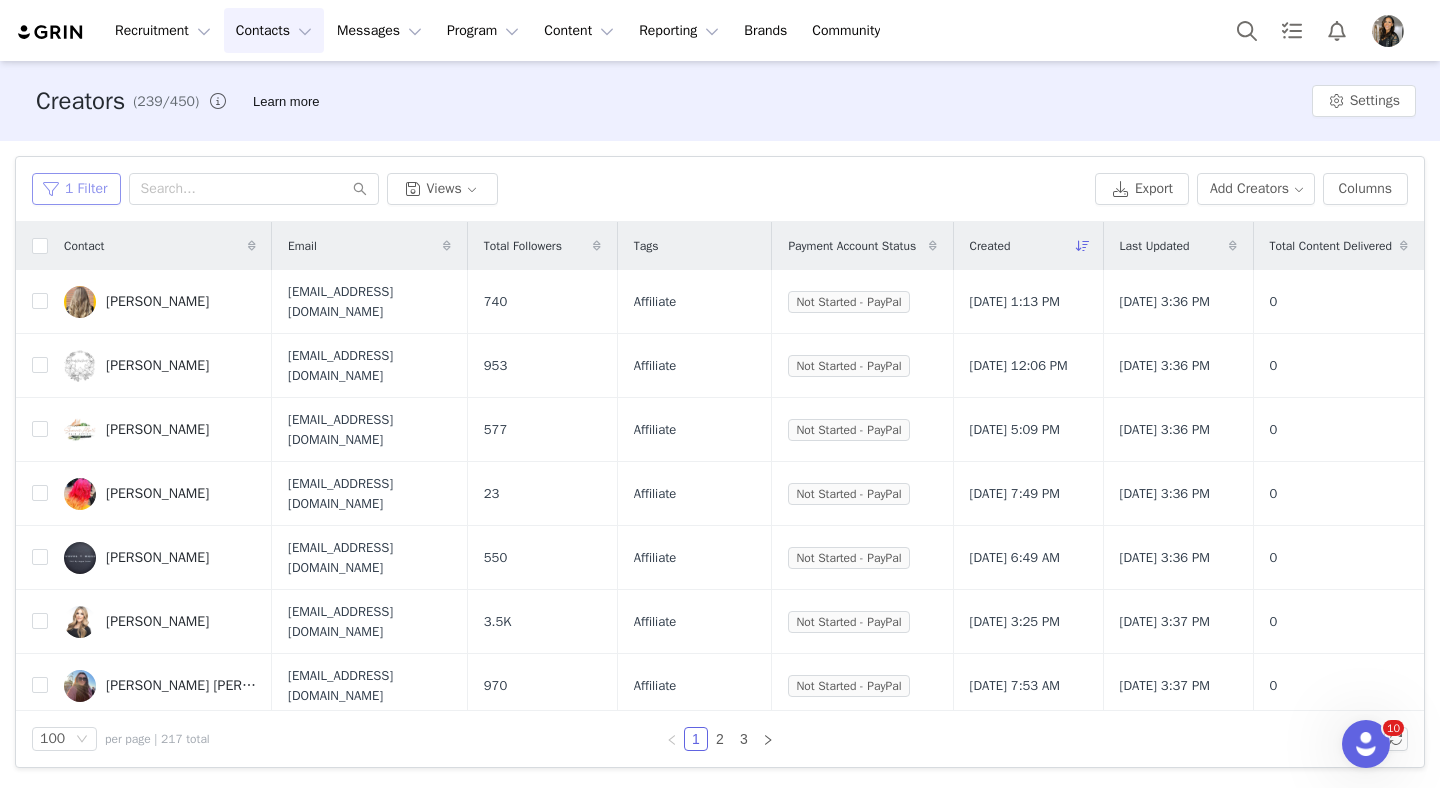 click on "1 Filter" at bounding box center [76, 189] 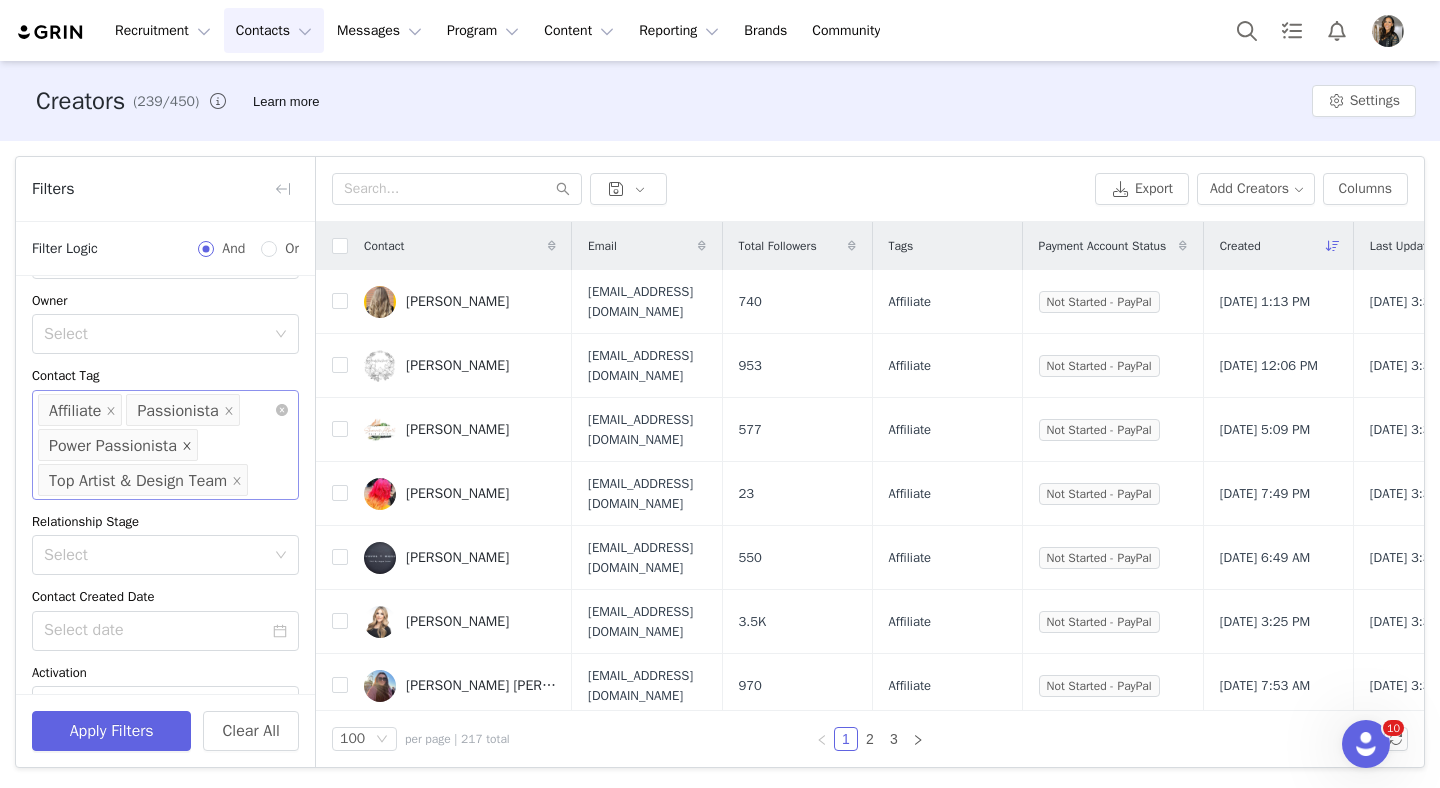 scroll, scrollTop: 81, scrollLeft: 0, axis: vertical 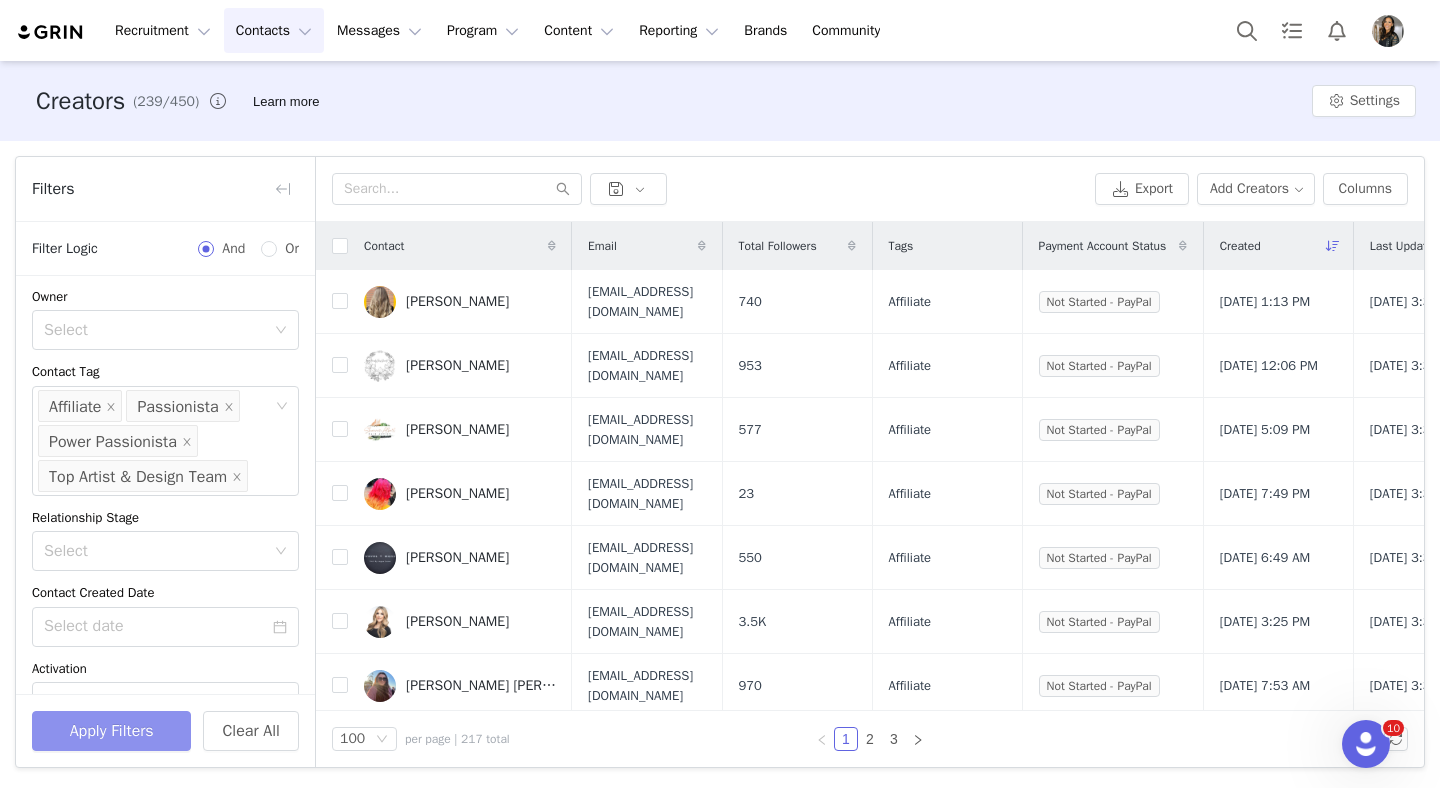 click on "Apply Filters" at bounding box center [111, 731] 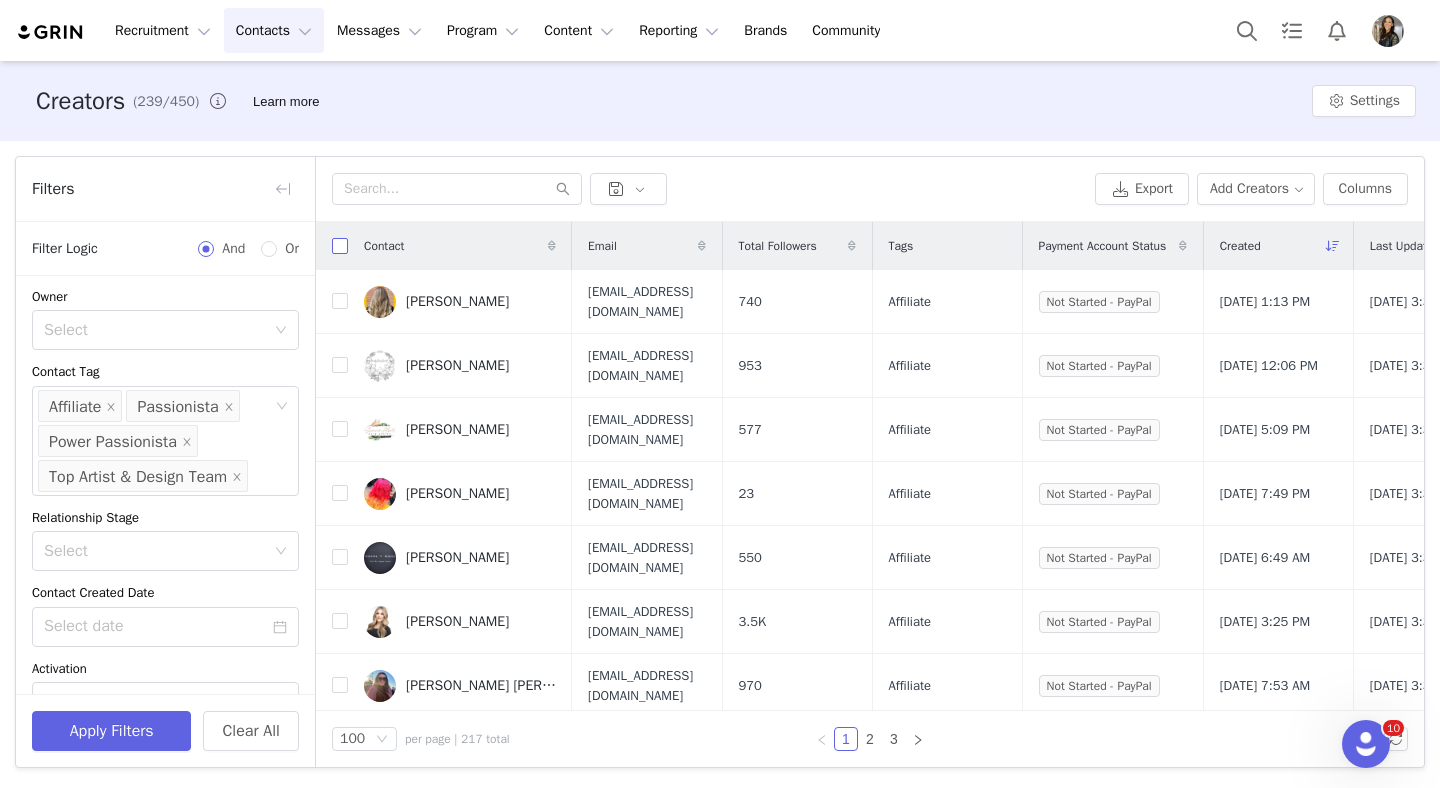 click at bounding box center [340, 246] 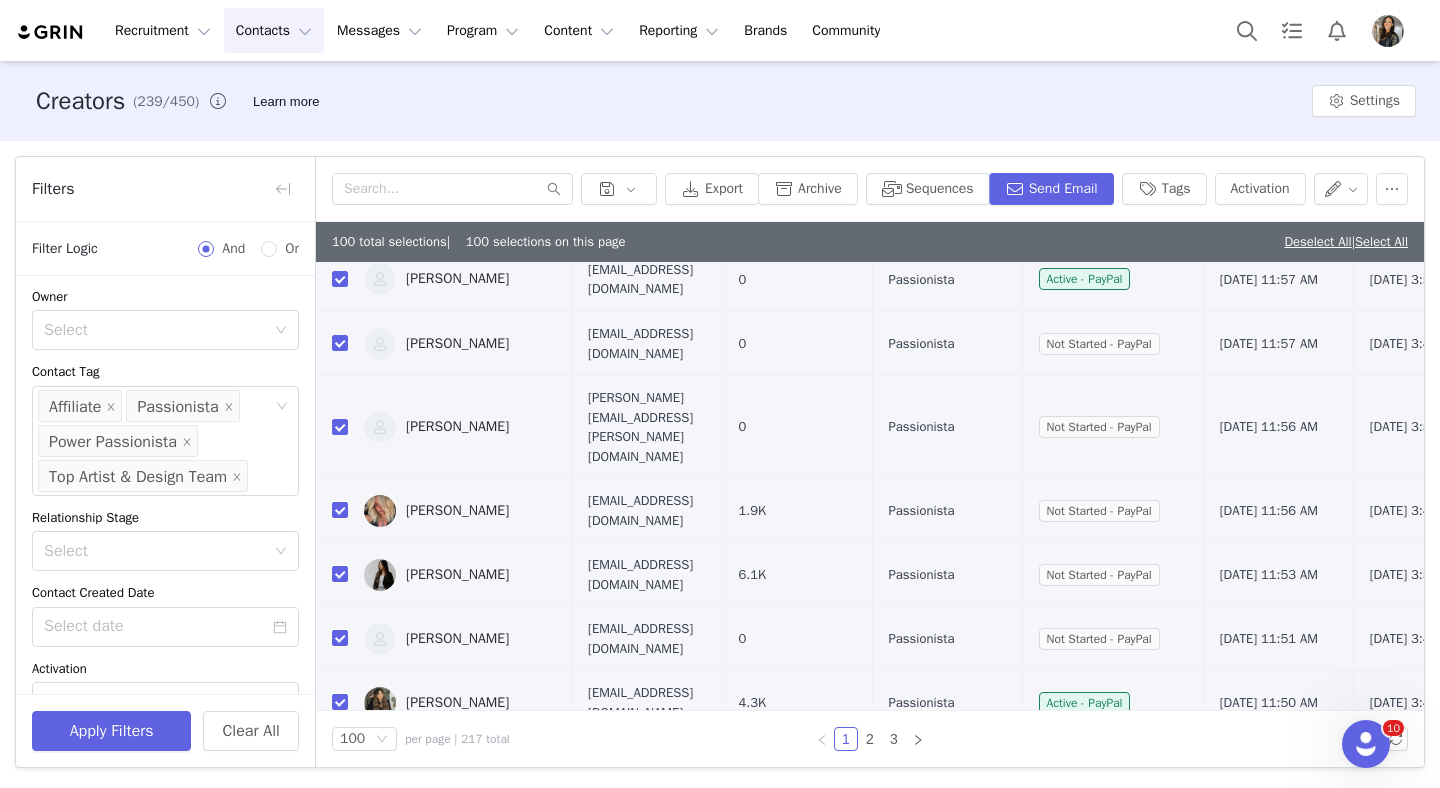 scroll, scrollTop: 6000, scrollLeft: 0, axis: vertical 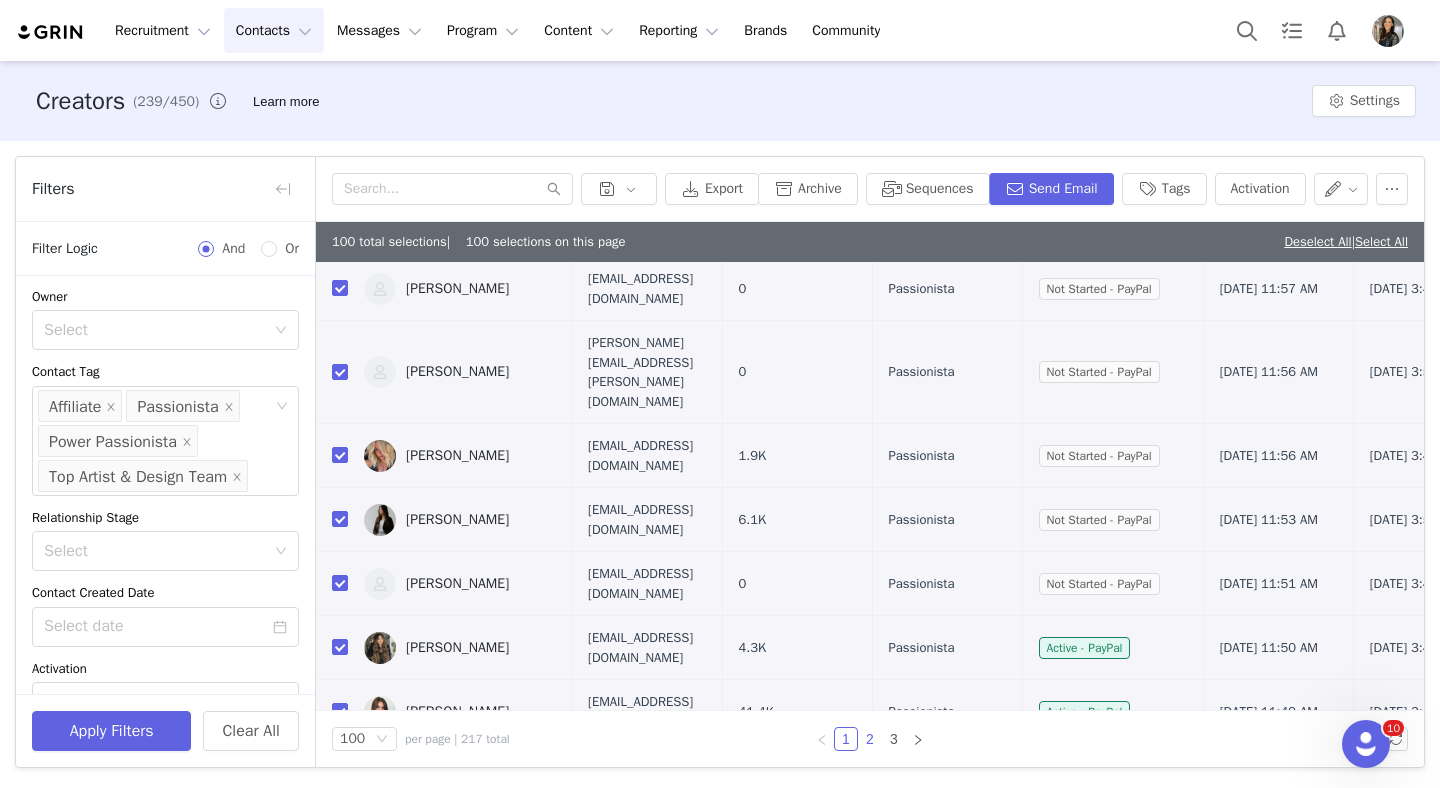 click on "2" at bounding box center (870, 739) 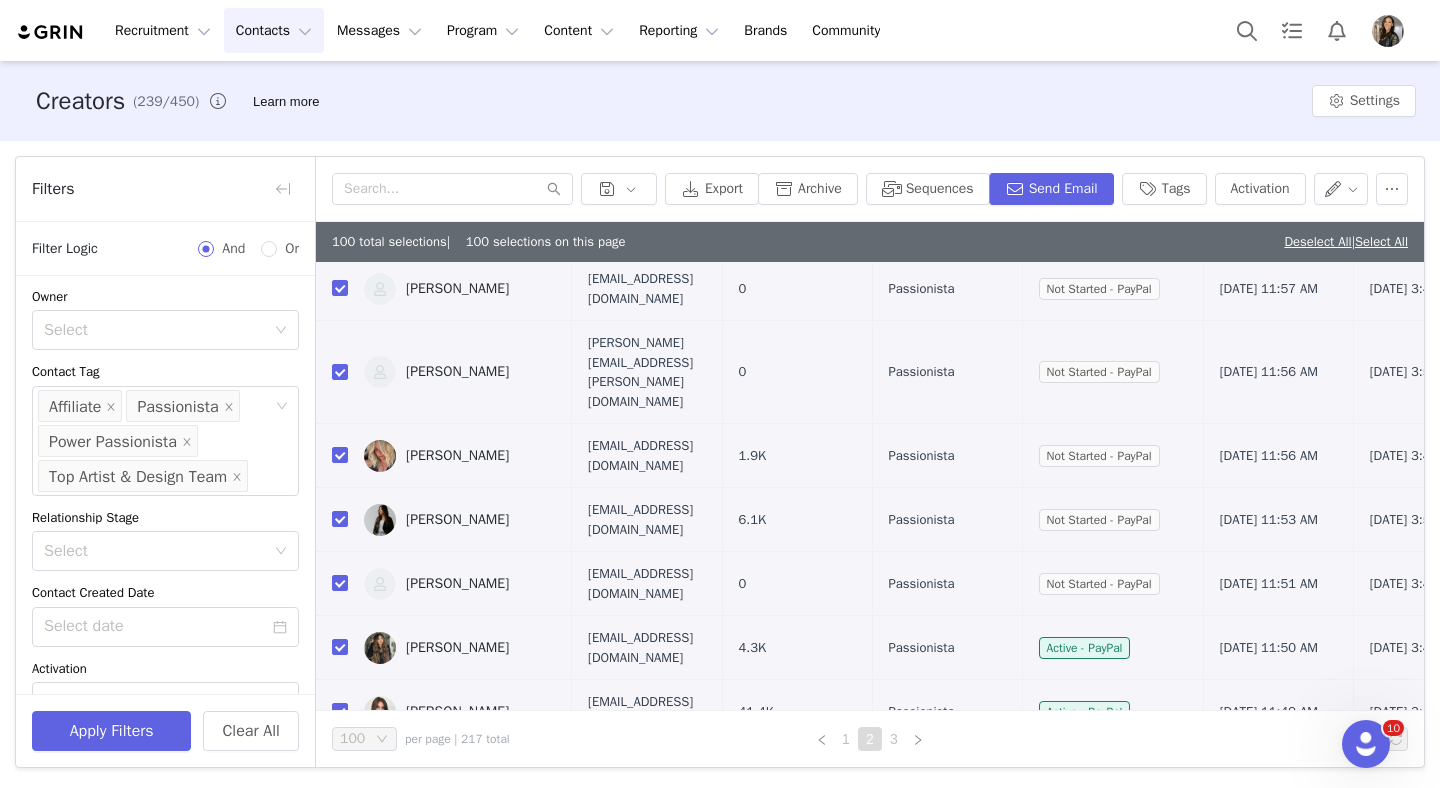scroll, scrollTop: 0, scrollLeft: 0, axis: both 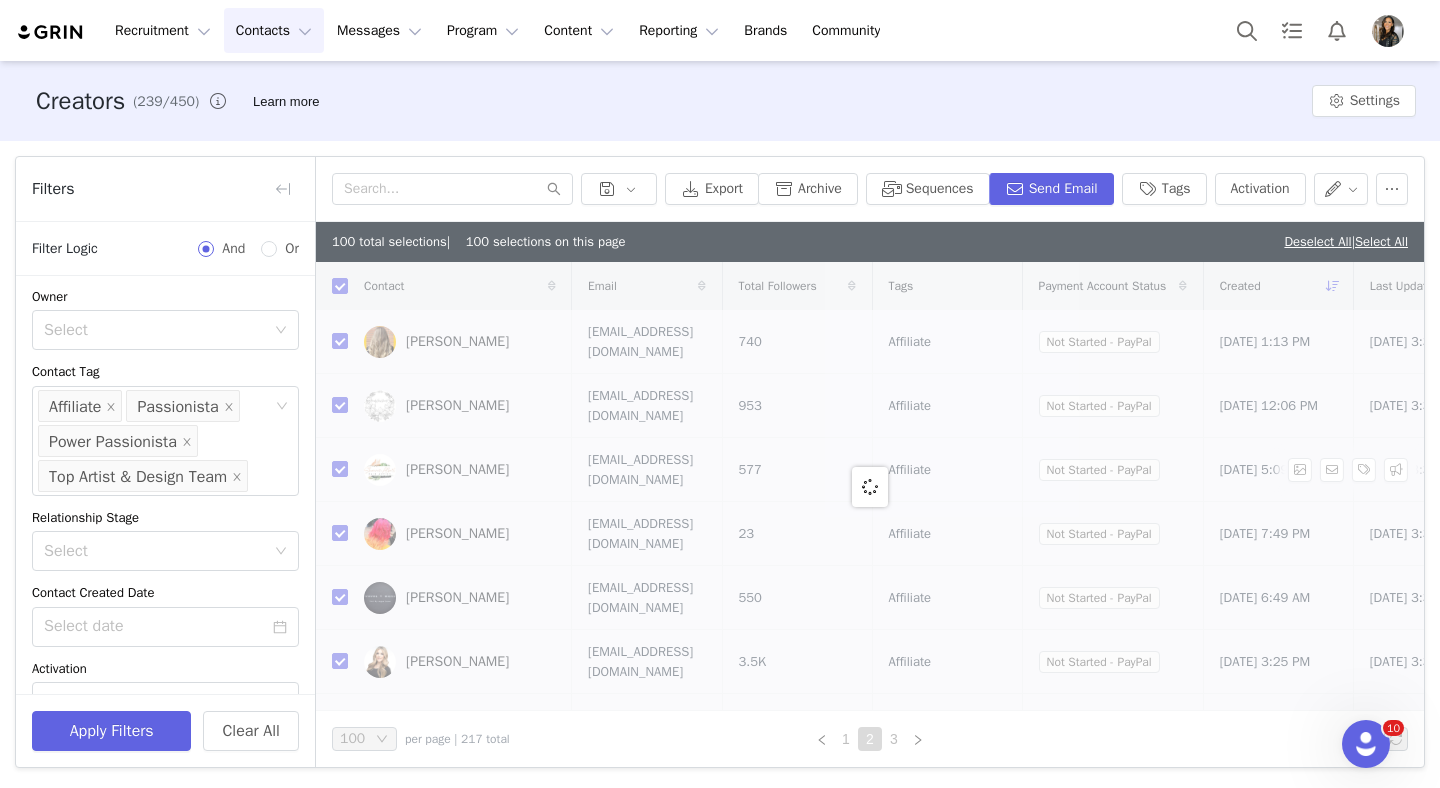 checkbox on "false" 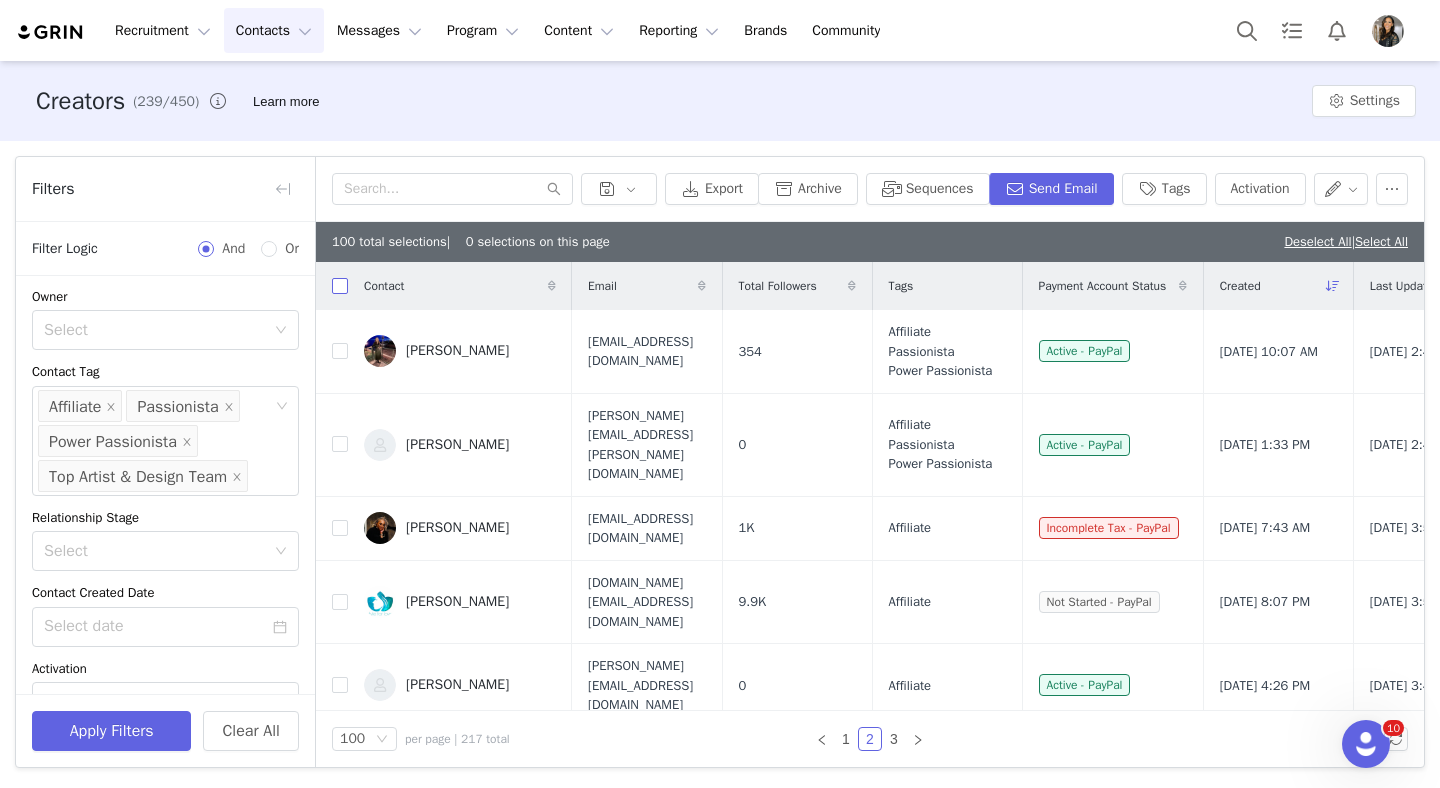click at bounding box center [340, 286] 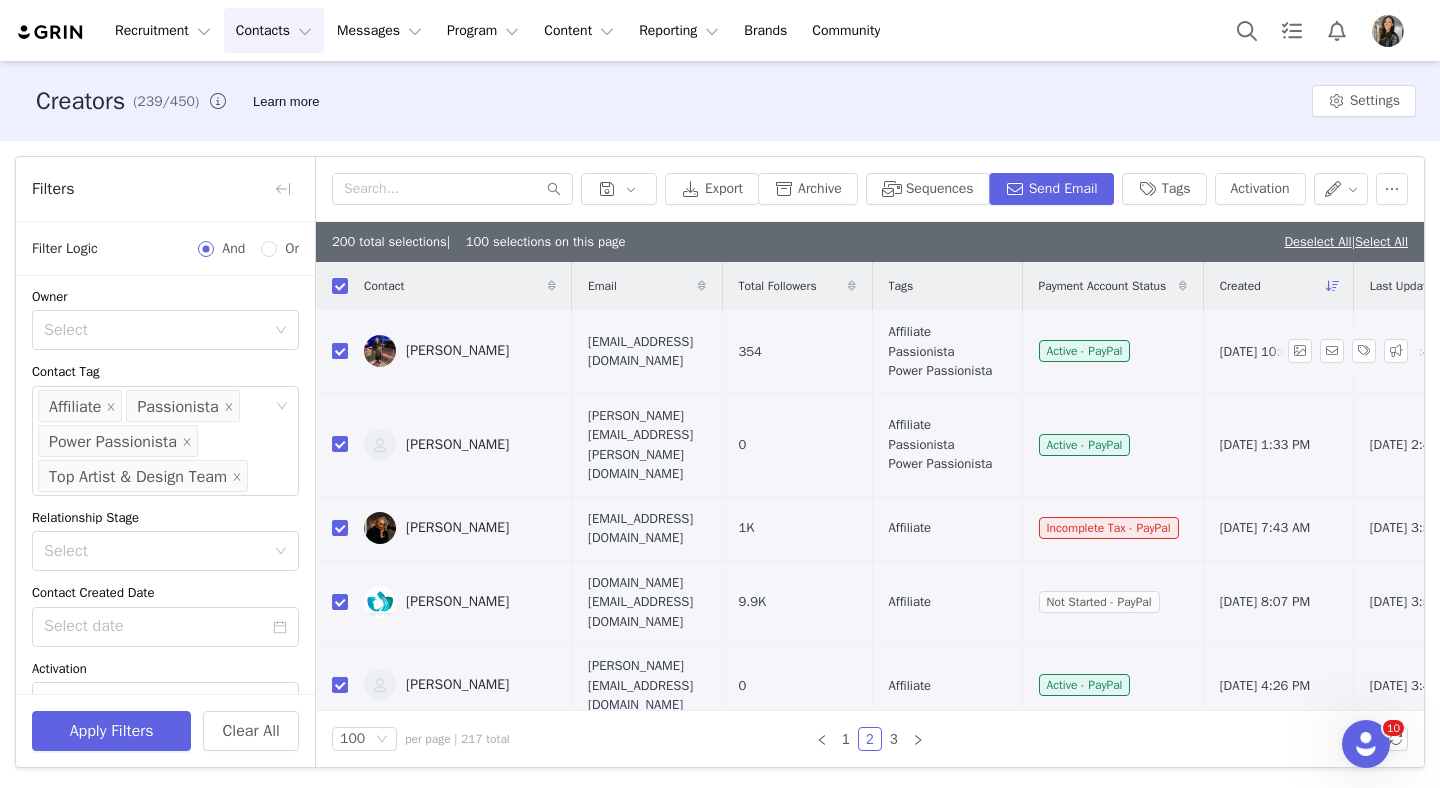 click at bounding box center [340, 351] 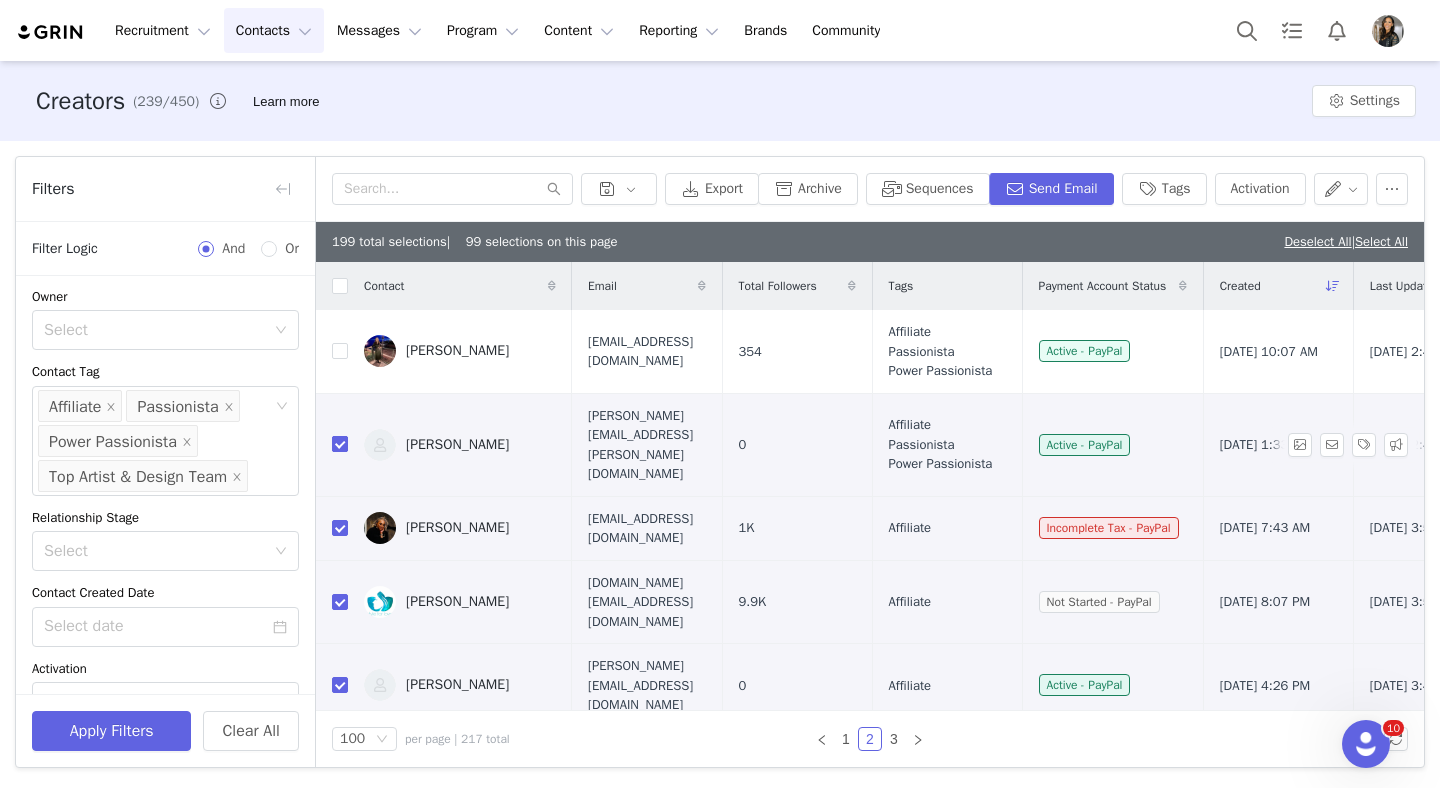 click at bounding box center (340, 444) 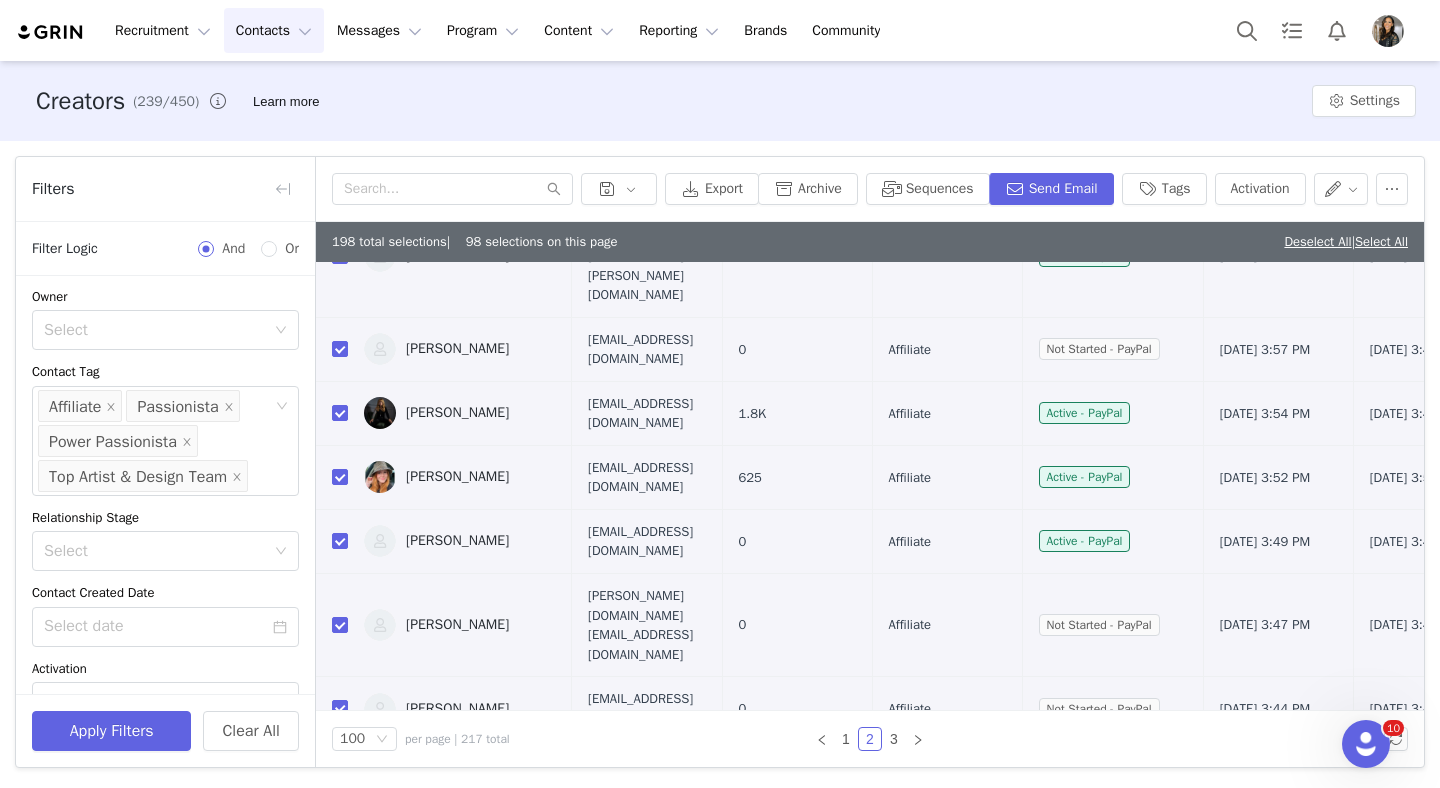 scroll, scrollTop: 639, scrollLeft: 0, axis: vertical 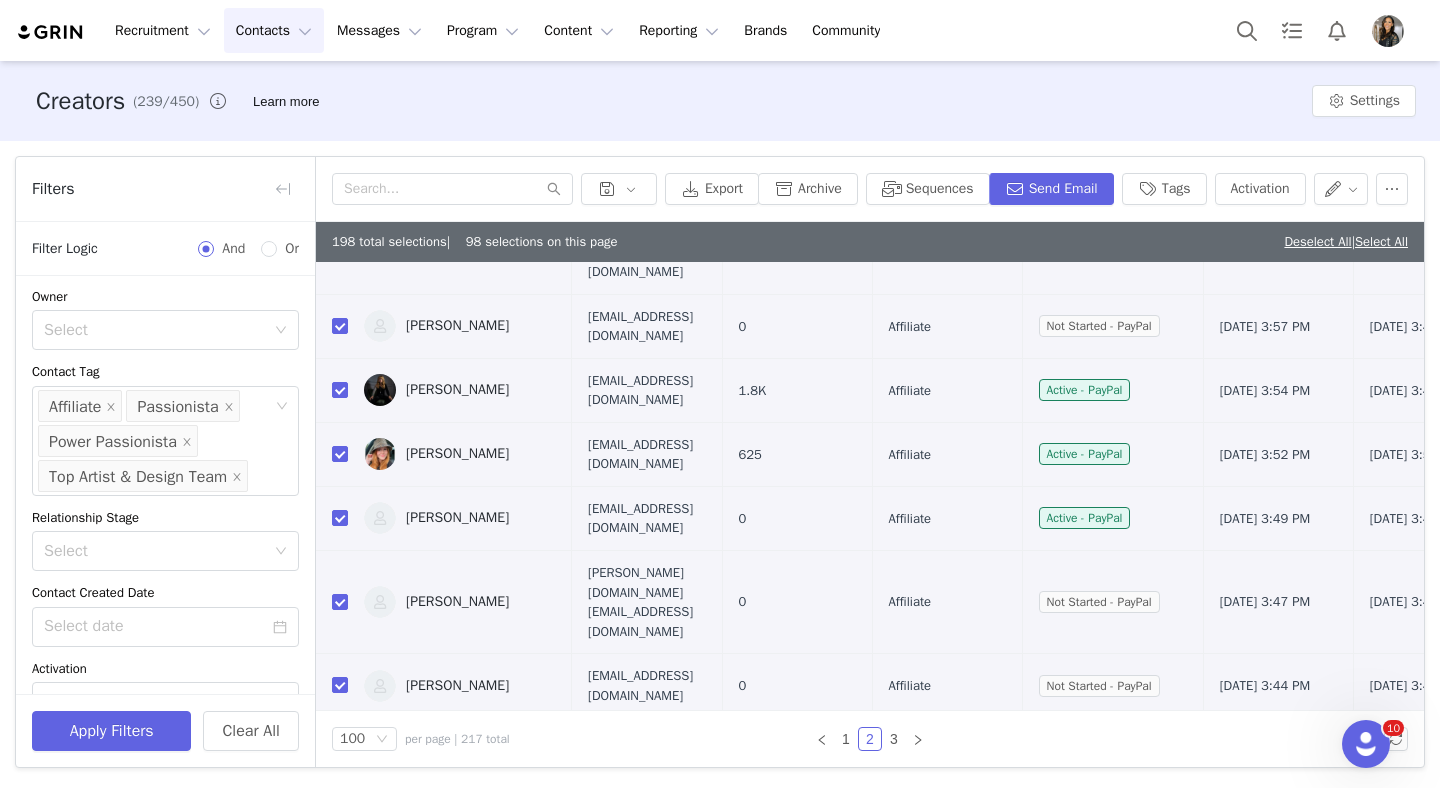 click at bounding box center (340, 759) 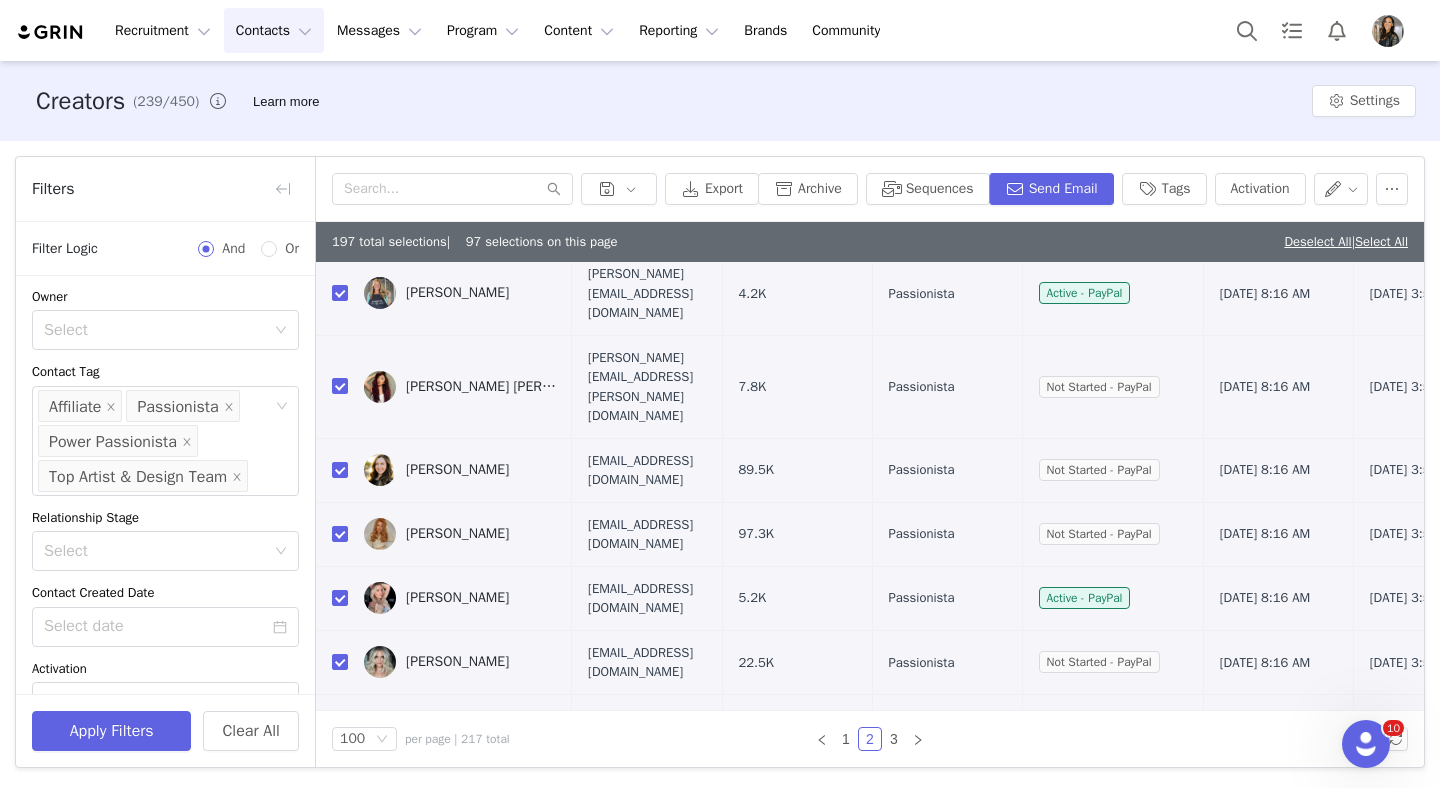 scroll, scrollTop: 6078, scrollLeft: 0, axis: vertical 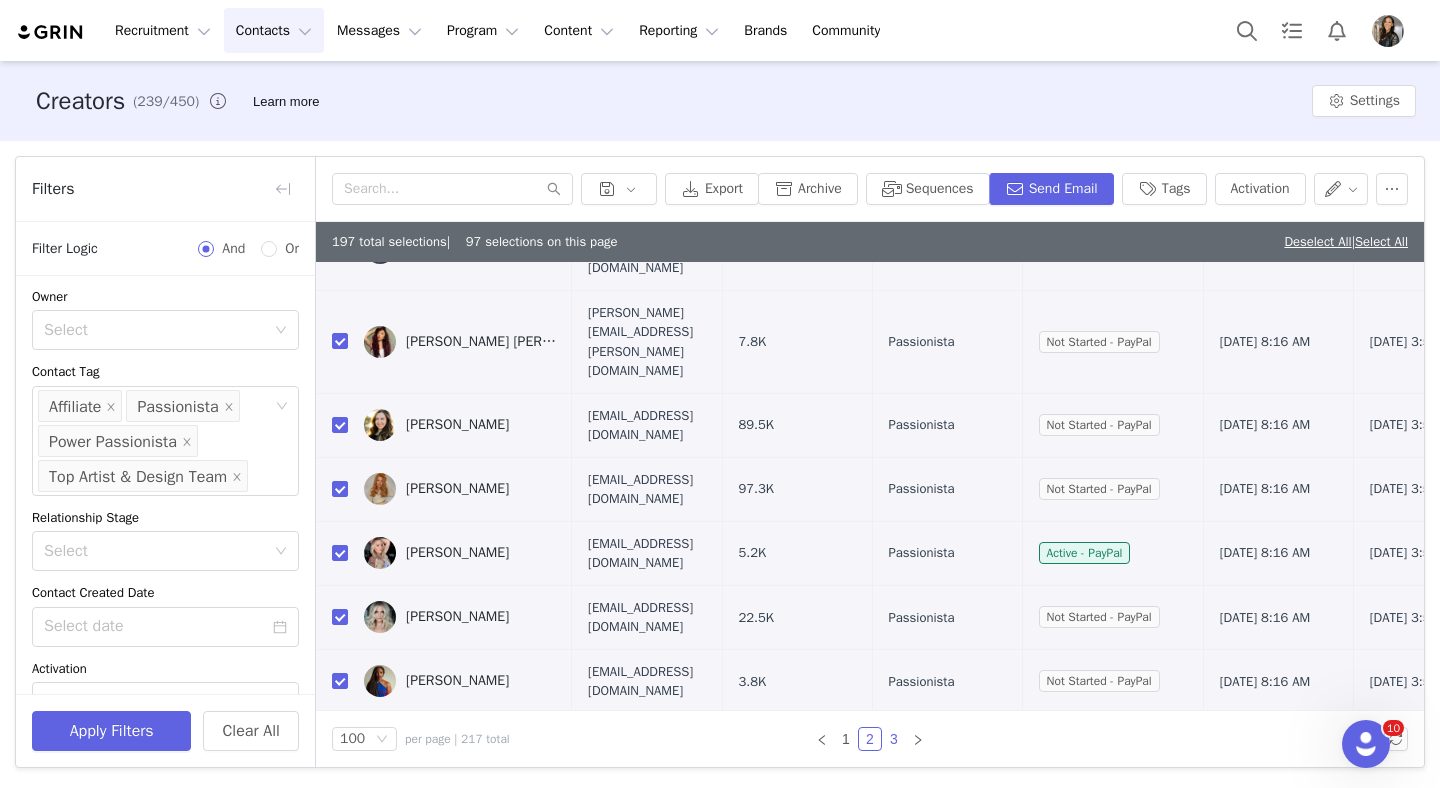 click on "3" at bounding box center (894, 739) 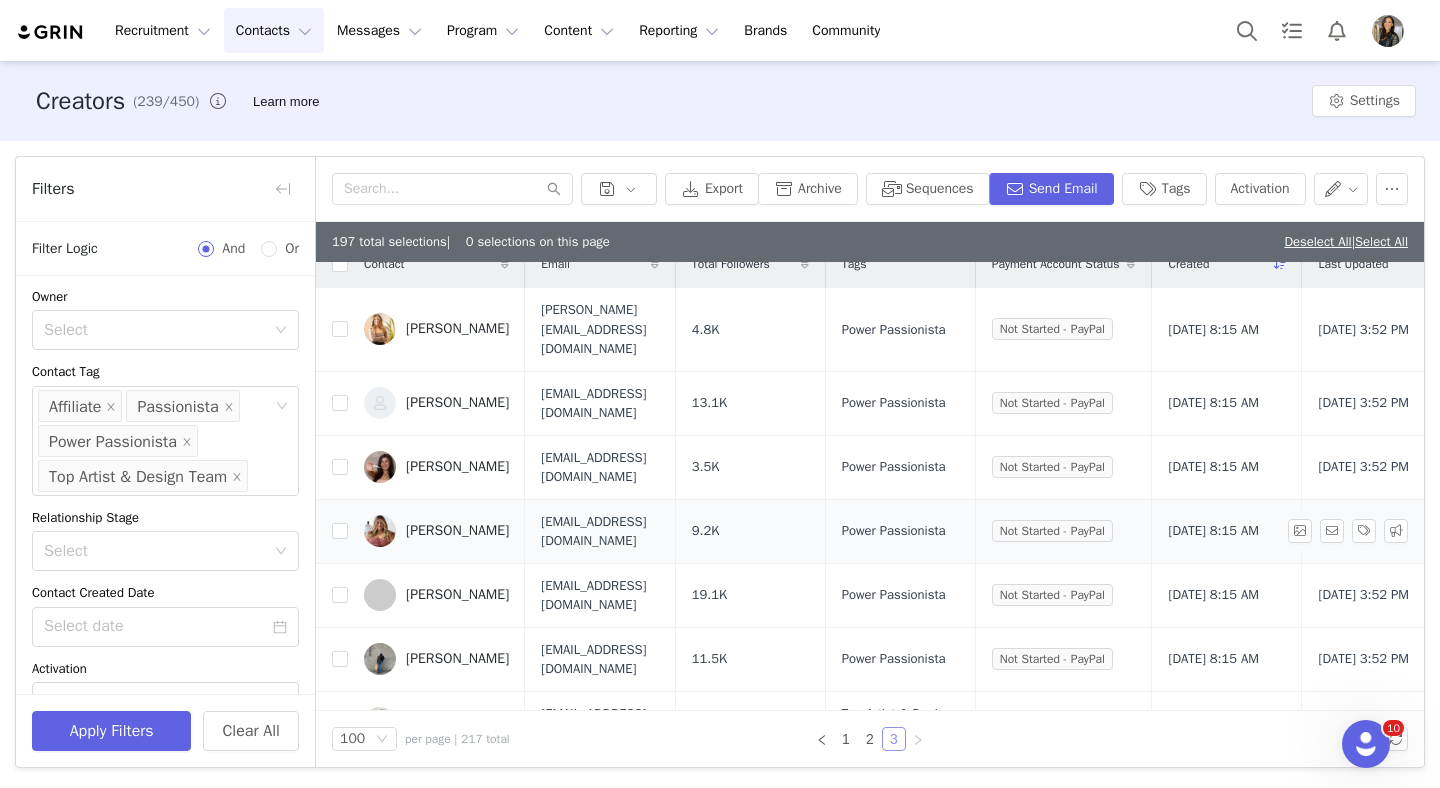 scroll, scrollTop: 0, scrollLeft: 0, axis: both 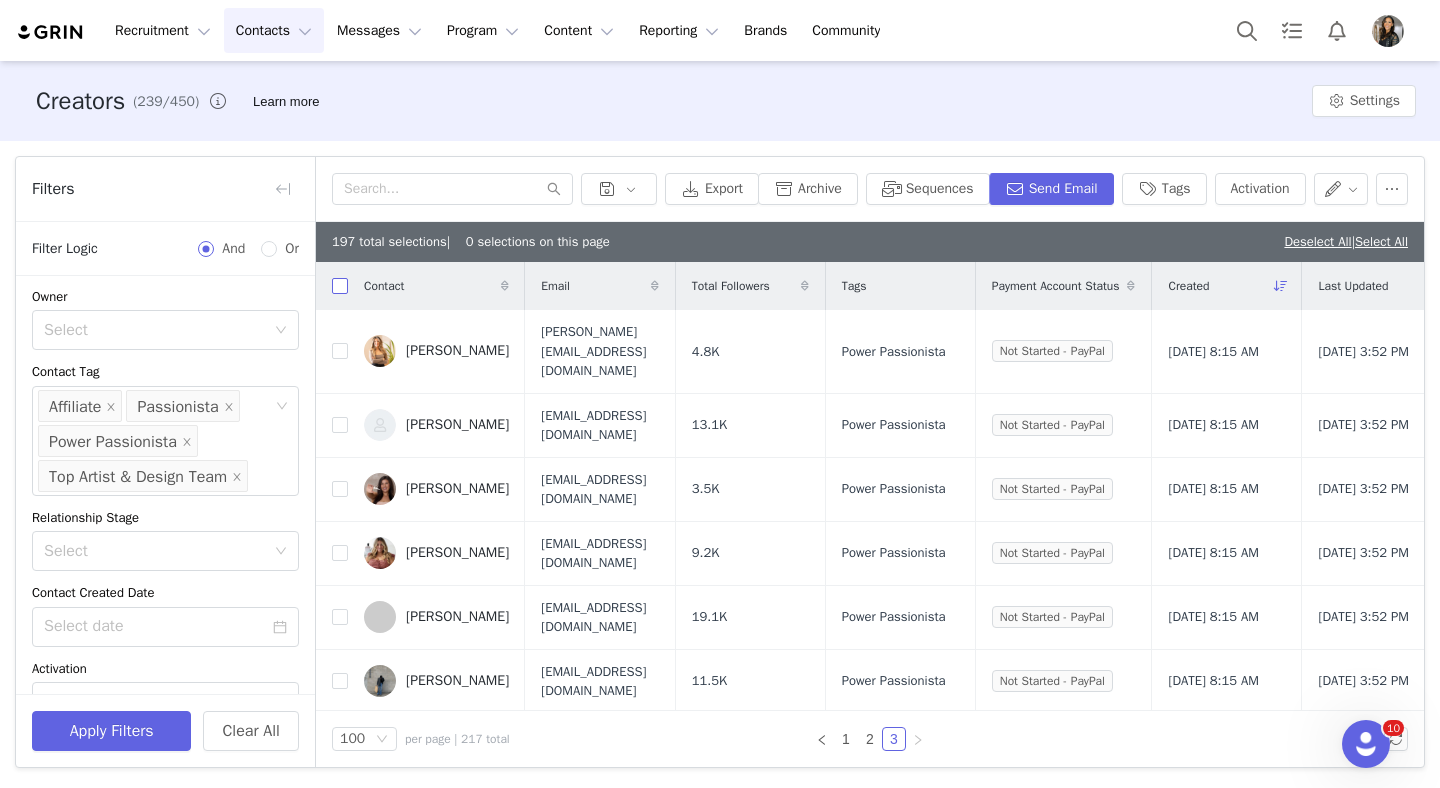 click at bounding box center [340, 286] 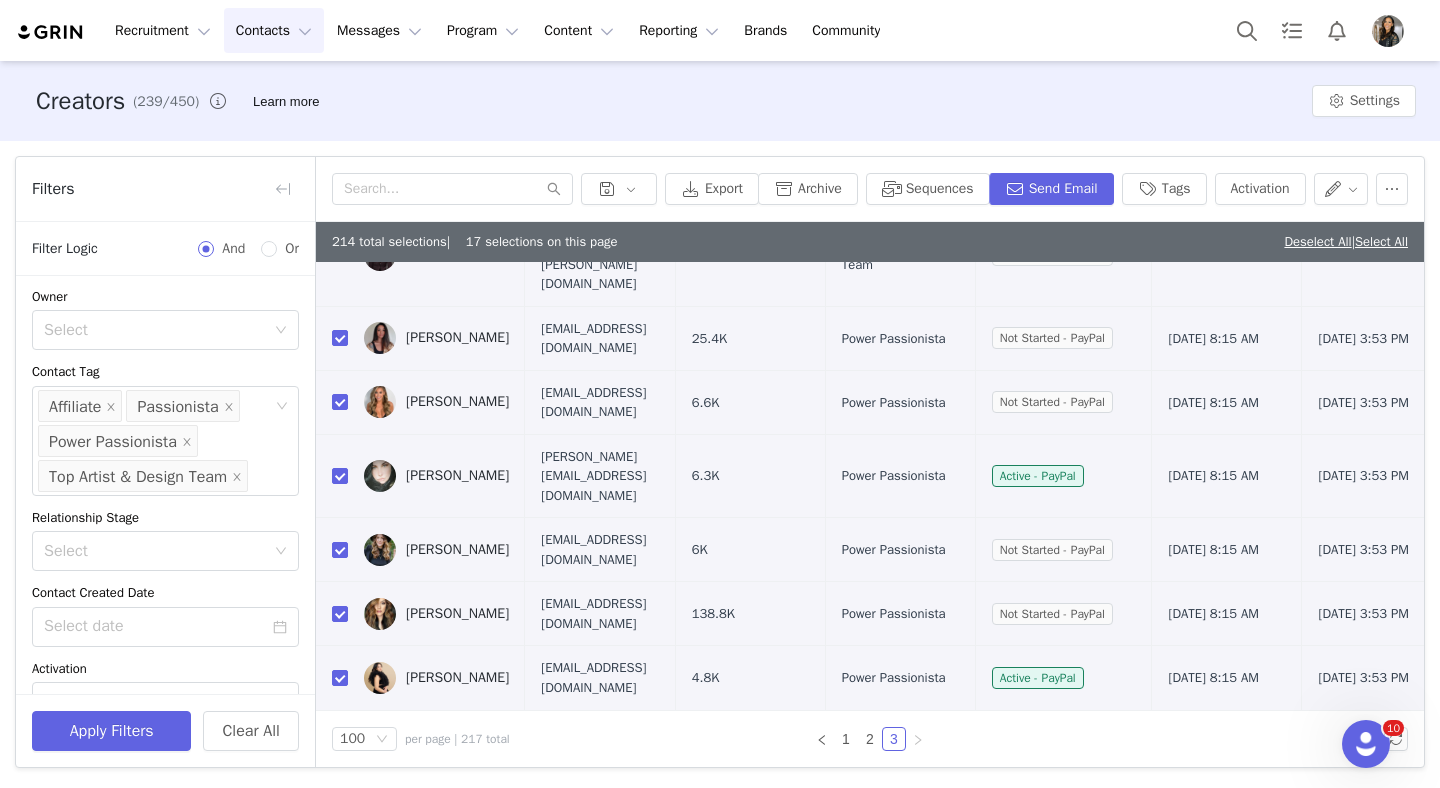 scroll, scrollTop: 687, scrollLeft: 0, axis: vertical 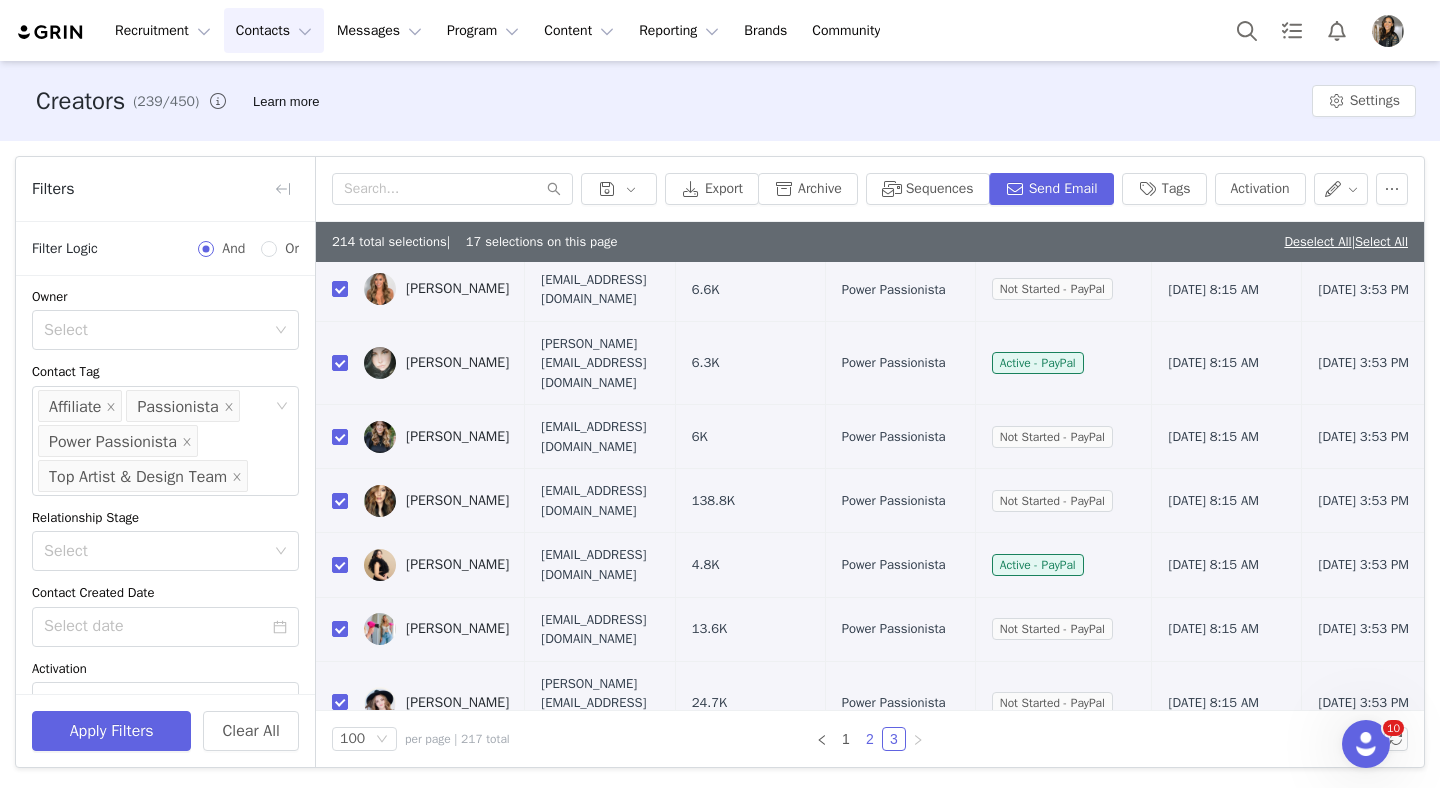 click on "2" at bounding box center [870, 739] 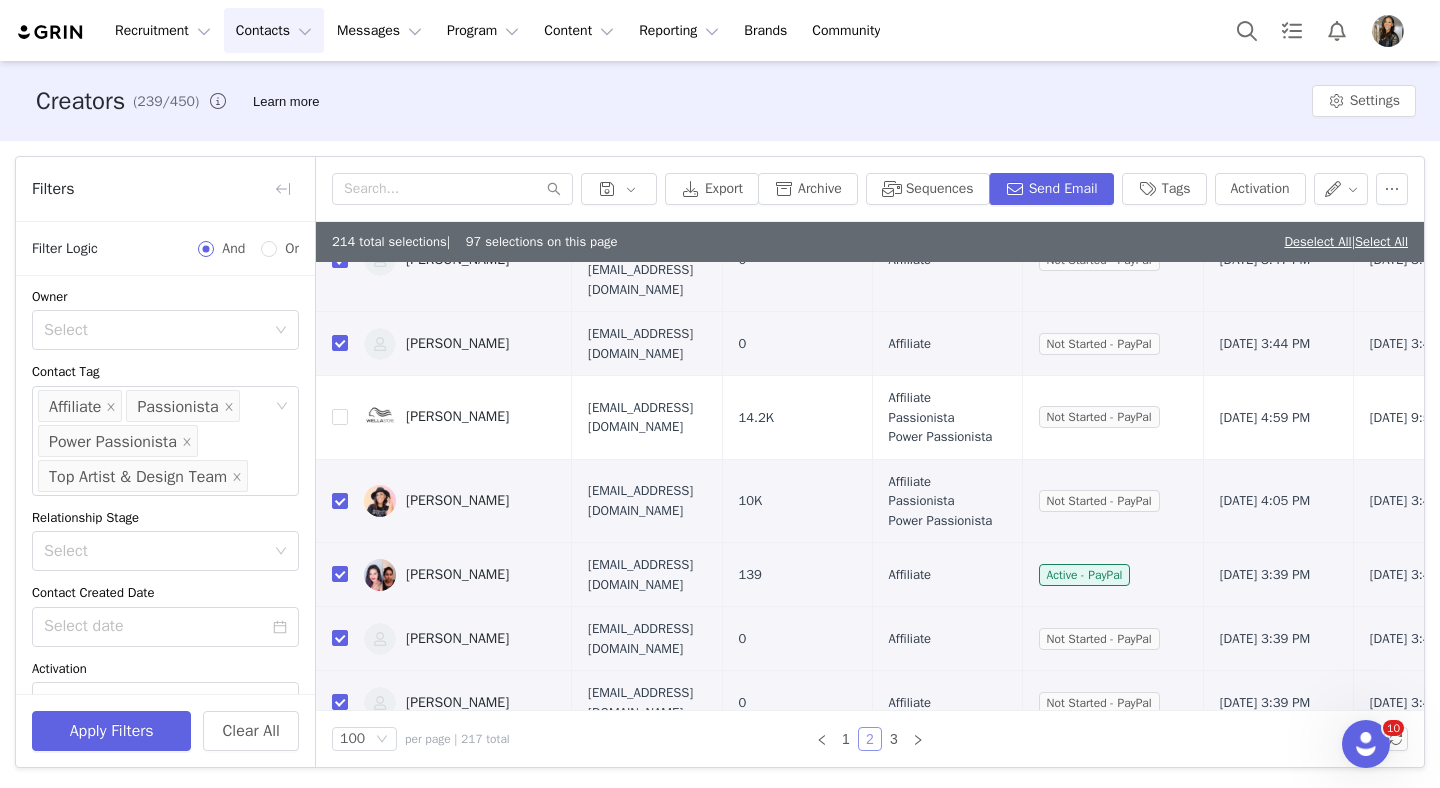 scroll, scrollTop: 984, scrollLeft: 0, axis: vertical 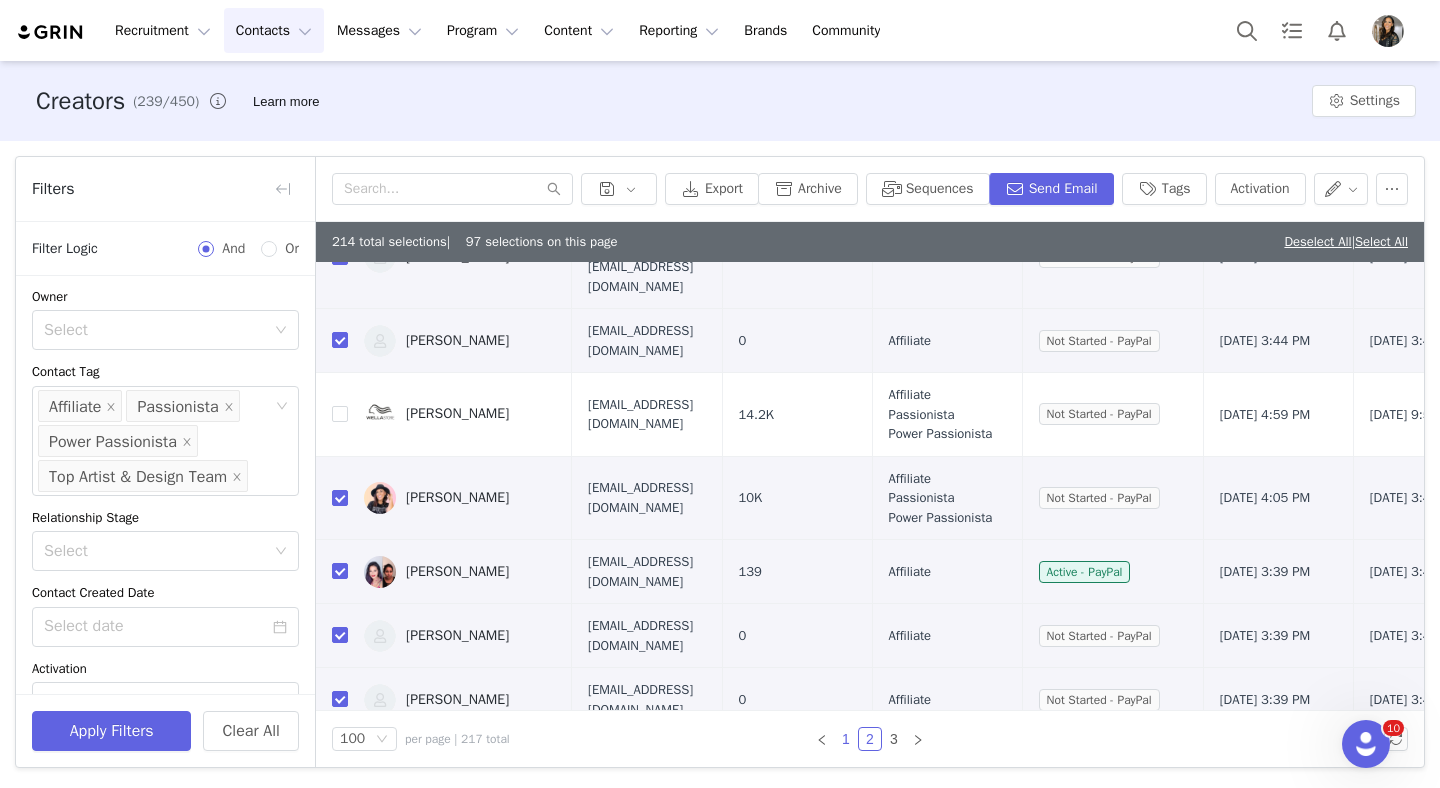 click on "1" at bounding box center [846, 739] 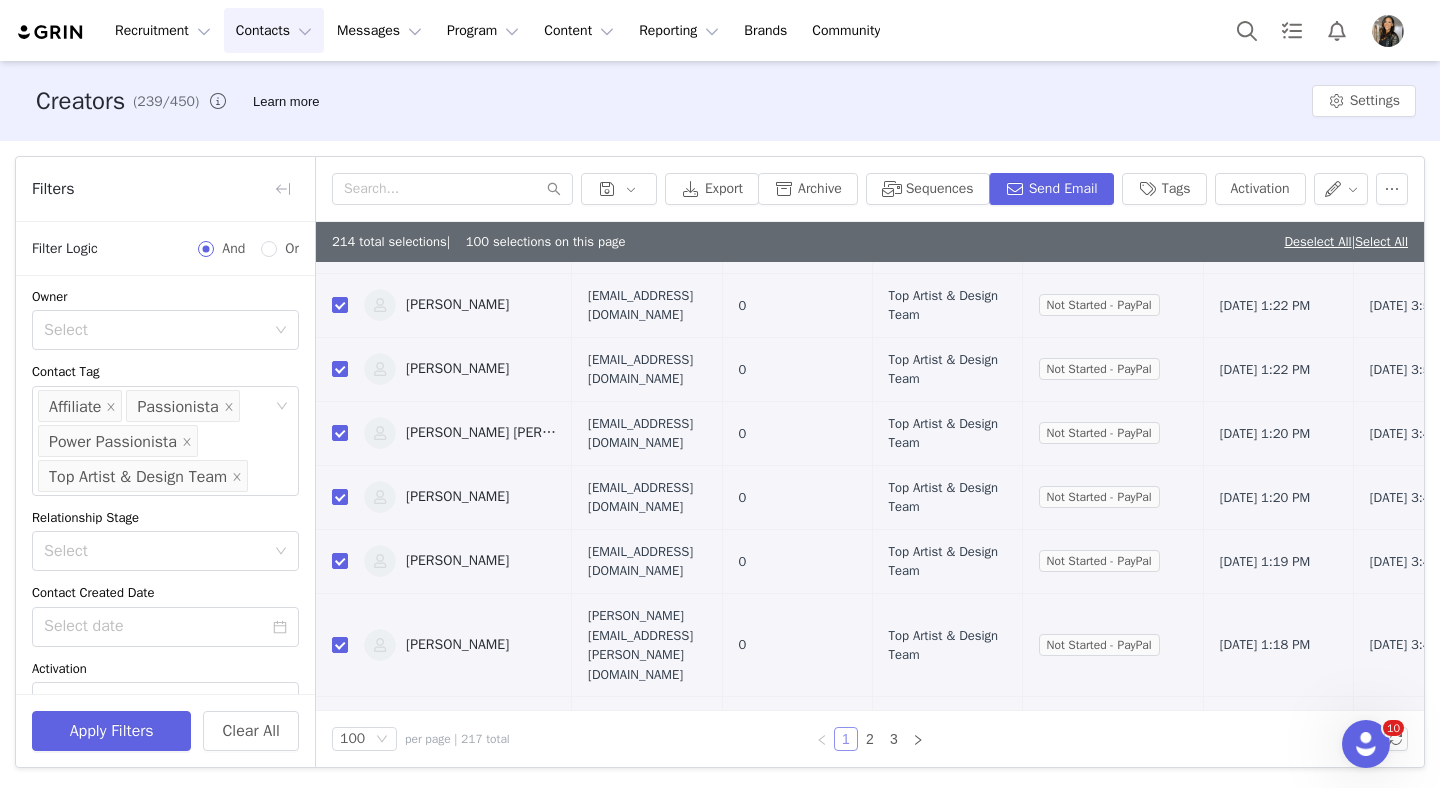 scroll, scrollTop: 2650, scrollLeft: 0, axis: vertical 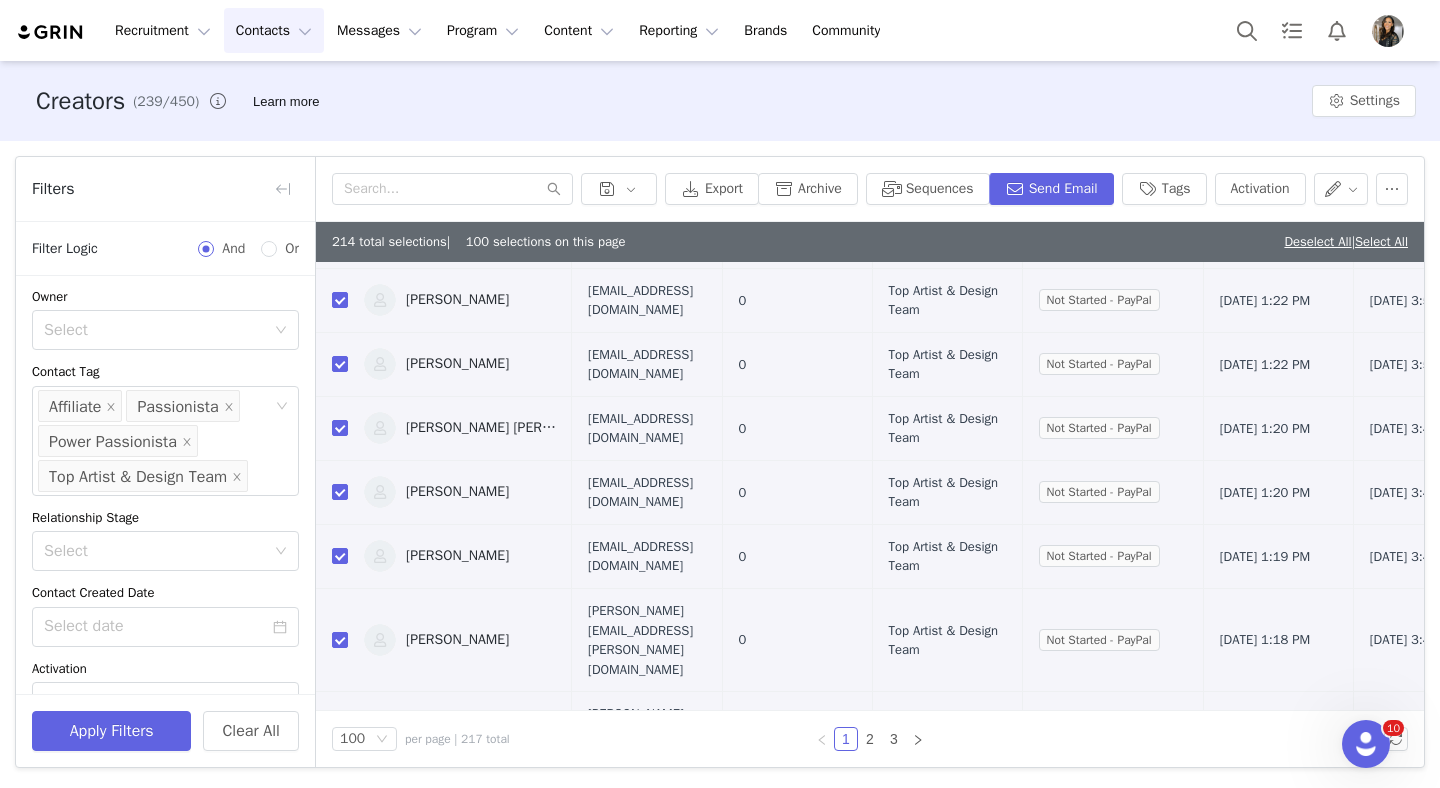 click at bounding box center [340, 807] 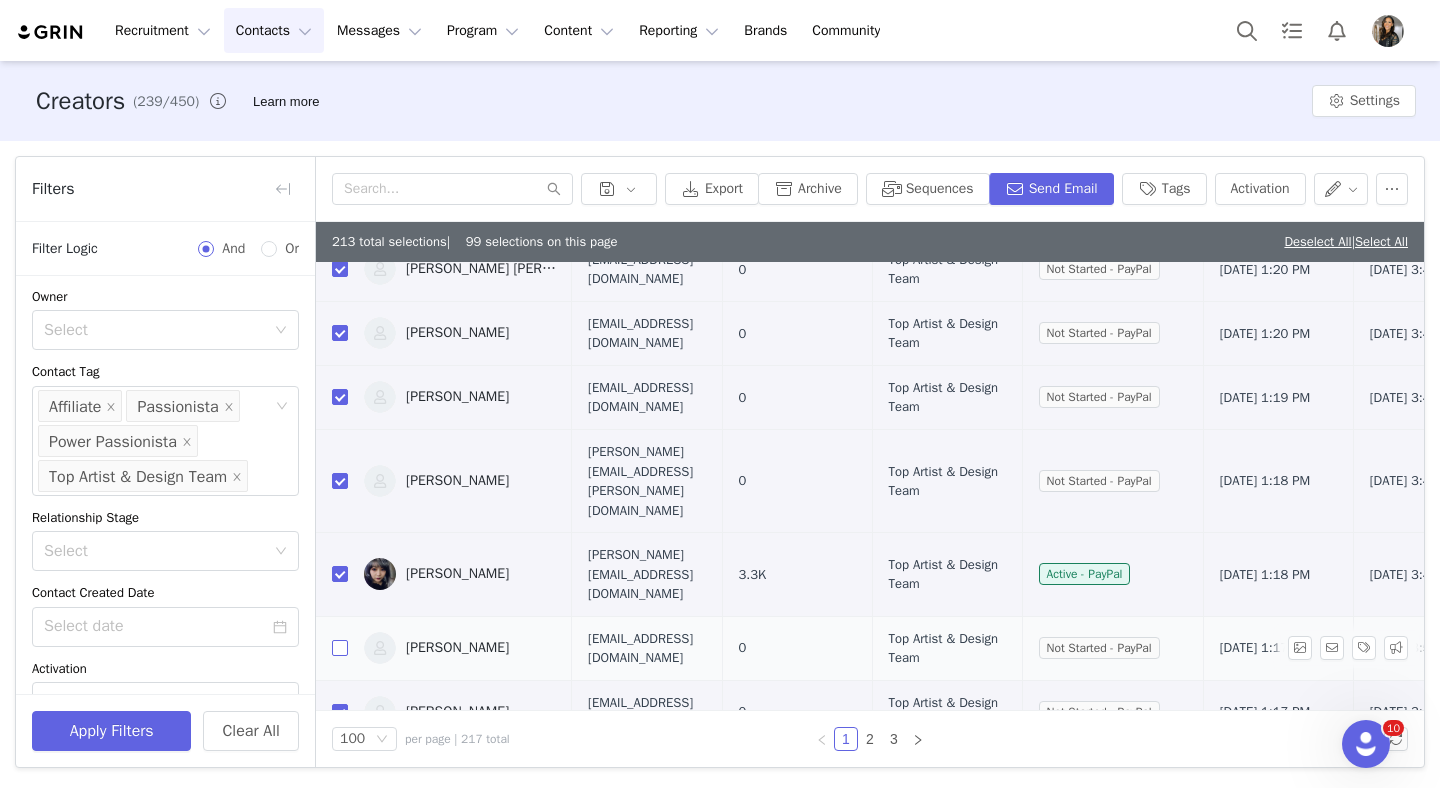 scroll, scrollTop: 2880, scrollLeft: 0, axis: vertical 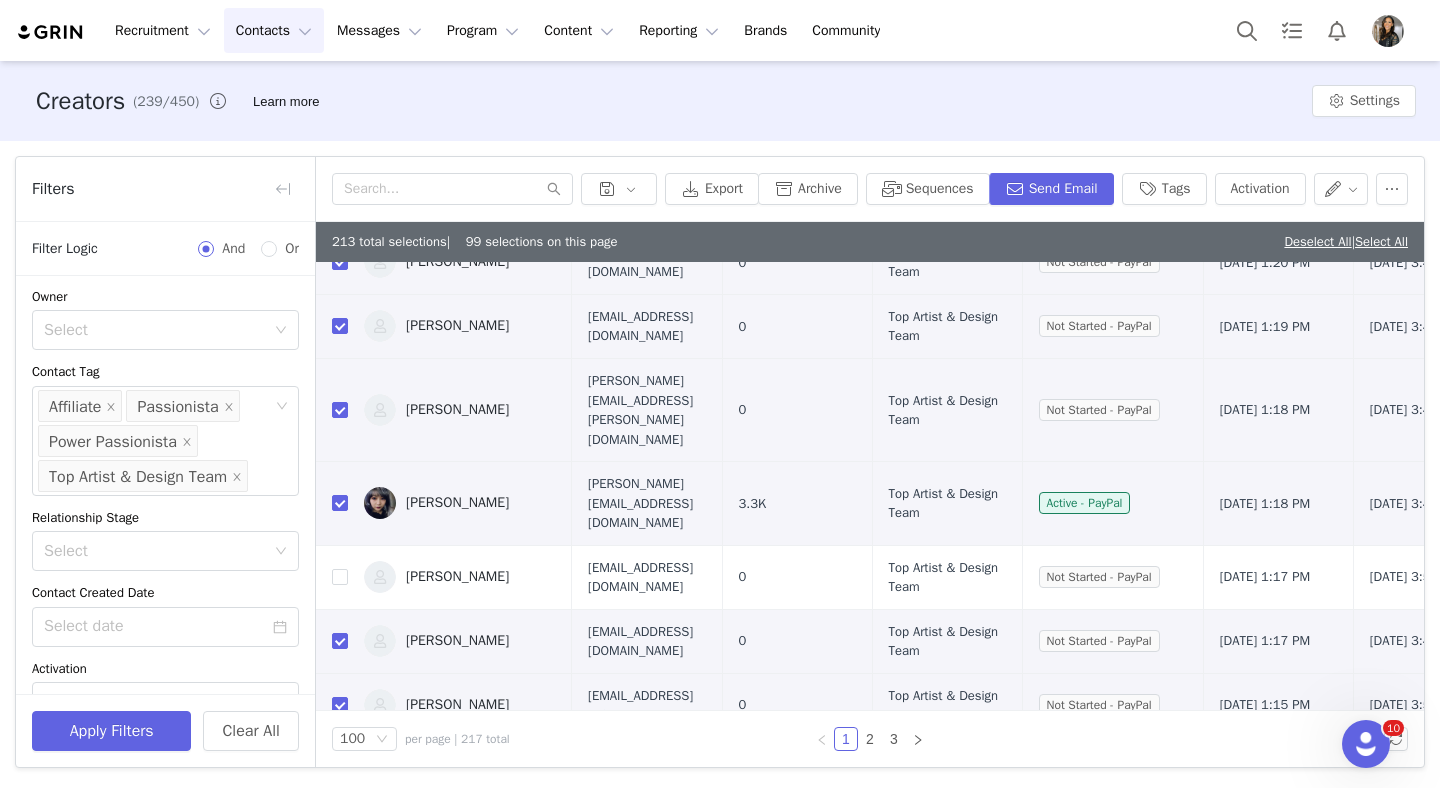 click at bounding box center (340, 897) 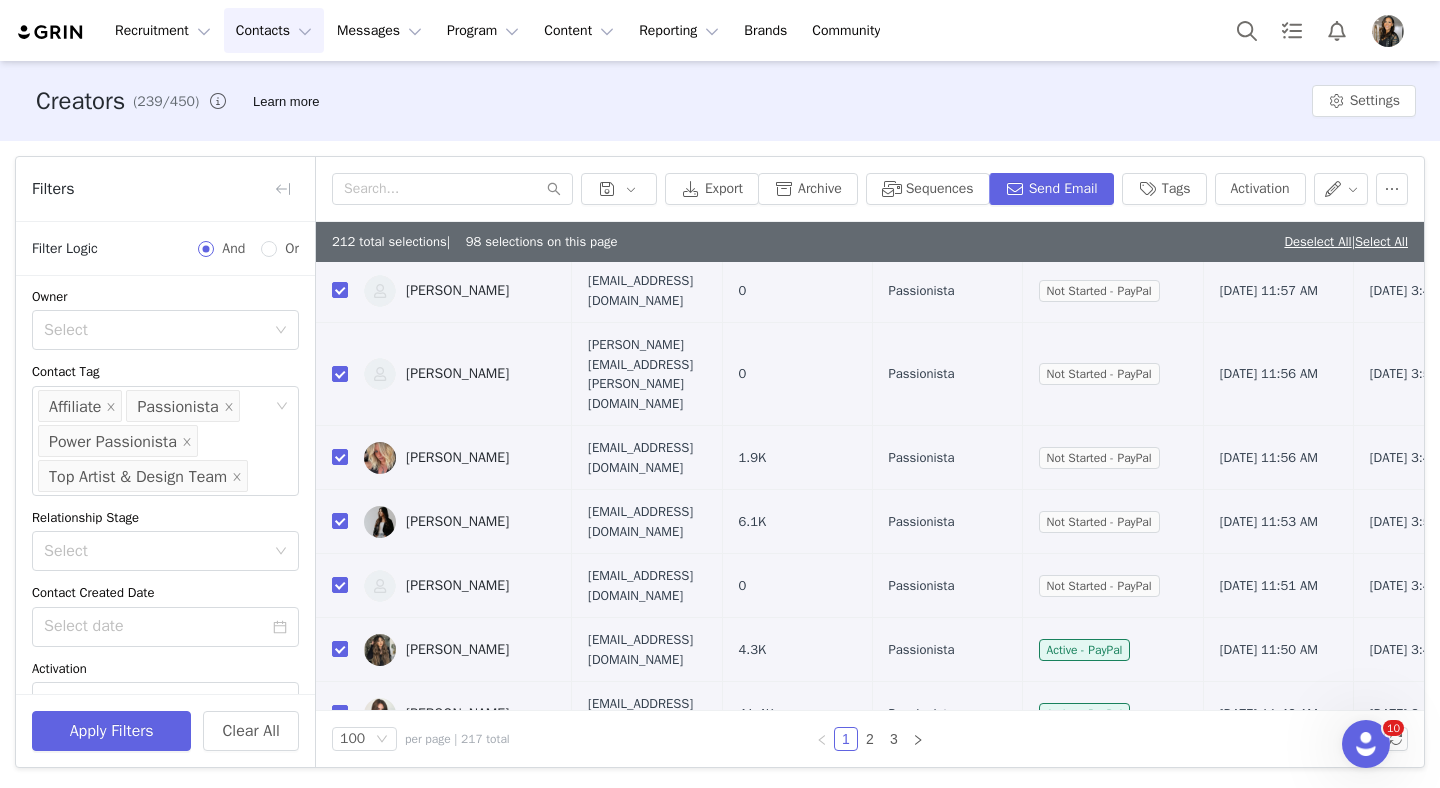scroll, scrollTop: 6000, scrollLeft: 0, axis: vertical 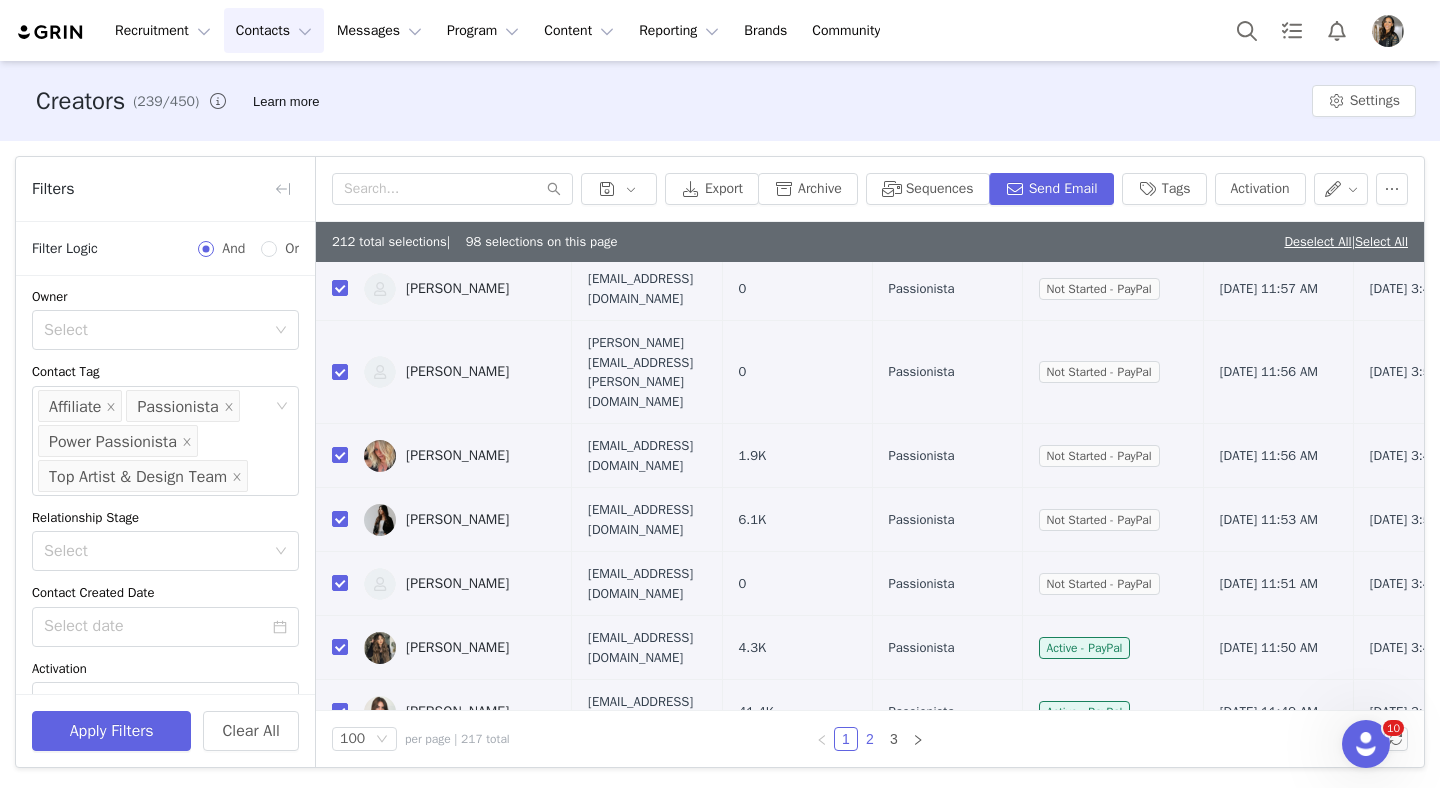 click on "2" at bounding box center [870, 739] 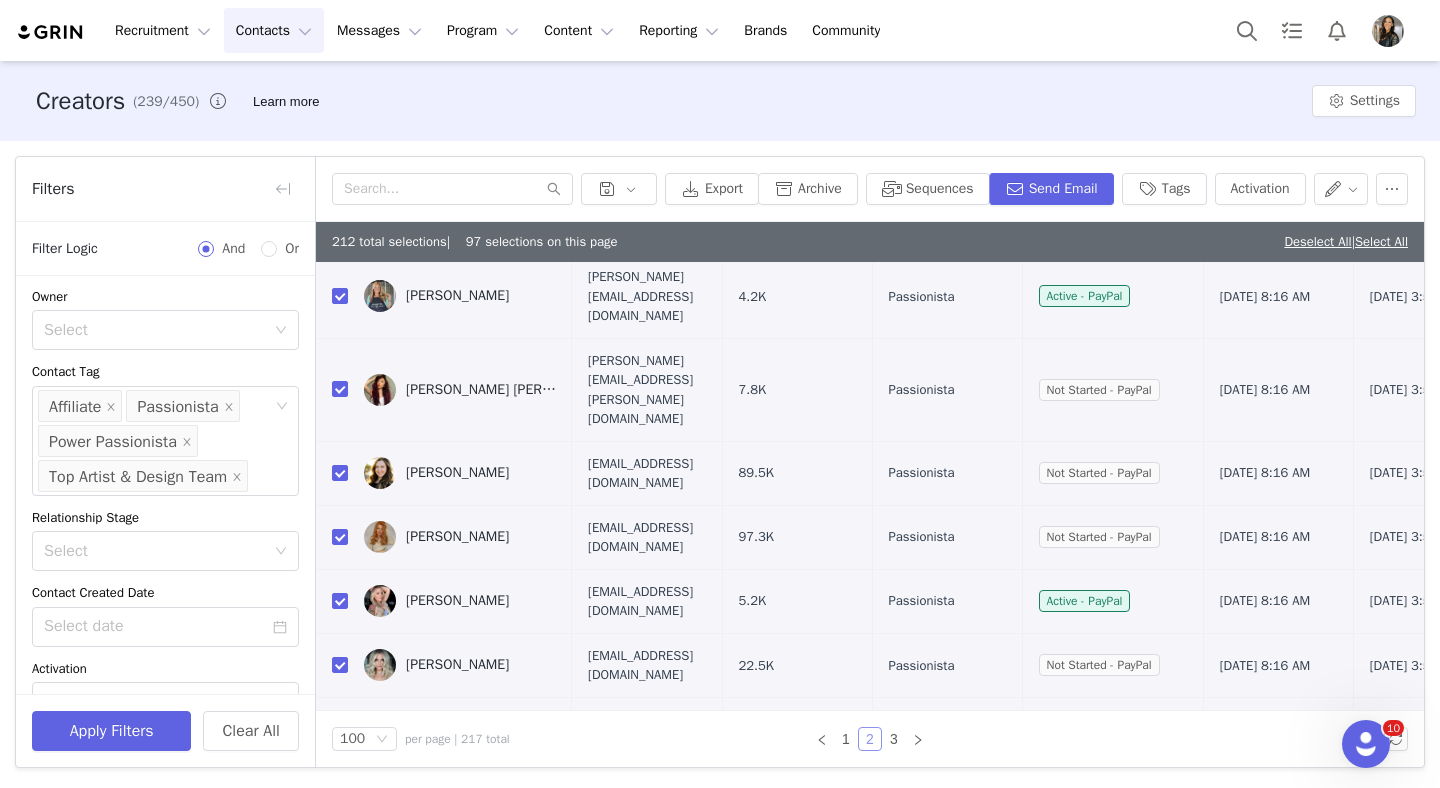 scroll, scrollTop: 6078, scrollLeft: 0, axis: vertical 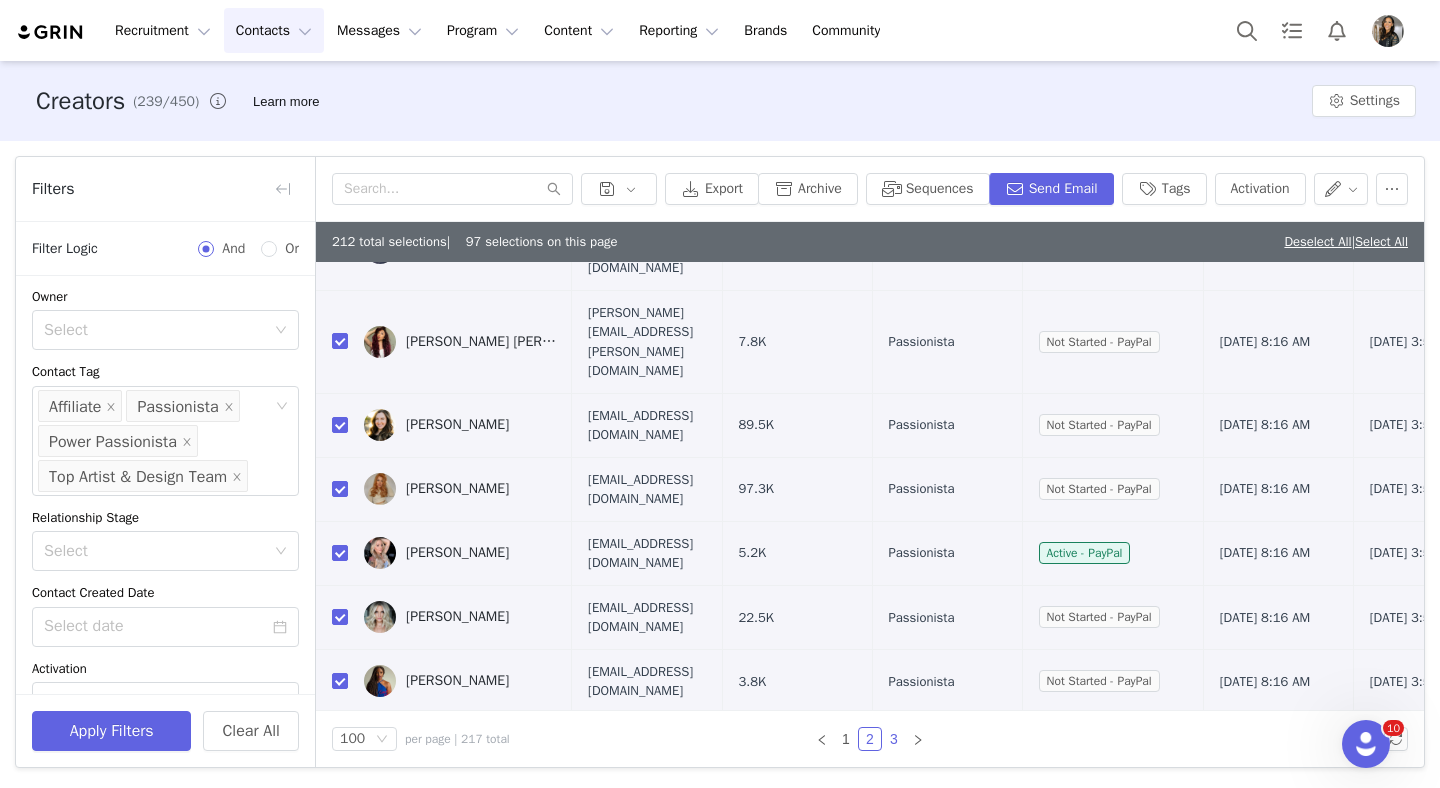 click on "3" at bounding box center (894, 739) 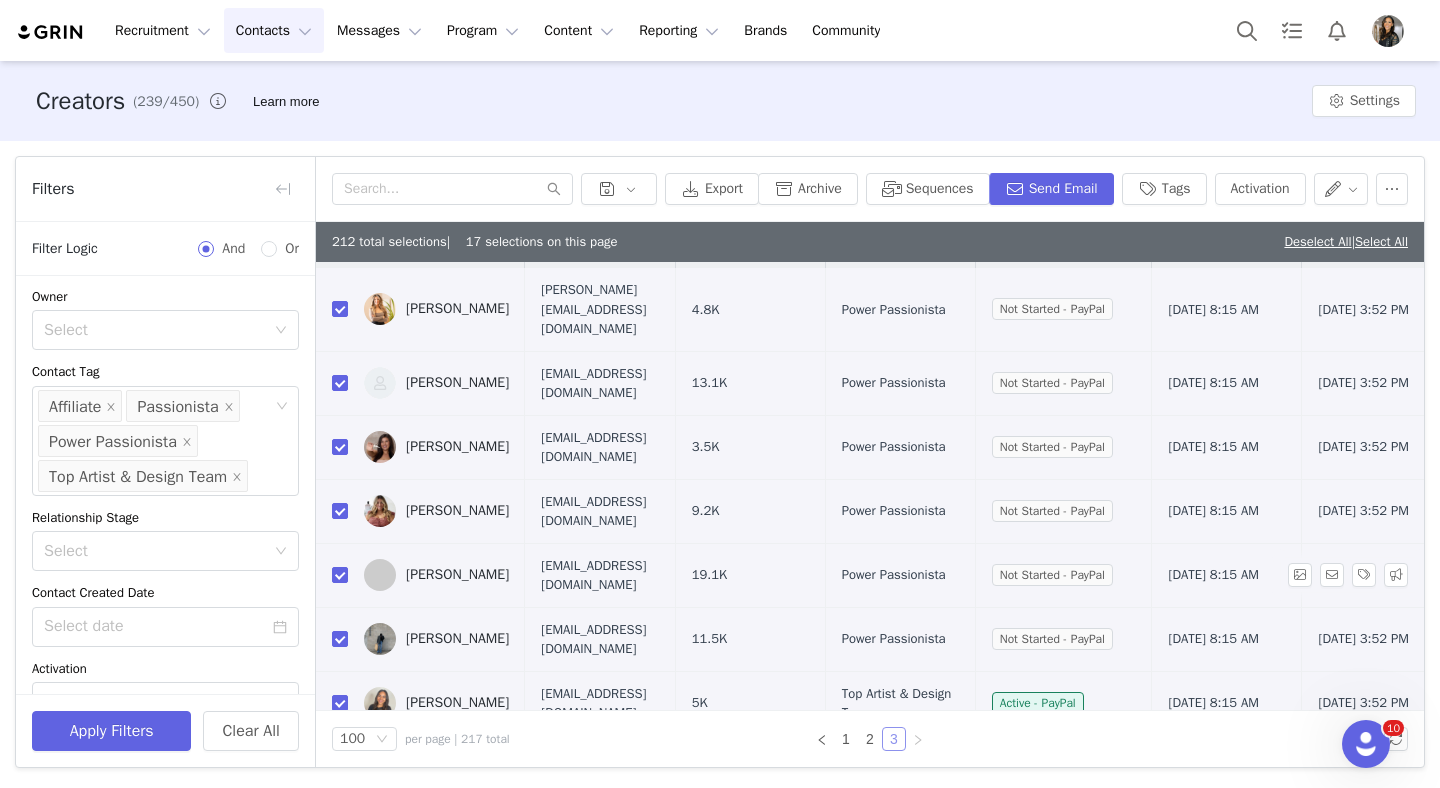 scroll, scrollTop: 0, scrollLeft: 0, axis: both 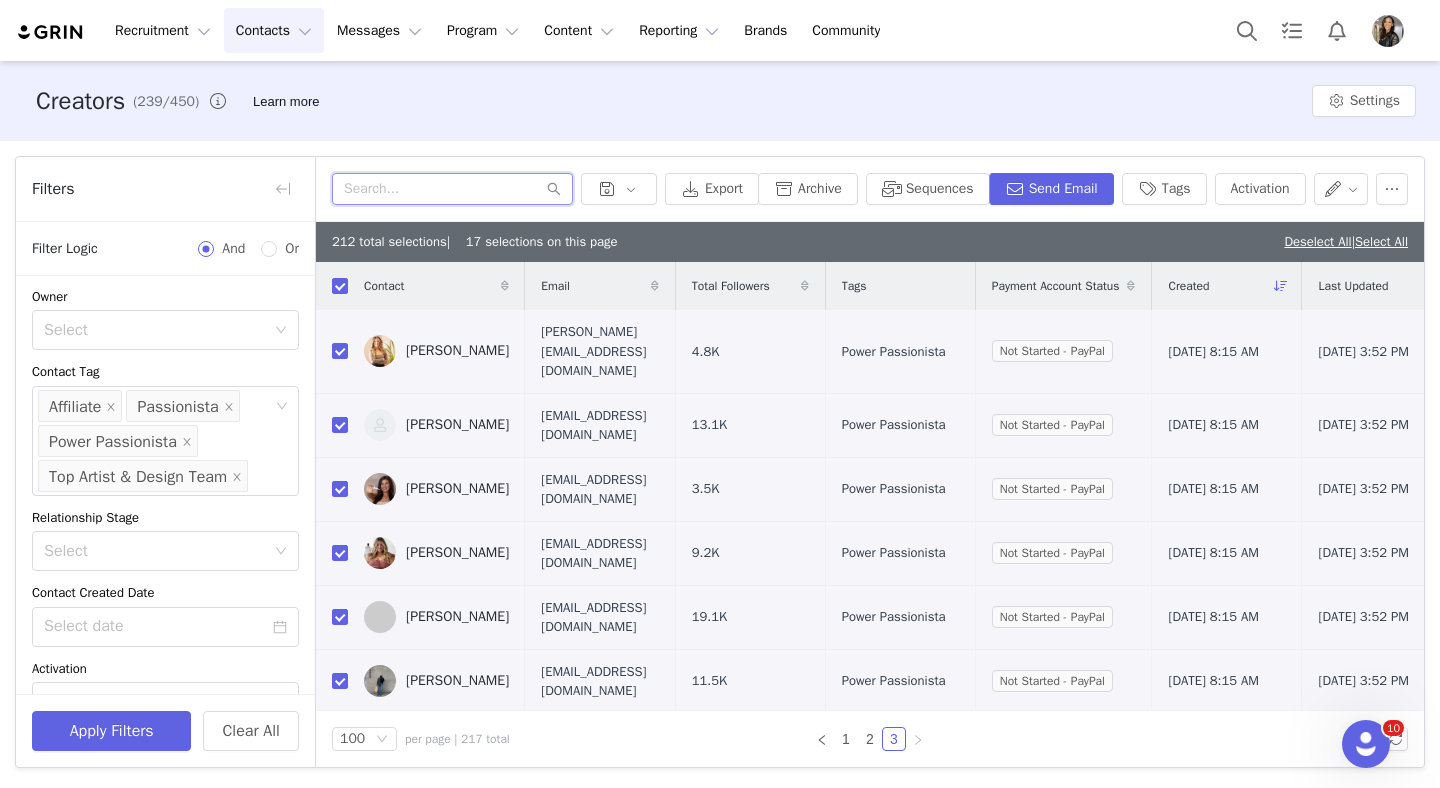 click at bounding box center (452, 189) 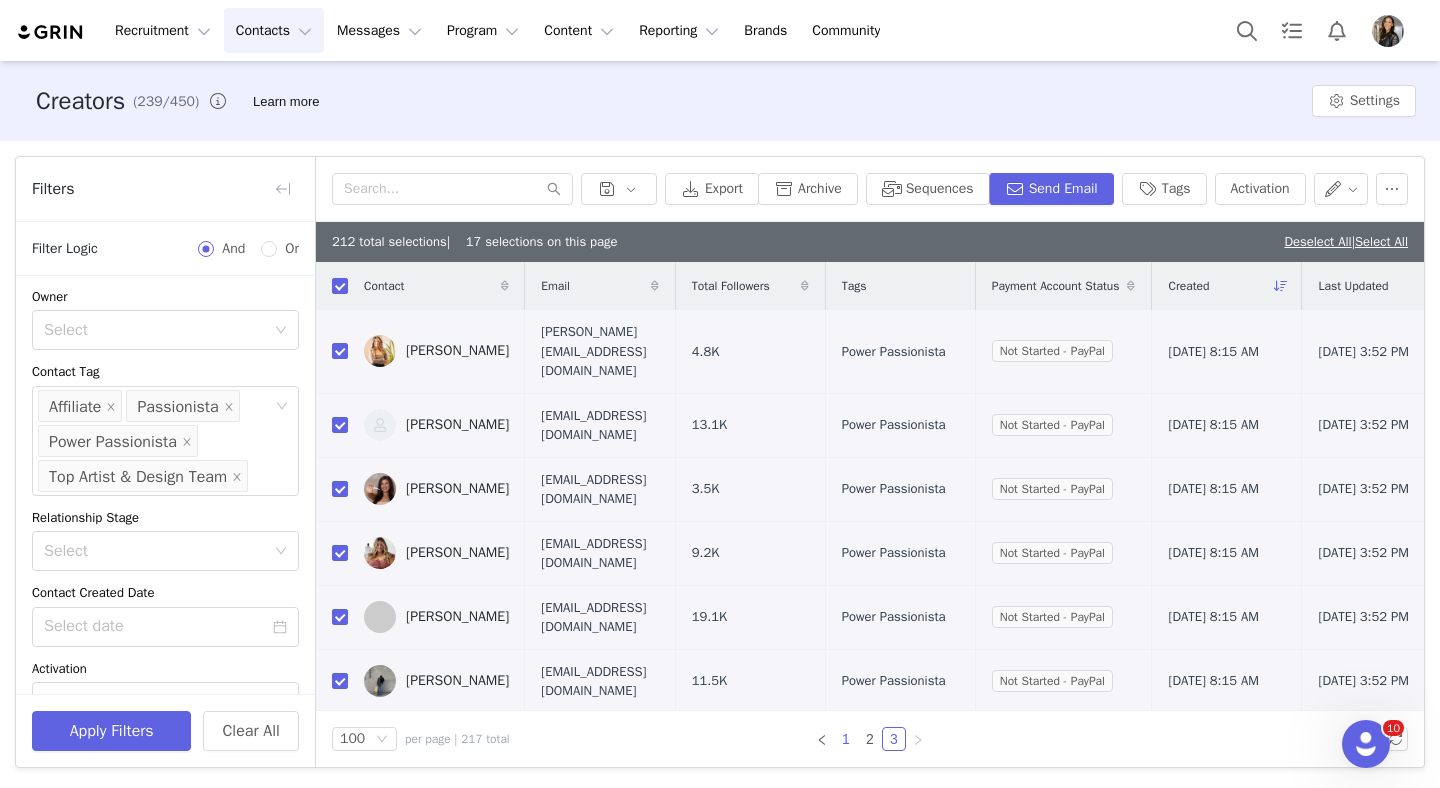 click on "1" at bounding box center (846, 739) 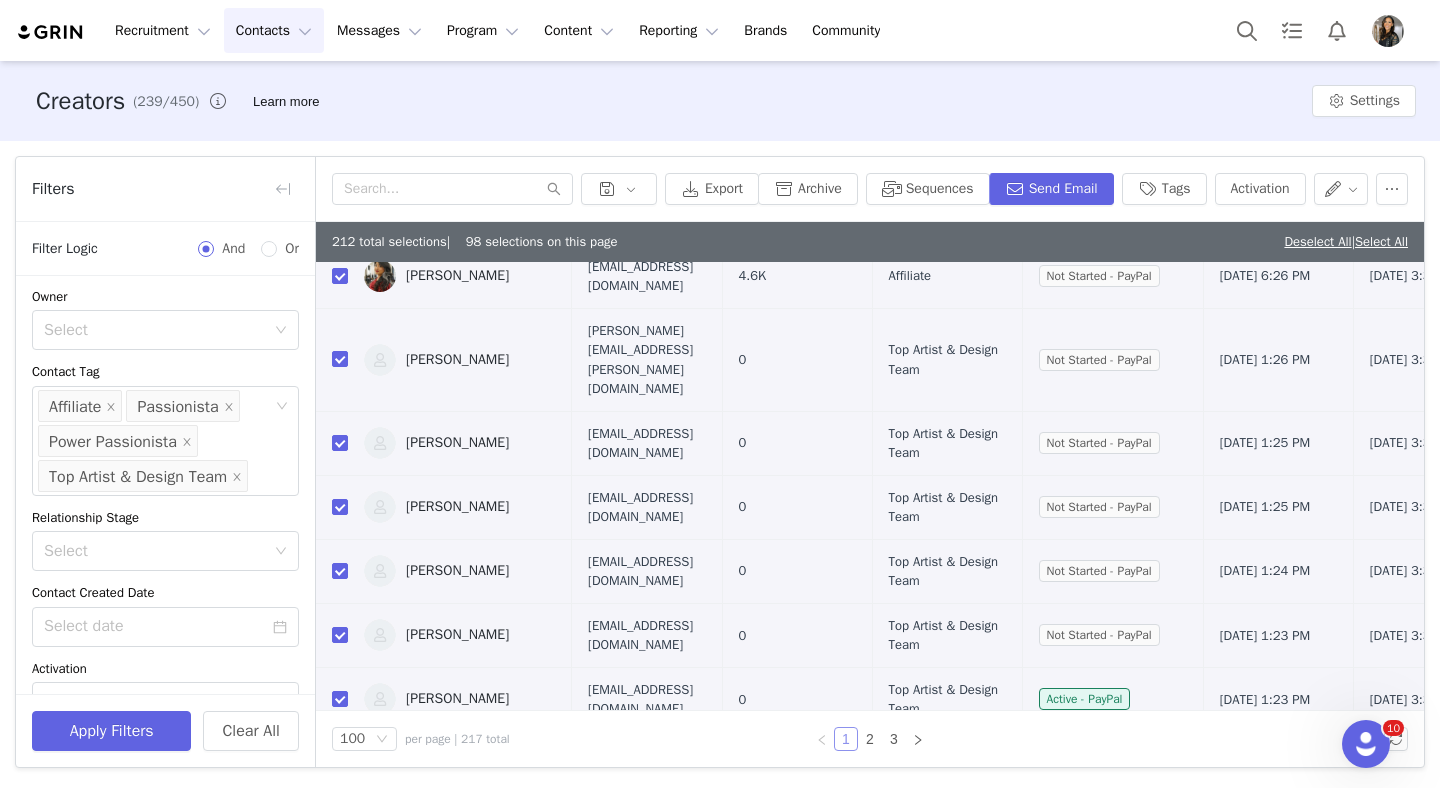 scroll, scrollTop: 2196, scrollLeft: 0, axis: vertical 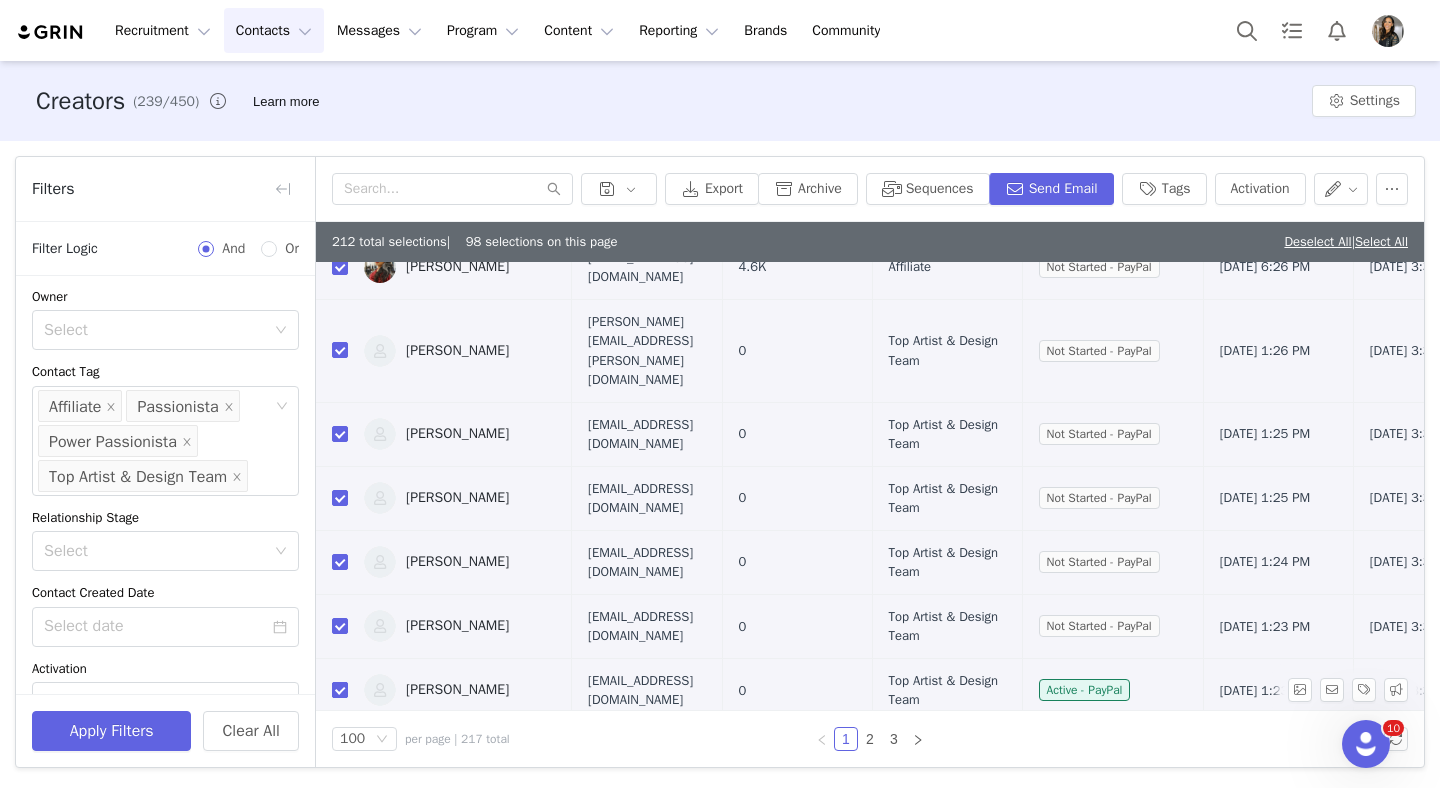 click at bounding box center (340, 690) 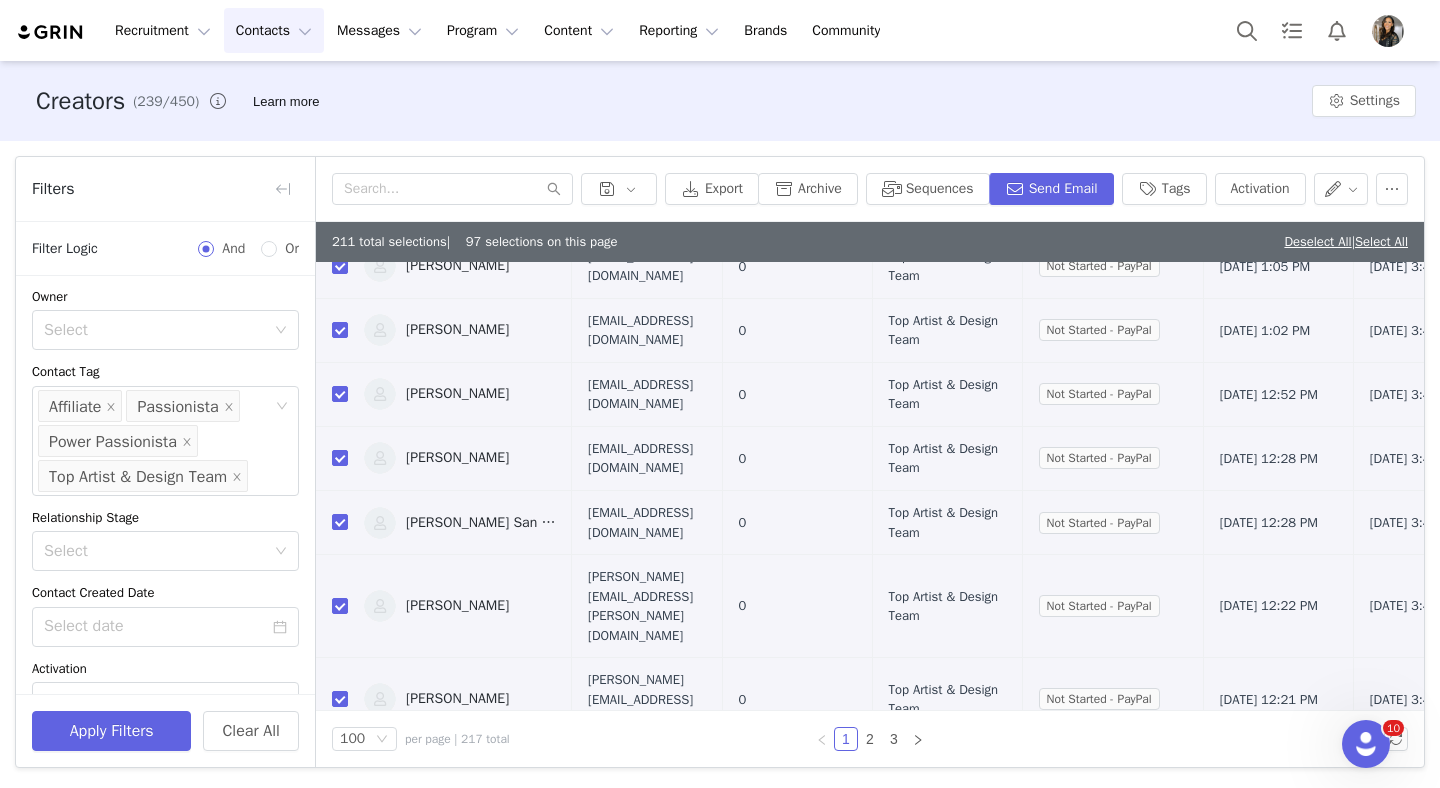 scroll, scrollTop: 3801, scrollLeft: 0, axis: vertical 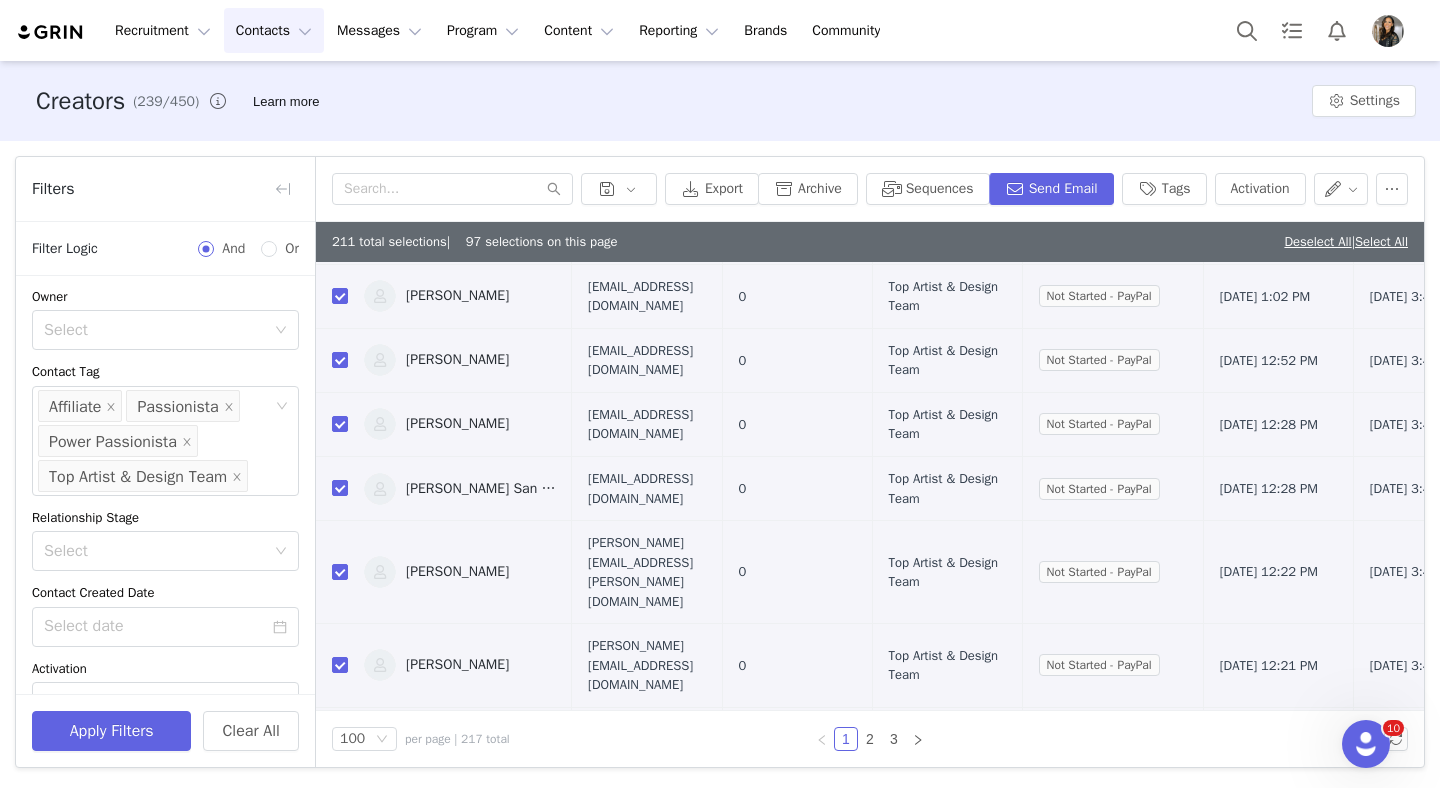click at bounding box center [340, 803] 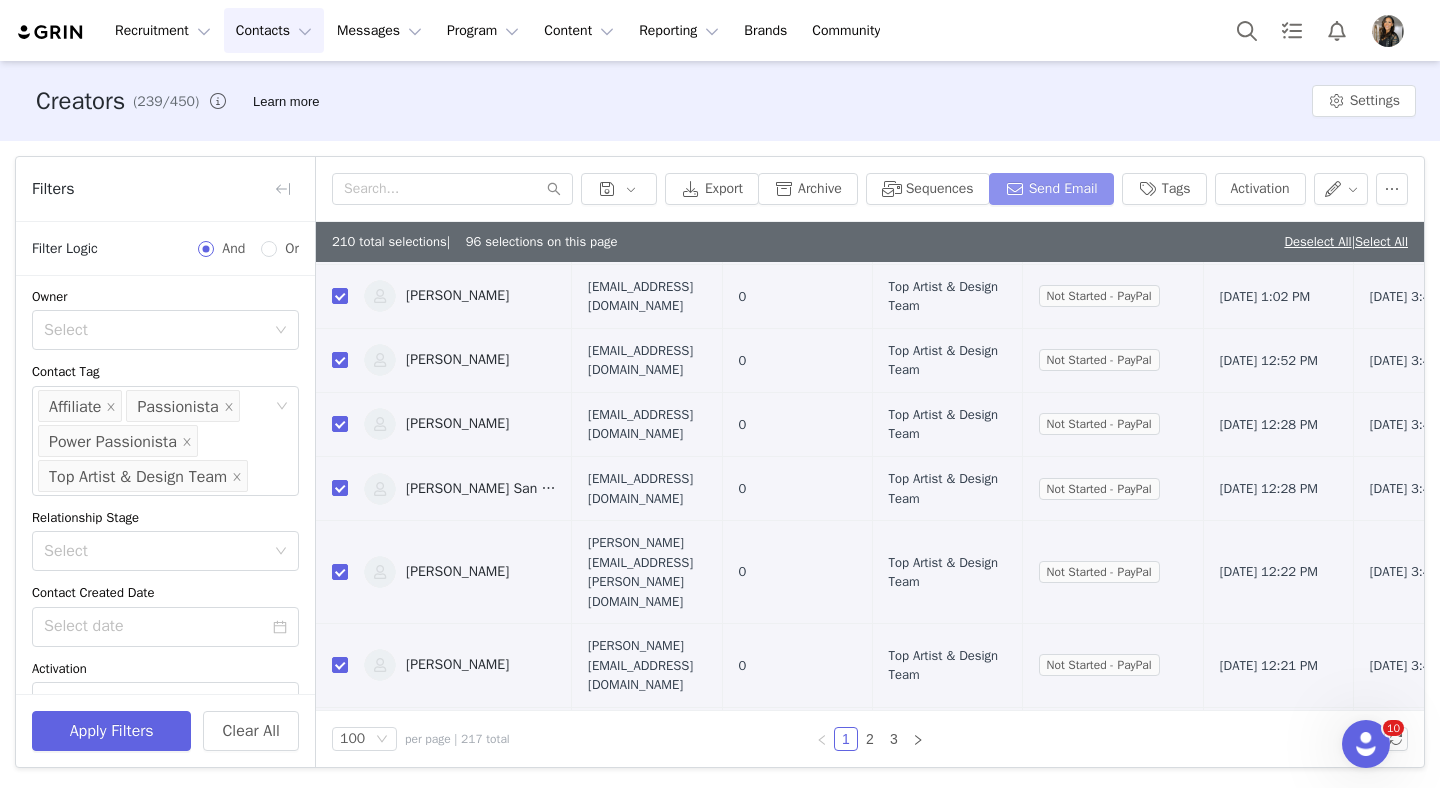 click on "Send Email" at bounding box center [1051, 189] 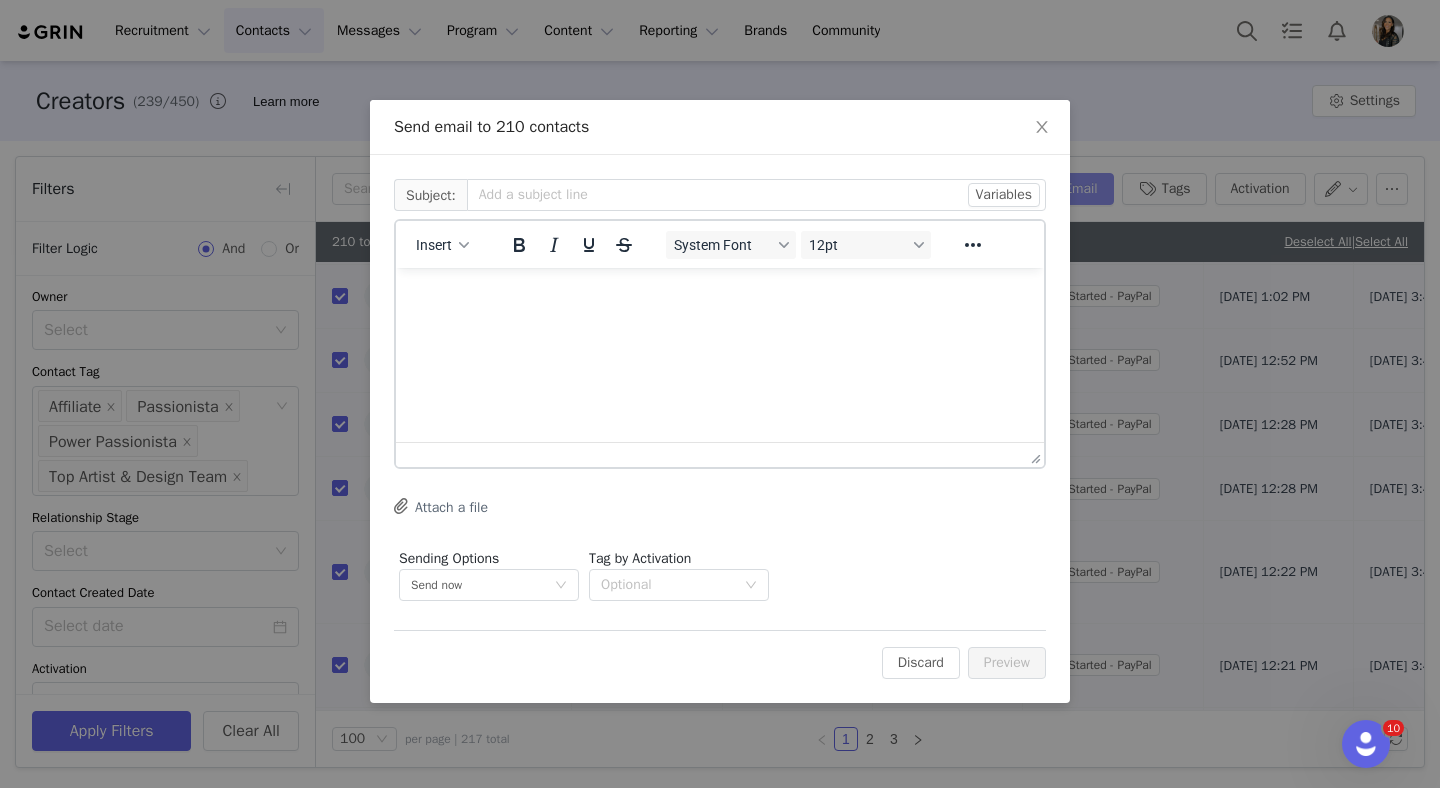 scroll, scrollTop: 0, scrollLeft: 0, axis: both 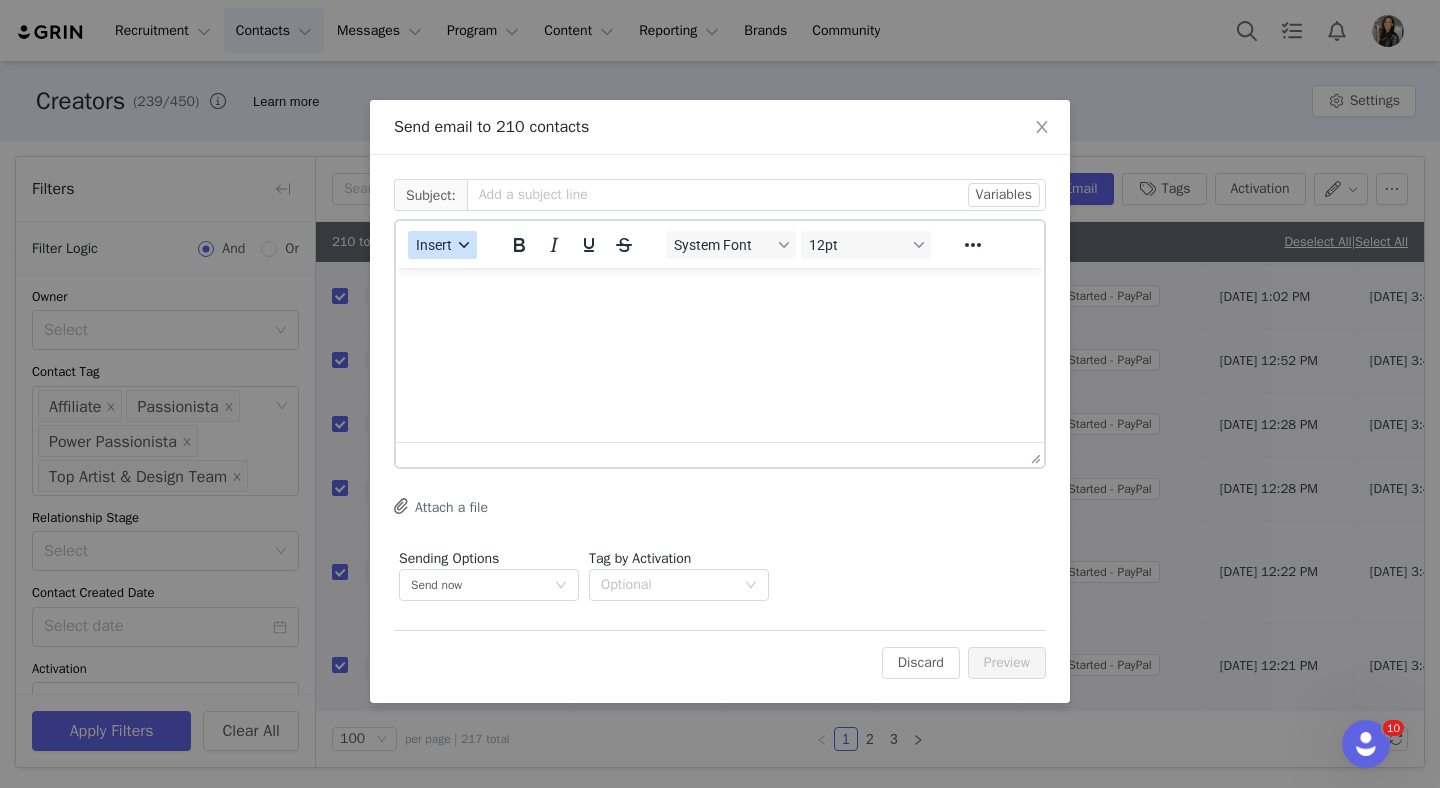 click 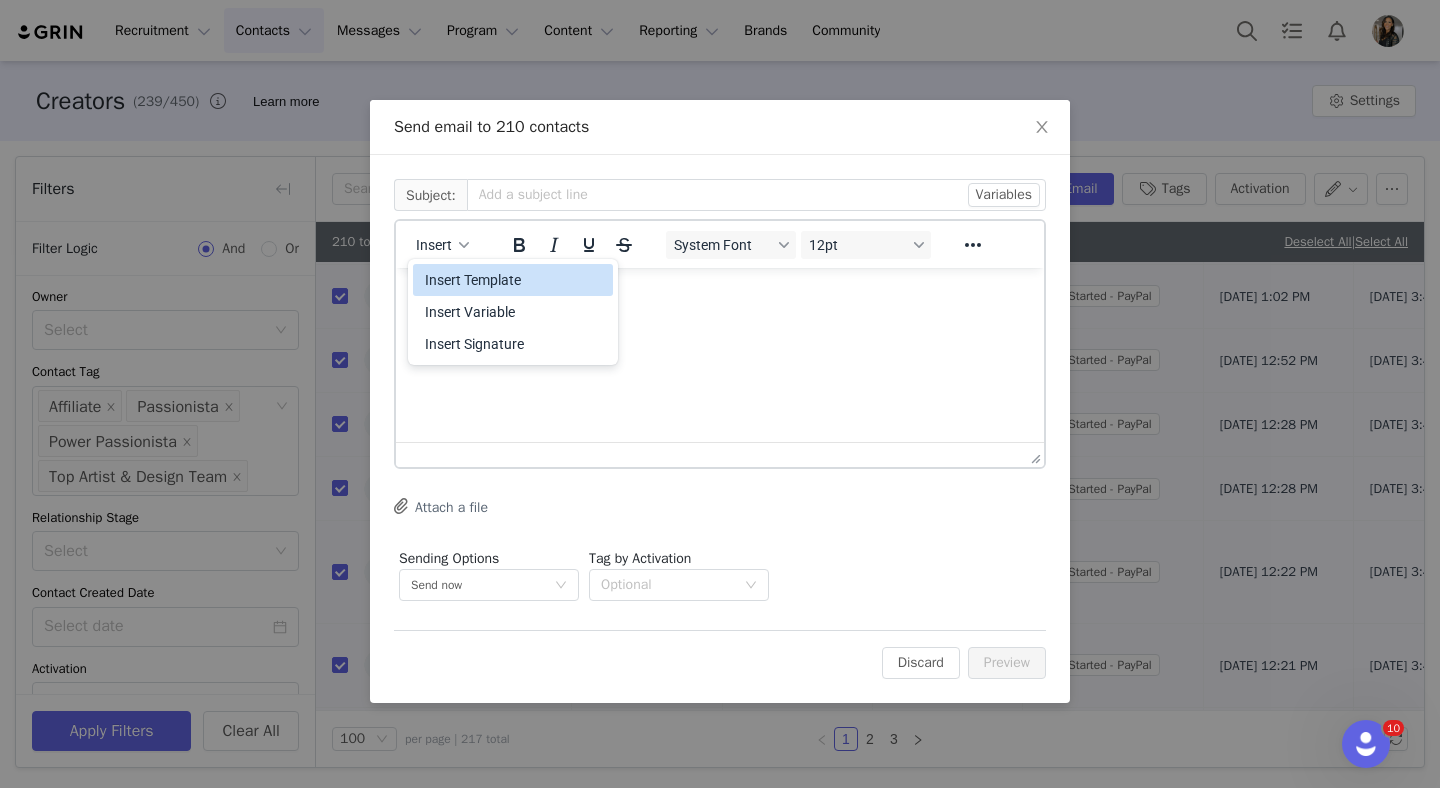 click on "Insert Template" at bounding box center [515, 280] 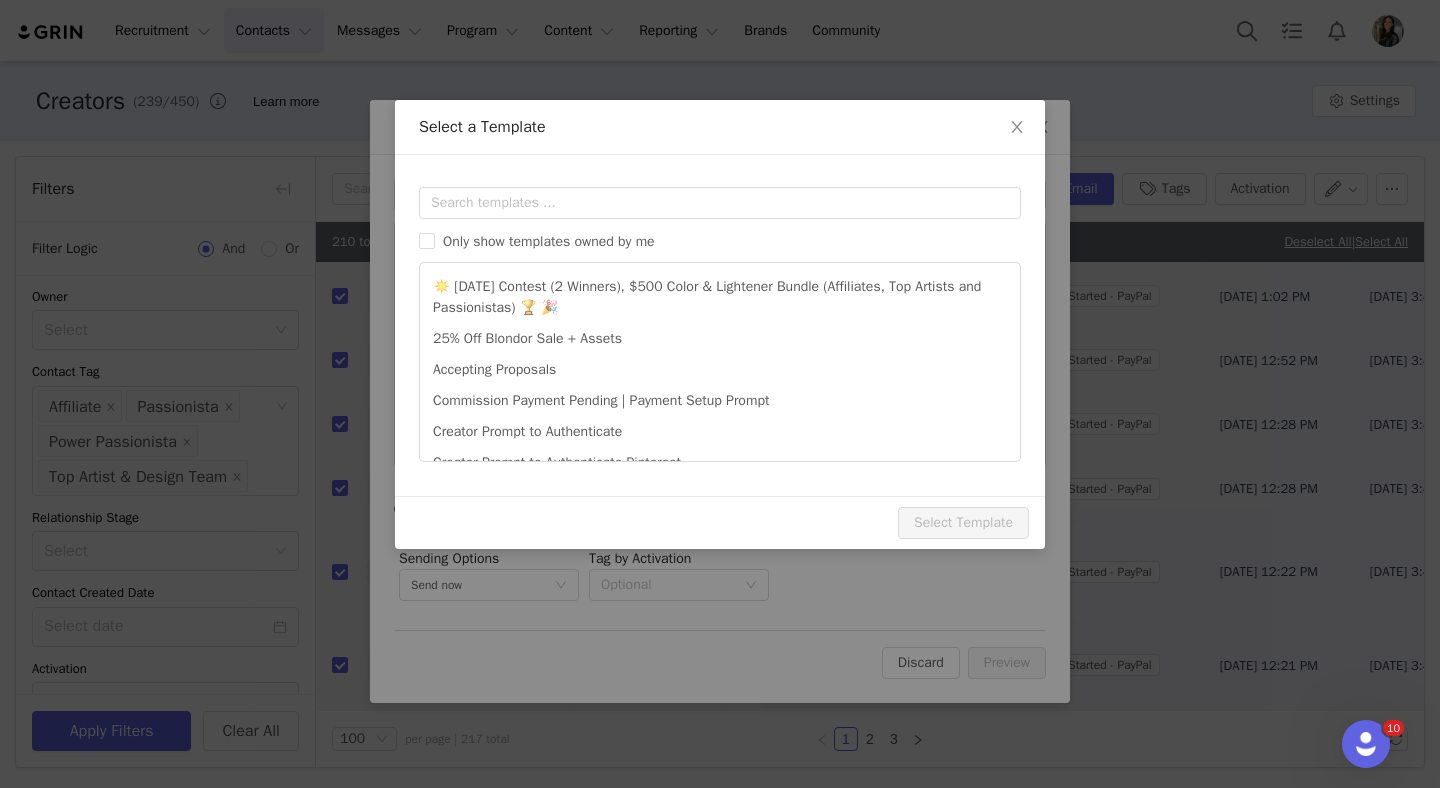 scroll, scrollTop: 0, scrollLeft: 0, axis: both 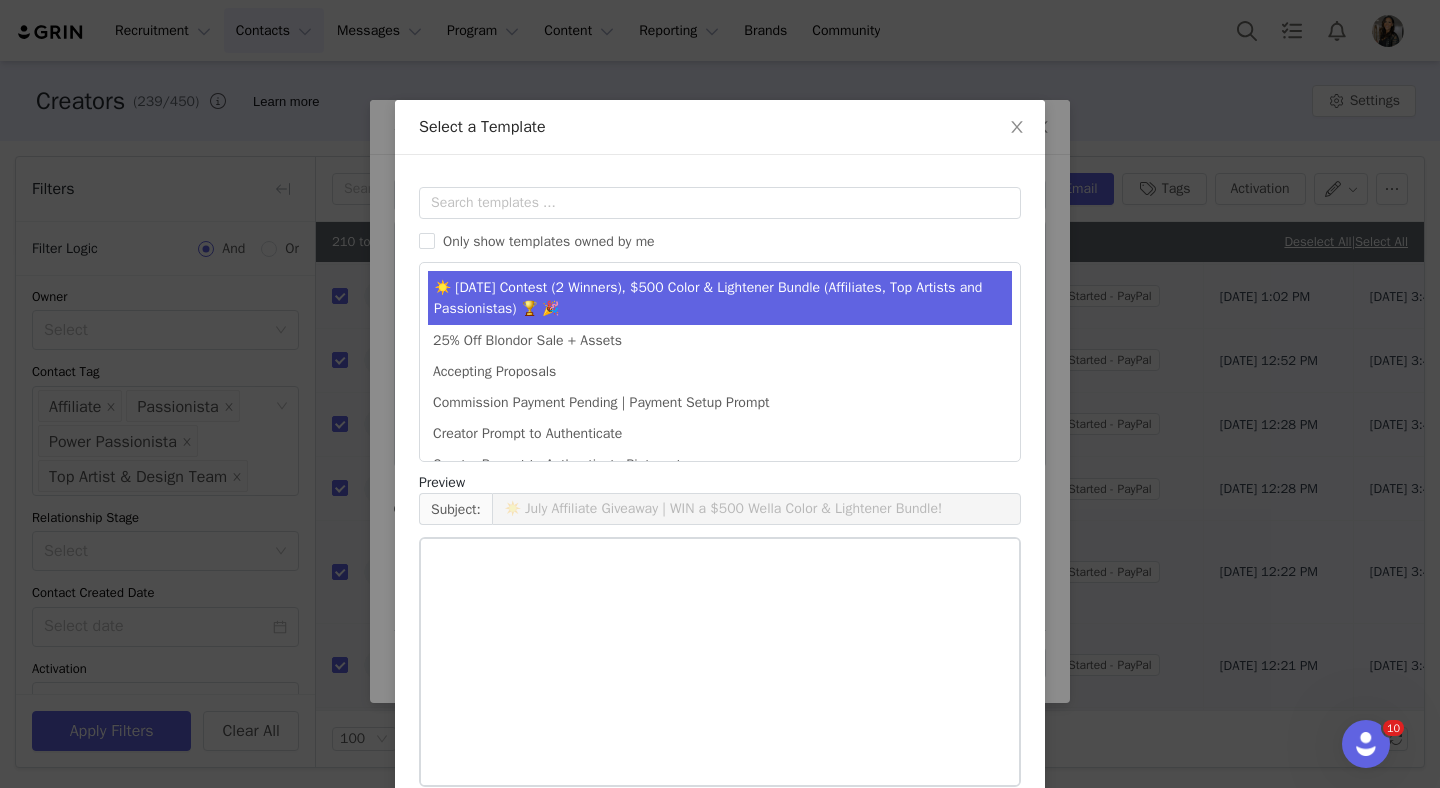 click on "☀️ [DATE] Contest (2 Winners), $500 Color & Lightener Bundle (Affiliates, Top Artists and Passionistas) 🏆 🎉" at bounding box center (720, 298) 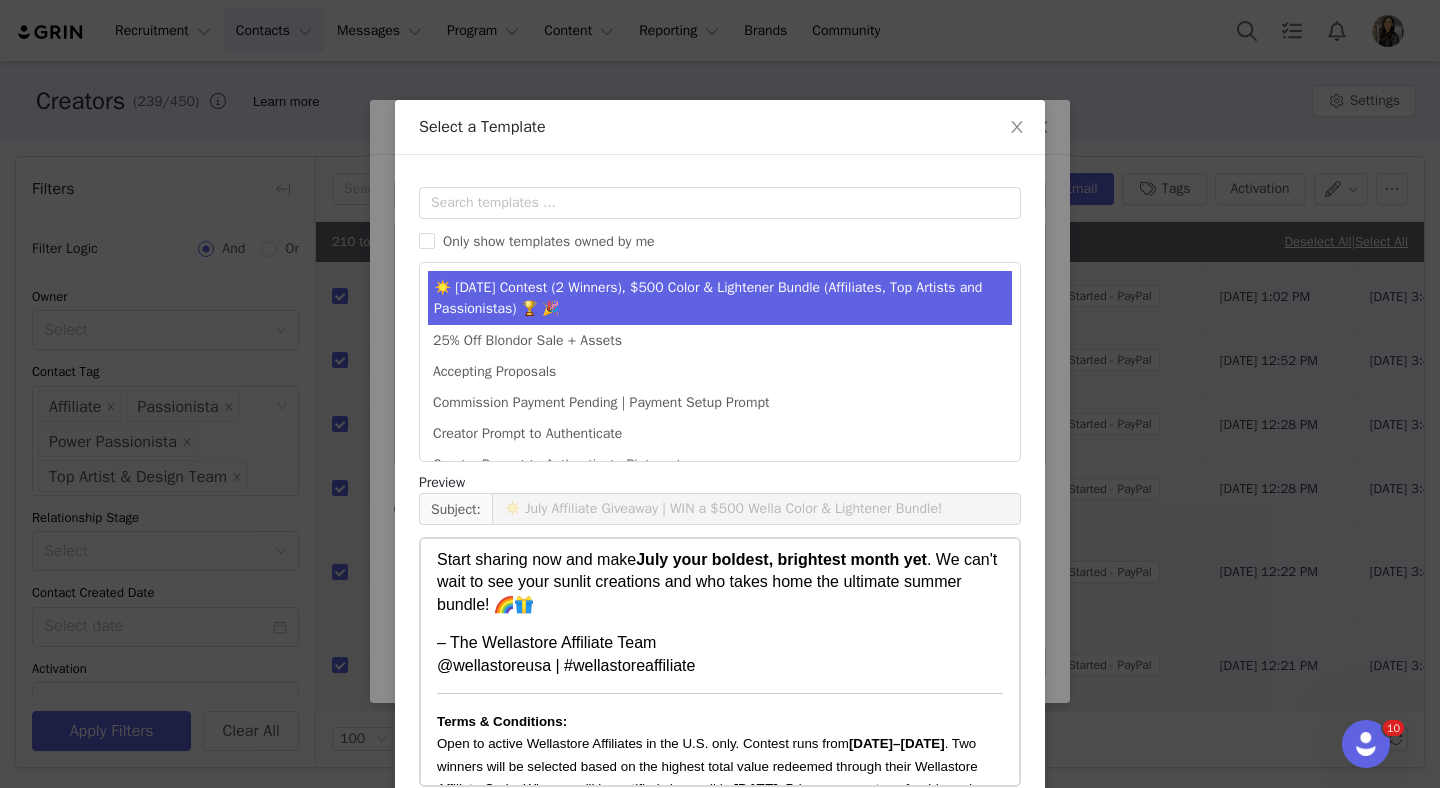 scroll, scrollTop: 548, scrollLeft: 0, axis: vertical 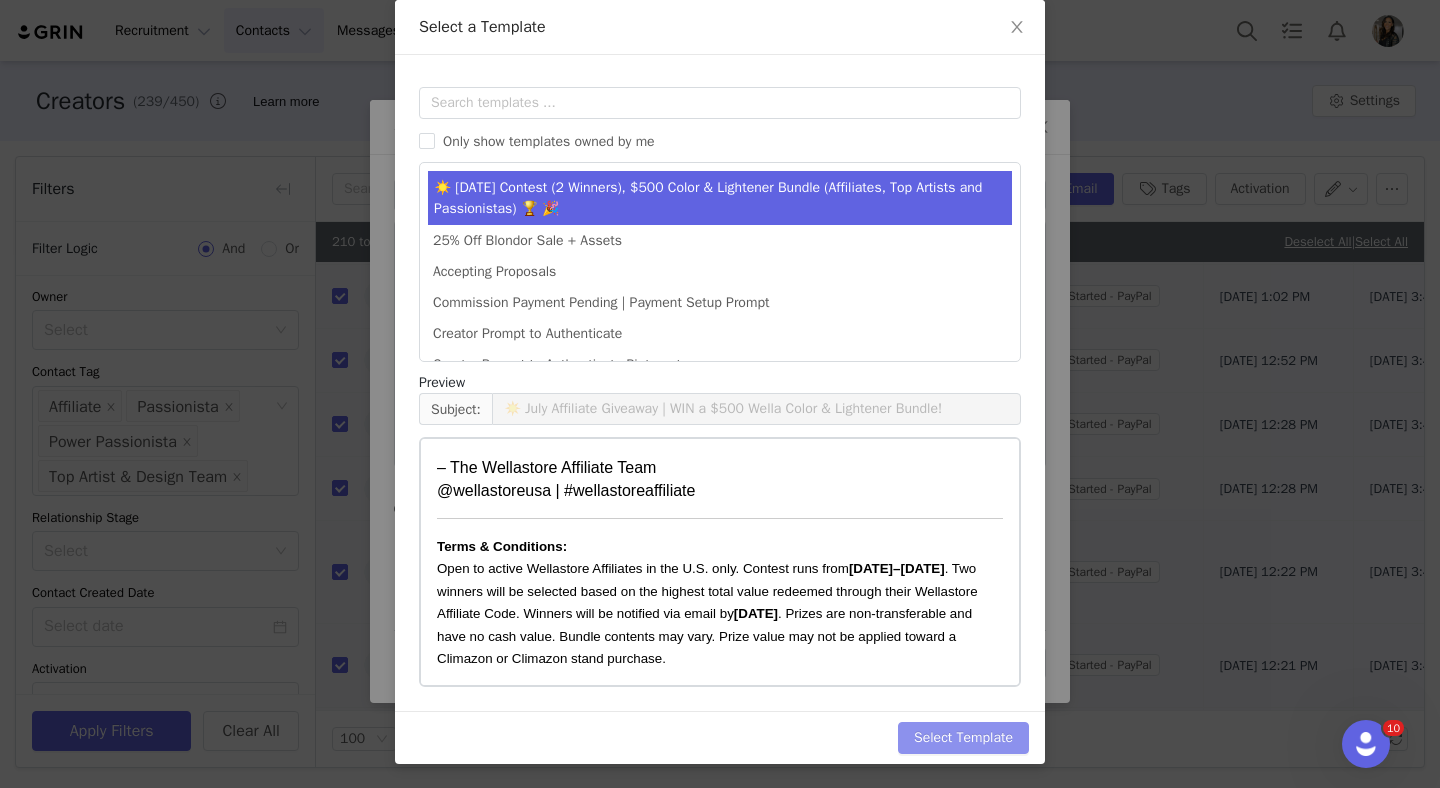 click on "Select Template" at bounding box center (963, 738) 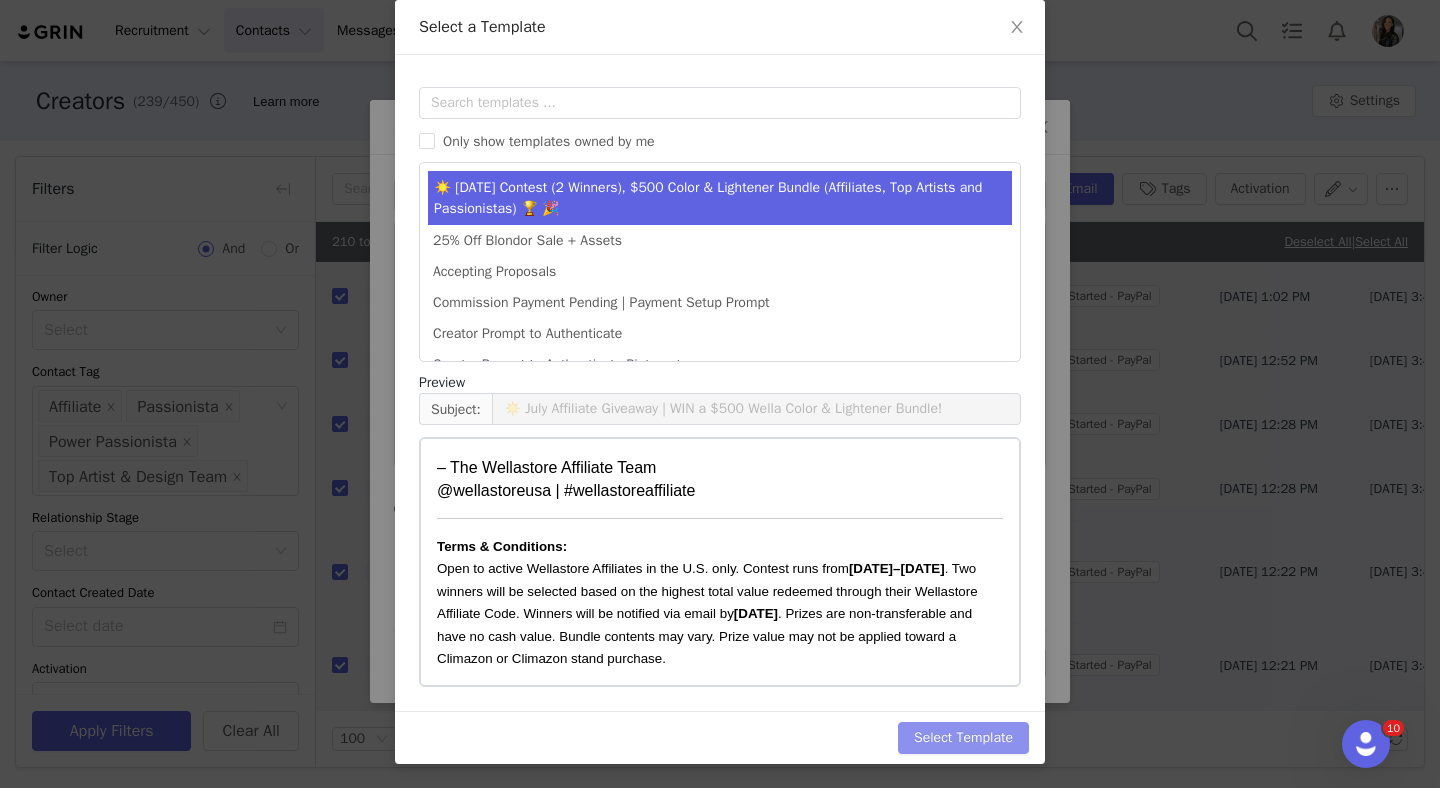 scroll, scrollTop: 0, scrollLeft: 0, axis: both 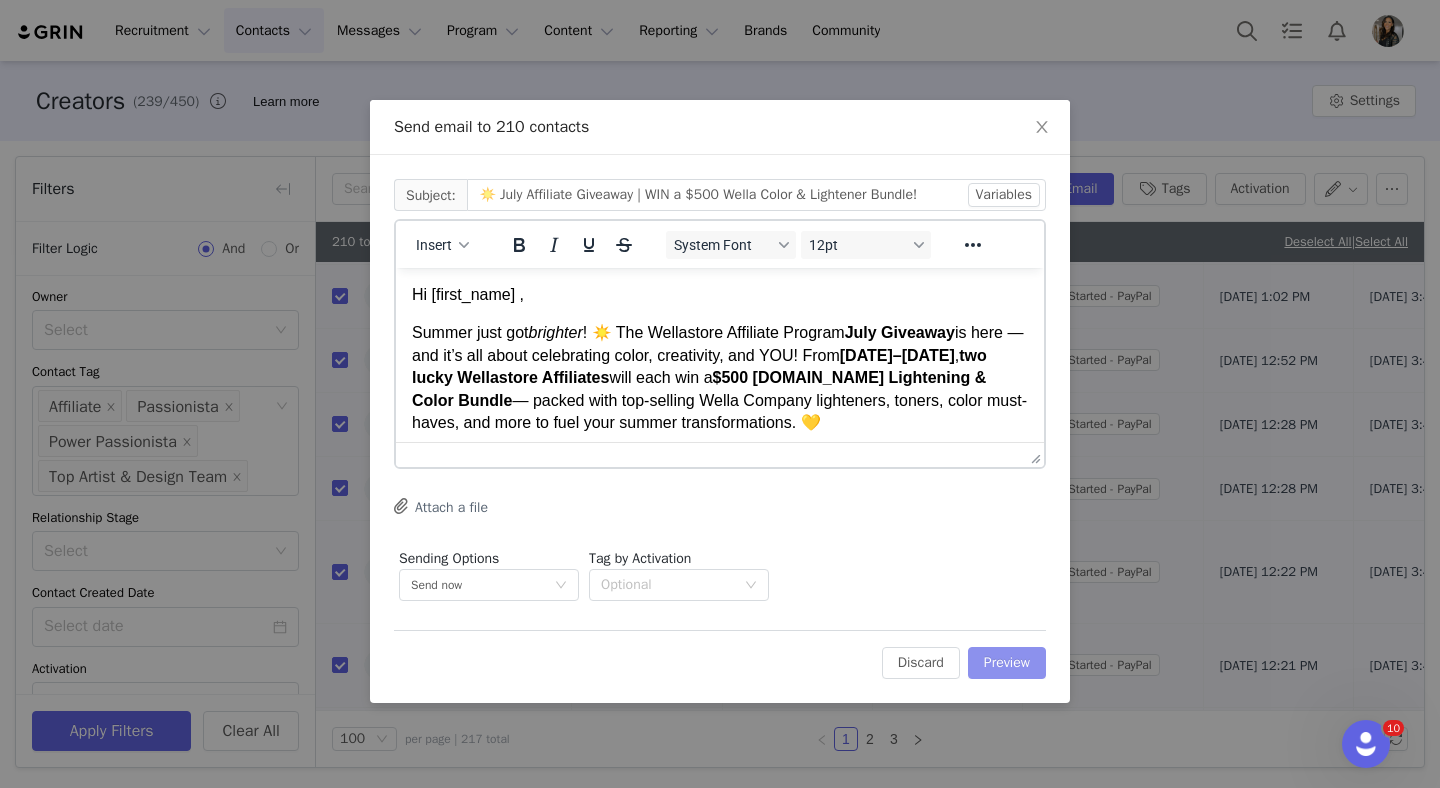 click on "Preview" at bounding box center [1007, 663] 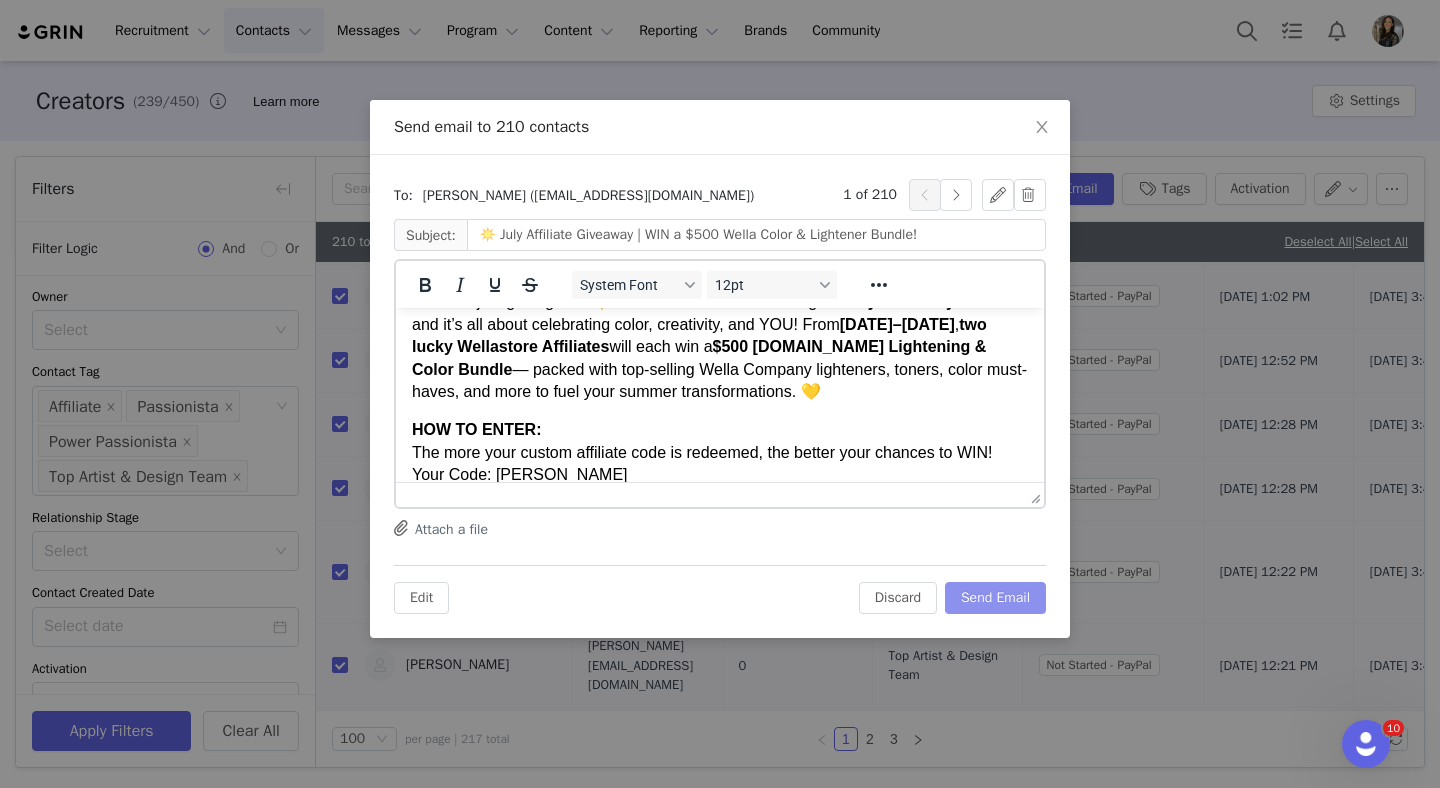scroll, scrollTop: 0, scrollLeft: 0, axis: both 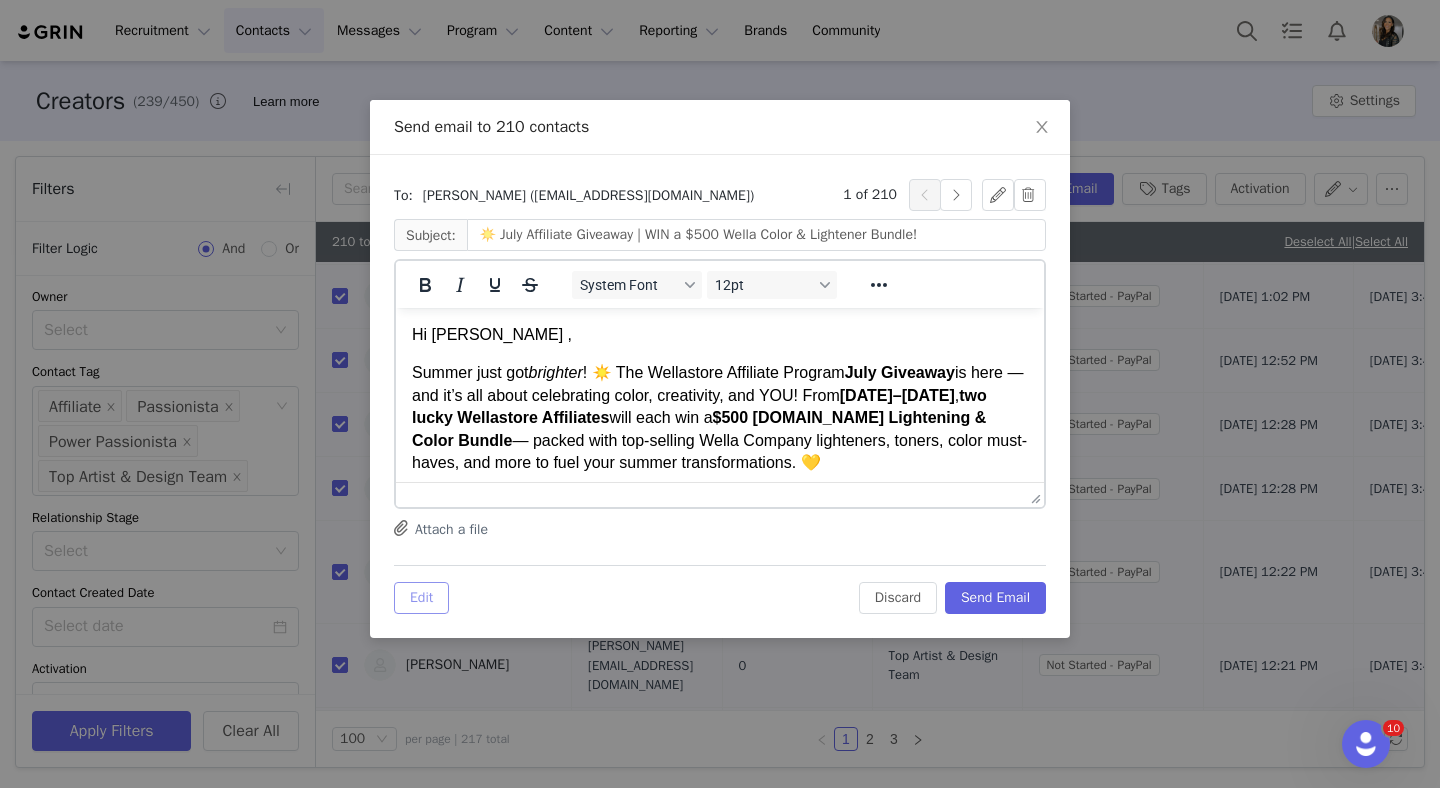 click on "Edit" at bounding box center [421, 598] 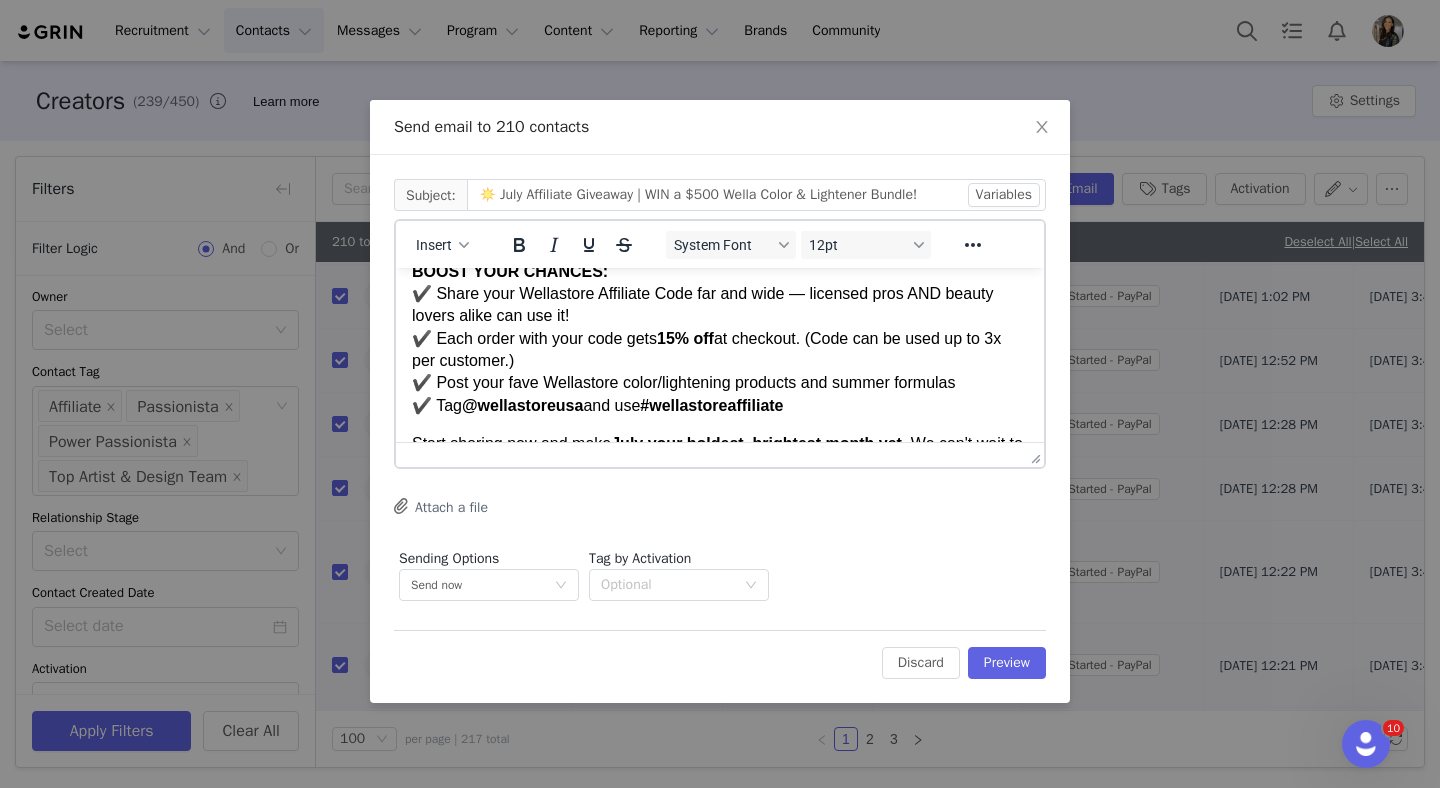 scroll, scrollTop: 279, scrollLeft: 0, axis: vertical 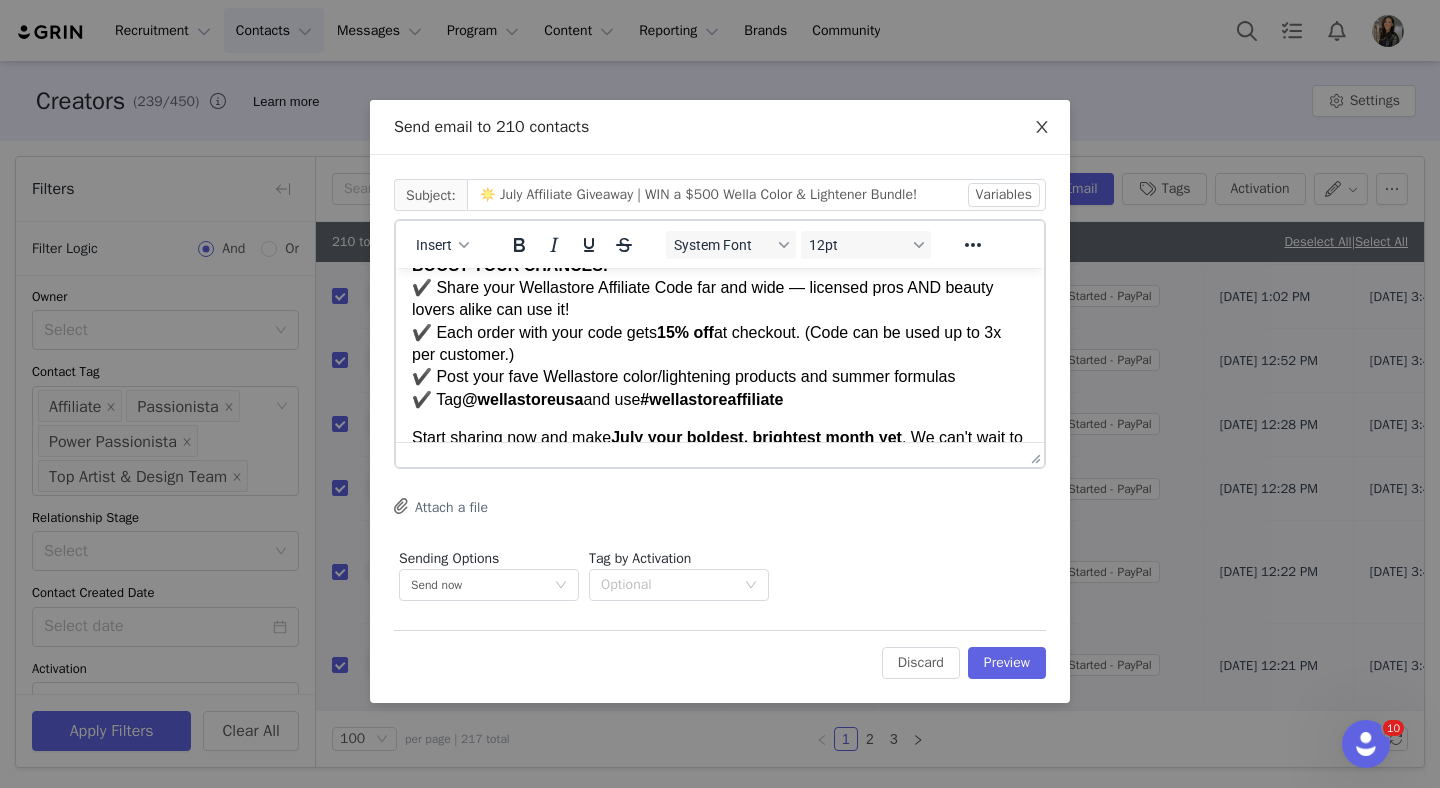 click 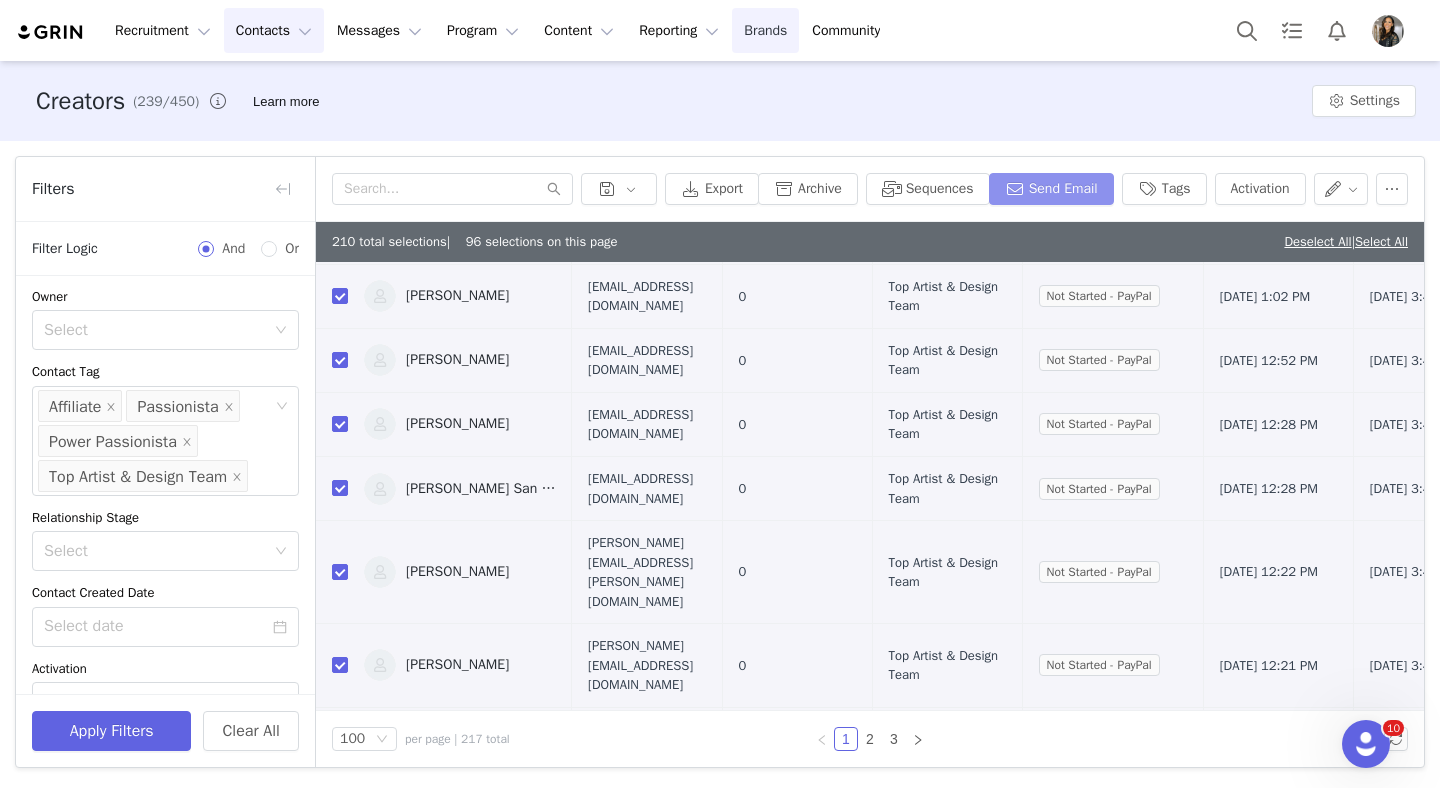 scroll, scrollTop: 0, scrollLeft: 0, axis: both 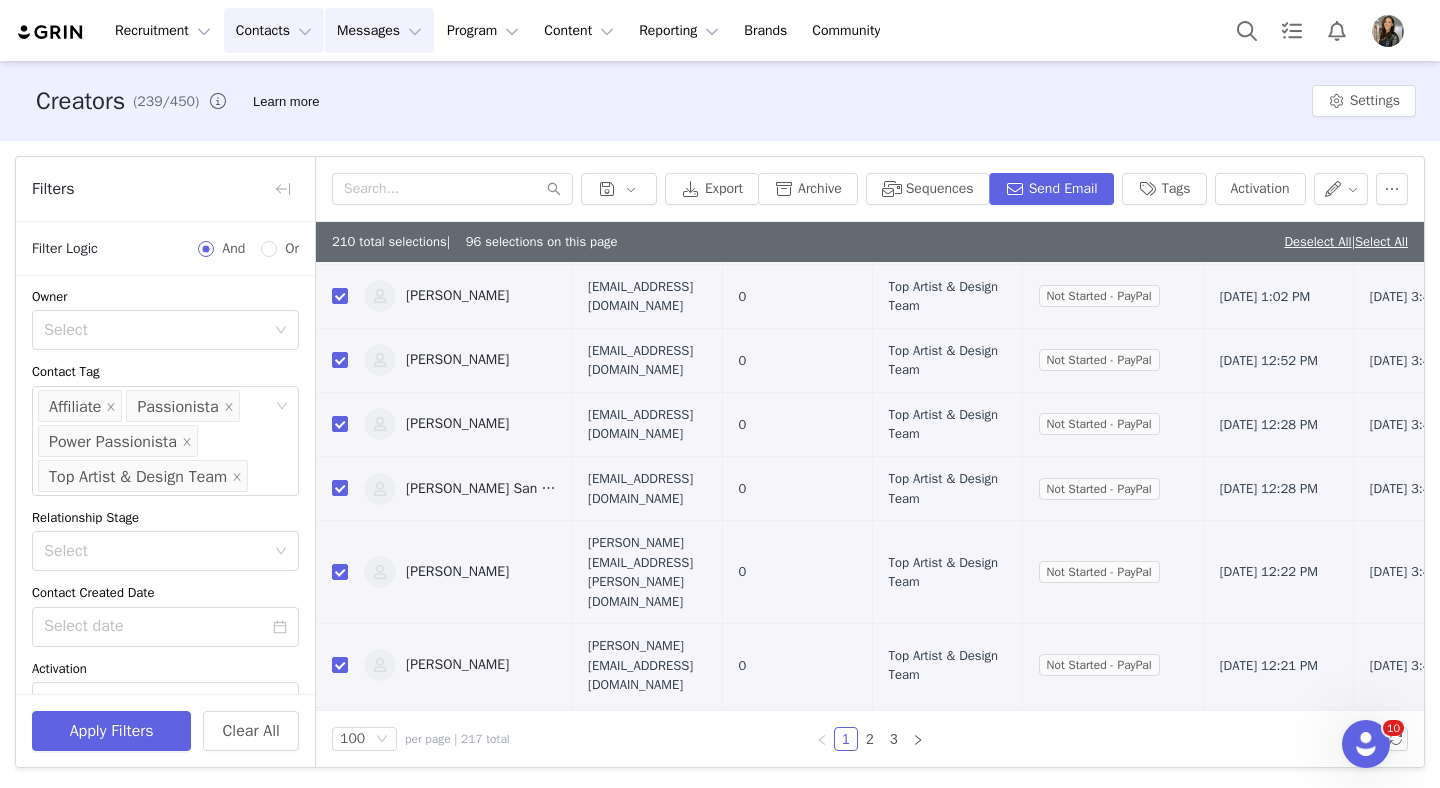 click on "Messages Messages" at bounding box center [379, 30] 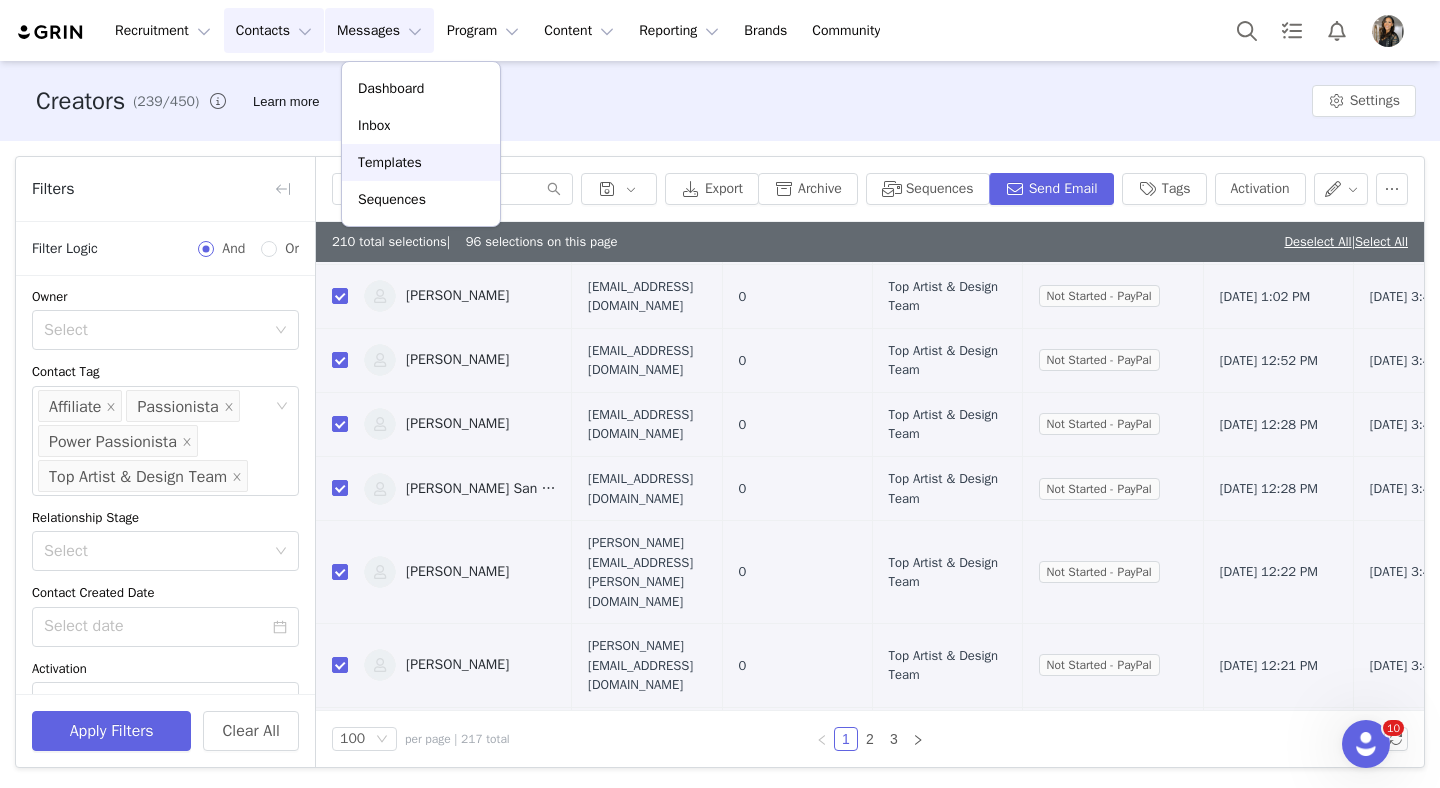 click on "Templates" at bounding box center [390, 162] 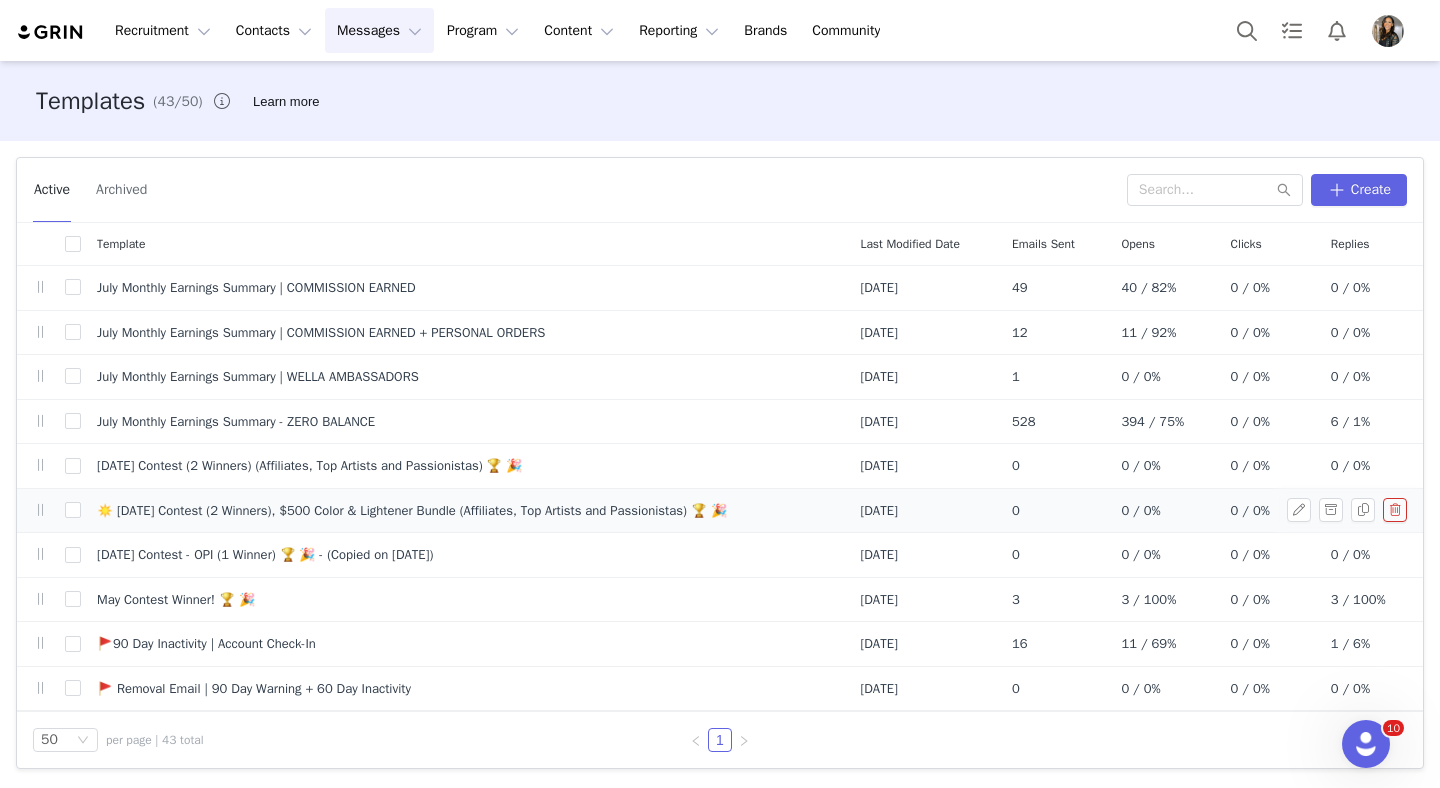 click on "☀️ [DATE] Contest (2 Winners), $500 Color & Lightener Bundle (Affiliates, Top Artists and Passionistas) 🏆 🎉" at bounding box center (412, 511) 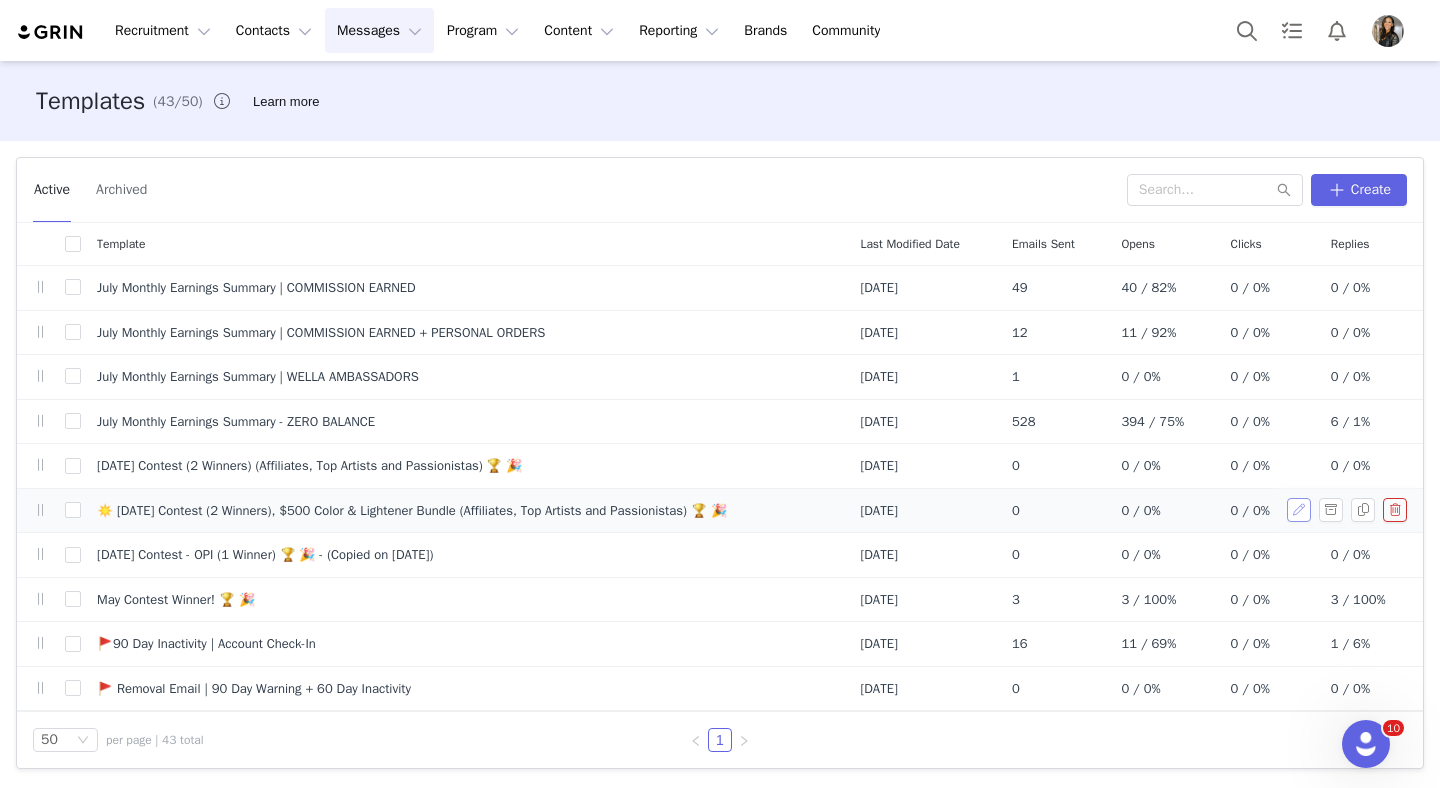 click at bounding box center (1299, 510) 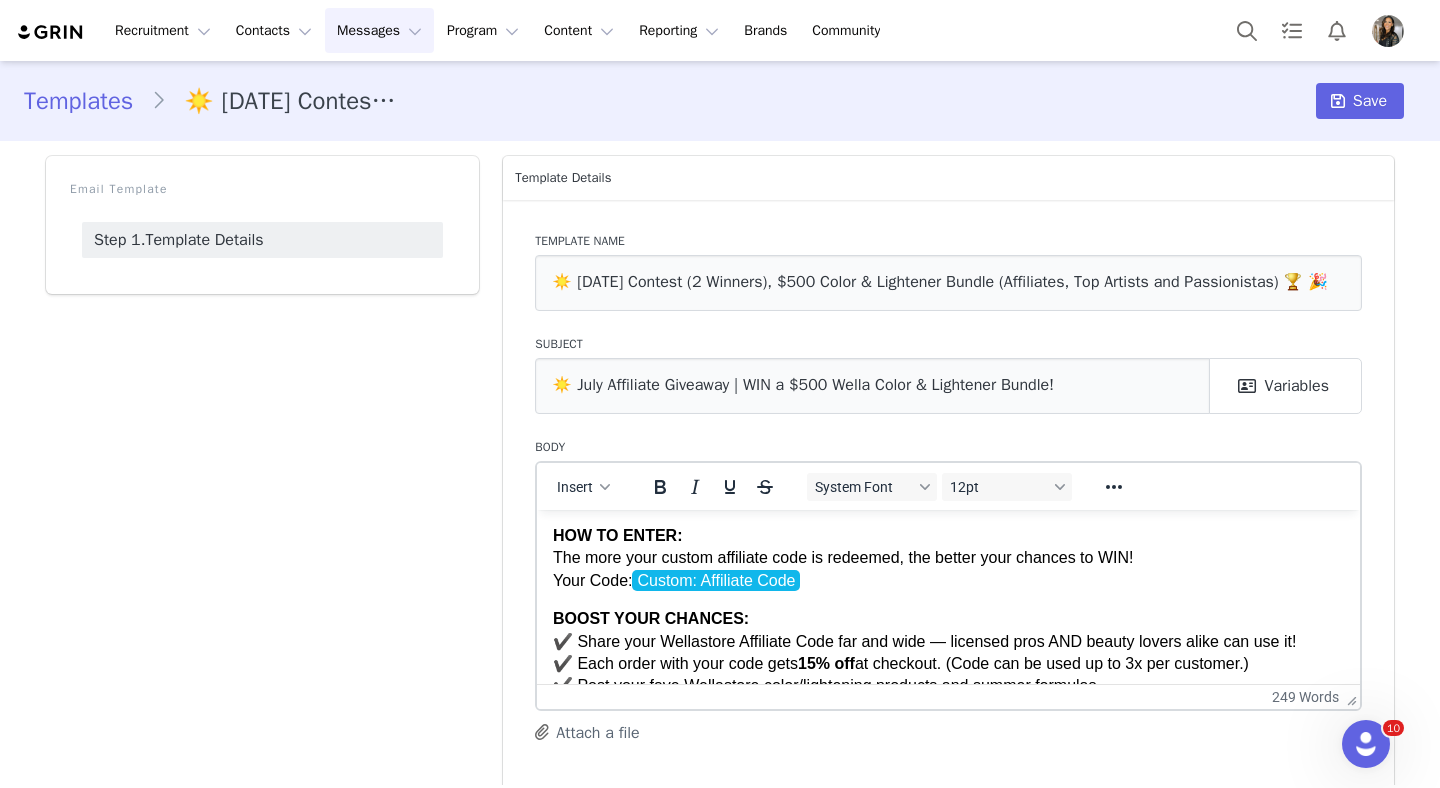 scroll, scrollTop: 150, scrollLeft: 0, axis: vertical 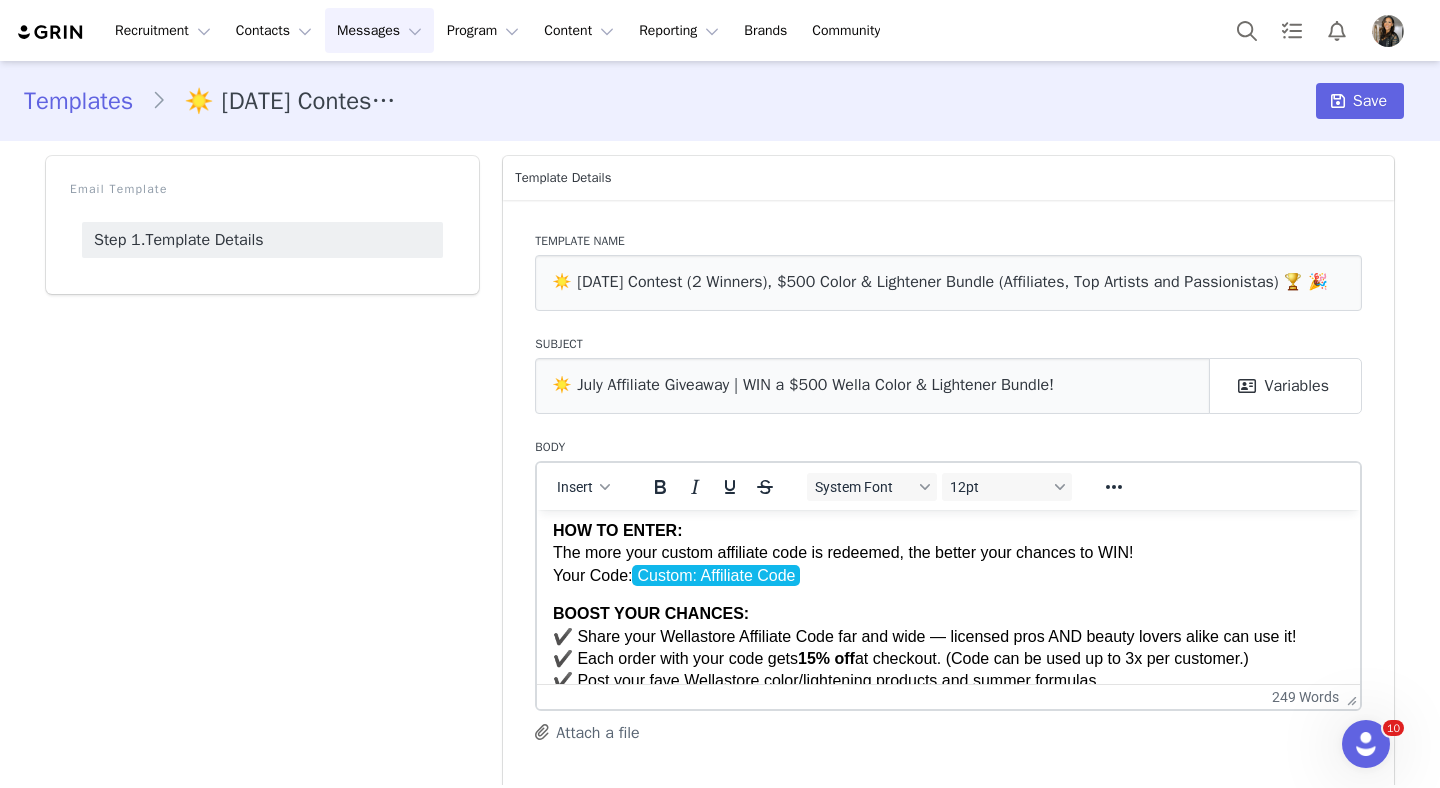 click on "HOW TO ENTER: The more your custom affiliate code is redeemed, the better your chances to WIN! Your Code:  Custom: Affiliate Code" at bounding box center (948, 552) 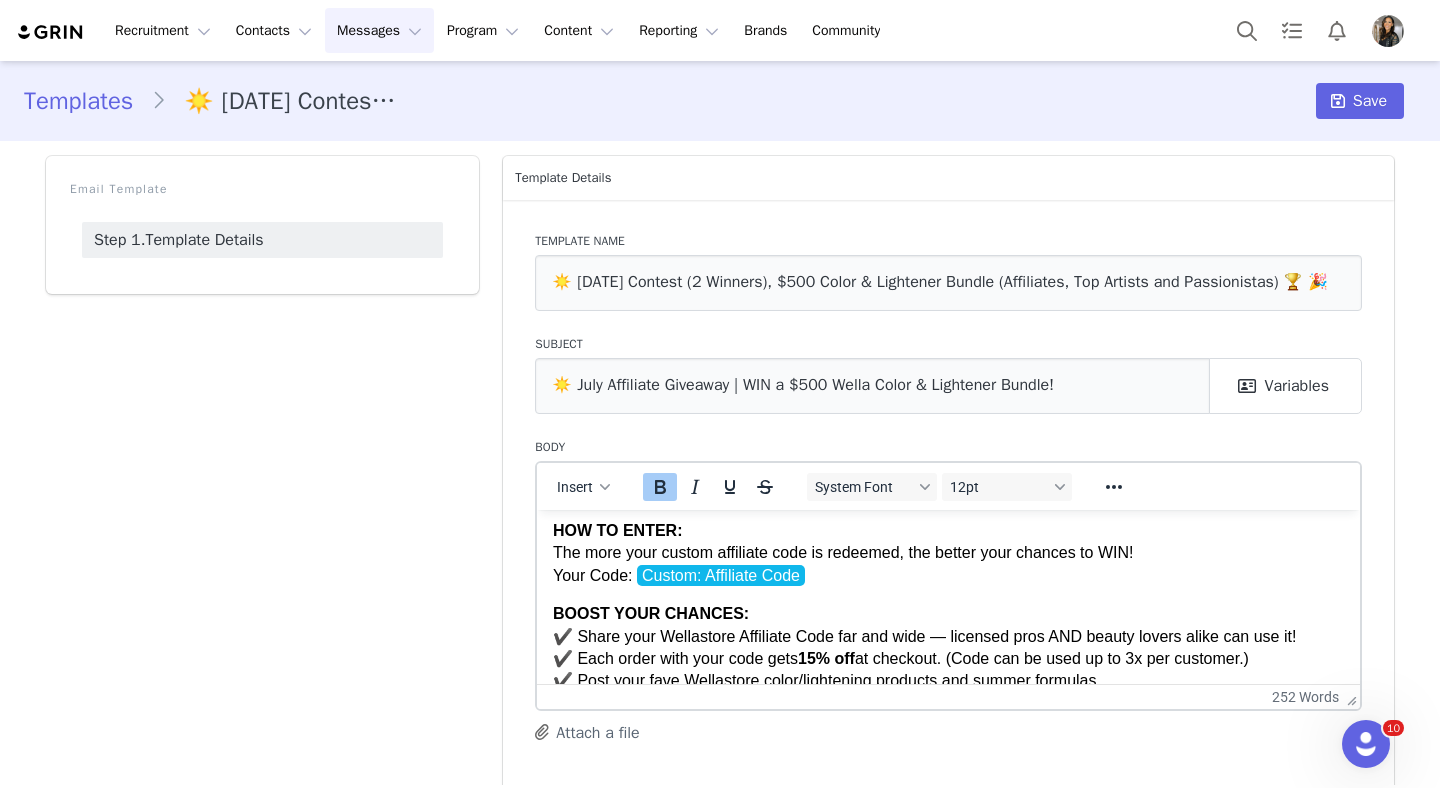 click on "BOOST YOUR CHANCES: ✔️ Share your Wellastore Affiliate Code far and wide — licensed pros AND beauty lovers alike can use it! ✔️ Each order with your code gets  15% off  at checkout. (Code can be used up to 3x per customer.) ✔️ Post your fave Wellastore color/lightening products and summer formulas ✔️ Tag  @wellastoreusa  and use  #wellastoreaffiliate" at bounding box center [948, 658] 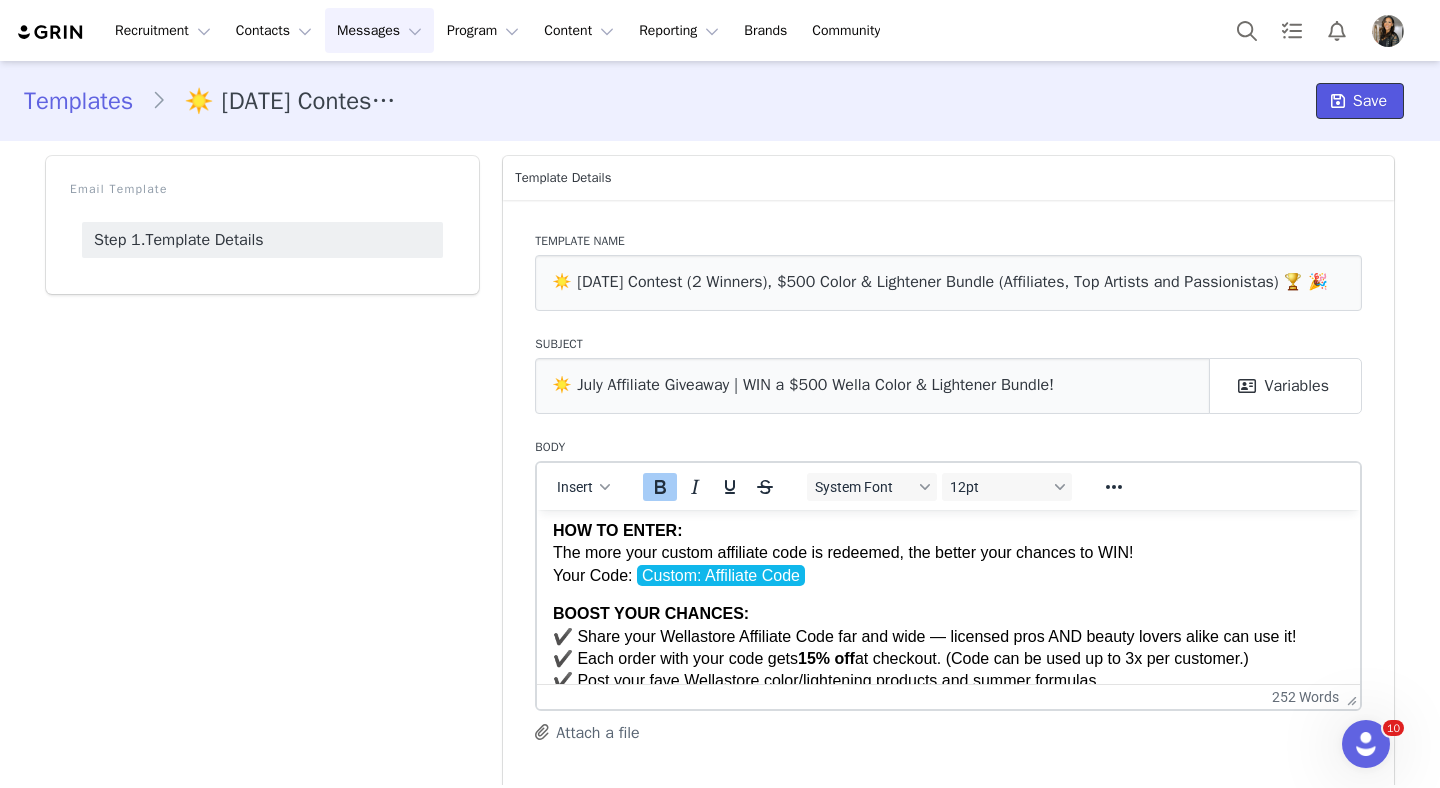 click on "Save" at bounding box center [1370, 101] 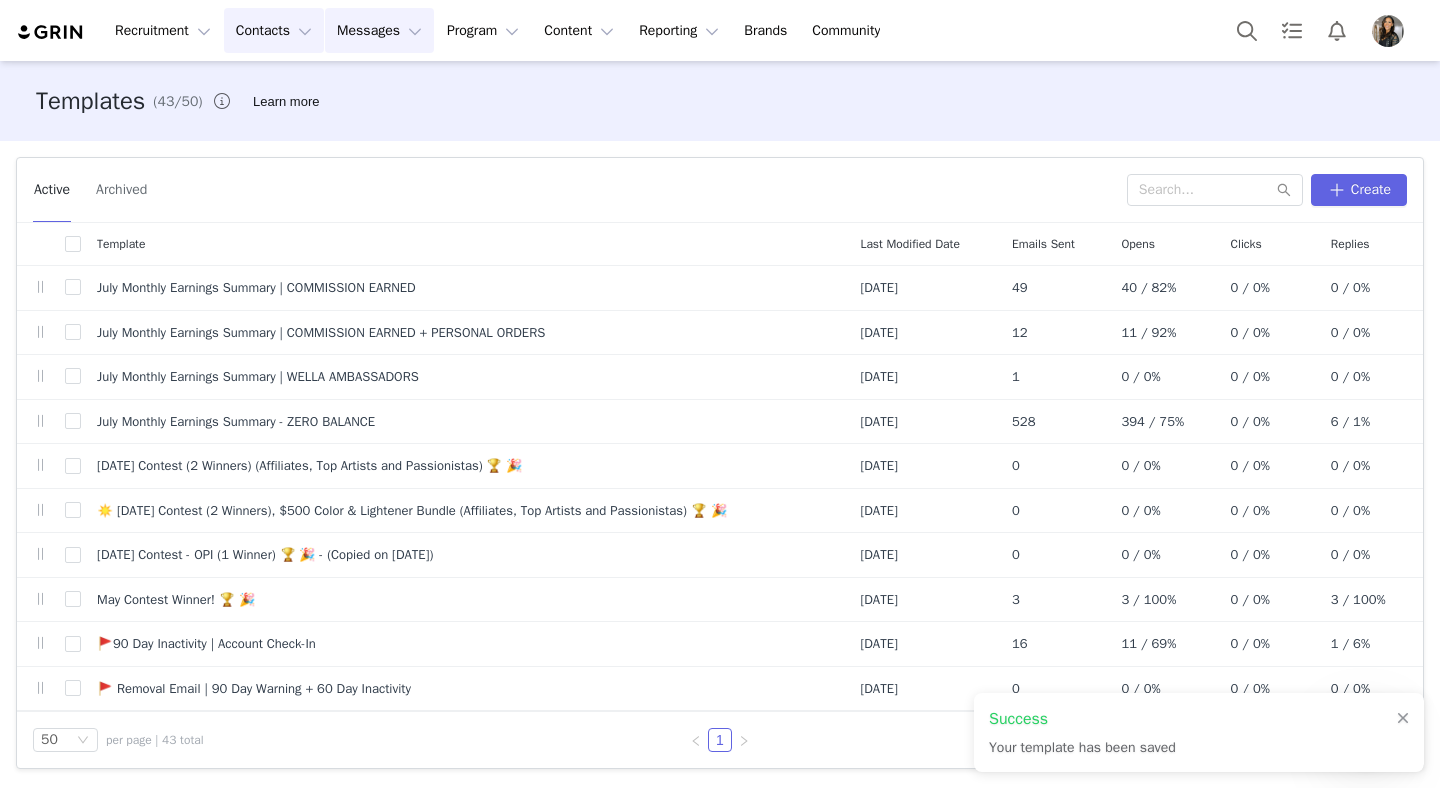 click on "Contacts Contacts" at bounding box center [274, 30] 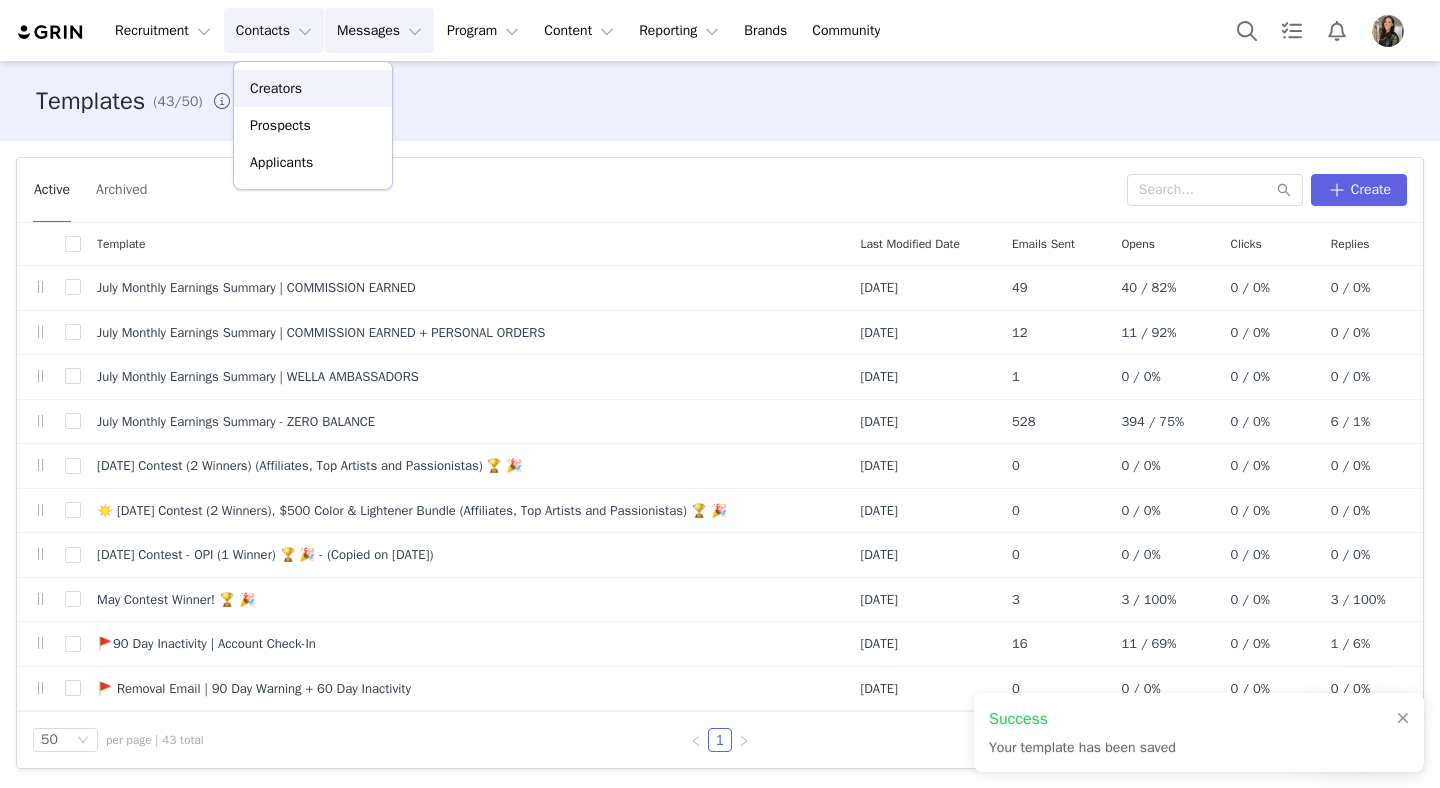 click on "Creators" at bounding box center (276, 88) 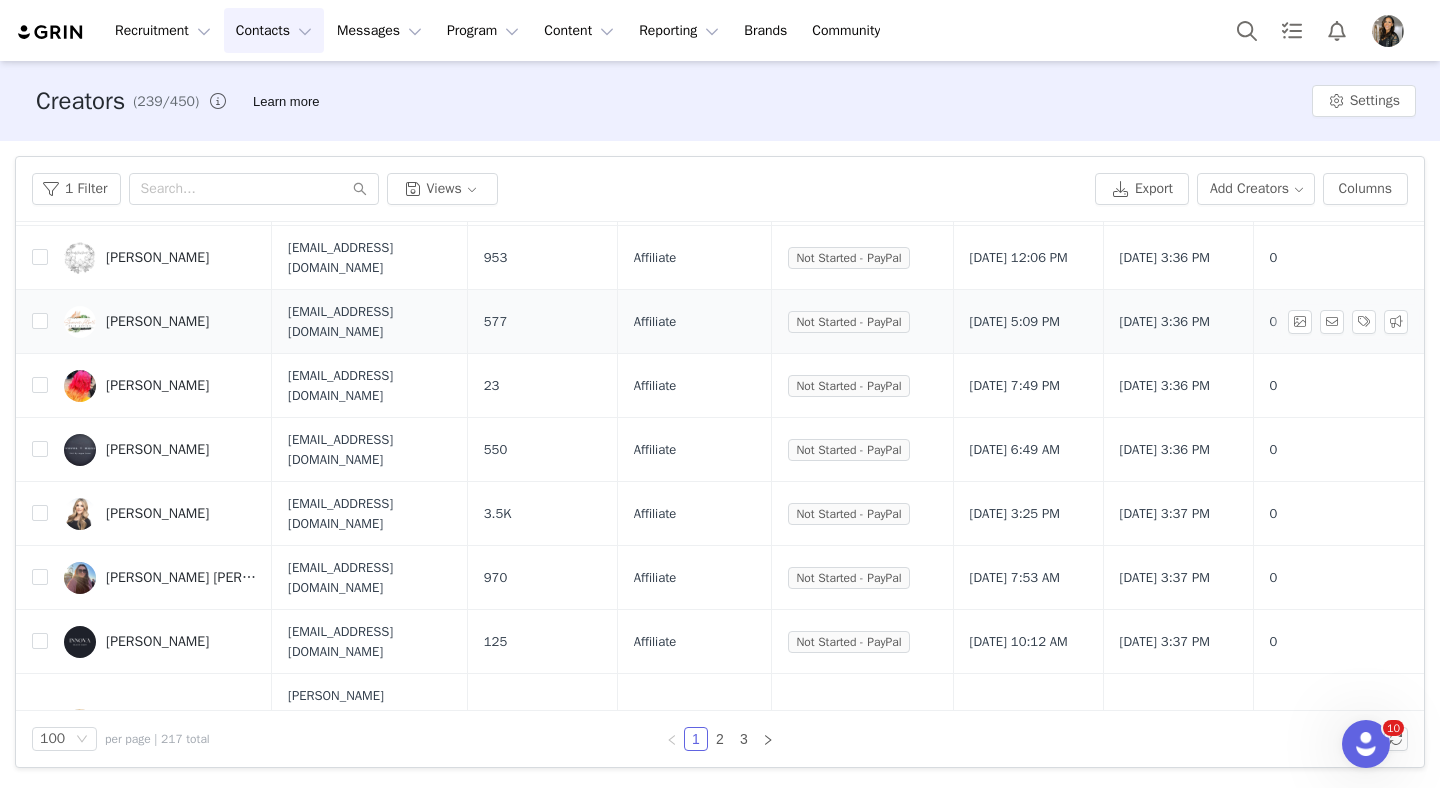 scroll, scrollTop: 0, scrollLeft: 0, axis: both 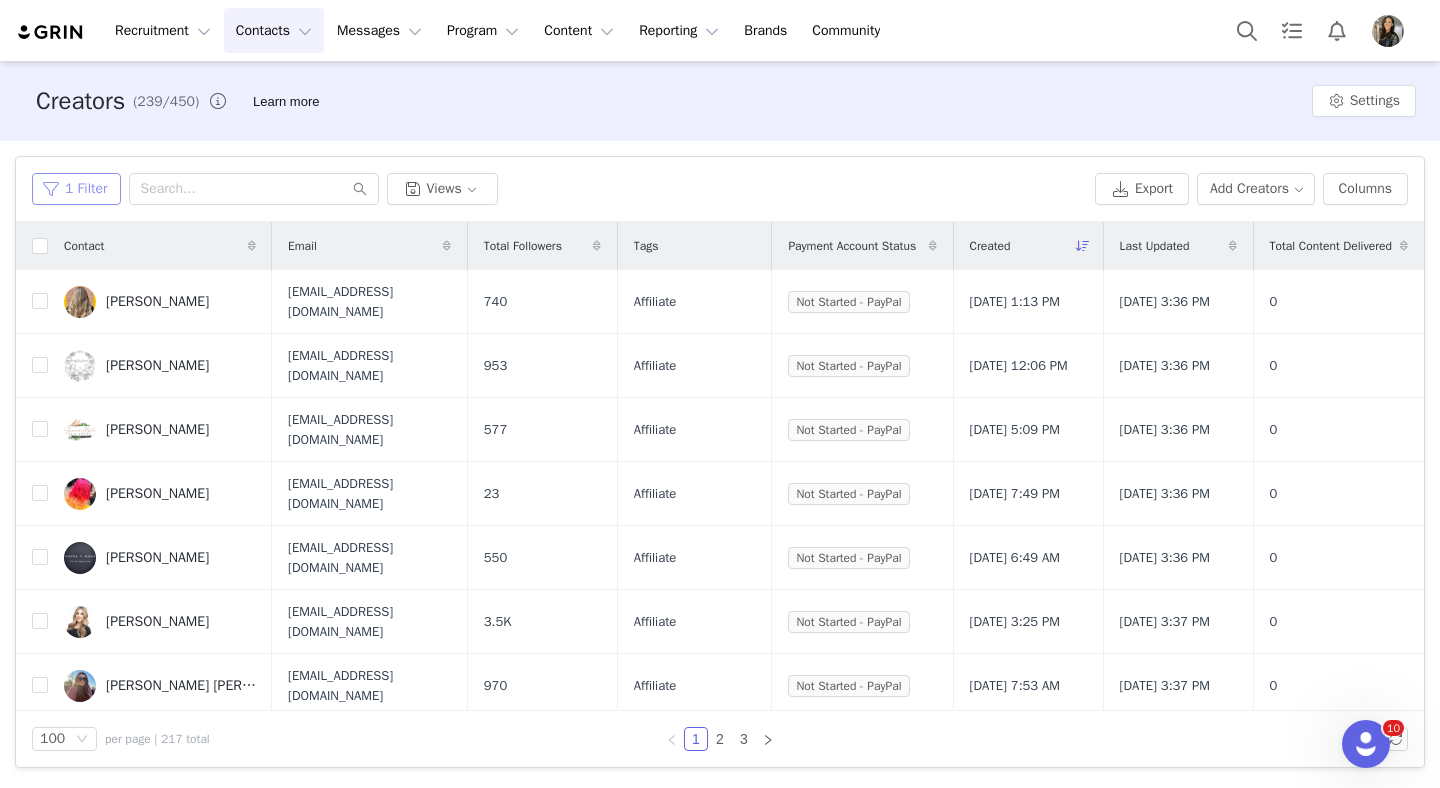 click on "1 Filter" at bounding box center (76, 189) 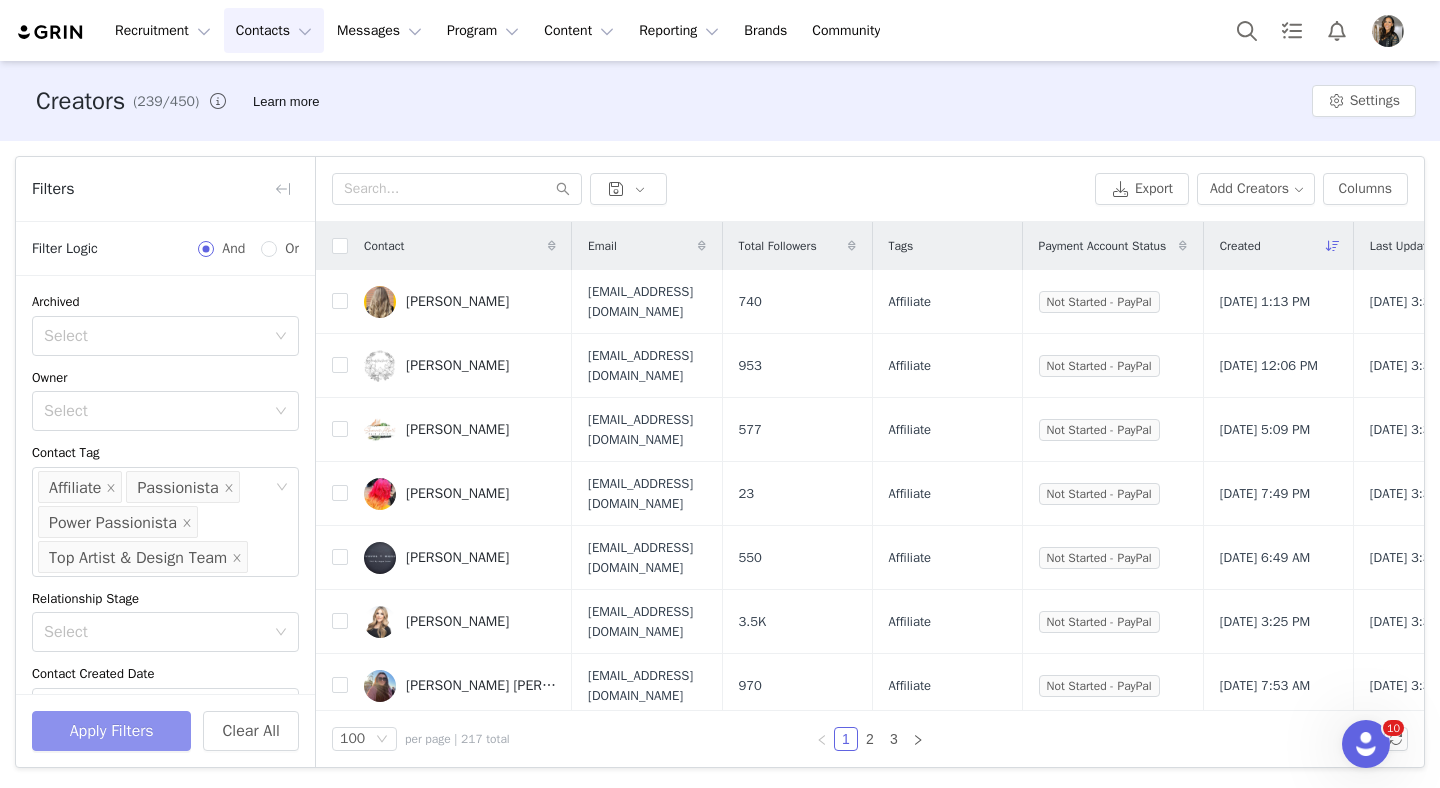 click on "Apply Filters" at bounding box center (111, 731) 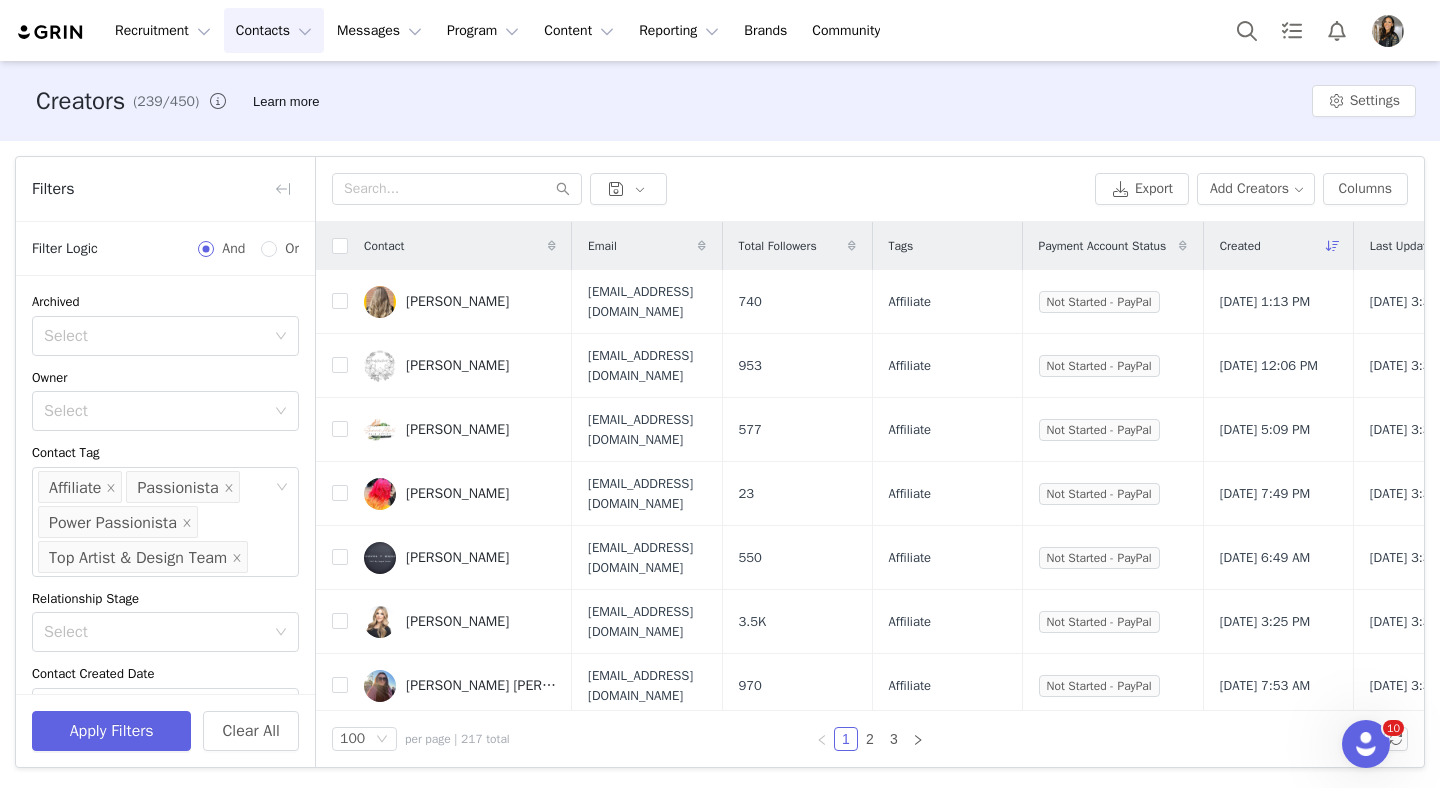 click at bounding box center [709, 189] 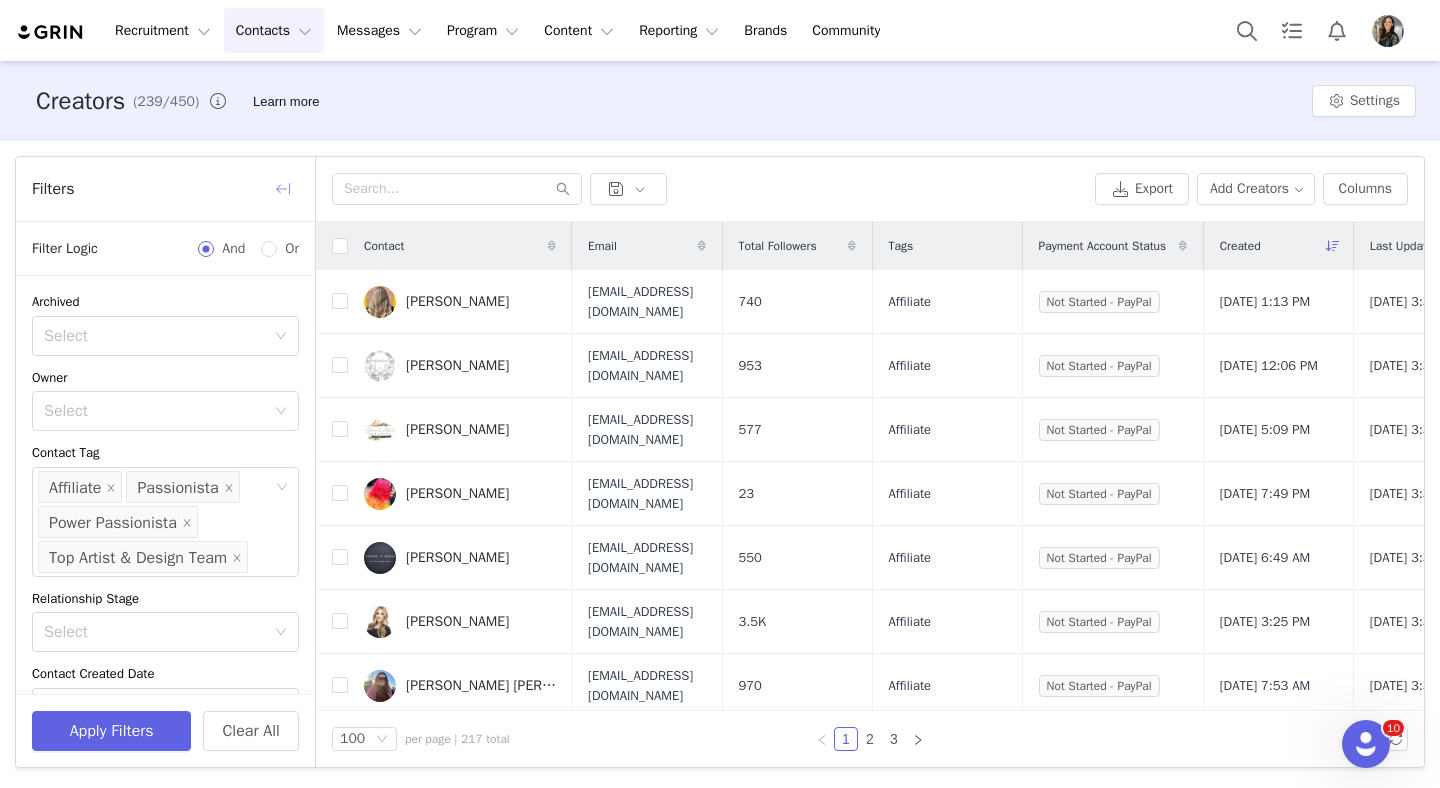 click at bounding box center (283, 189) 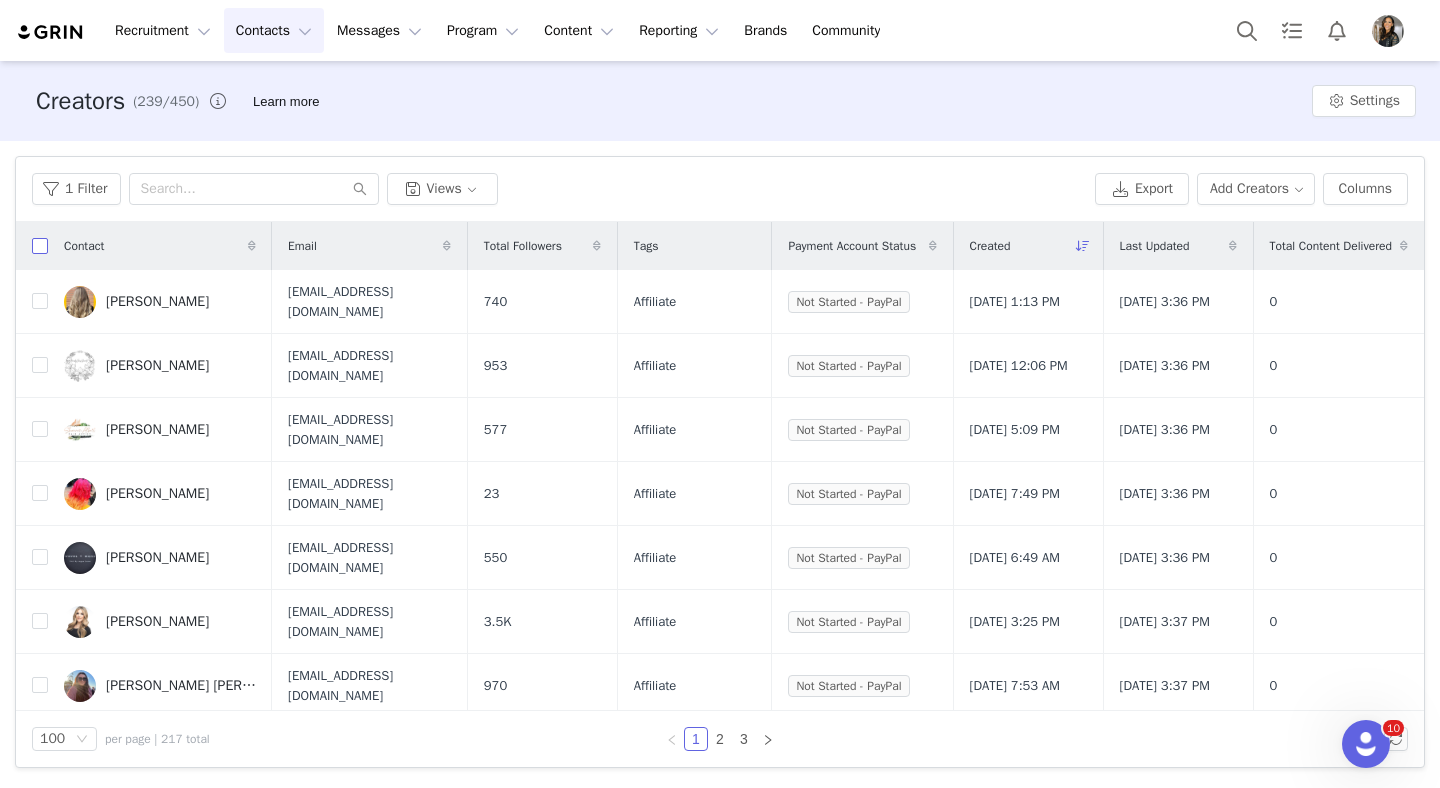 click at bounding box center [40, 246] 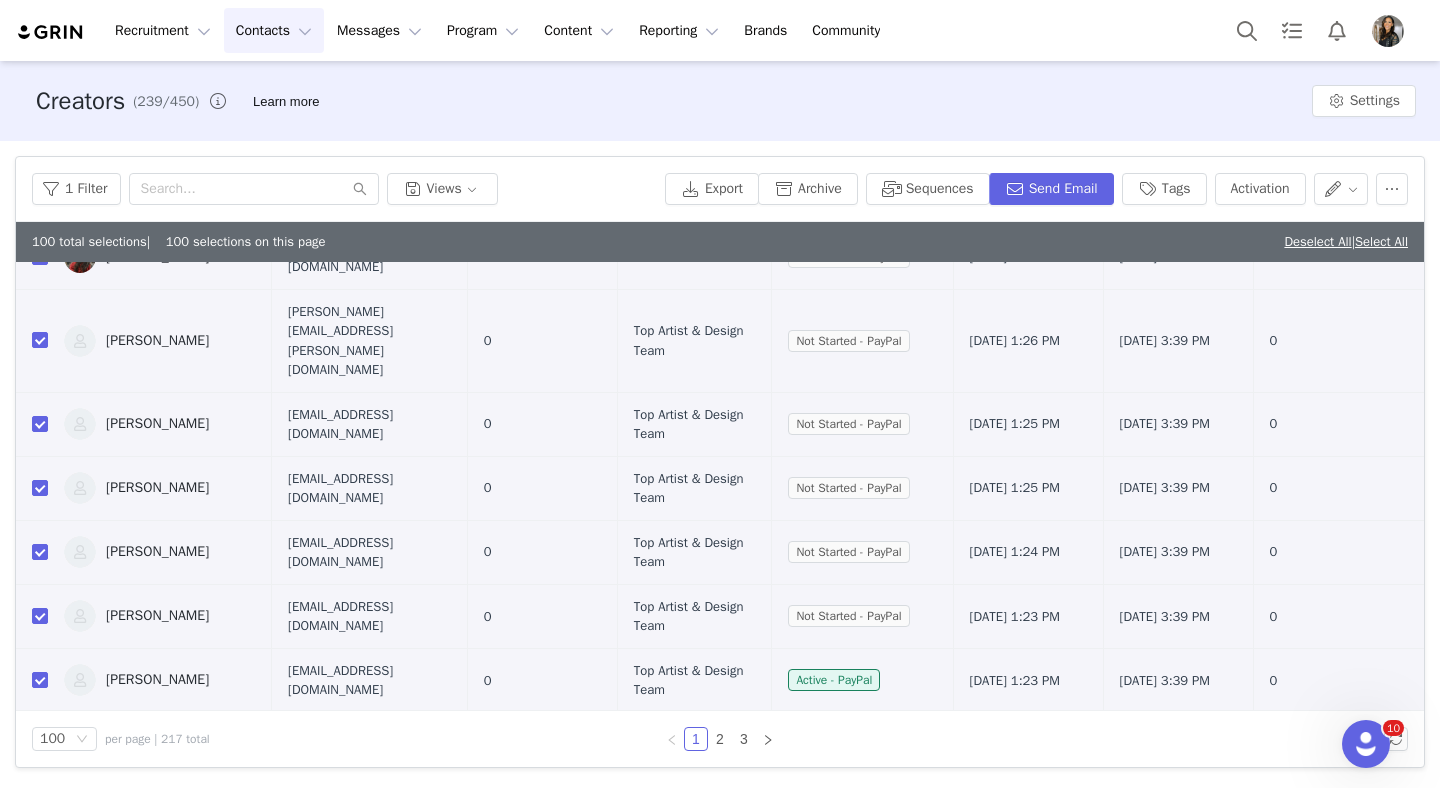 scroll, scrollTop: 2214, scrollLeft: 0, axis: vertical 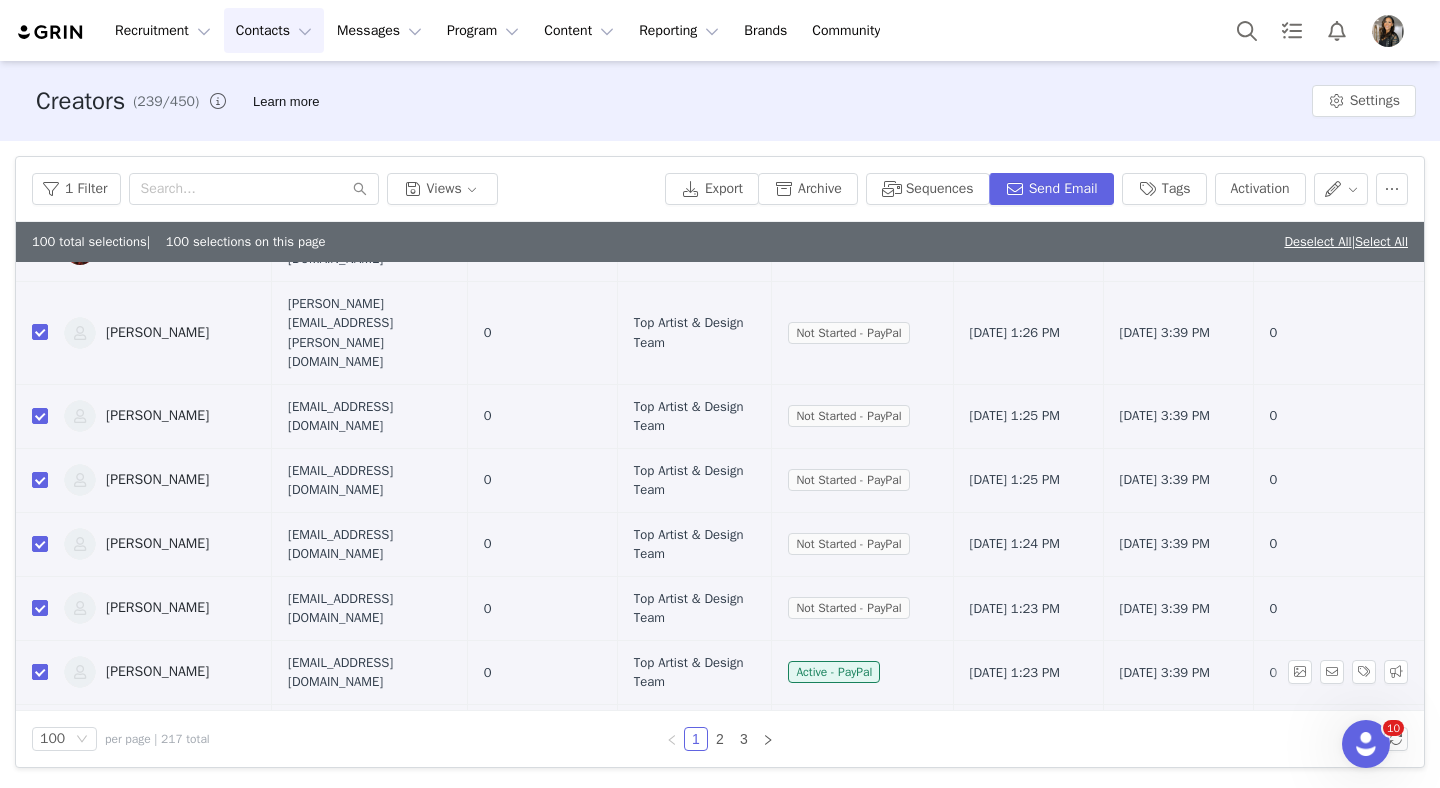 click at bounding box center (40, 672) 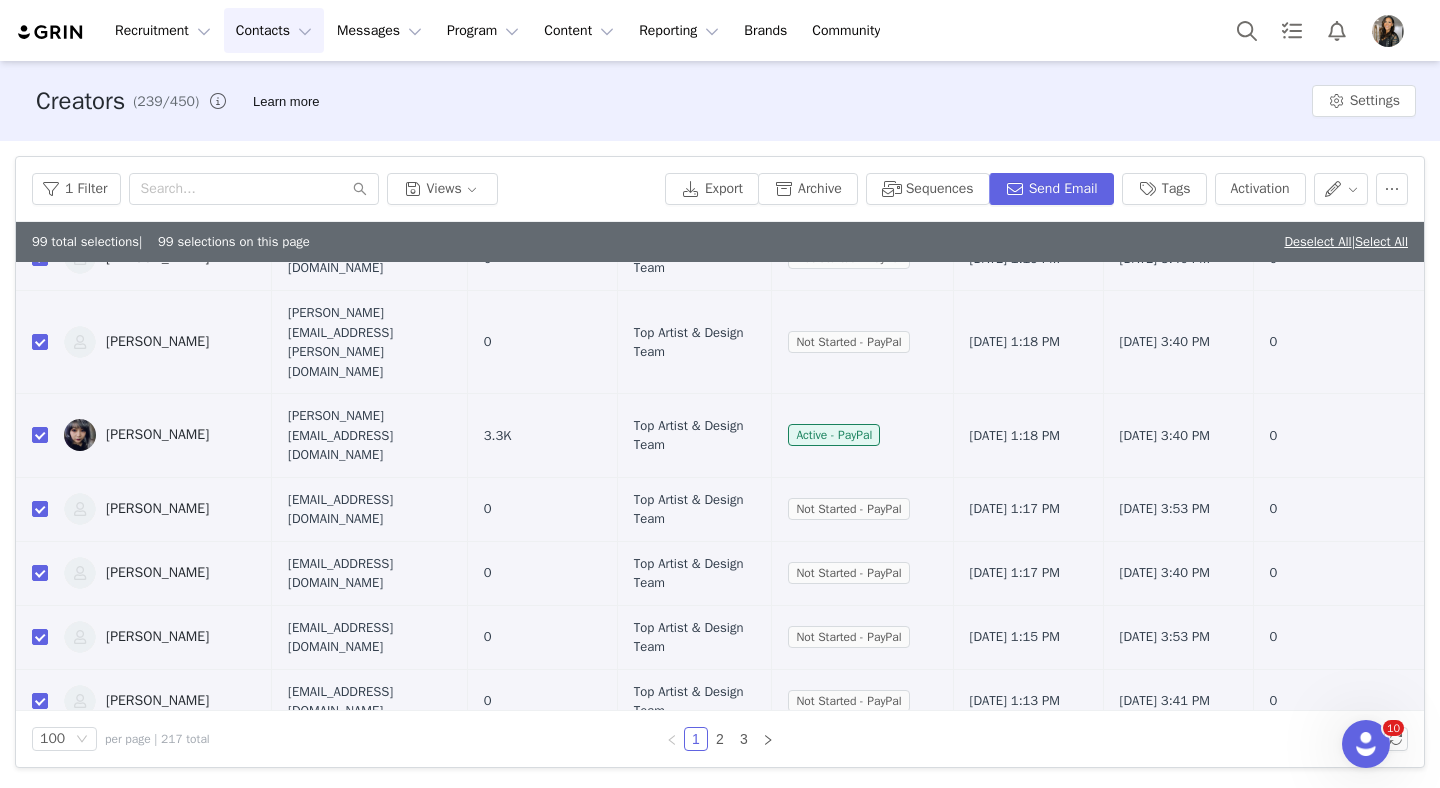 scroll, scrollTop: 2950, scrollLeft: 0, axis: vertical 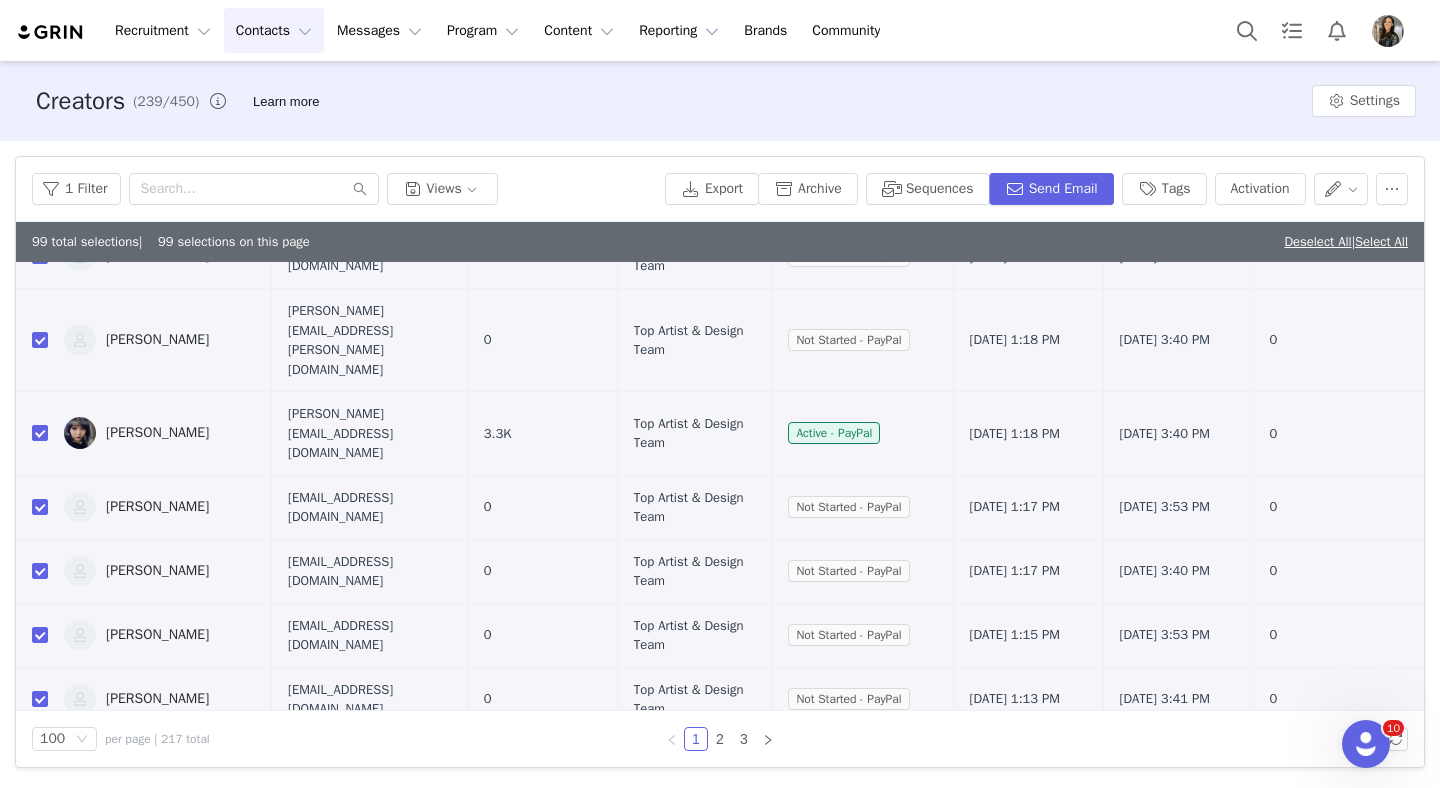 click at bounding box center [40, 827] 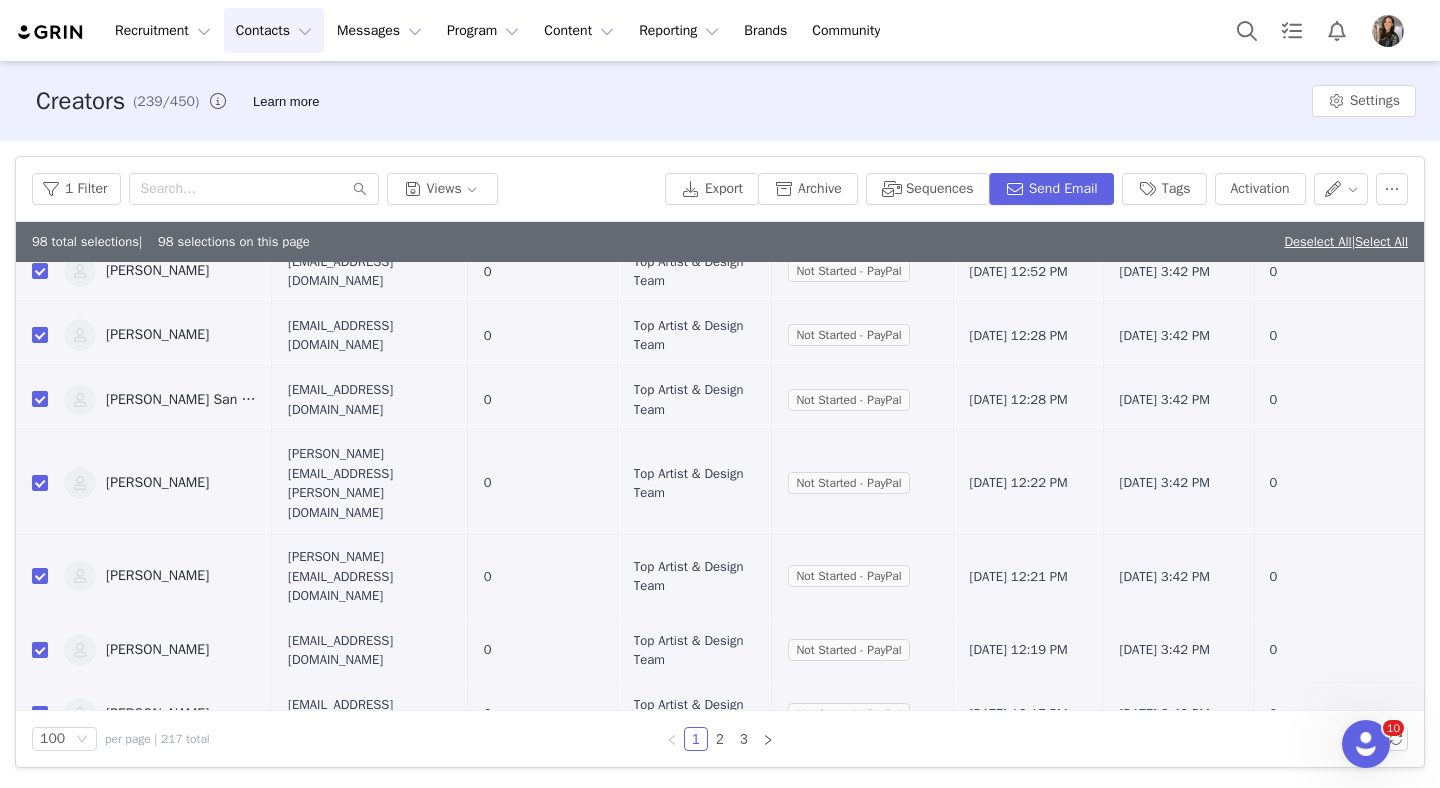 scroll, scrollTop: 3894, scrollLeft: 0, axis: vertical 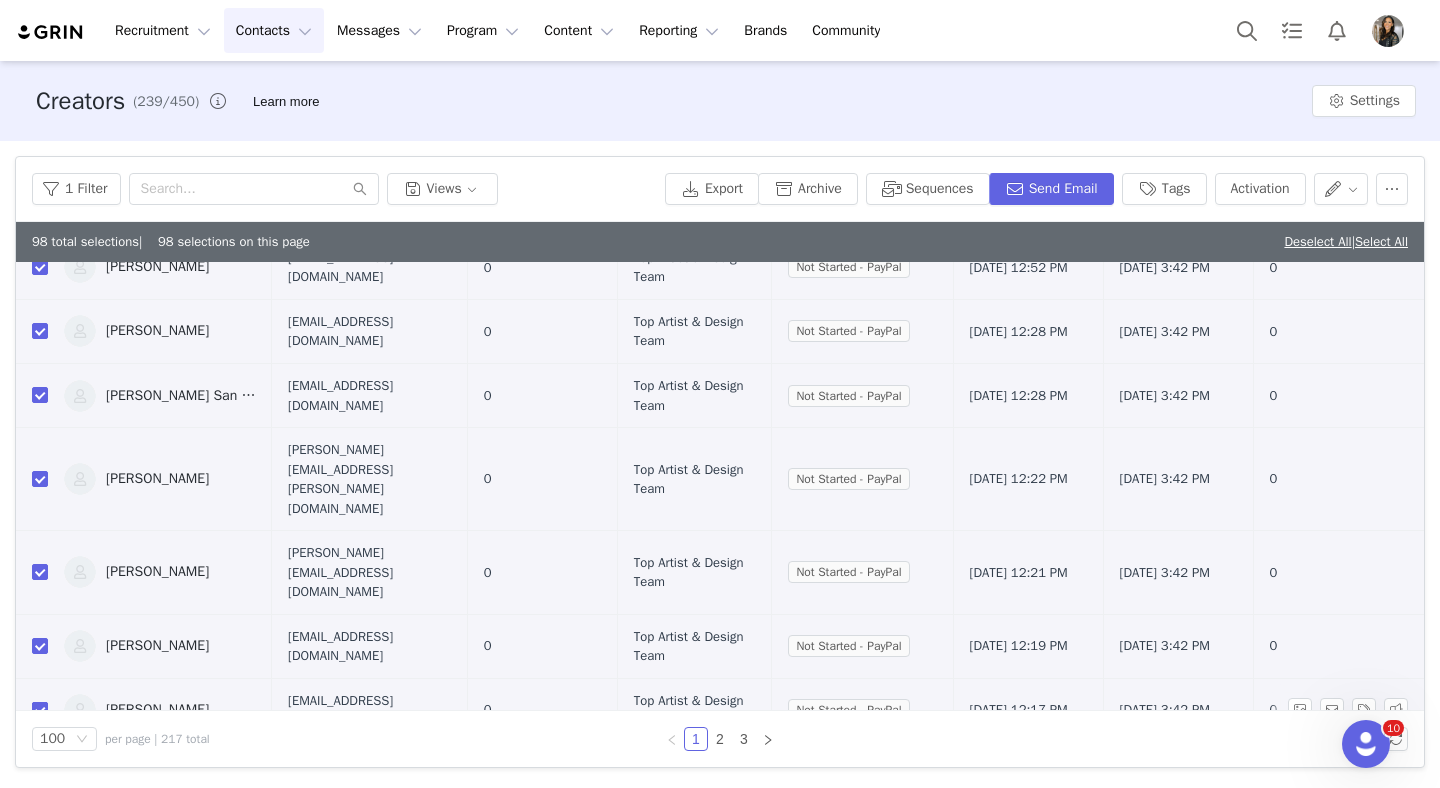 click at bounding box center (40, 710) 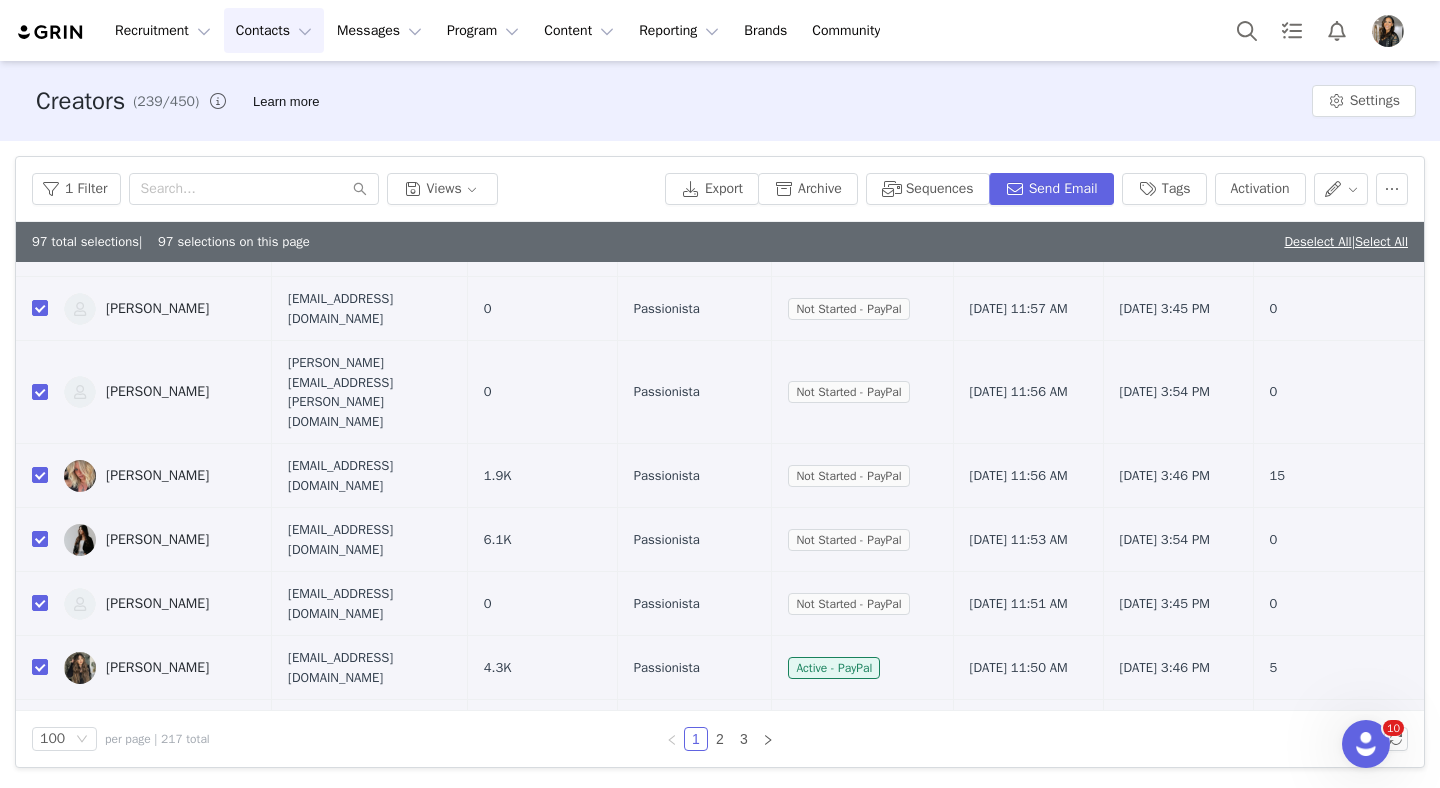scroll, scrollTop: 6000, scrollLeft: 0, axis: vertical 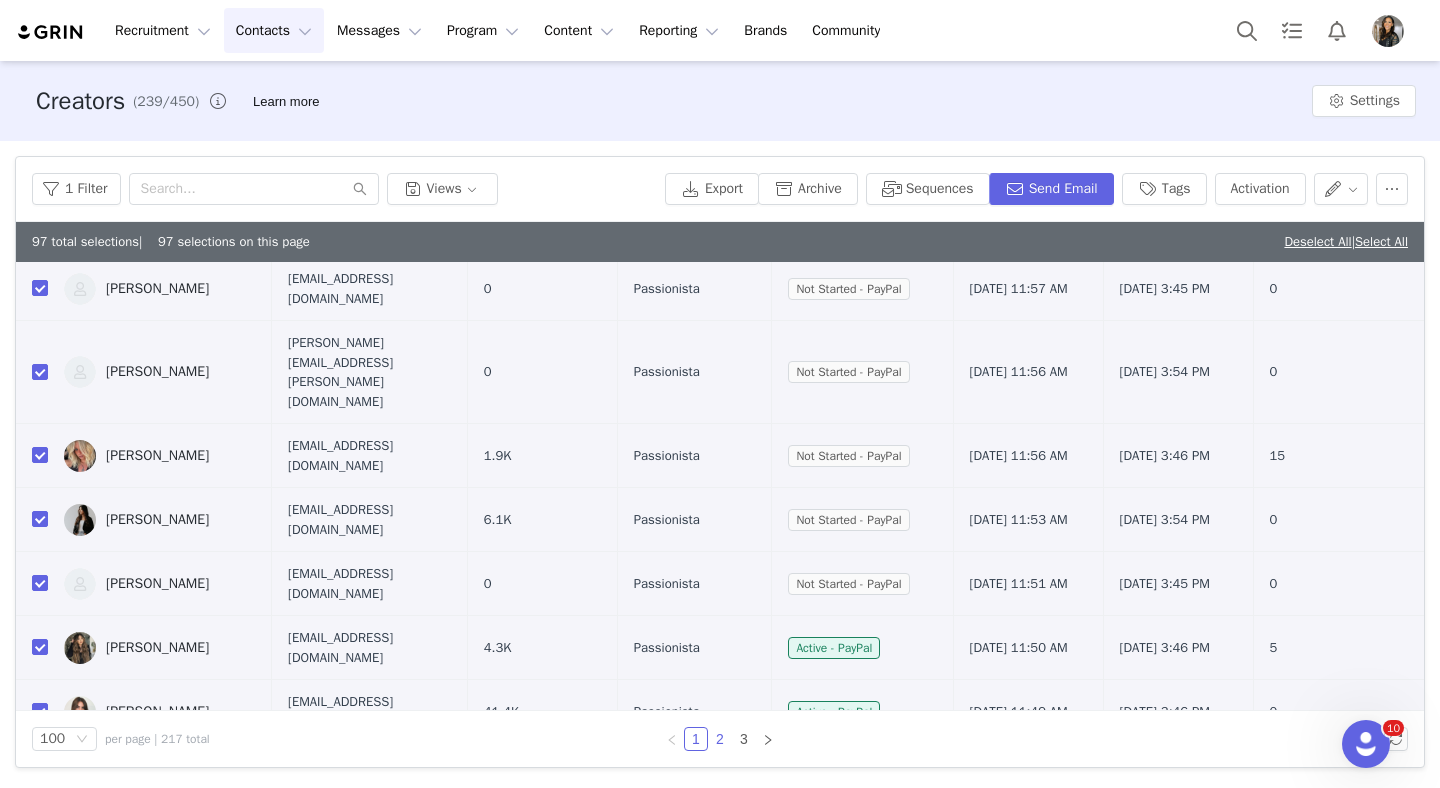 click on "2" at bounding box center (720, 739) 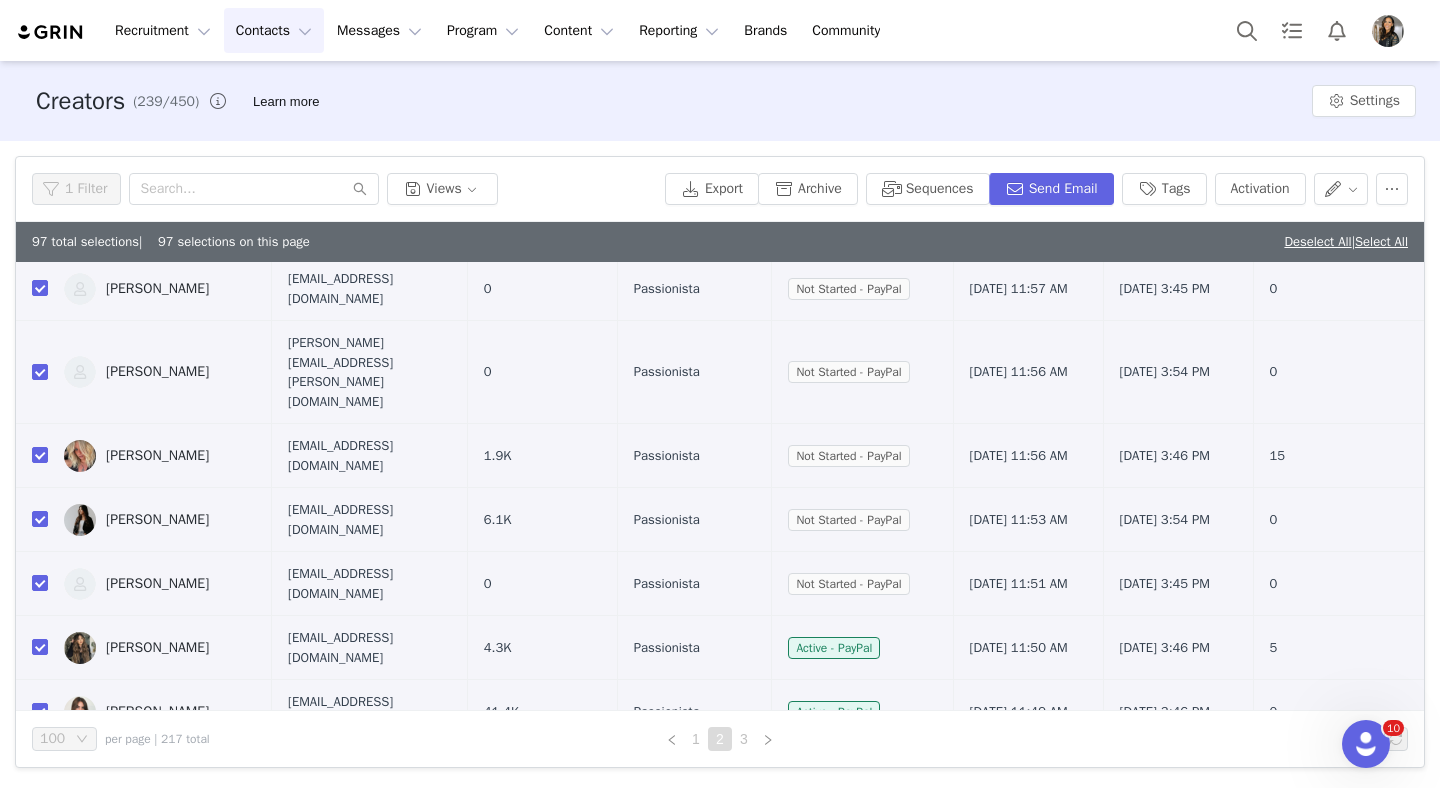 scroll, scrollTop: 0, scrollLeft: 0, axis: both 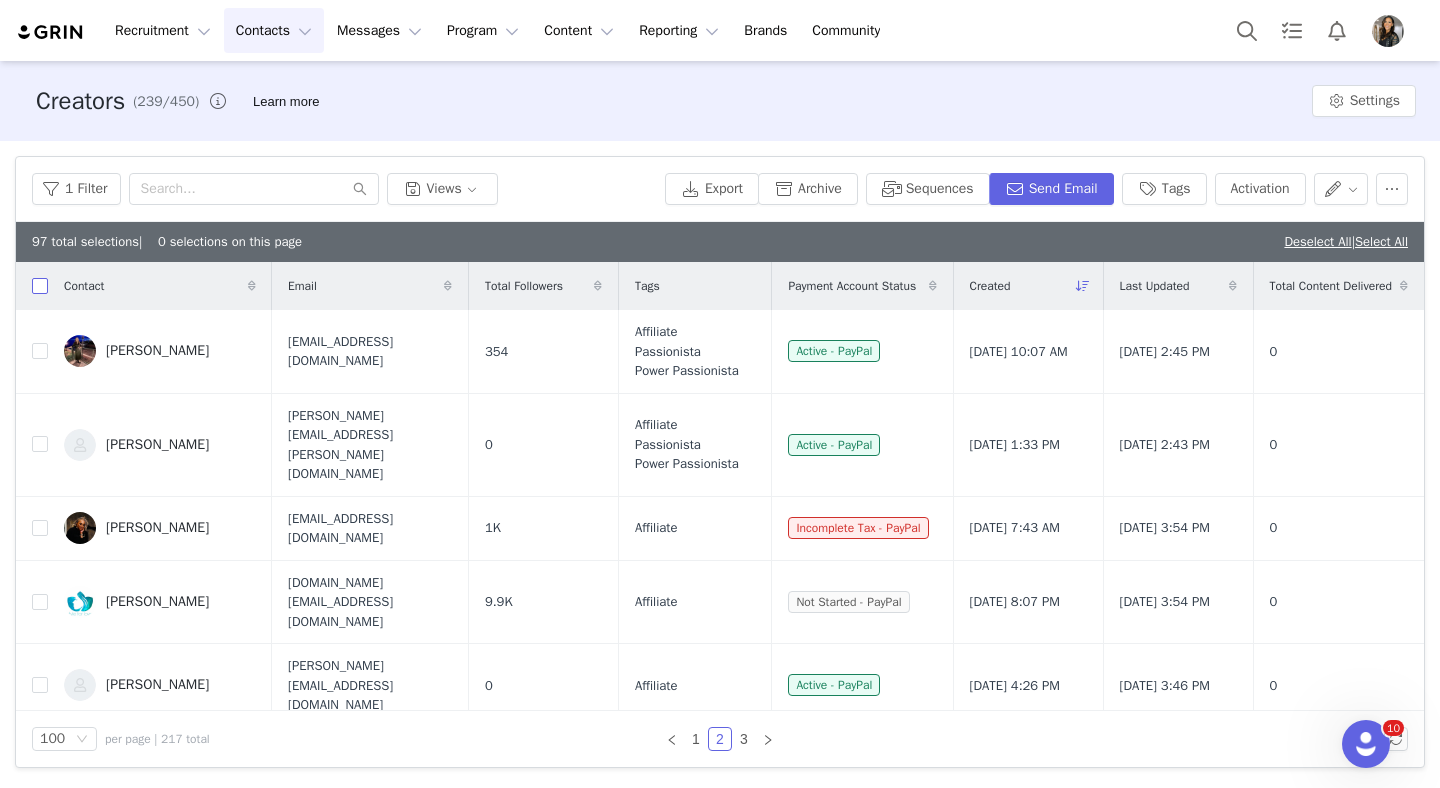 click at bounding box center (40, 286) 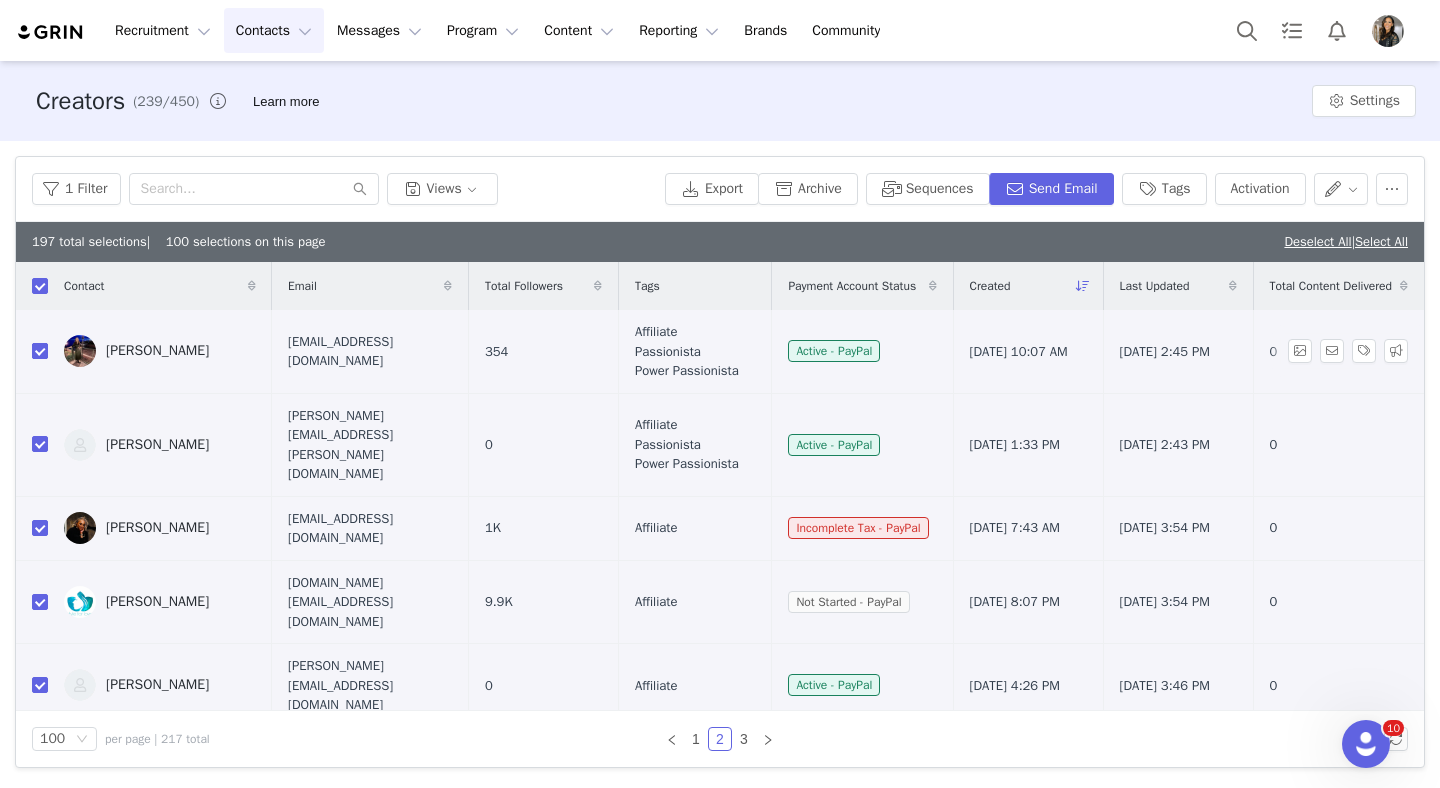 click at bounding box center (40, 351) 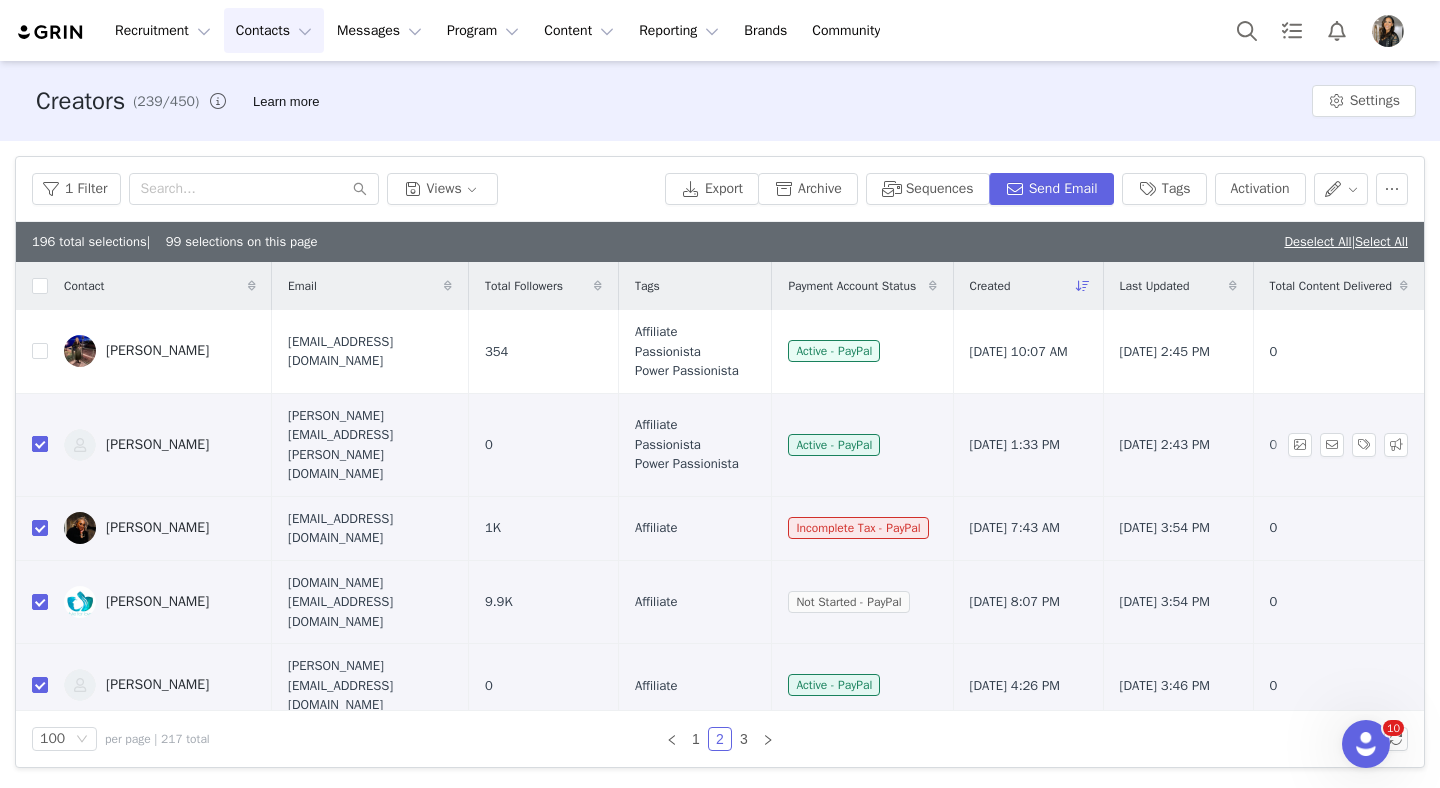 click at bounding box center [40, 444] 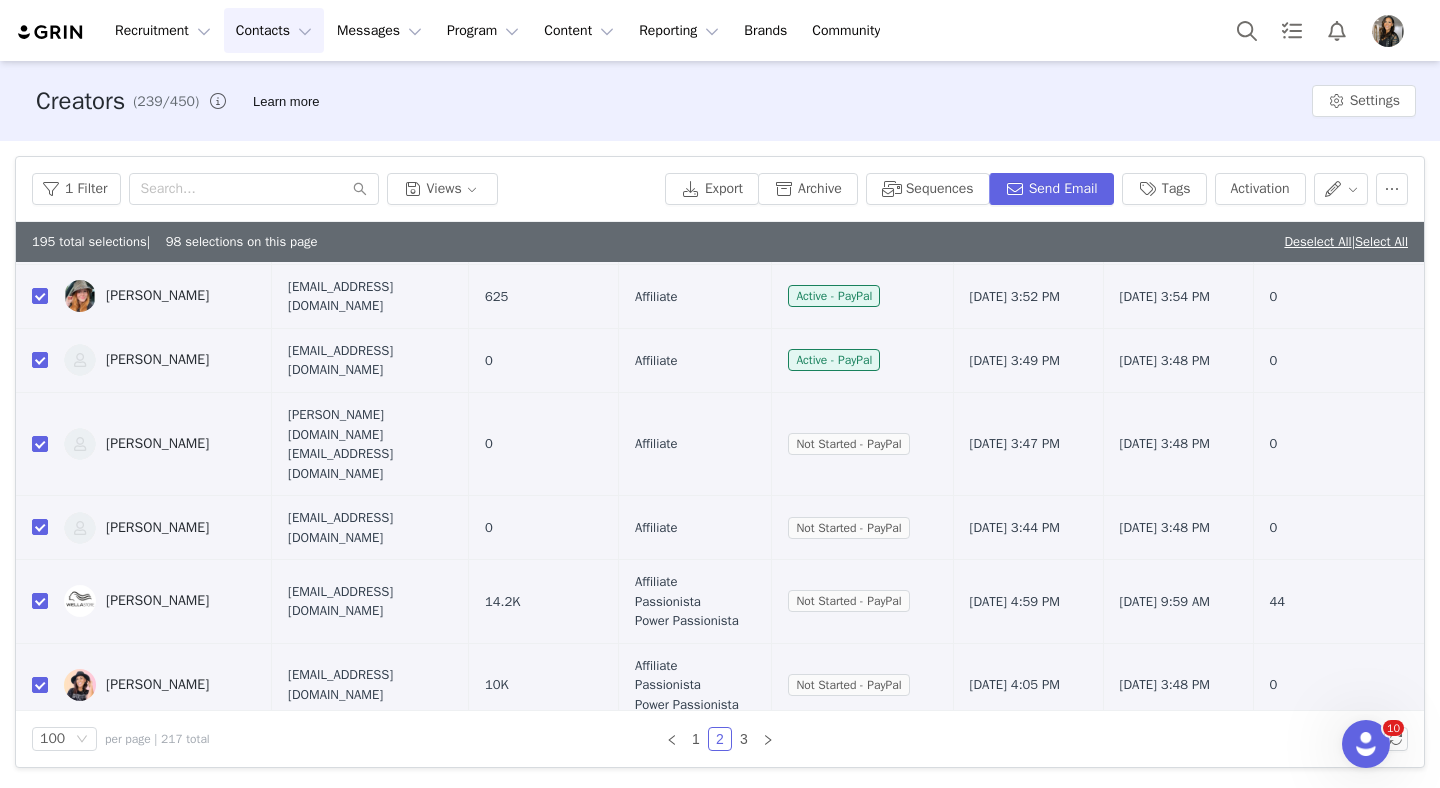 scroll, scrollTop: 805, scrollLeft: 0, axis: vertical 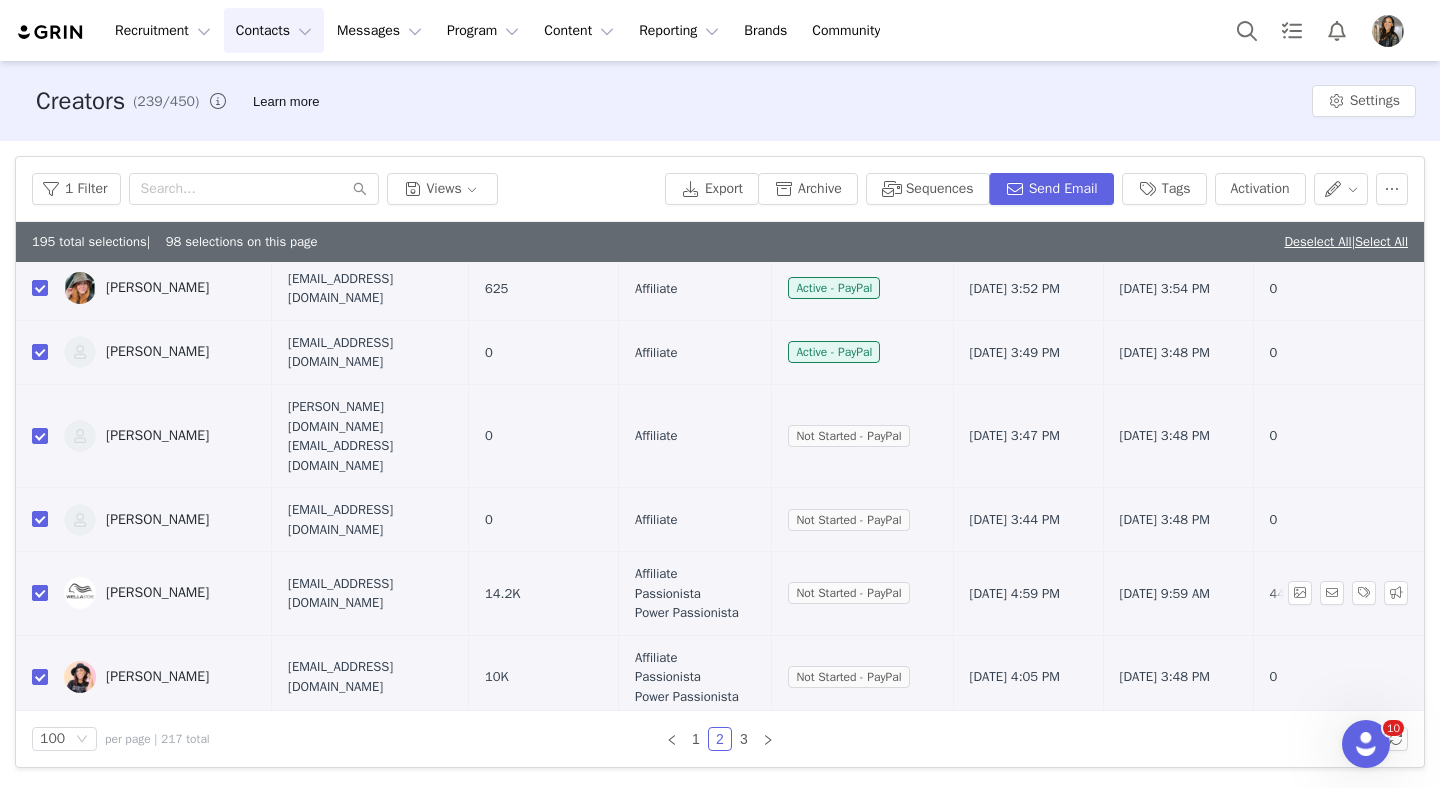 click at bounding box center [40, 593] 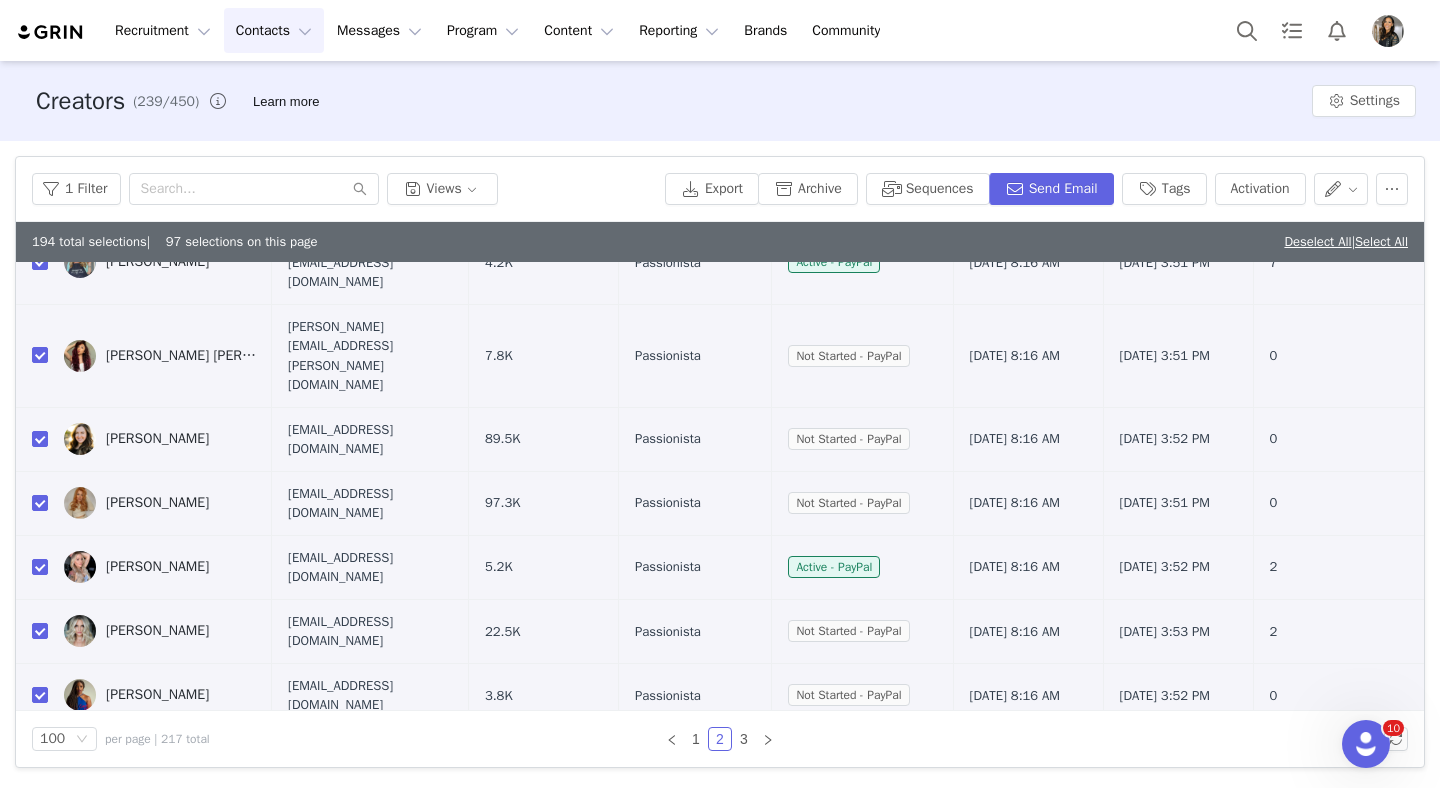 scroll, scrollTop: 6078, scrollLeft: 0, axis: vertical 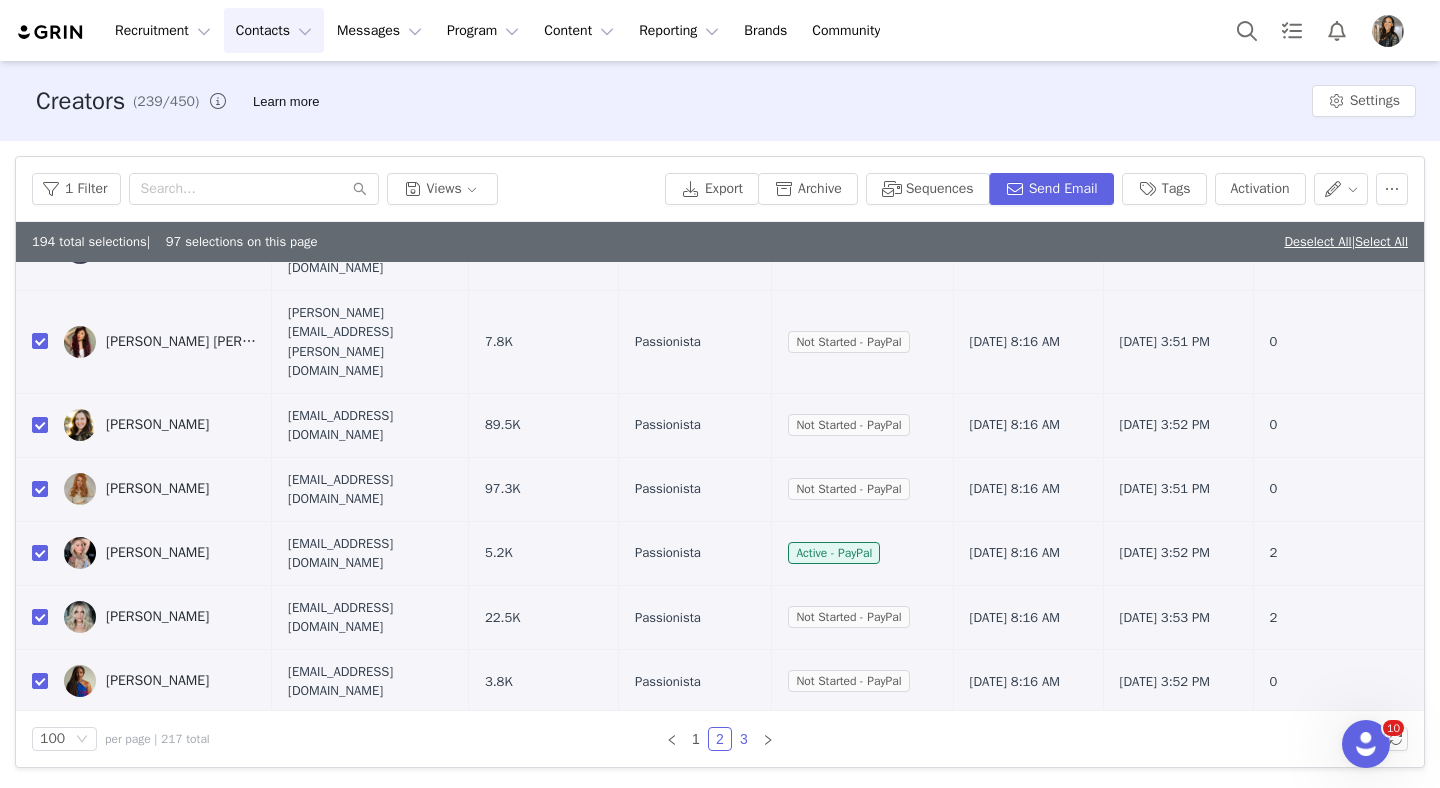 click on "3" at bounding box center (744, 739) 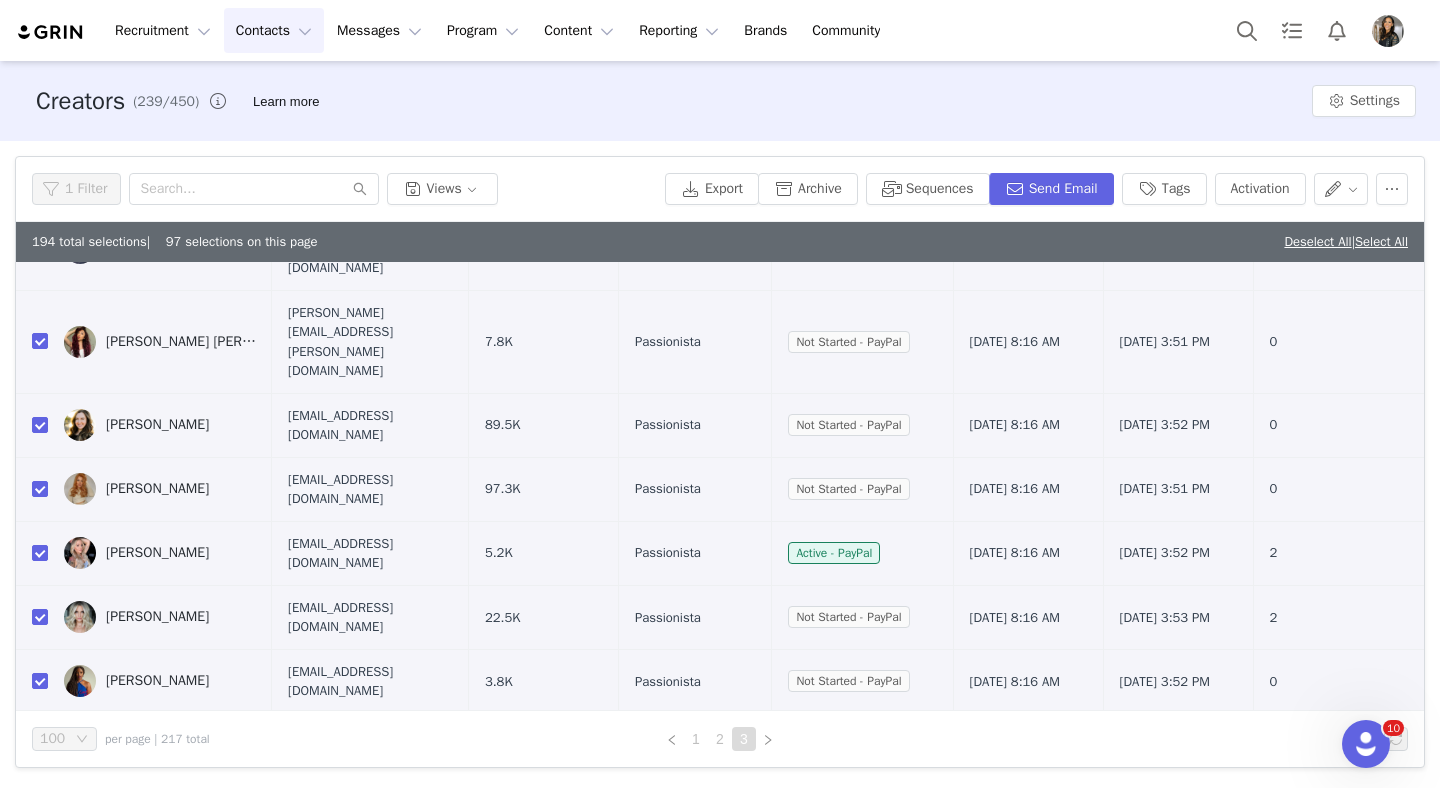 scroll, scrollTop: 0, scrollLeft: 0, axis: both 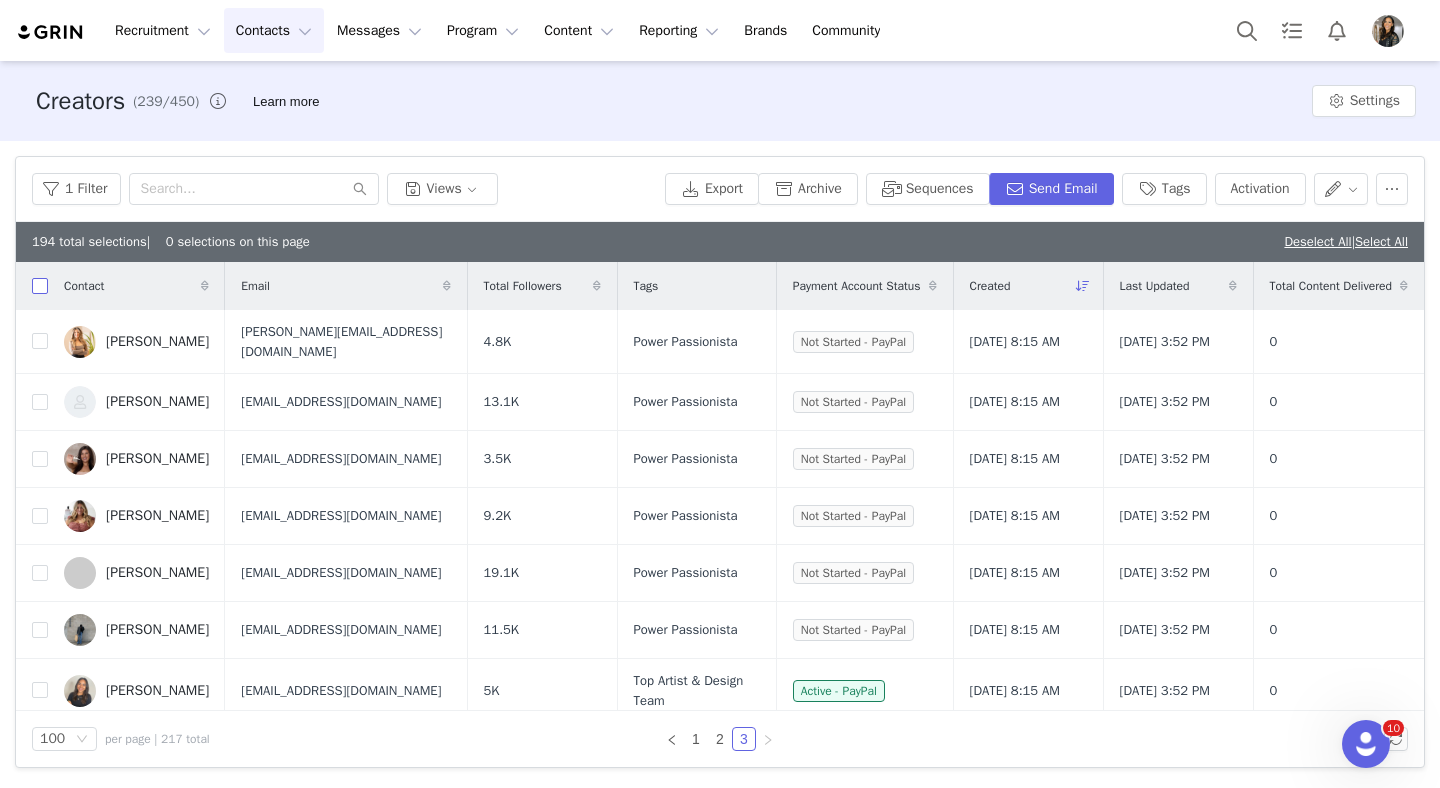 click at bounding box center (40, 286) 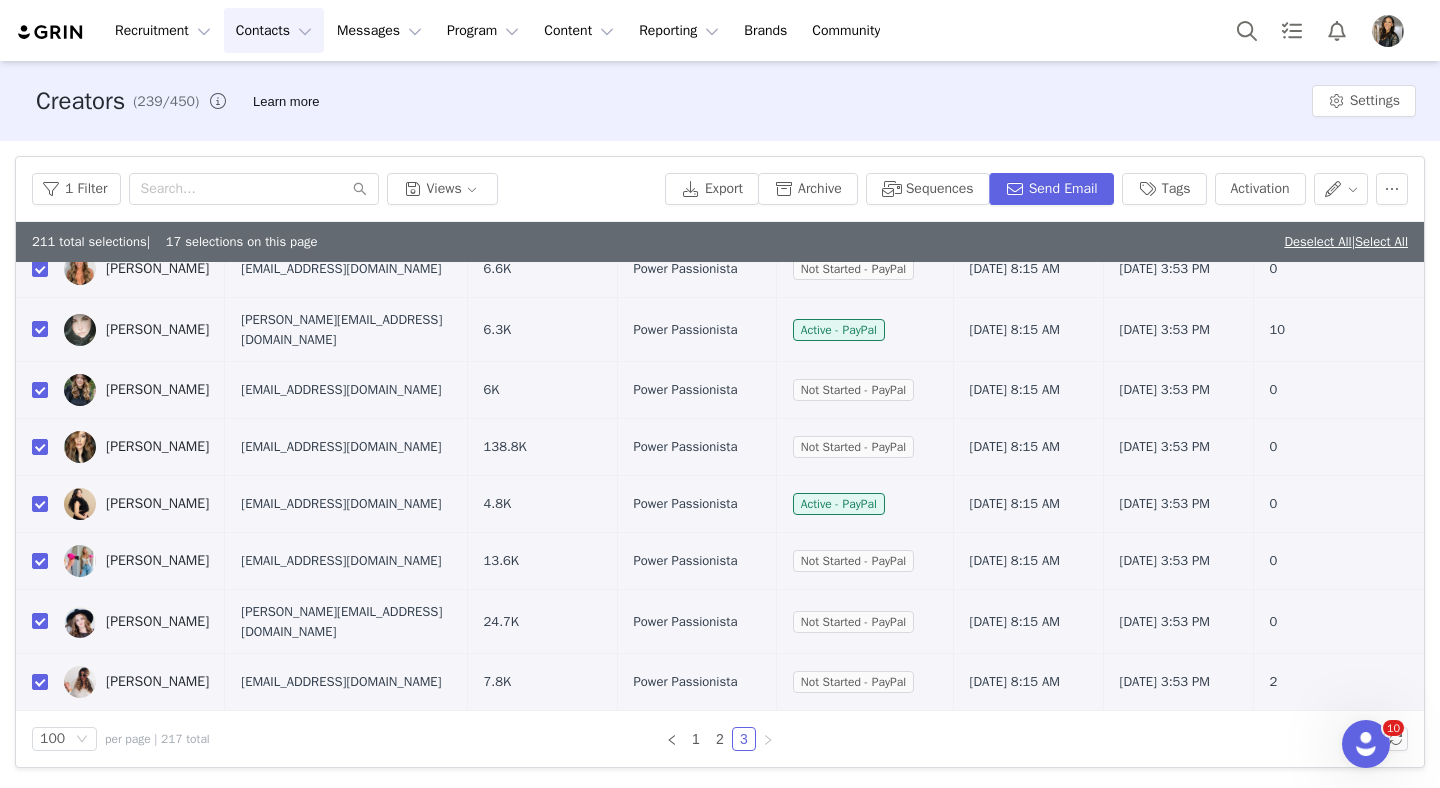 scroll, scrollTop: 687, scrollLeft: 0, axis: vertical 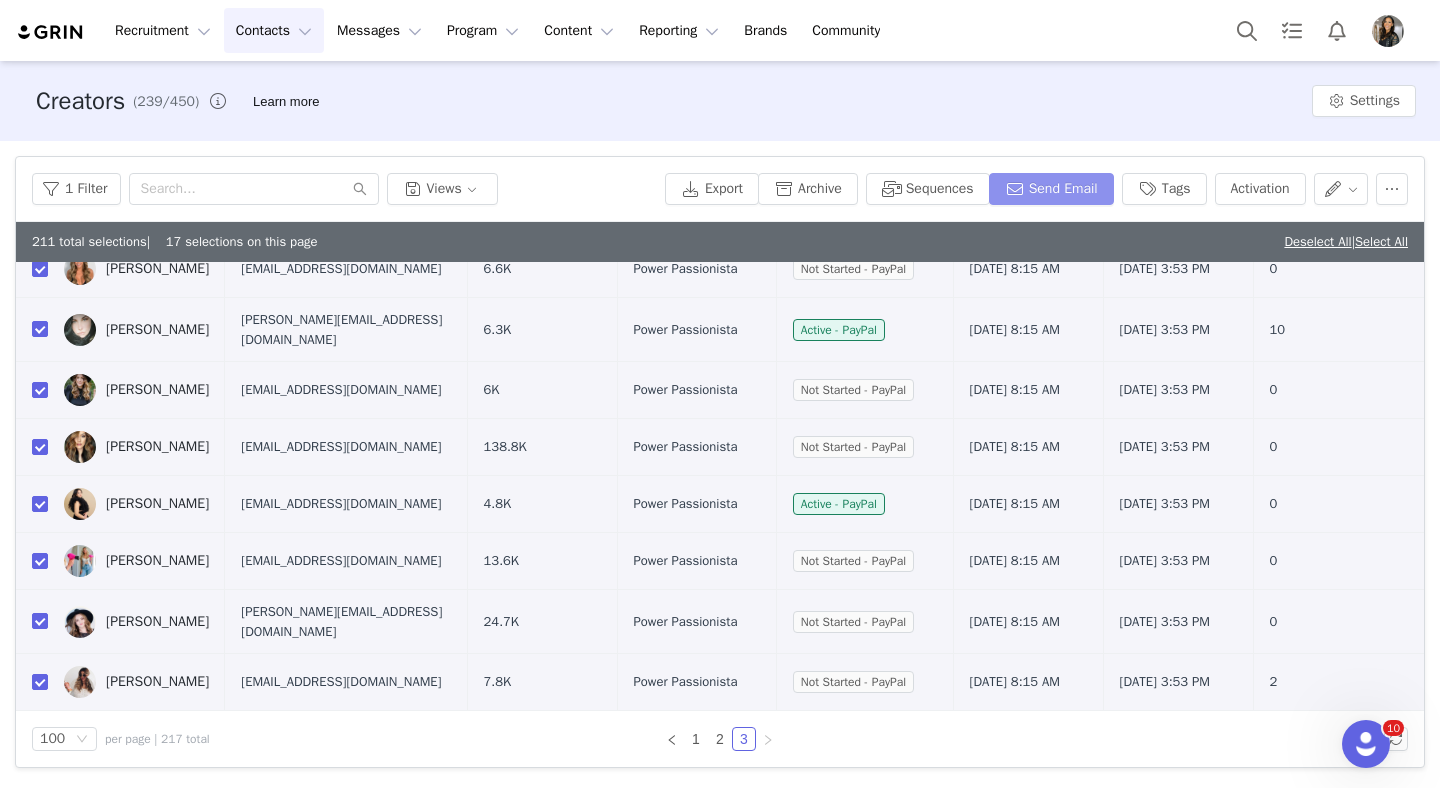 click on "Send Email" at bounding box center [1051, 189] 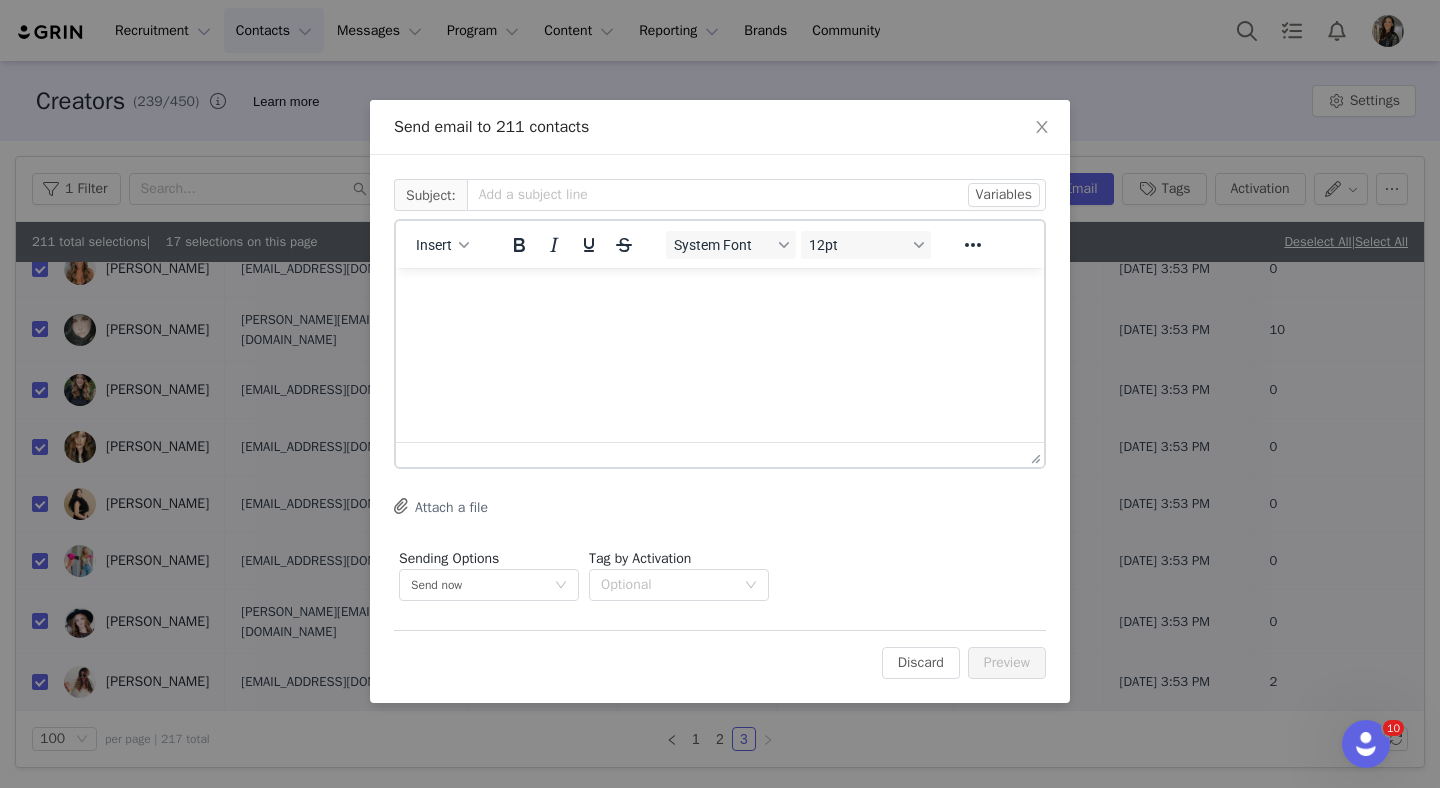 scroll, scrollTop: 0, scrollLeft: 0, axis: both 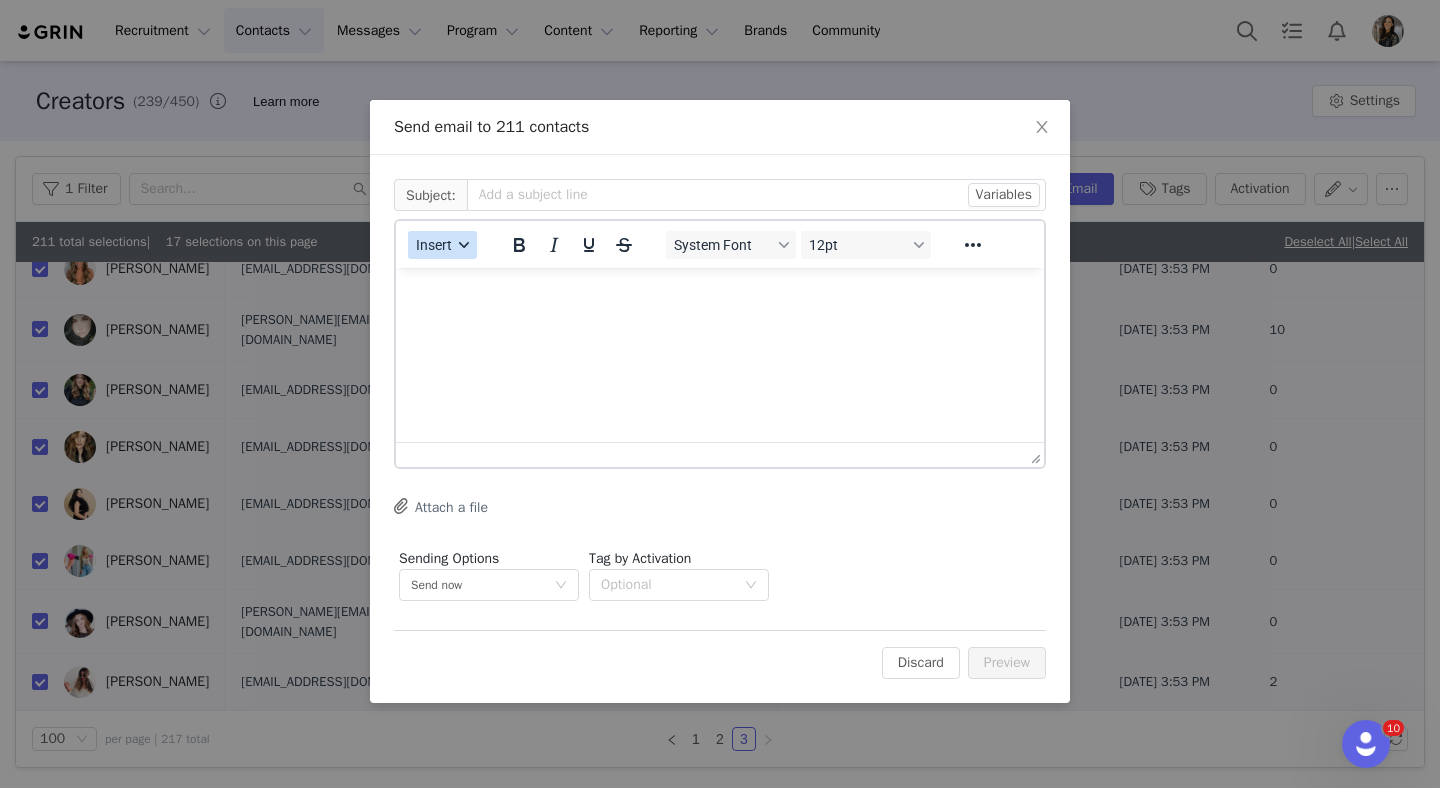 click on "Insert" at bounding box center [434, 245] 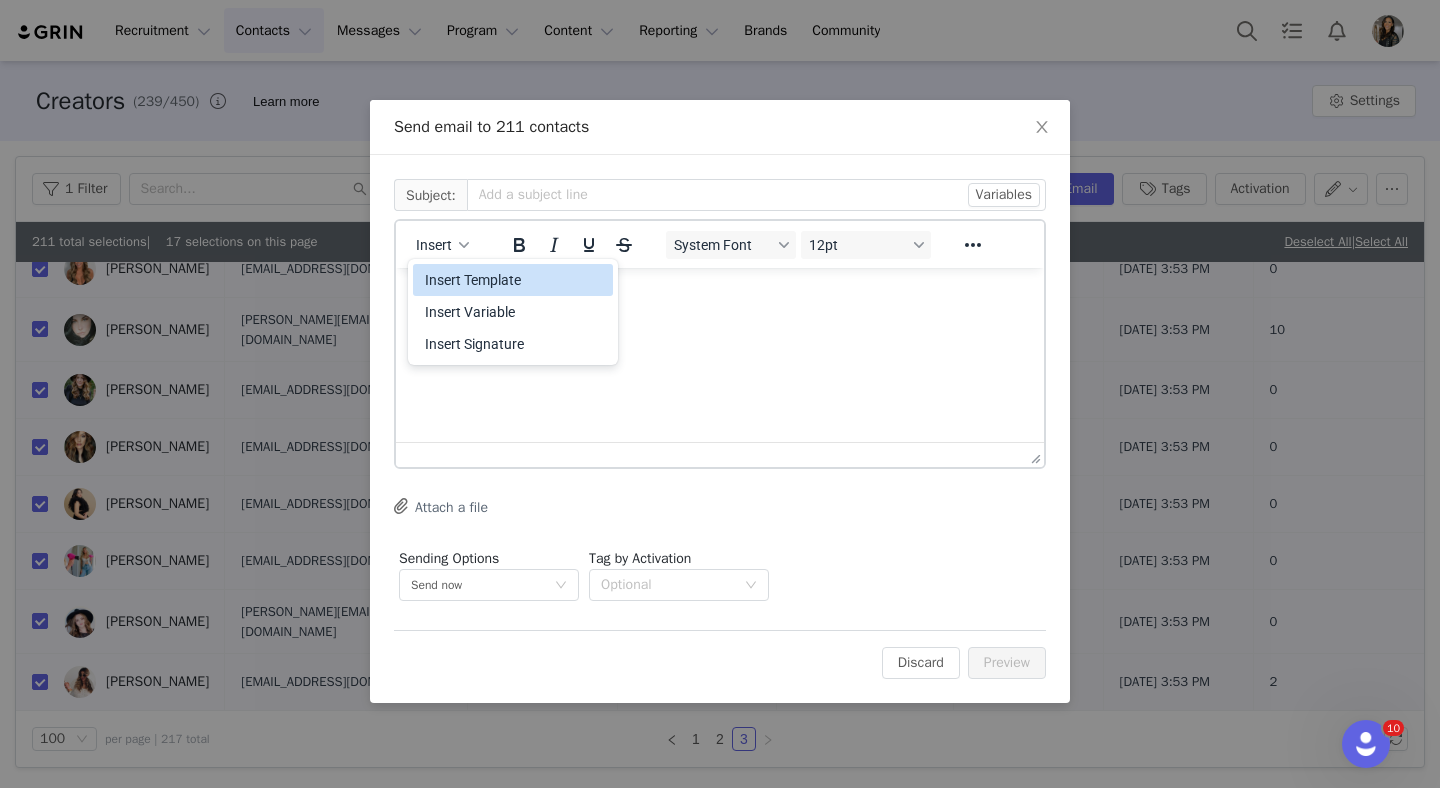 click on "Insert Template" at bounding box center [515, 280] 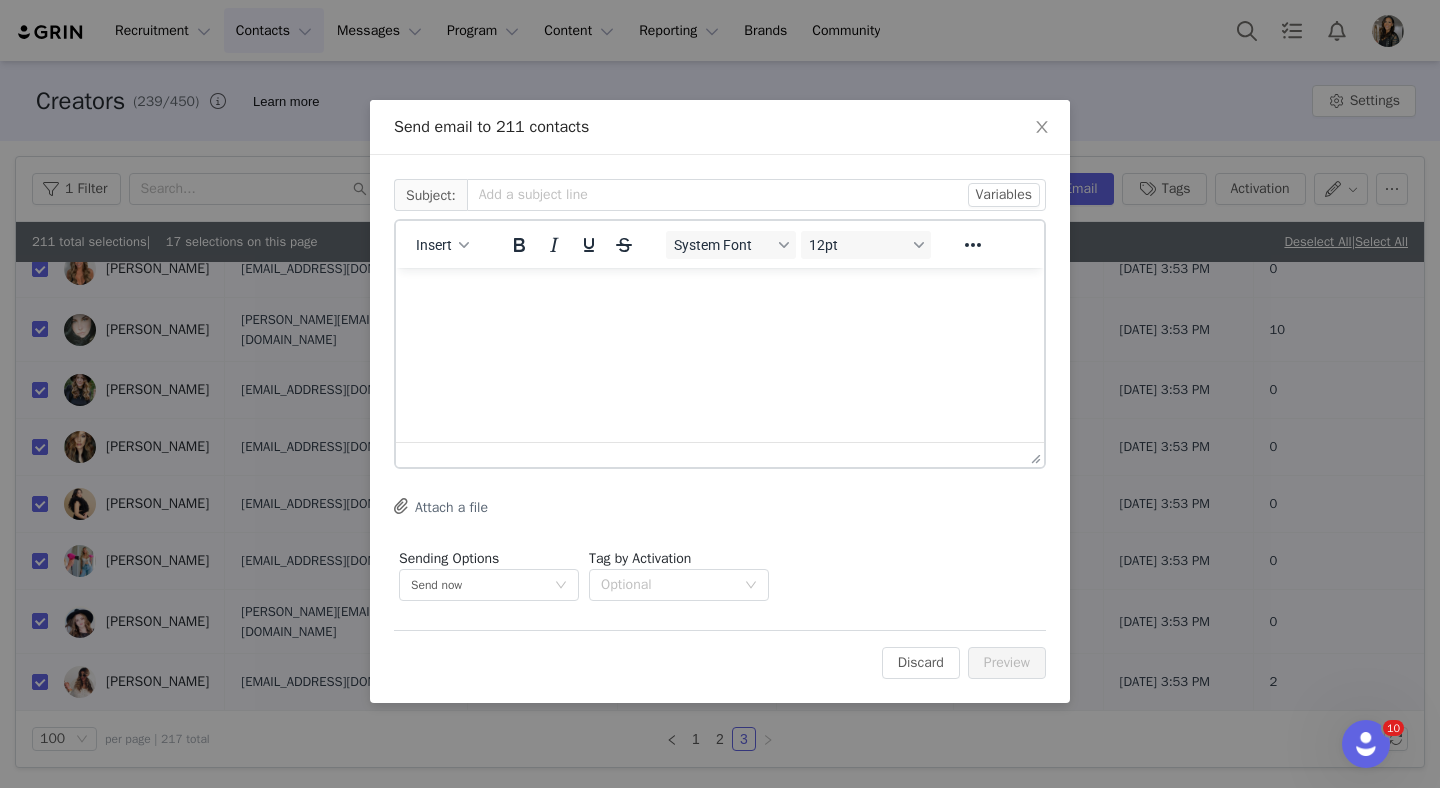 scroll, scrollTop: 0, scrollLeft: 0, axis: both 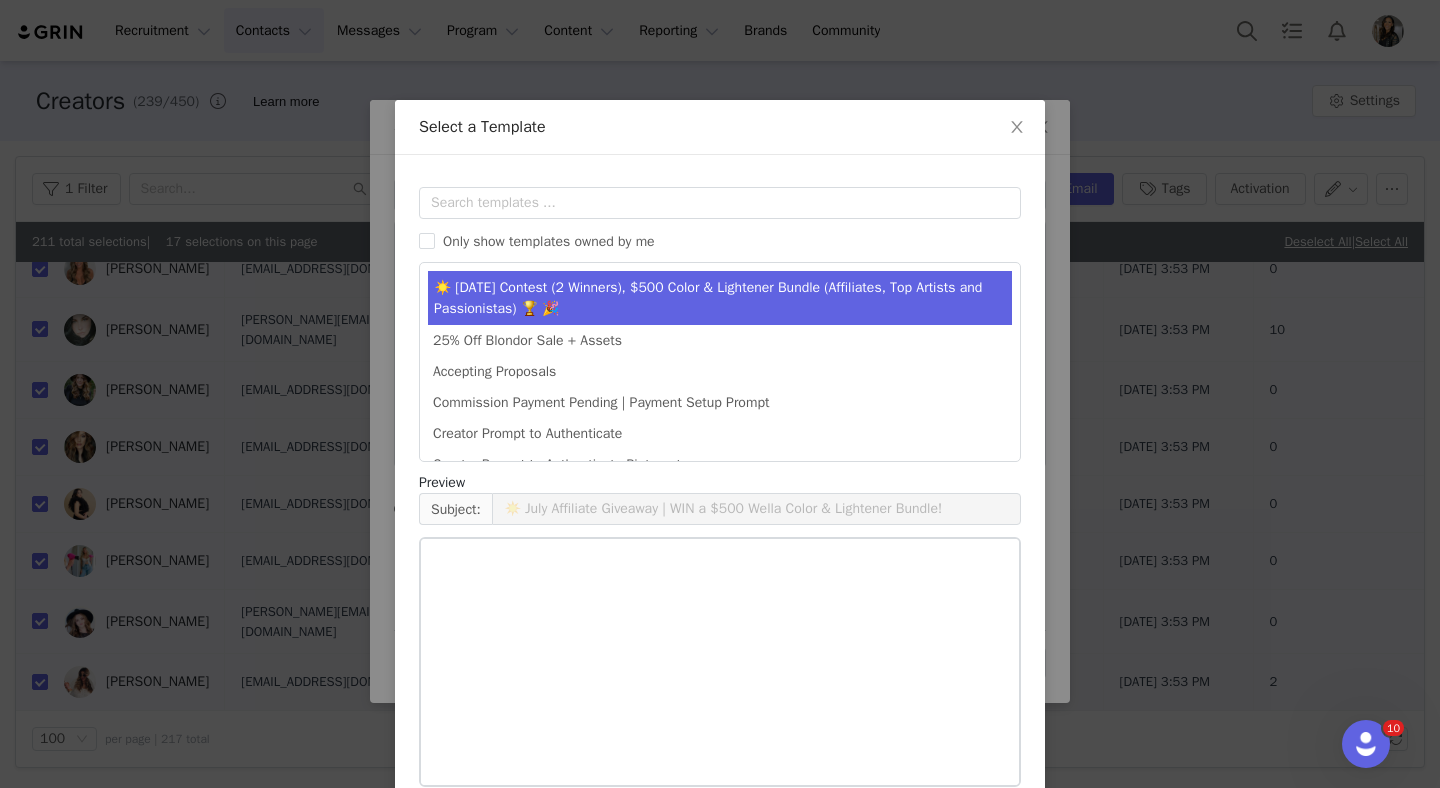 click on "☀️ [DATE] Contest (2 Winners), $500 Color & Lightener Bundle (Affiliates, Top Artists and Passionistas) 🏆 🎉" at bounding box center (720, 298) 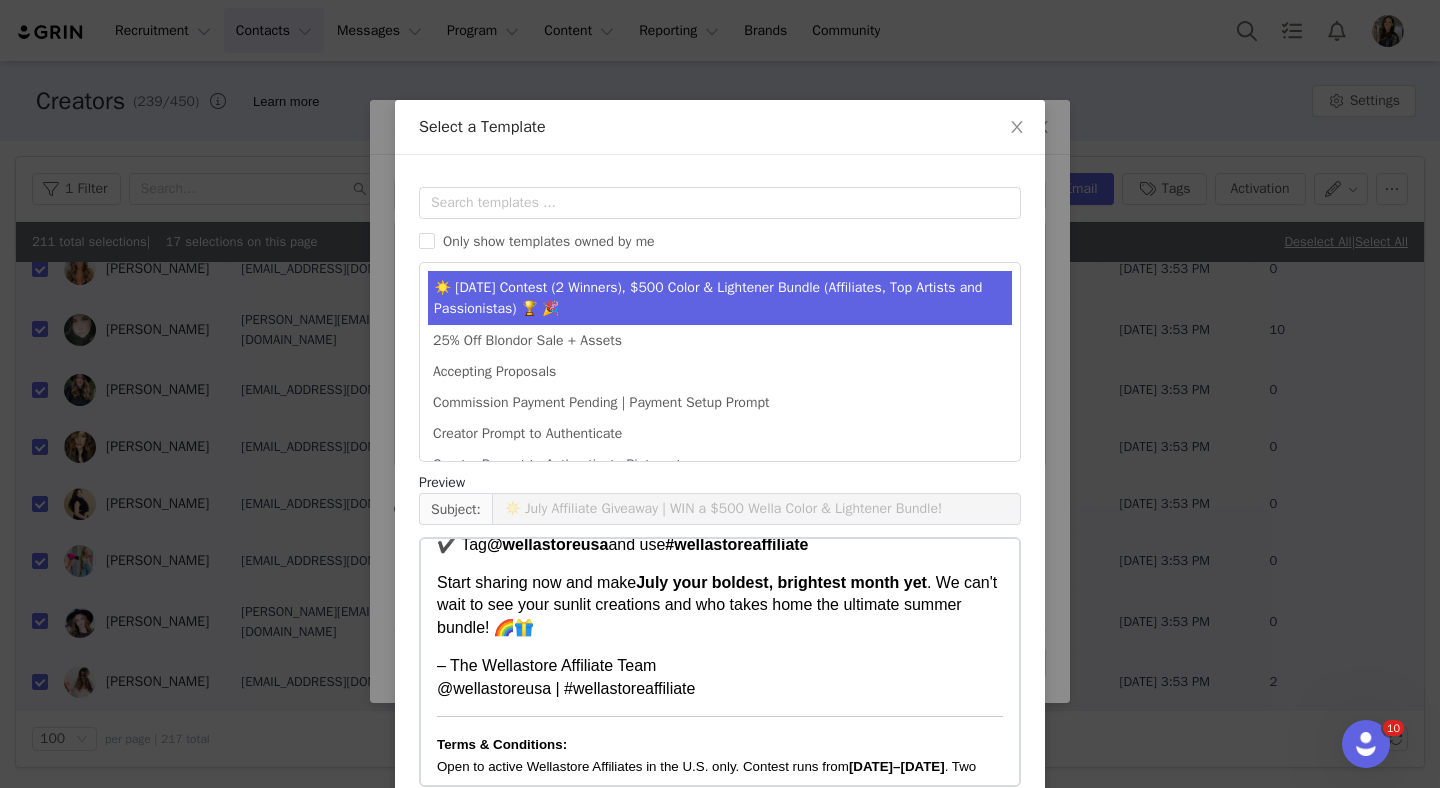 scroll, scrollTop: 548, scrollLeft: 0, axis: vertical 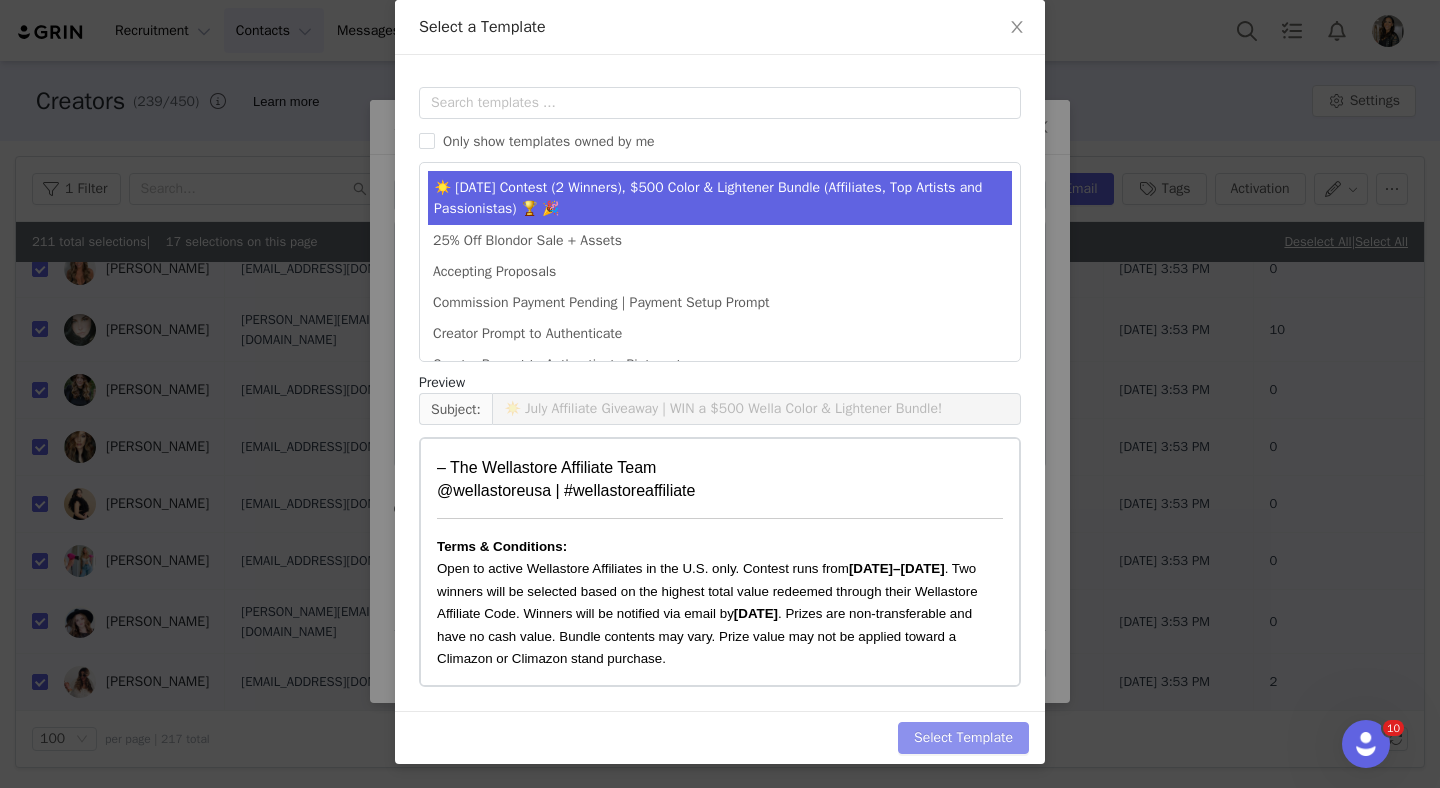 click on "Select Template" at bounding box center [963, 738] 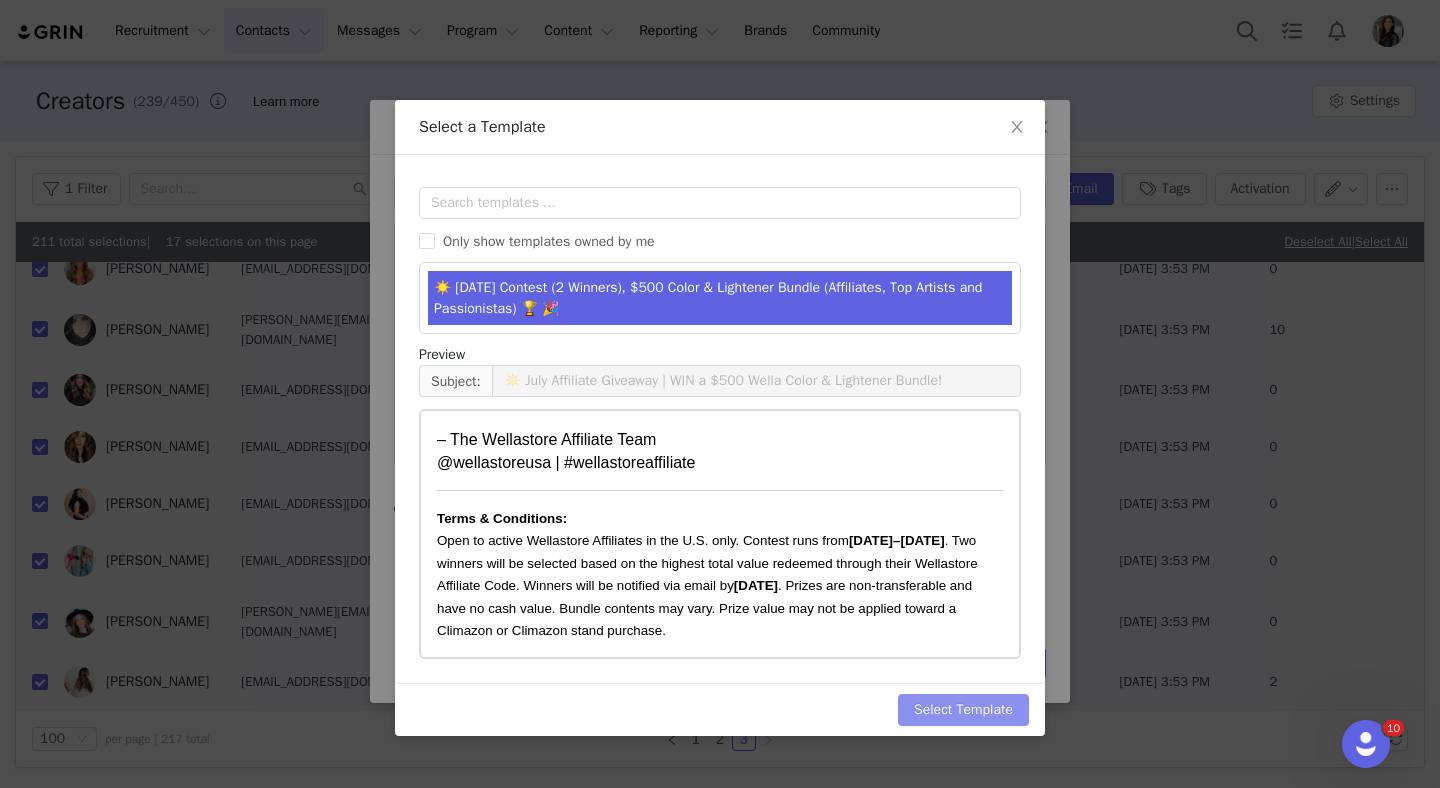 scroll, scrollTop: 0, scrollLeft: 0, axis: both 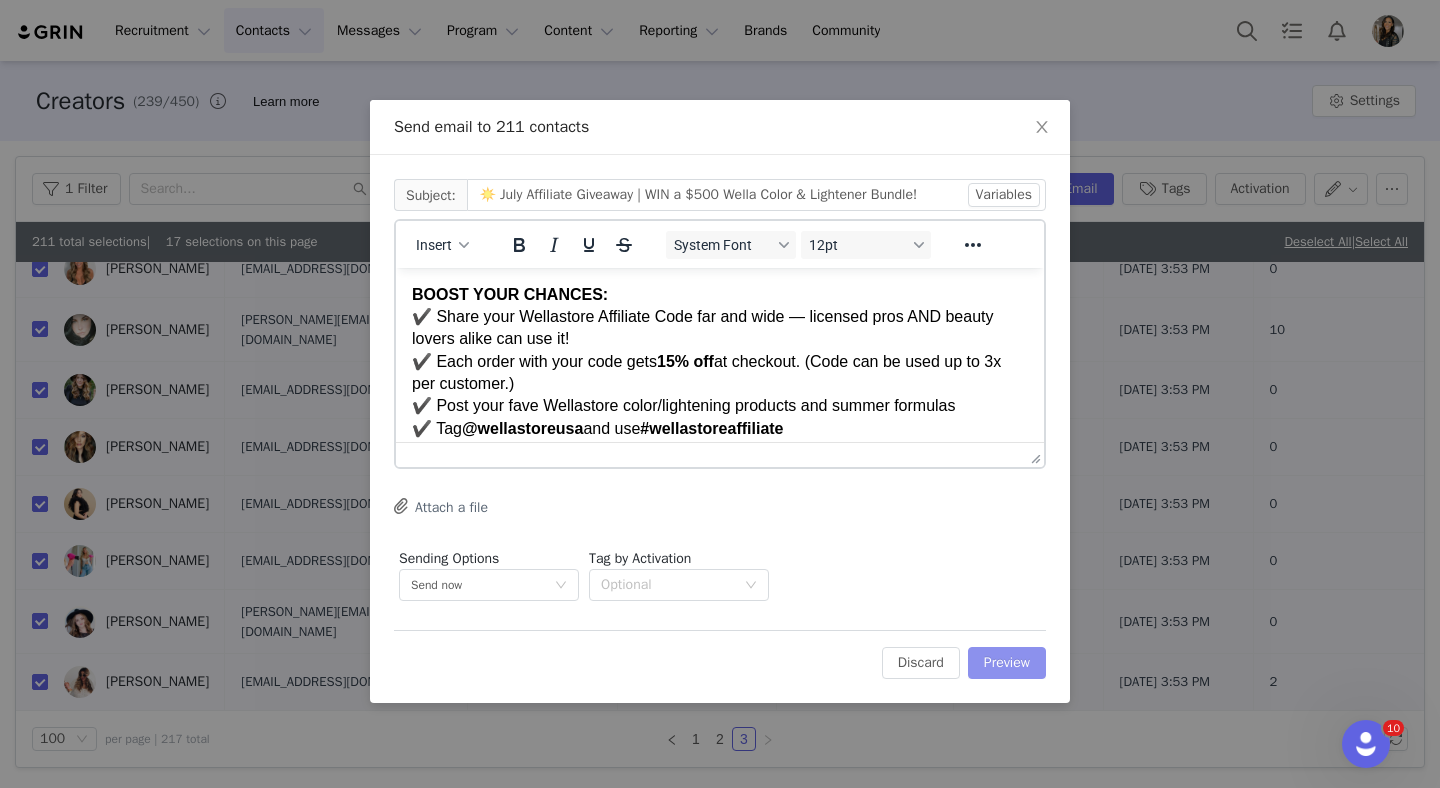 click on "Preview" at bounding box center [1007, 663] 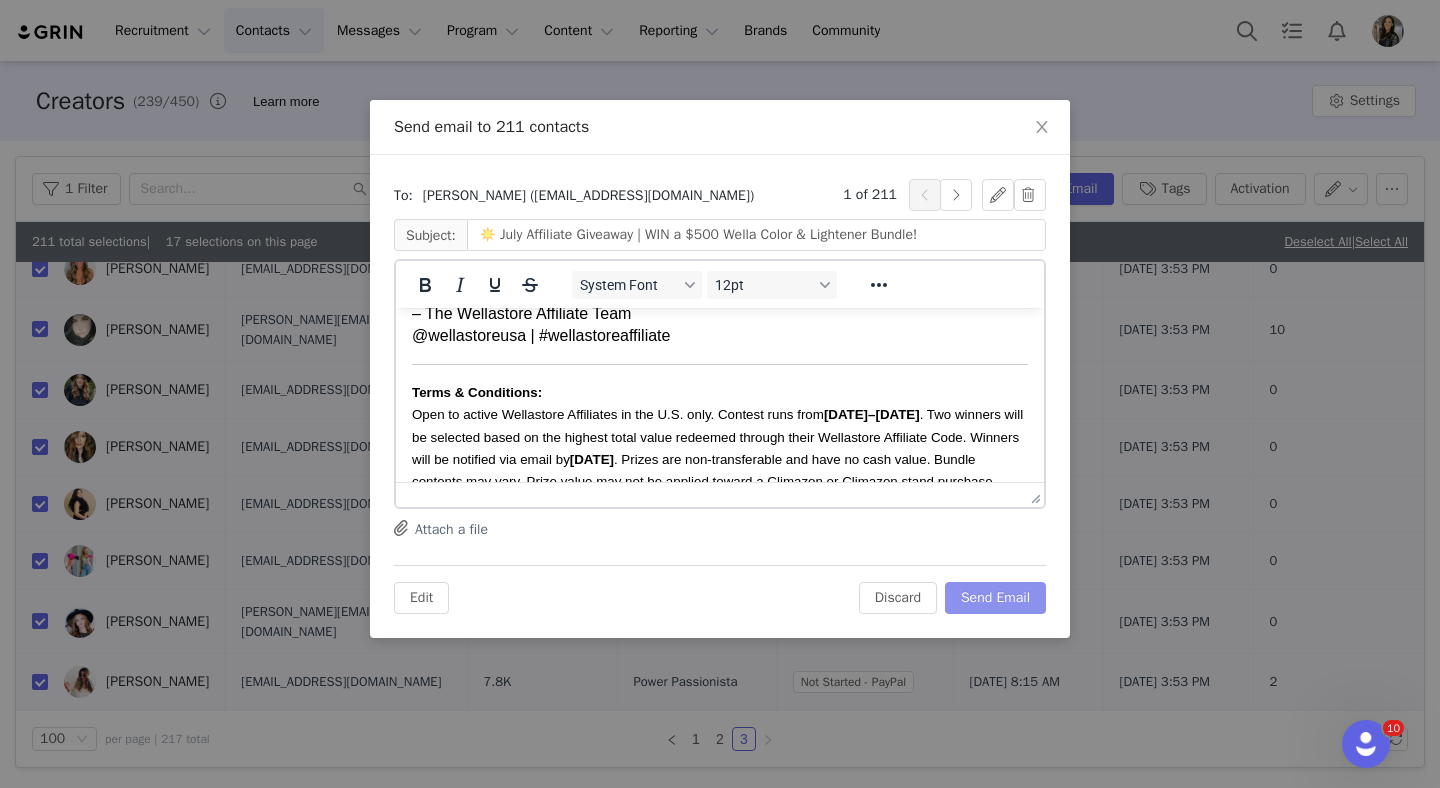 scroll, scrollTop: 553, scrollLeft: 0, axis: vertical 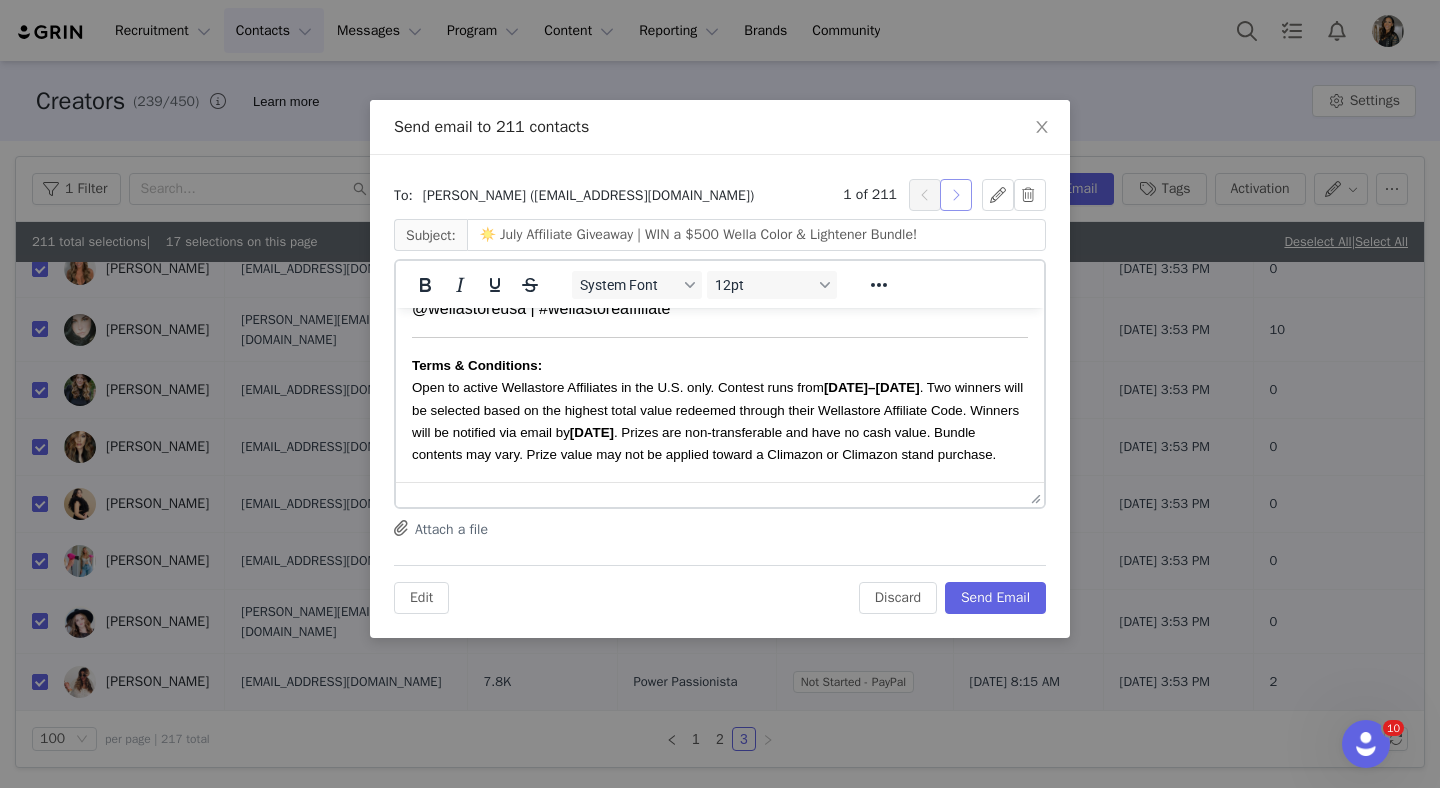 click at bounding box center [956, 195] 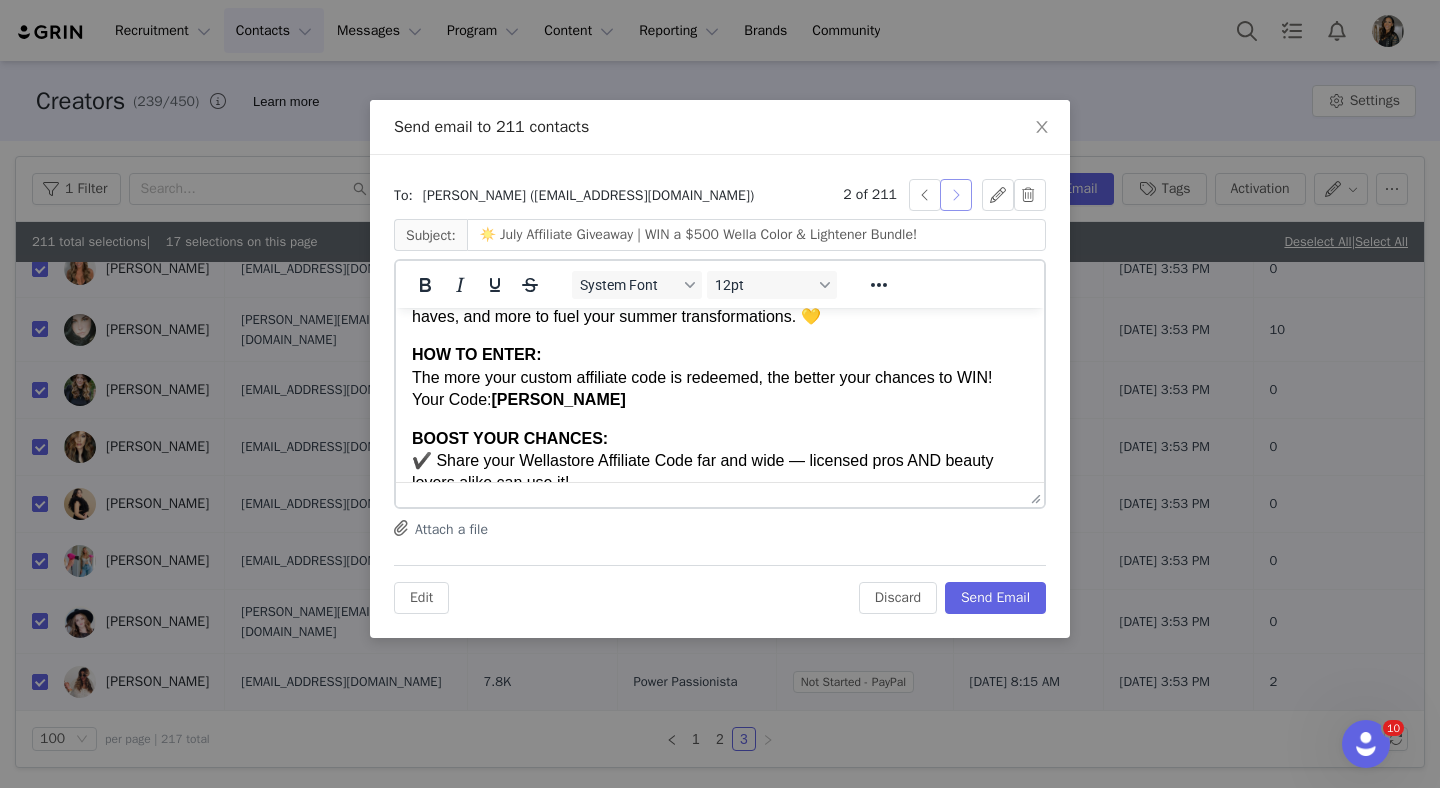 scroll, scrollTop: 145, scrollLeft: 0, axis: vertical 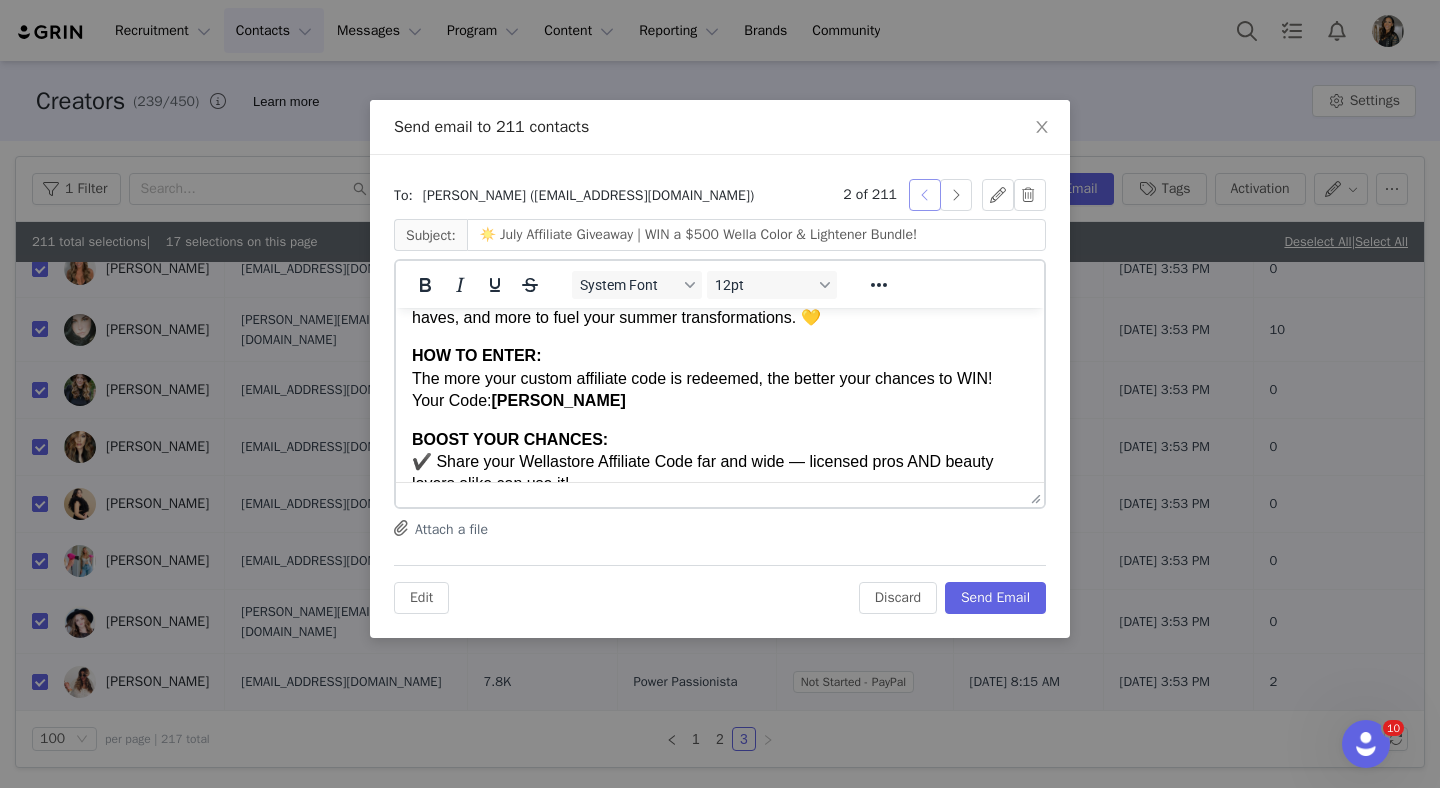click at bounding box center (925, 195) 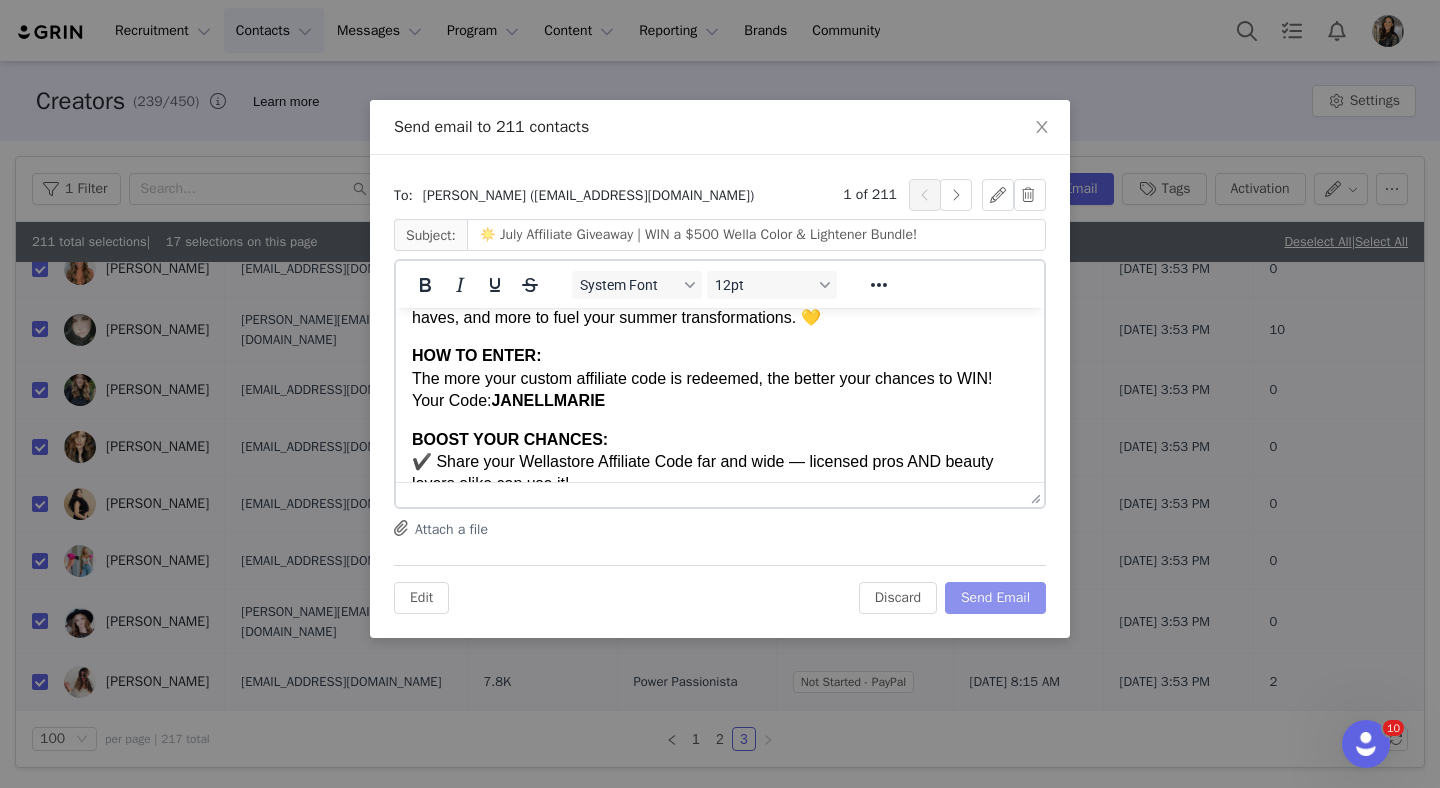 click on "Send Email" at bounding box center [995, 598] 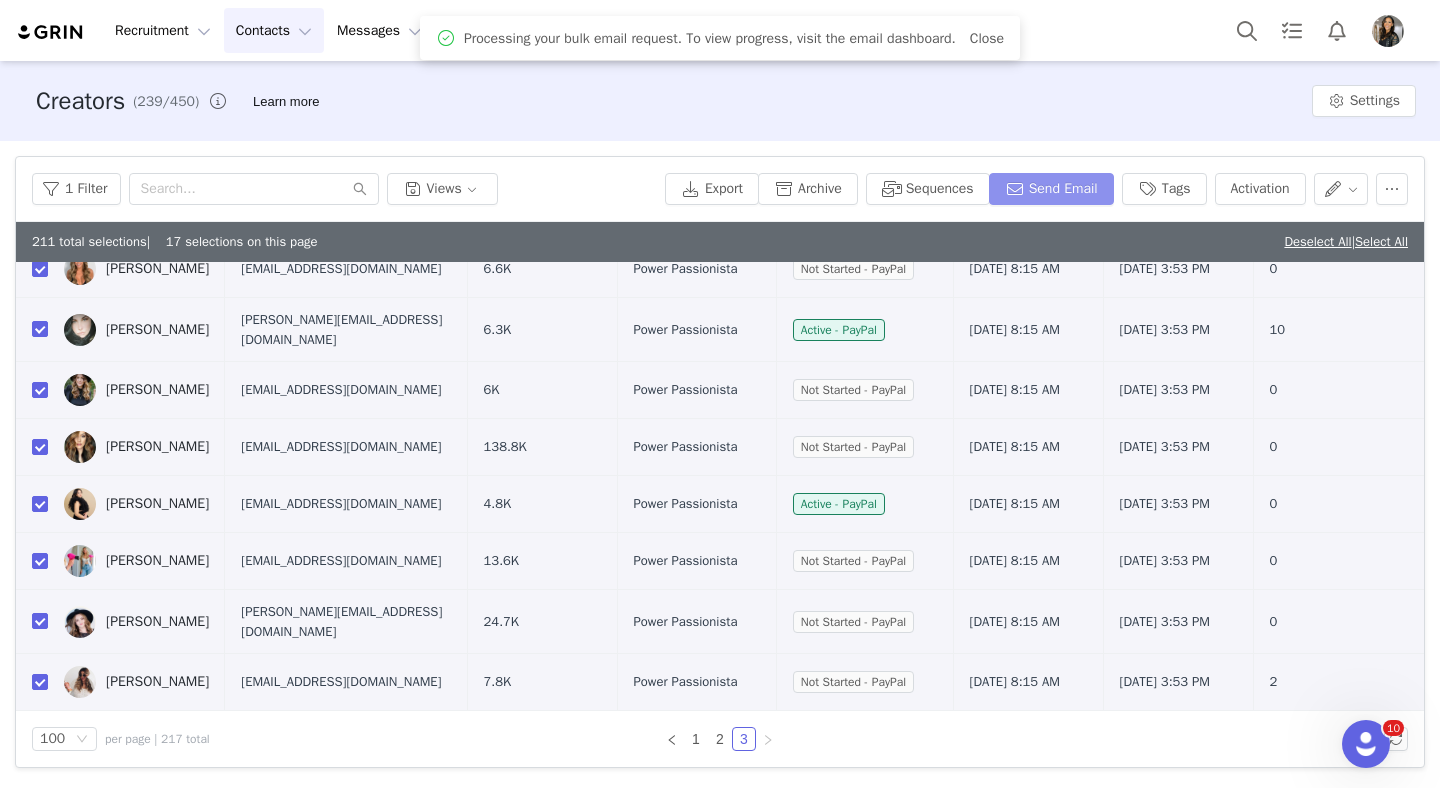 scroll, scrollTop: 0, scrollLeft: 0, axis: both 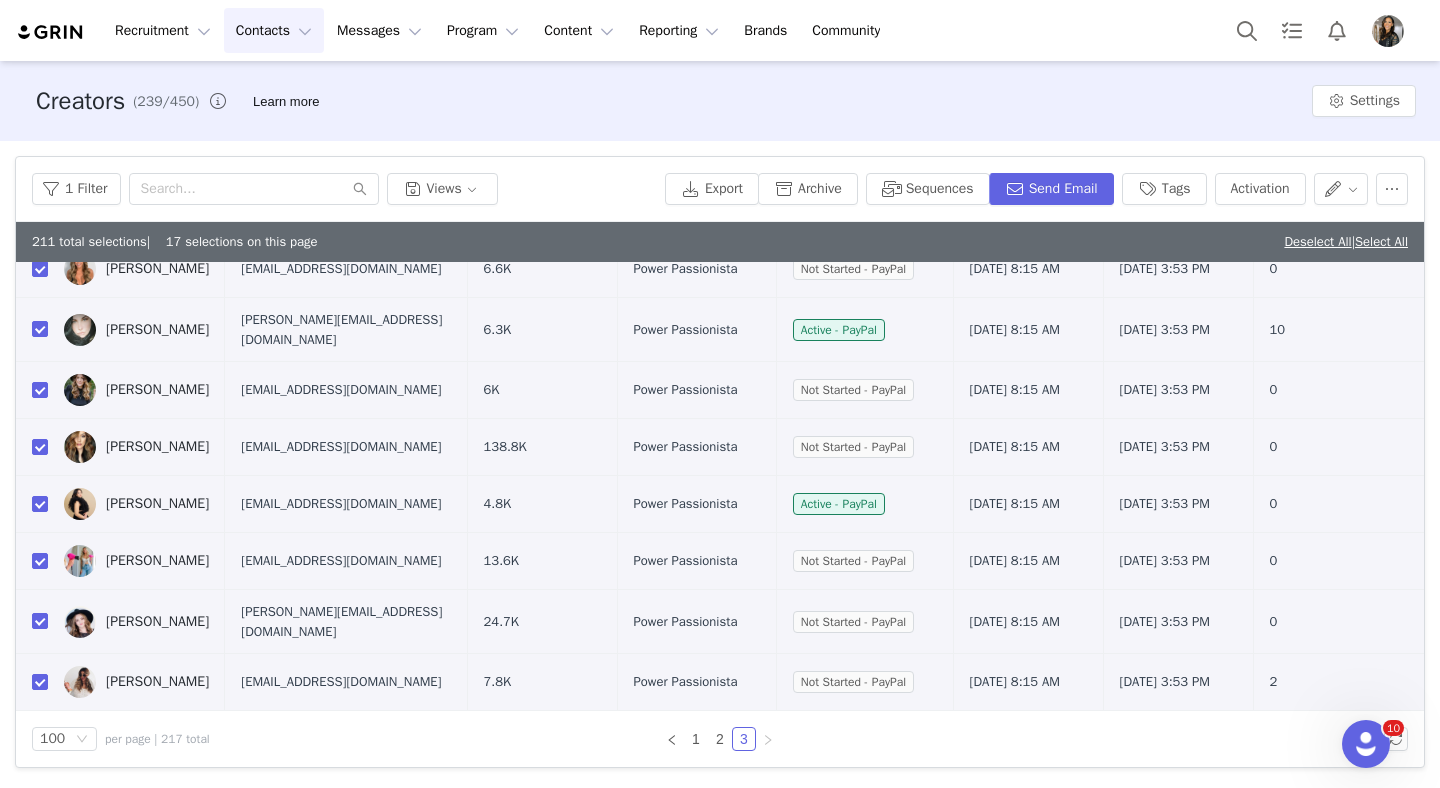click at bounding box center [51, 32] 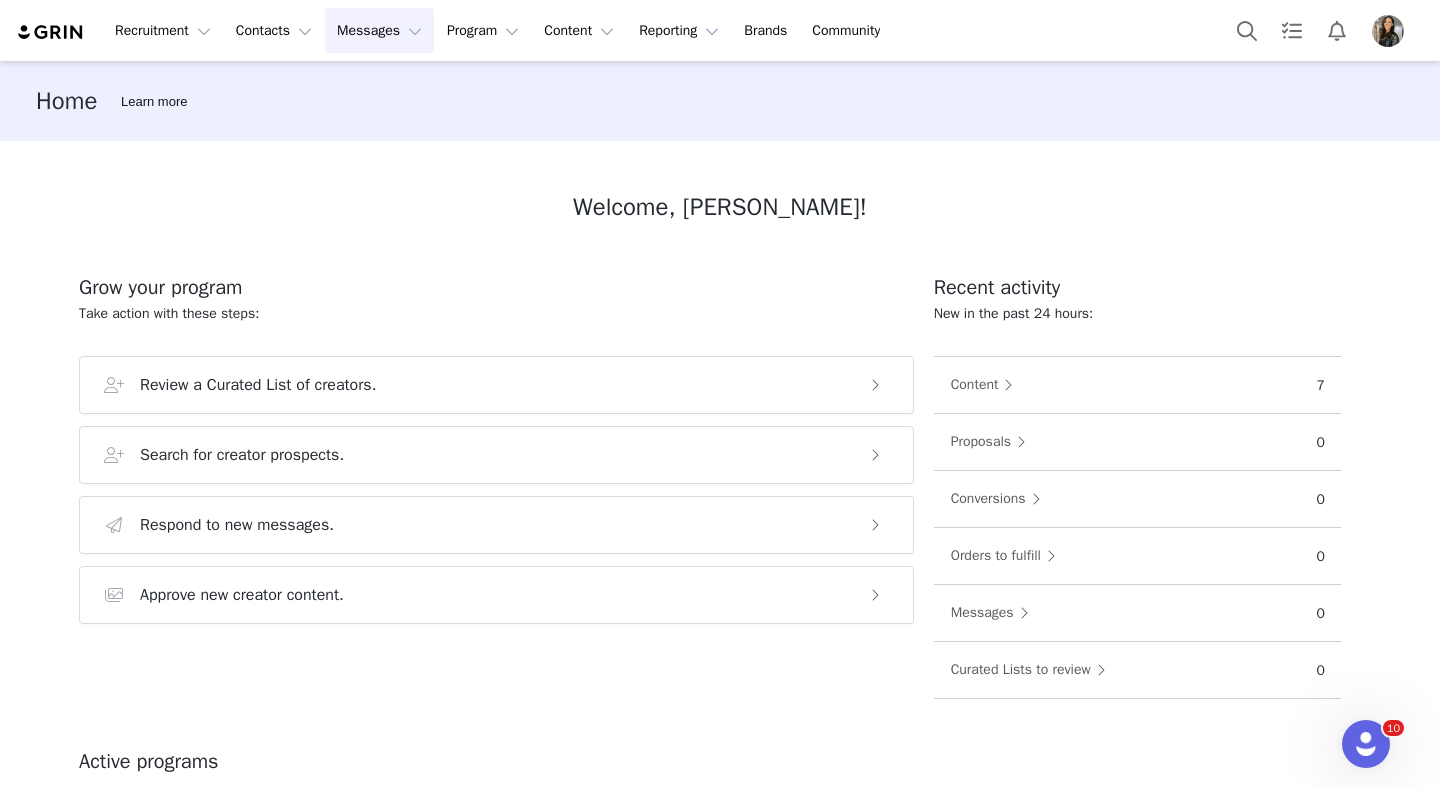click on "Messages Messages" at bounding box center [379, 30] 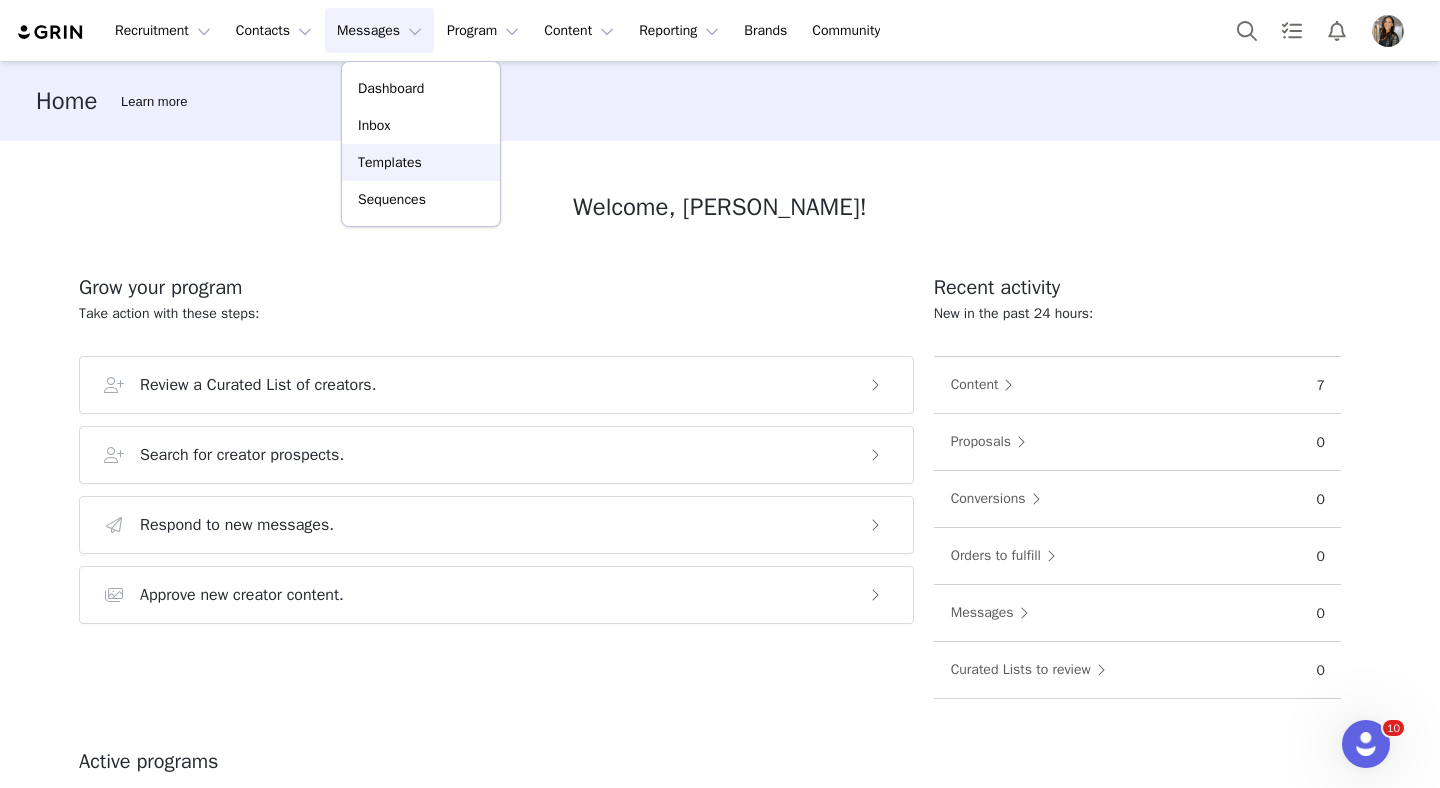 click on "Templates" at bounding box center (390, 162) 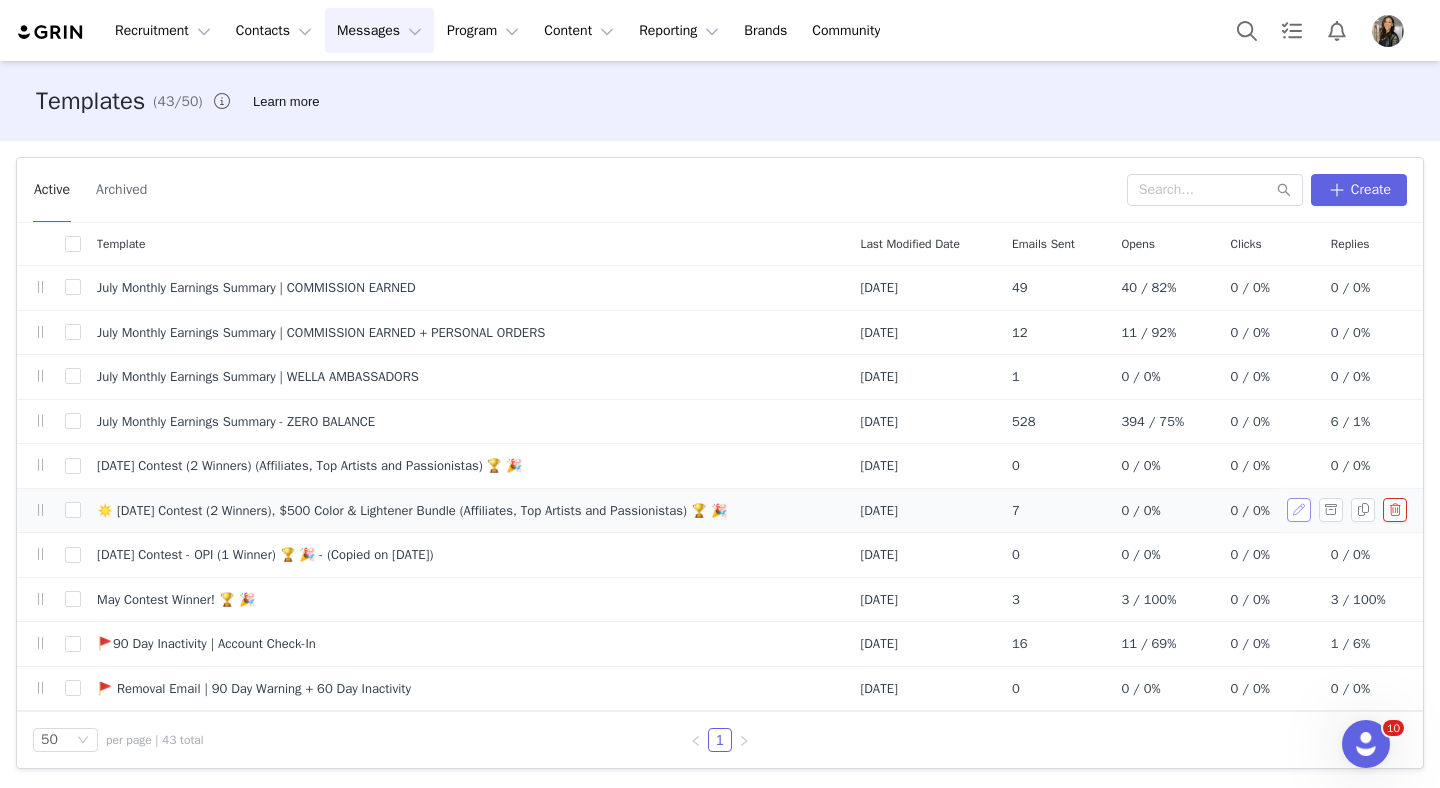 click at bounding box center (1299, 510) 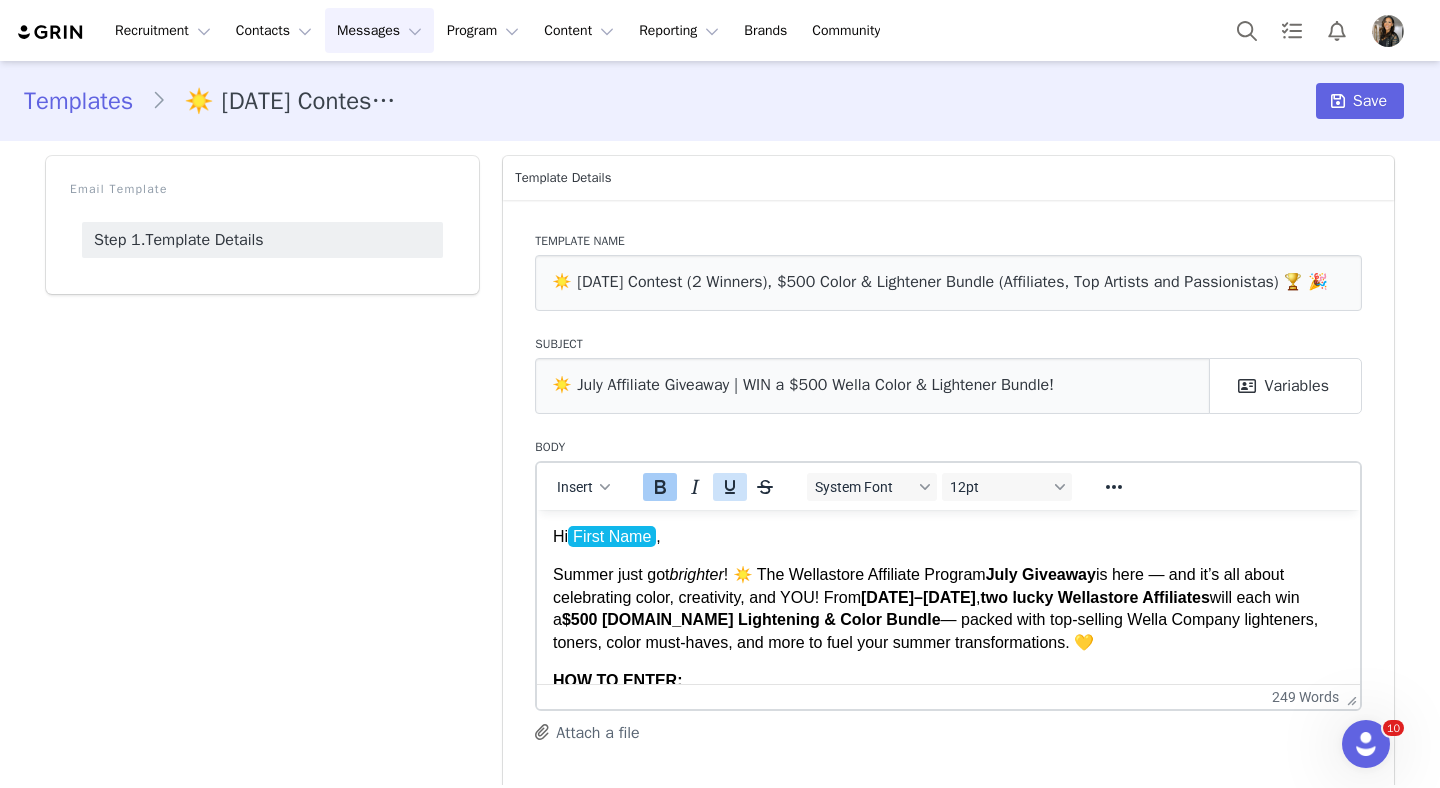 scroll, scrollTop: 0, scrollLeft: 0, axis: both 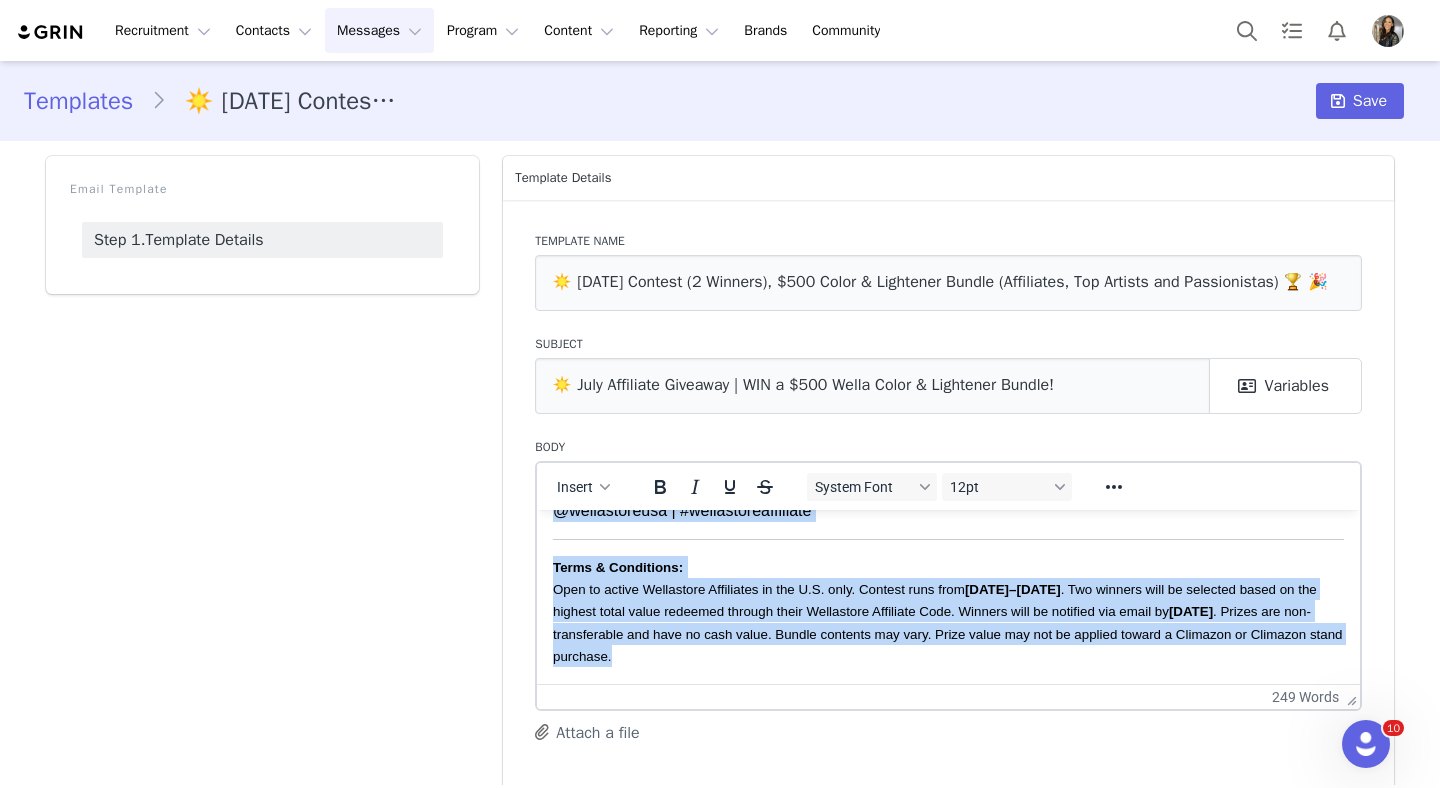 drag, startPoint x: 554, startPoint y: 533, endPoint x: 831, endPoint y: 673, distance: 310.36914 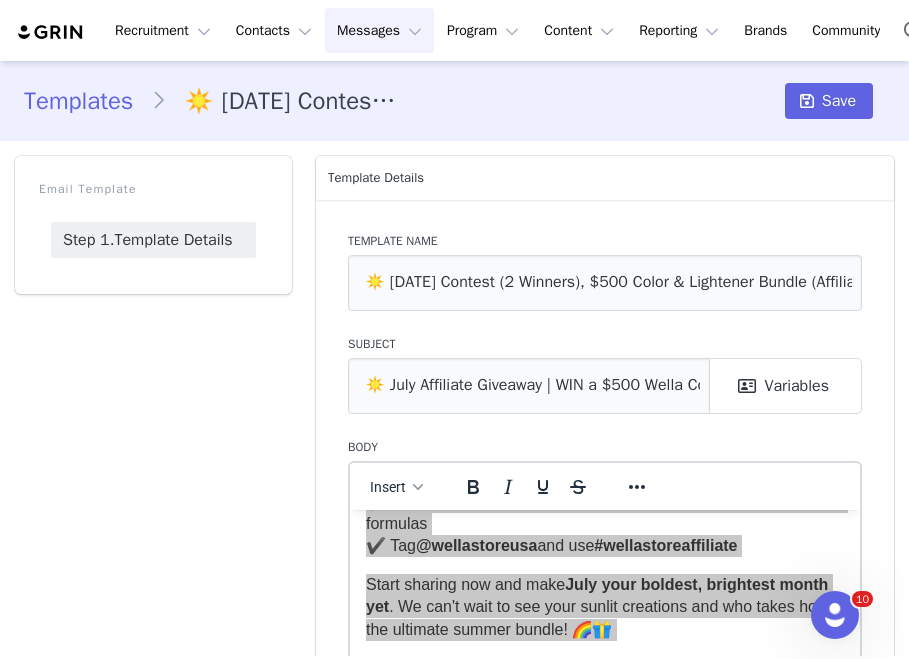 click at bounding box center [51, 32] 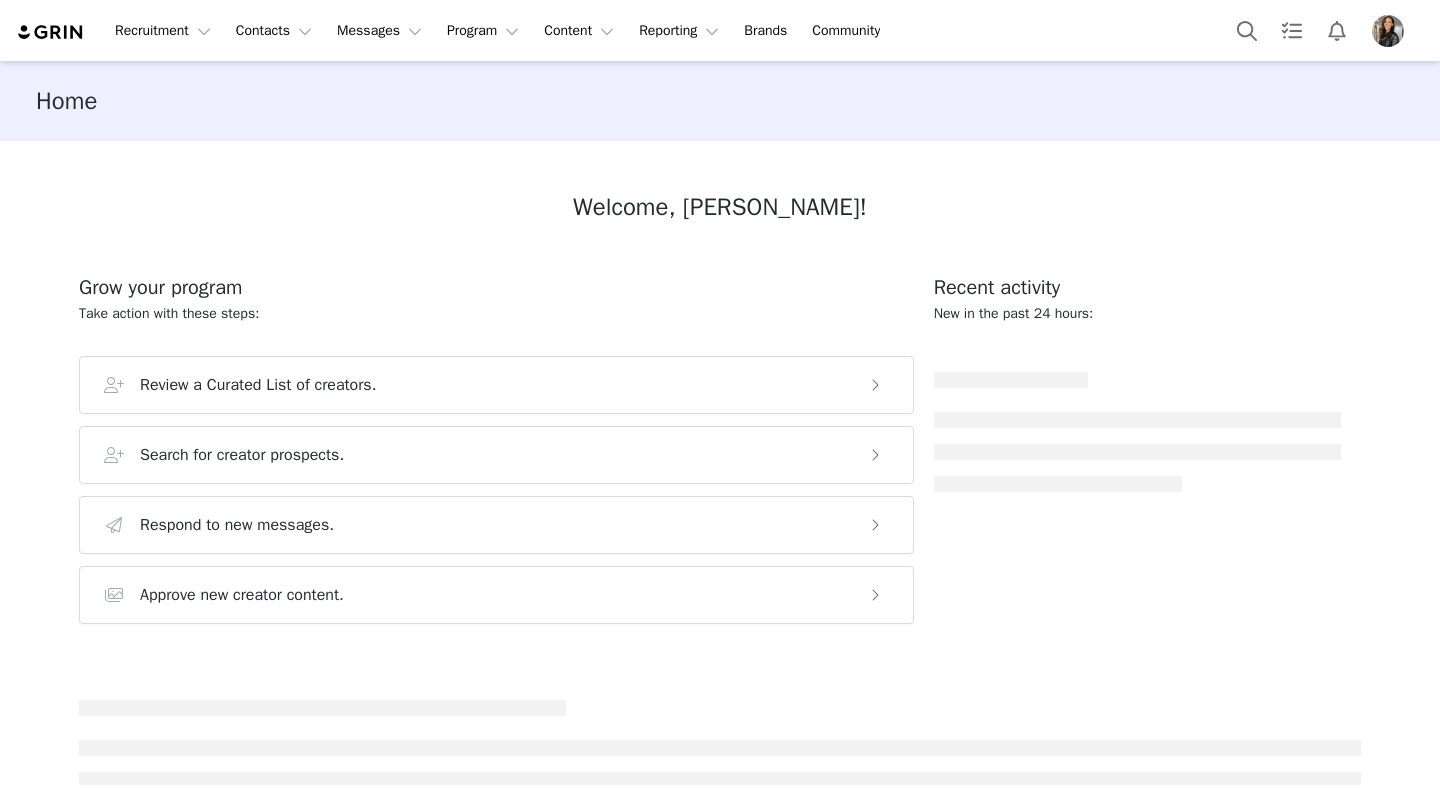 scroll, scrollTop: 0, scrollLeft: 0, axis: both 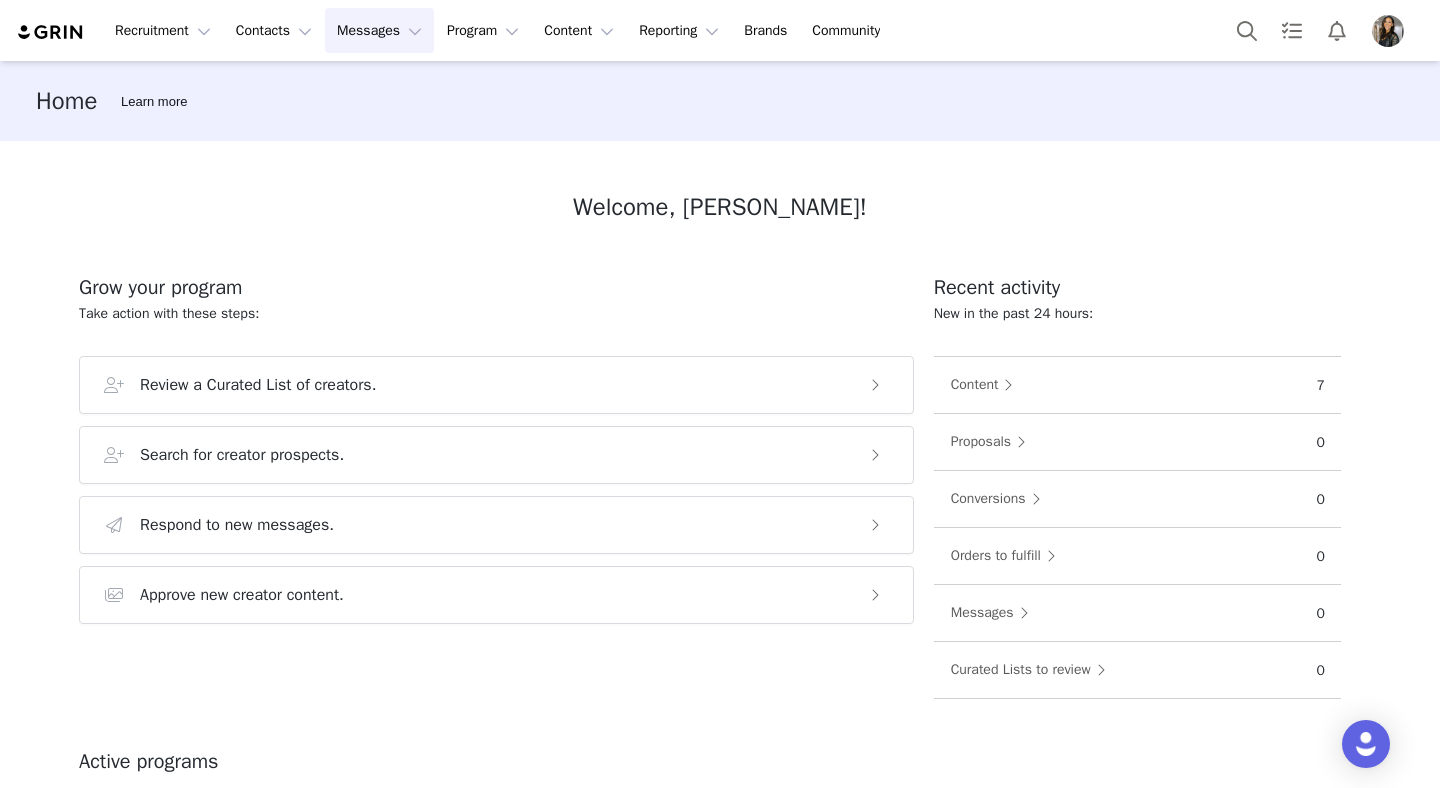 click on "Messages Messages" at bounding box center (379, 30) 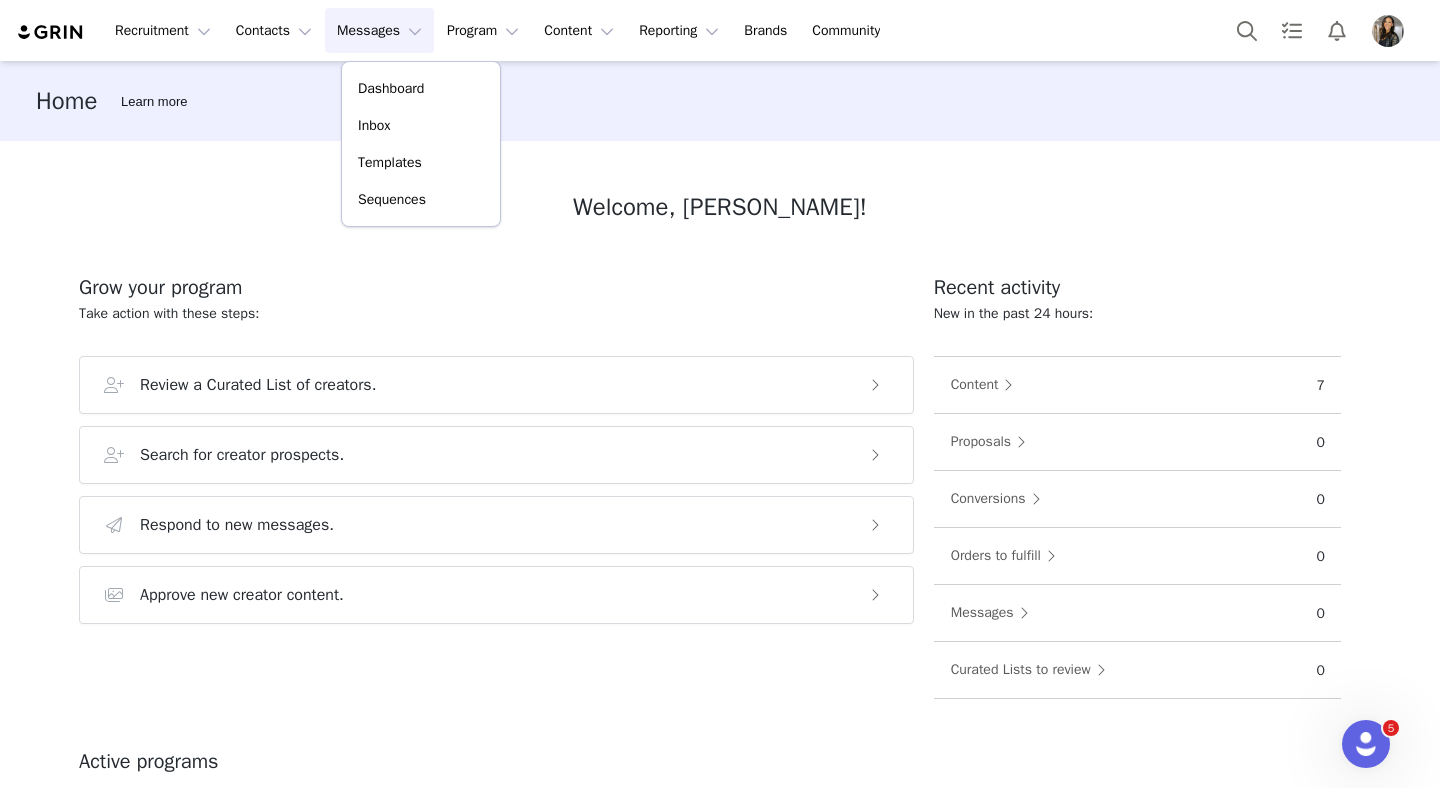 scroll, scrollTop: 0, scrollLeft: 0, axis: both 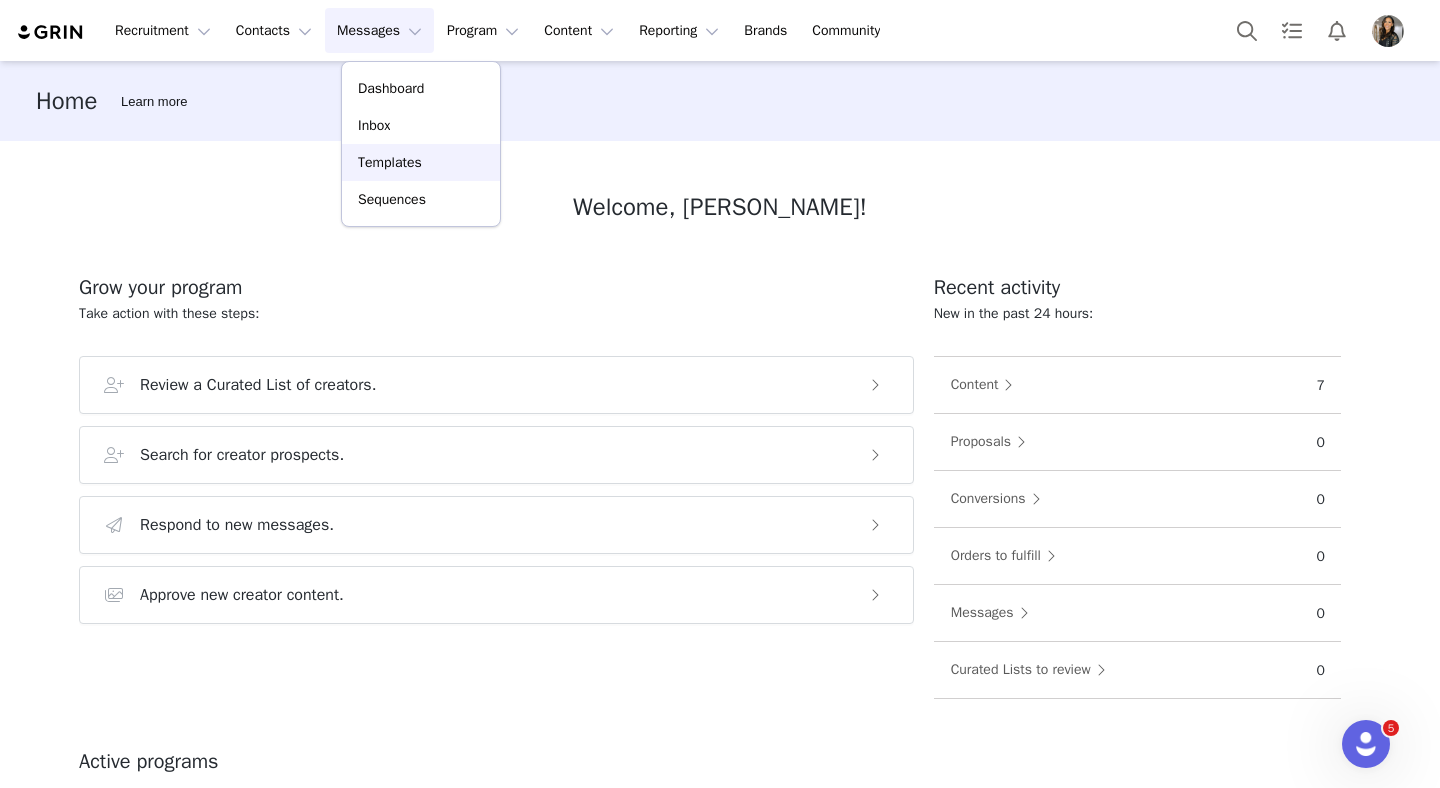 click on "Templates" at bounding box center [390, 162] 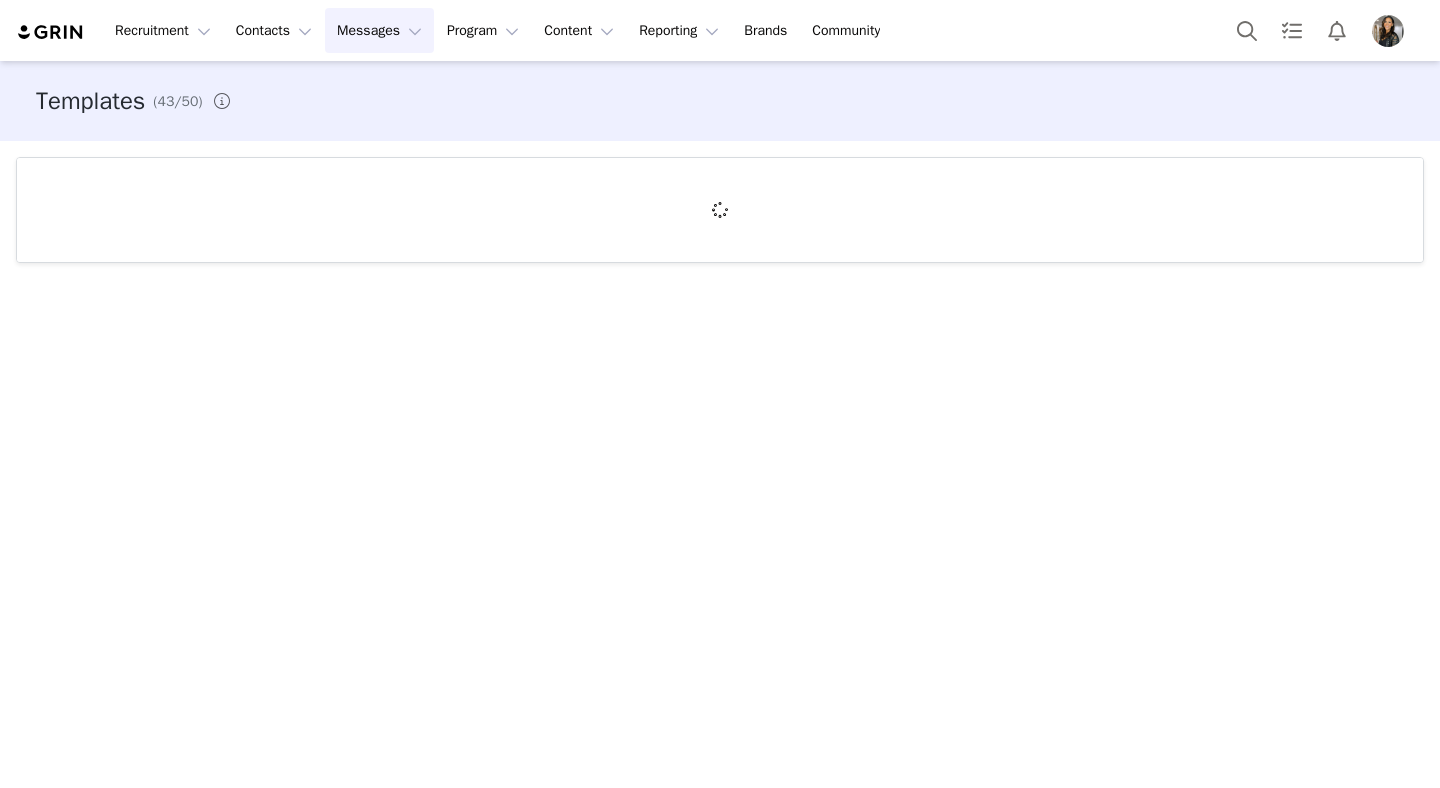 scroll, scrollTop: 0, scrollLeft: 0, axis: both 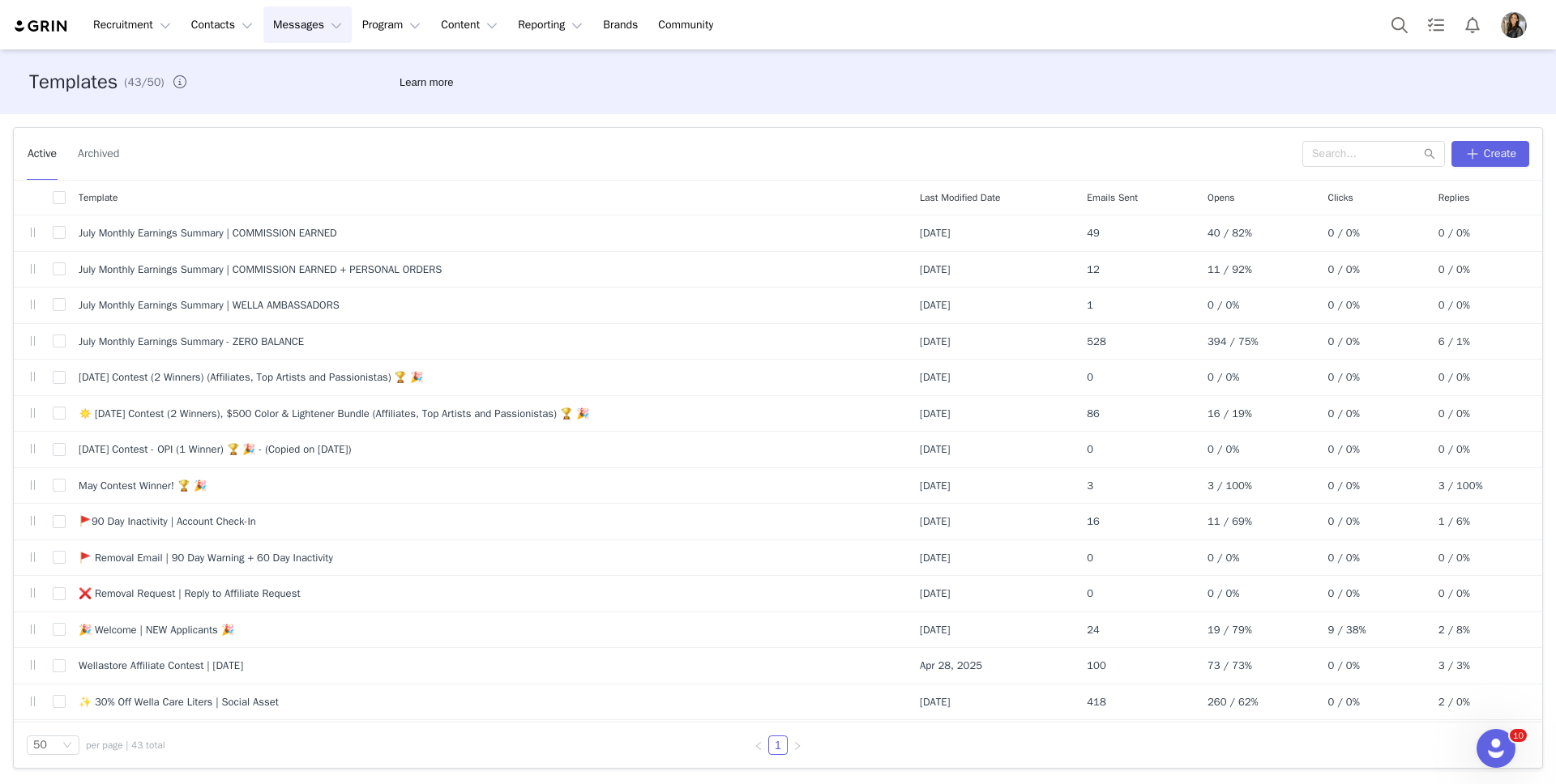 click at bounding box center [41, 26] 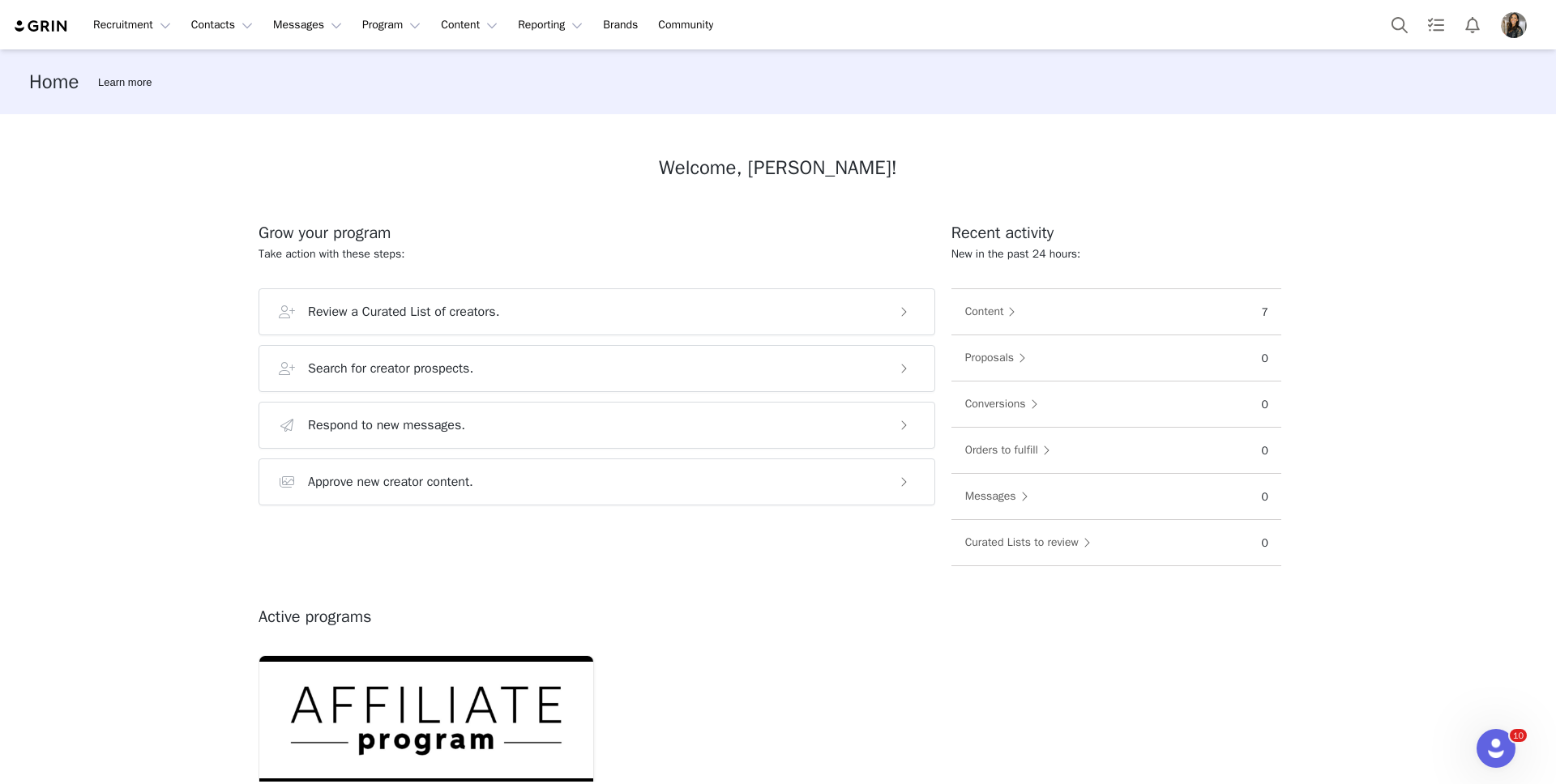 click at bounding box center (41, 26) 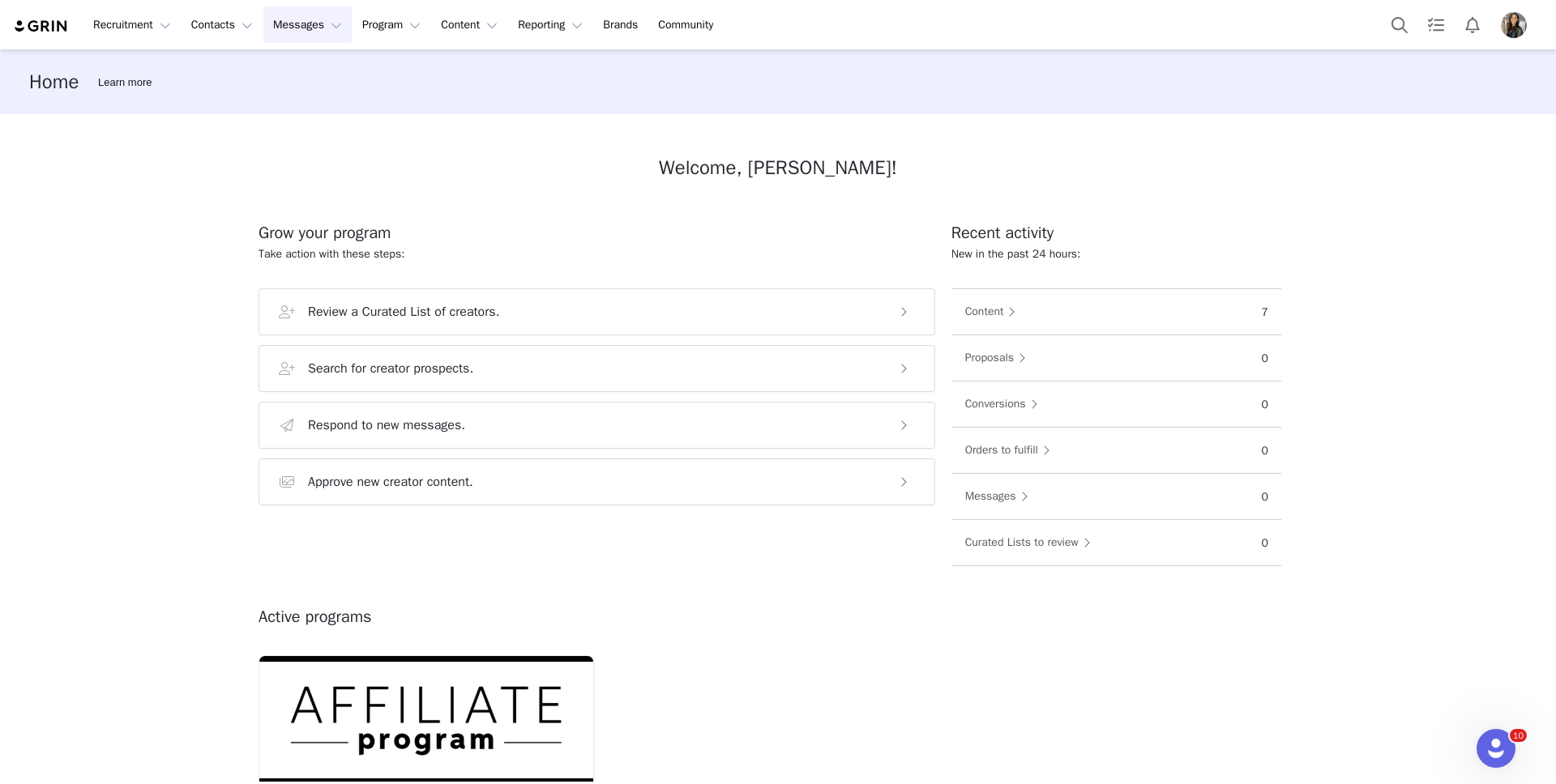 click on "Messages Messages" at bounding box center (307, 24) 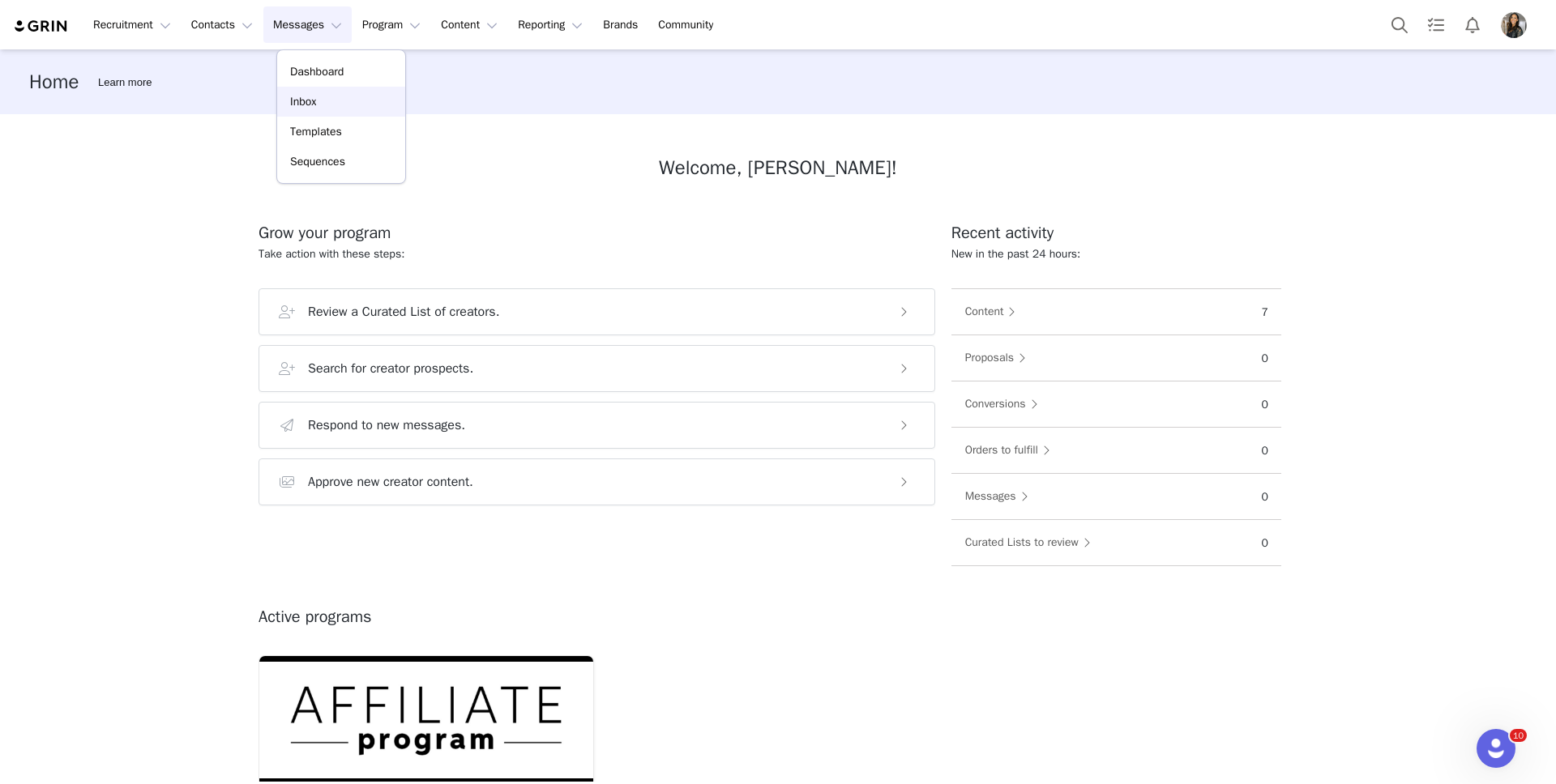 click on "Inbox" at bounding box center [341, 101] 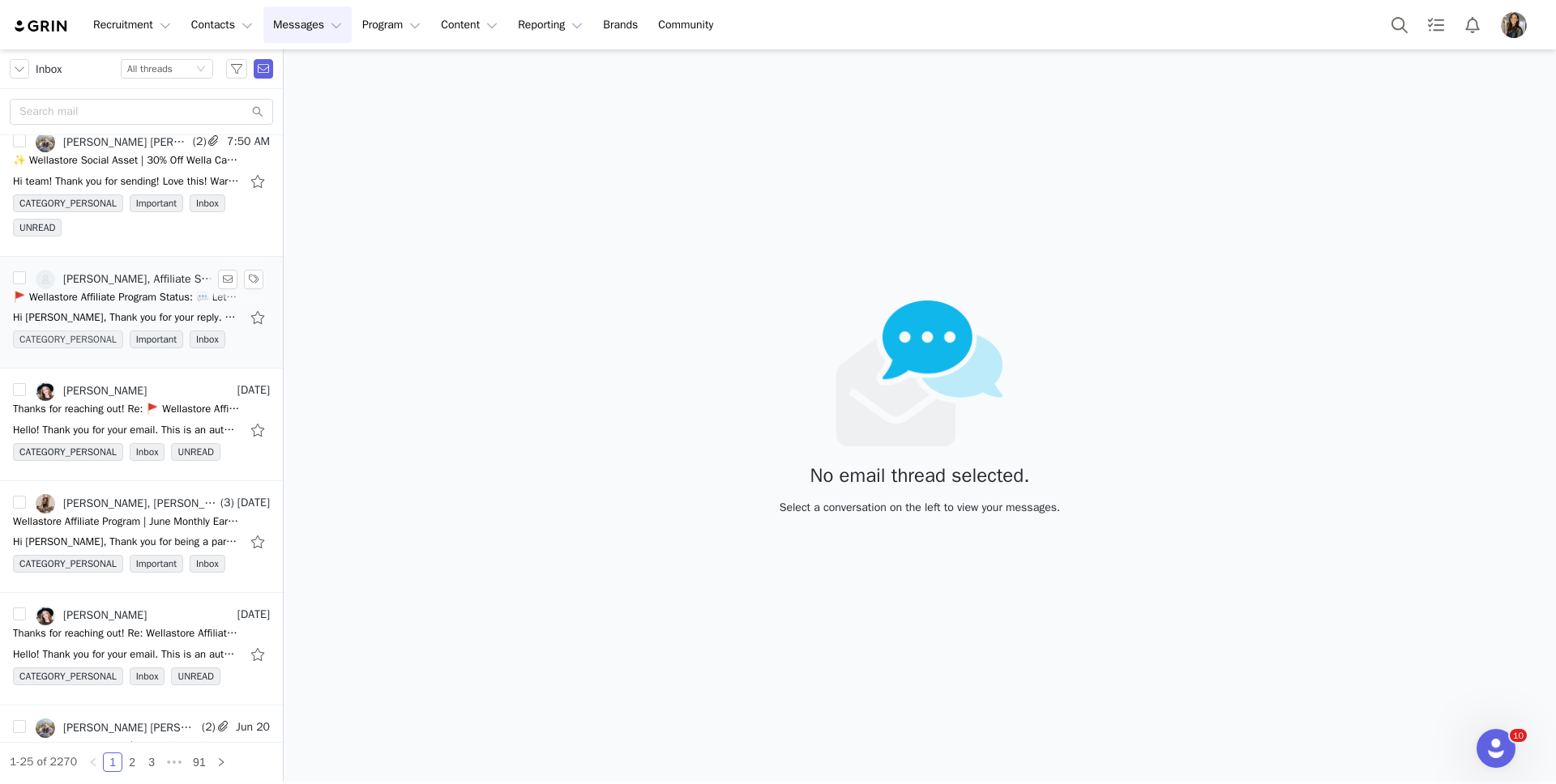 scroll, scrollTop: 0, scrollLeft: 0, axis: both 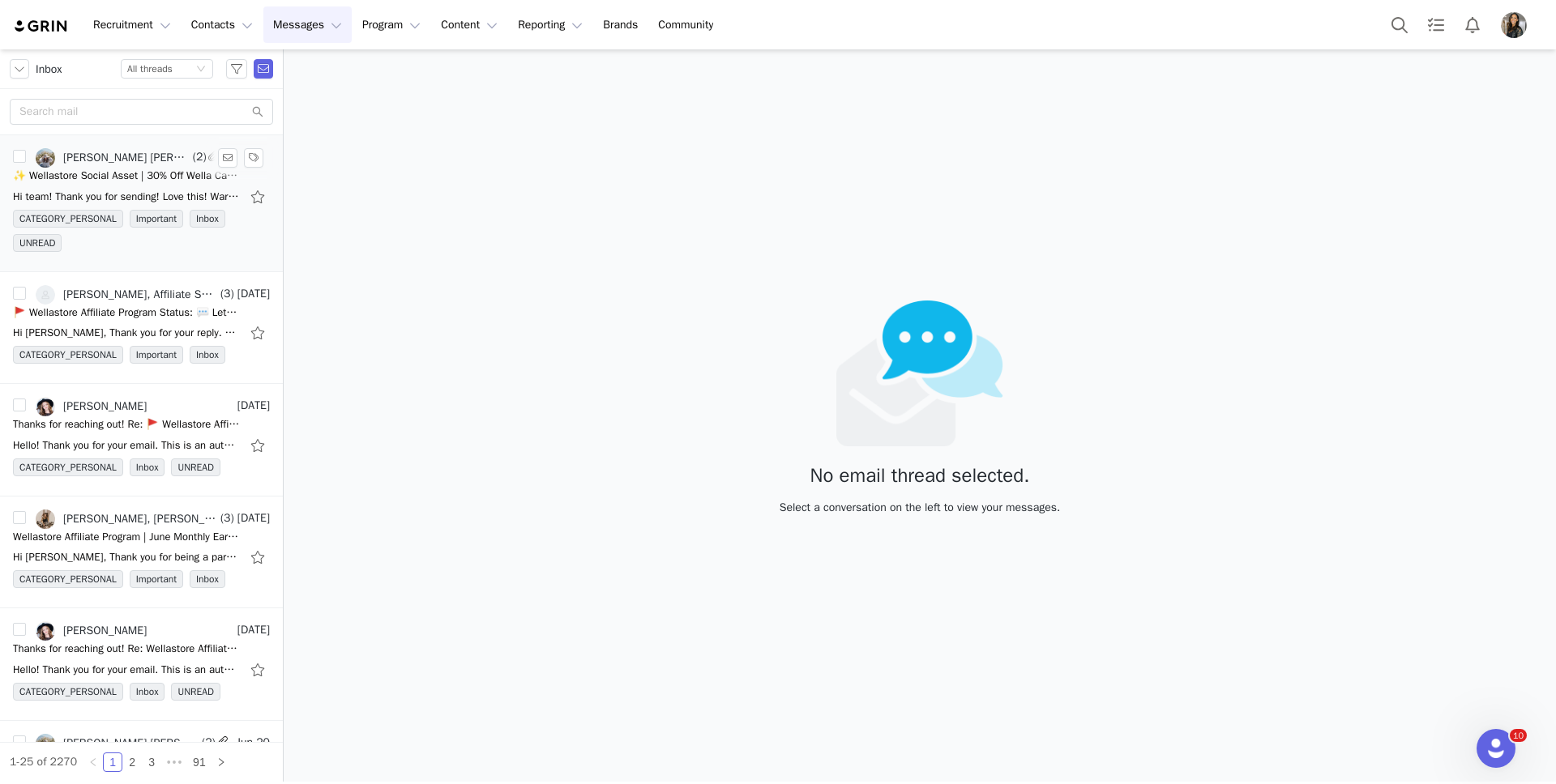 click on "Hi team! Thank you for sending! Love this! Warm regards, Tori [DATE][DATE] 3:49 PM Affiliate Support <[EMAIL_ADDRESS][DOMAIN_NAME]> wrote: Hi [PERSON_NAME], This month we're" at bounding box center (126, 197) 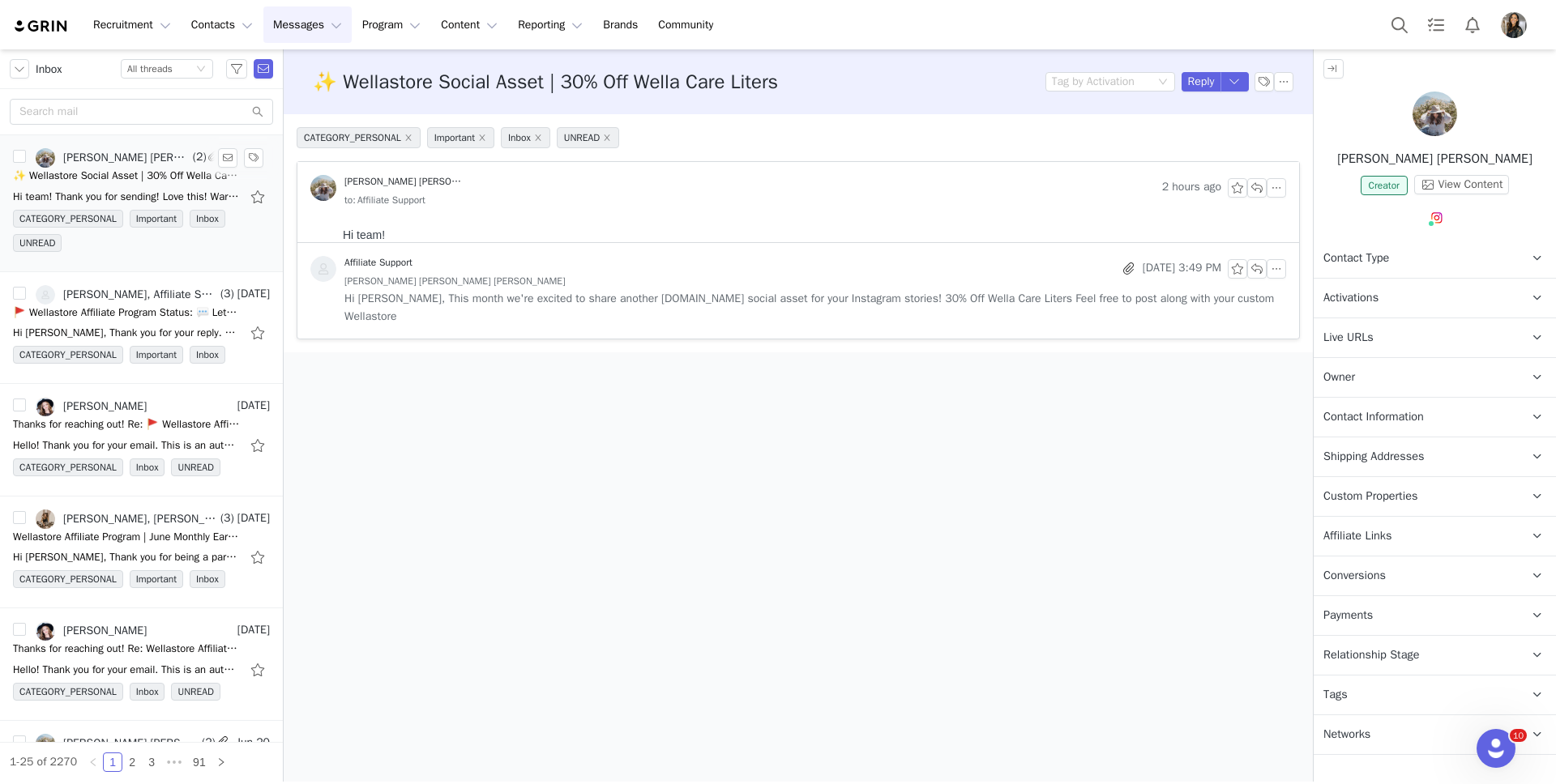 scroll, scrollTop: 0, scrollLeft: 0, axis: both 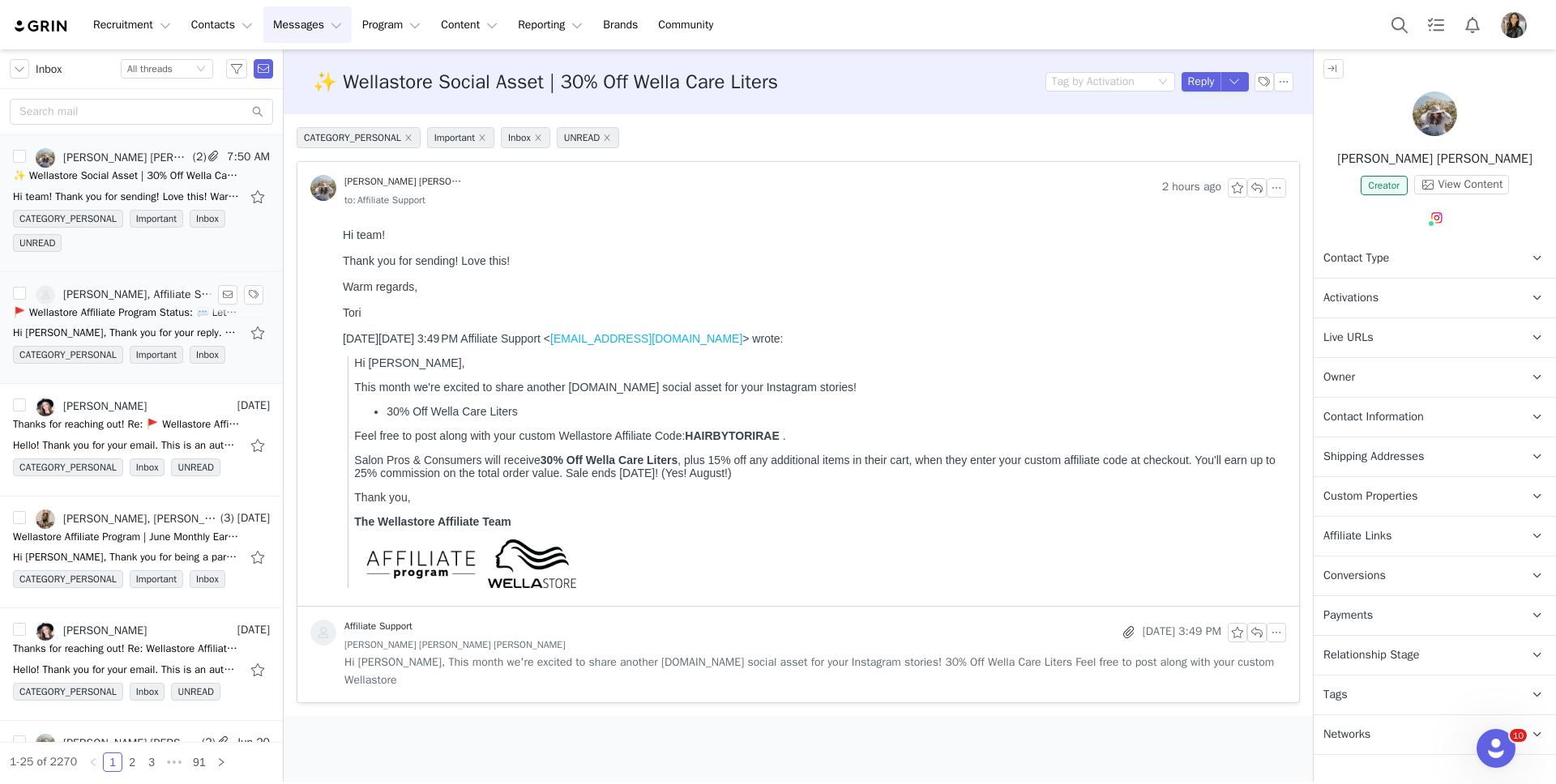 click on "Hi [PERSON_NAME], Thank you for your reply. The Passionistas program is separate from the Wellastore Affiliate Program. We love having you as an affiliate, and if you would like to continue participating," at bounding box center (126, 333) 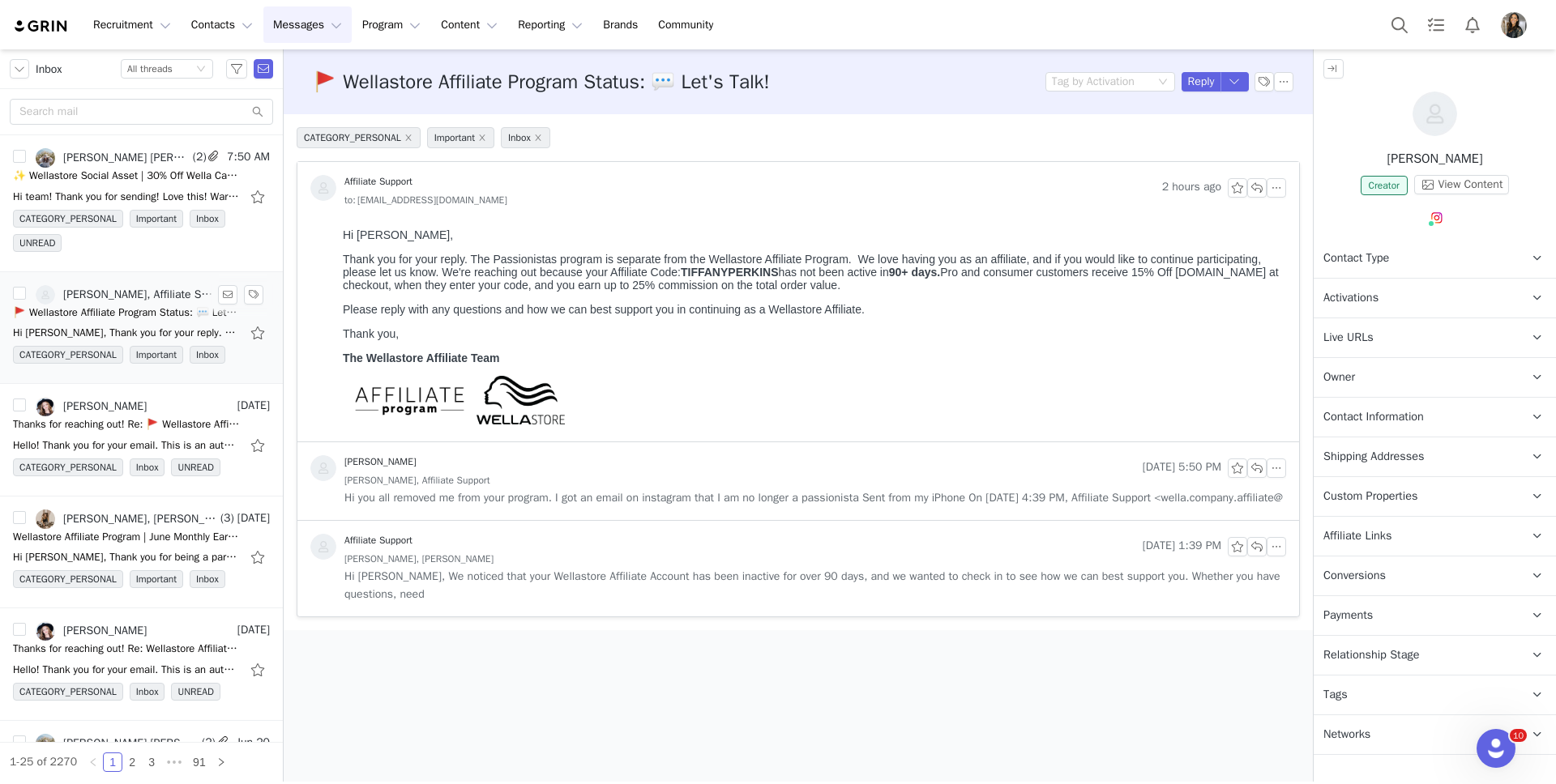 scroll, scrollTop: 0, scrollLeft: 0, axis: both 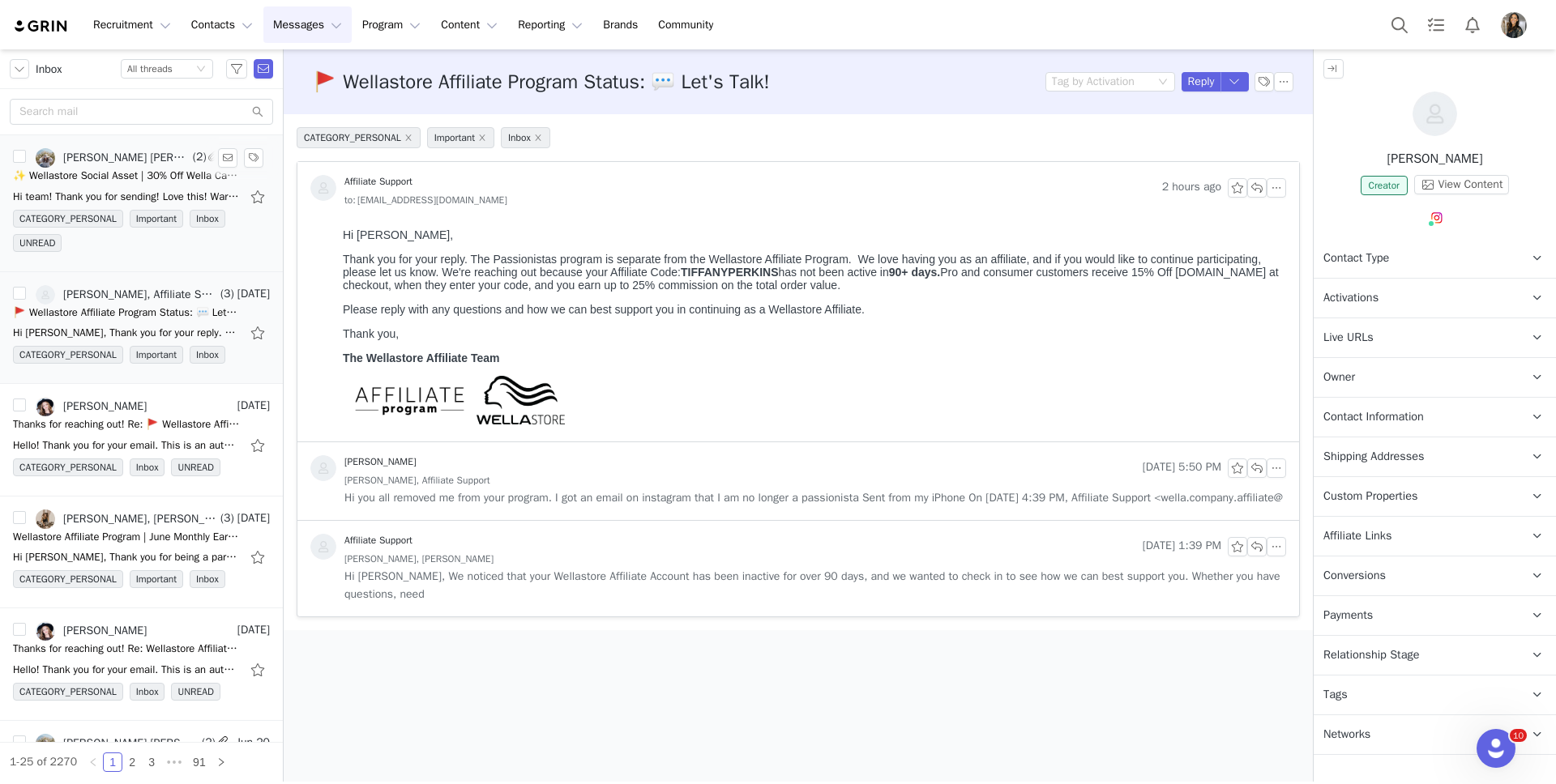 click on "Hi team! Thank you for sending! Love this! Warm regards, Tori [DATE][DATE] 3:49 PM Affiliate Support <[EMAIL_ADDRESS][DOMAIN_NAME]> wrote: Hi [PERSON_NAME], This month we're" at bounding box center [126, 197] 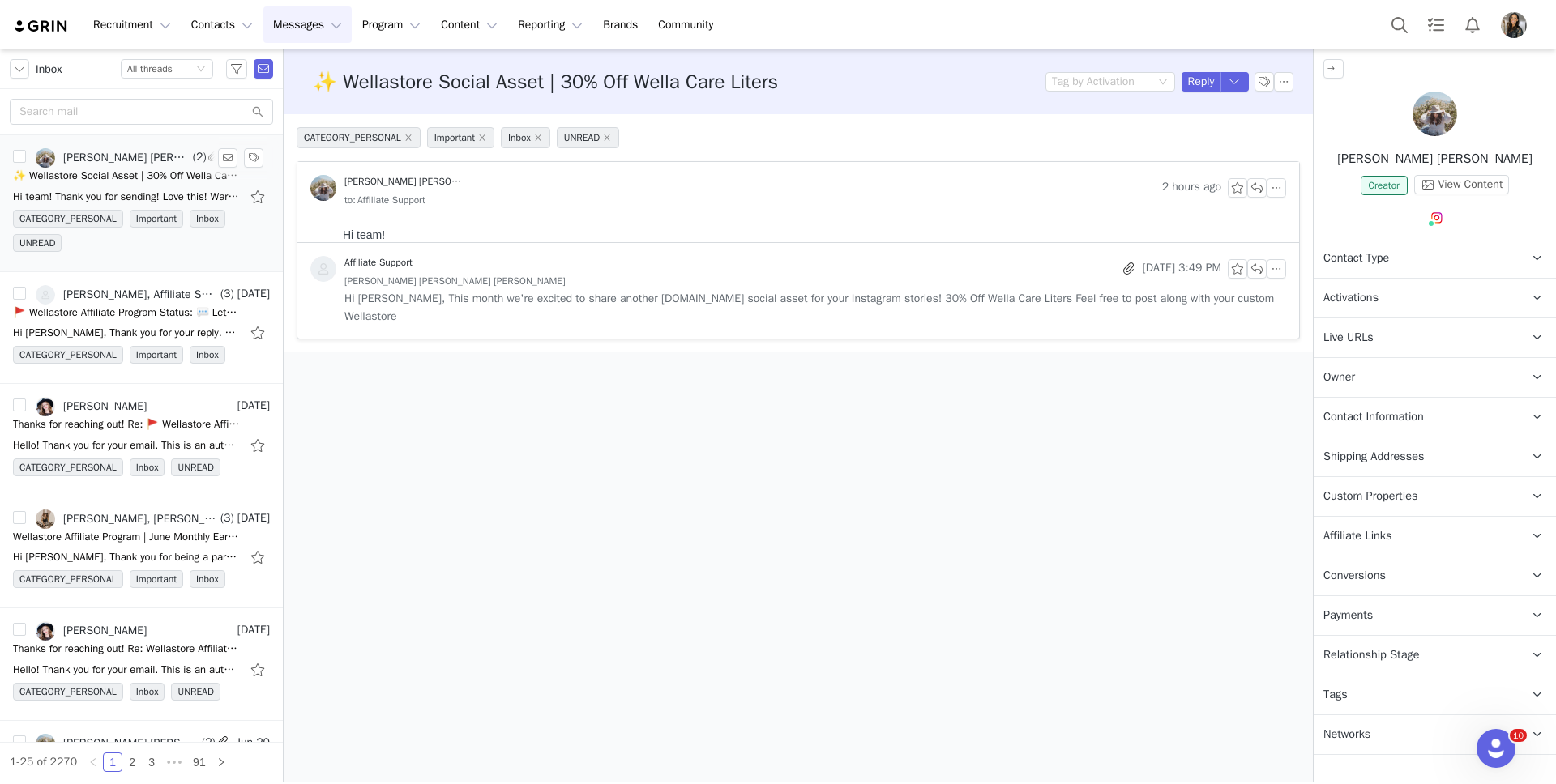 scroll, scrollTop: 0, scrollLeft: 0, axis: both 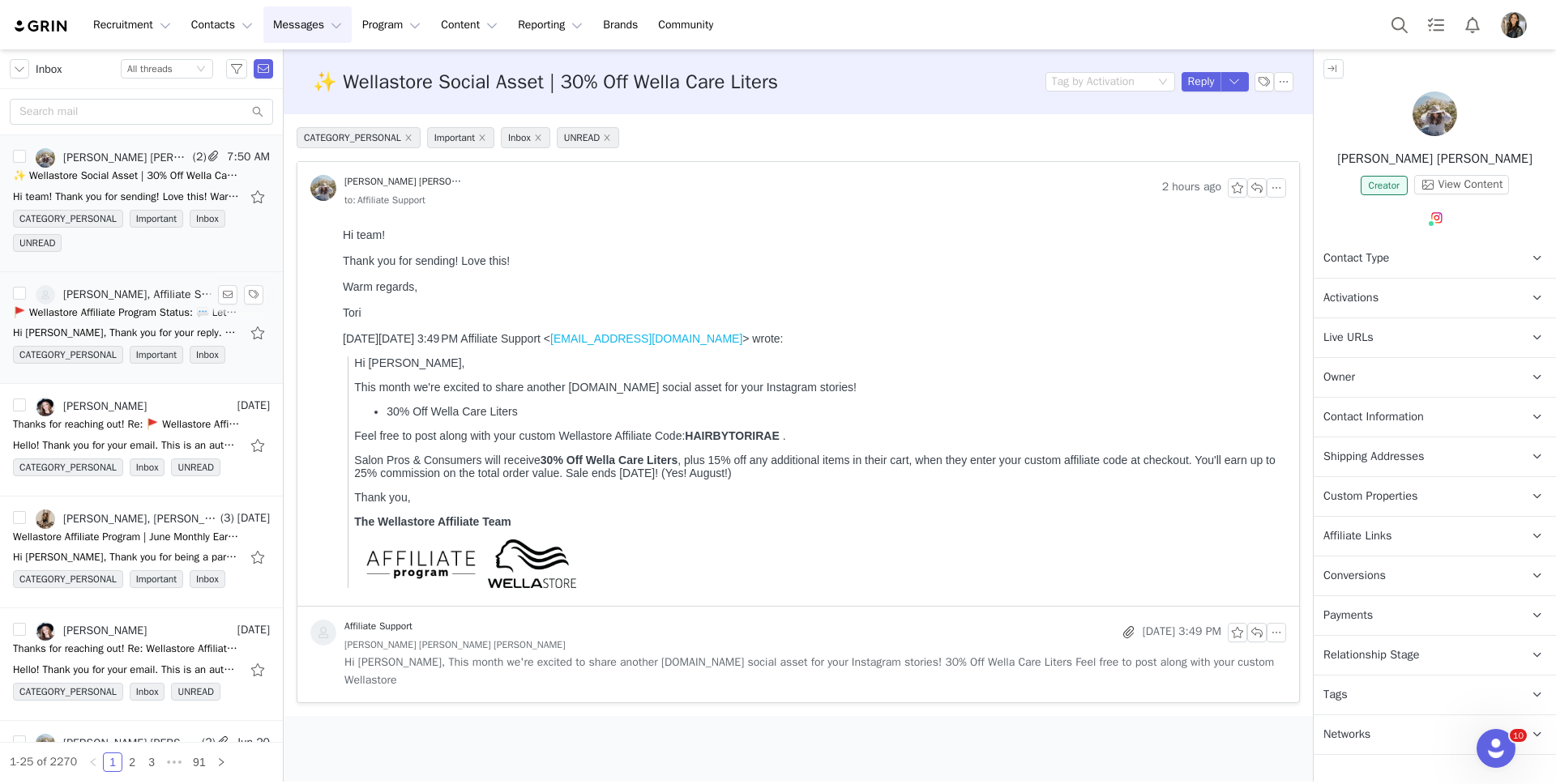 click on "🚩 Wellastore Affiliate Program Status: 💬 Let's Talk!" at bounding box center (126, 313) 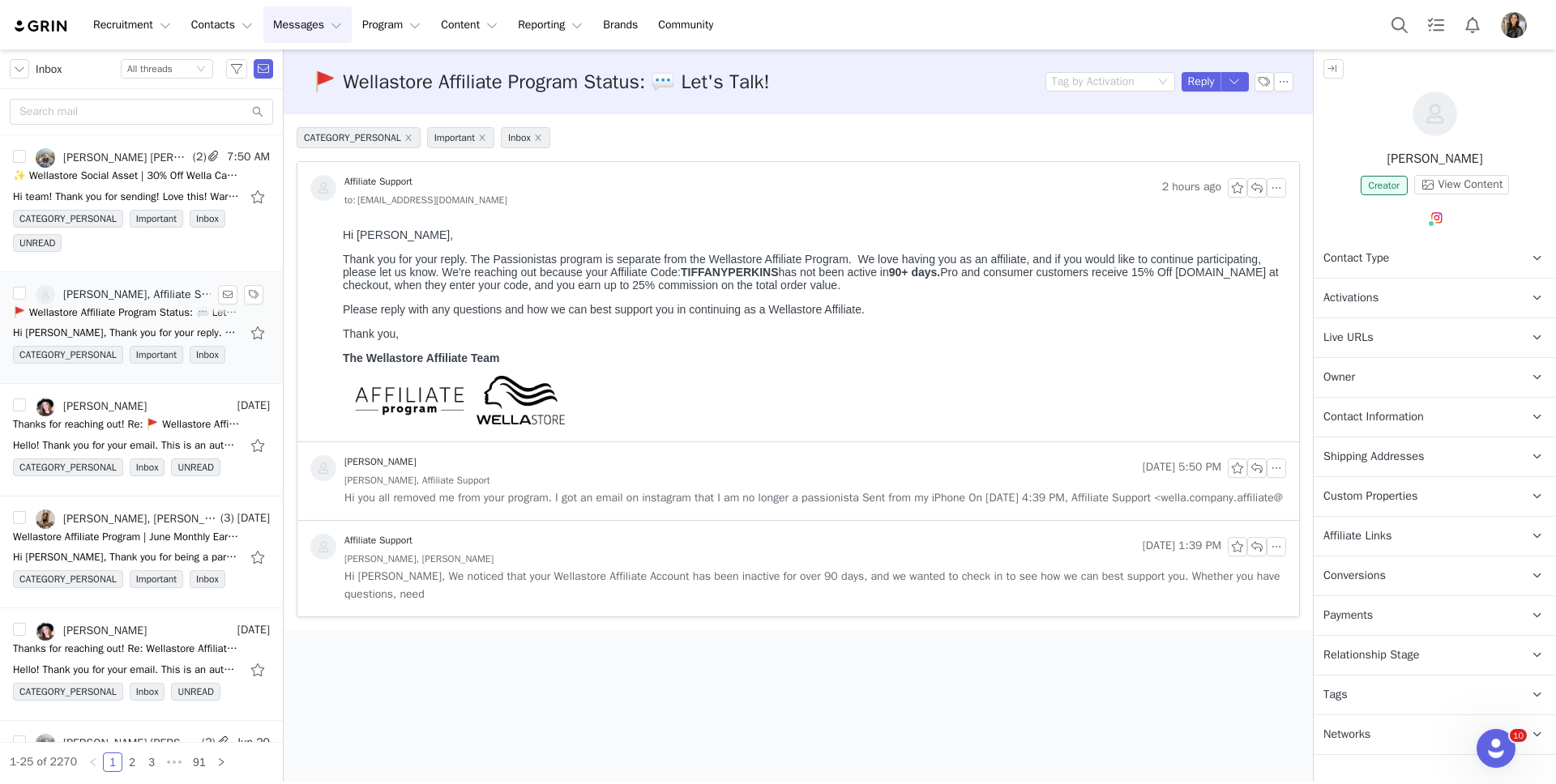 scroll, scrollTop: 0, scrollLeft: 0, axis: both 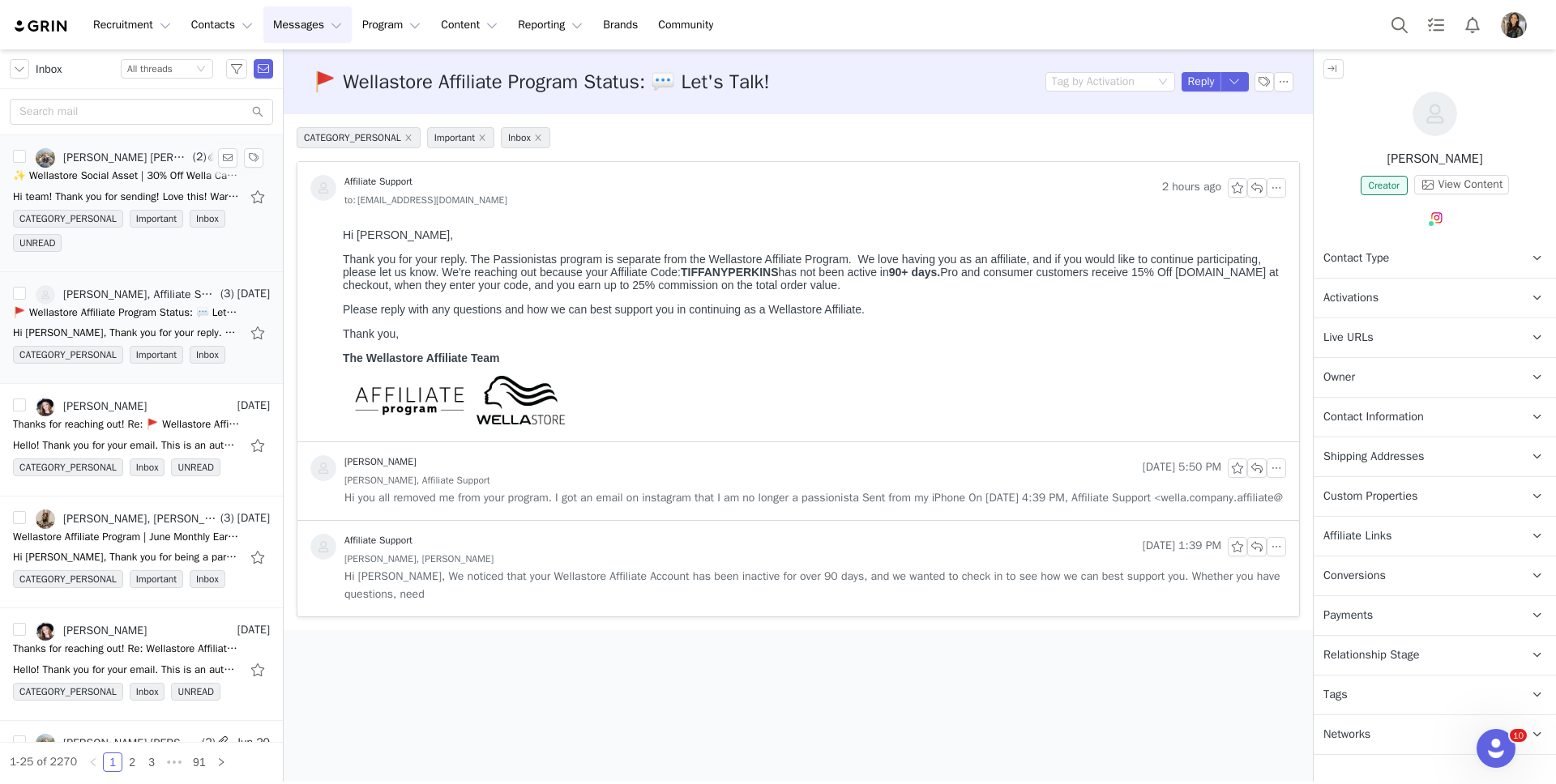 click on "Hi team! Thank you for sending! Love this! Warm regards, Tori [DATE][DATE] 3:49 PM Affiliate Support <[EMAIL_ADDRESS][DOMAIN_NAME]> wrote: Hi [PERSON_NAME], This month we're" at bounding box center (141, 197) 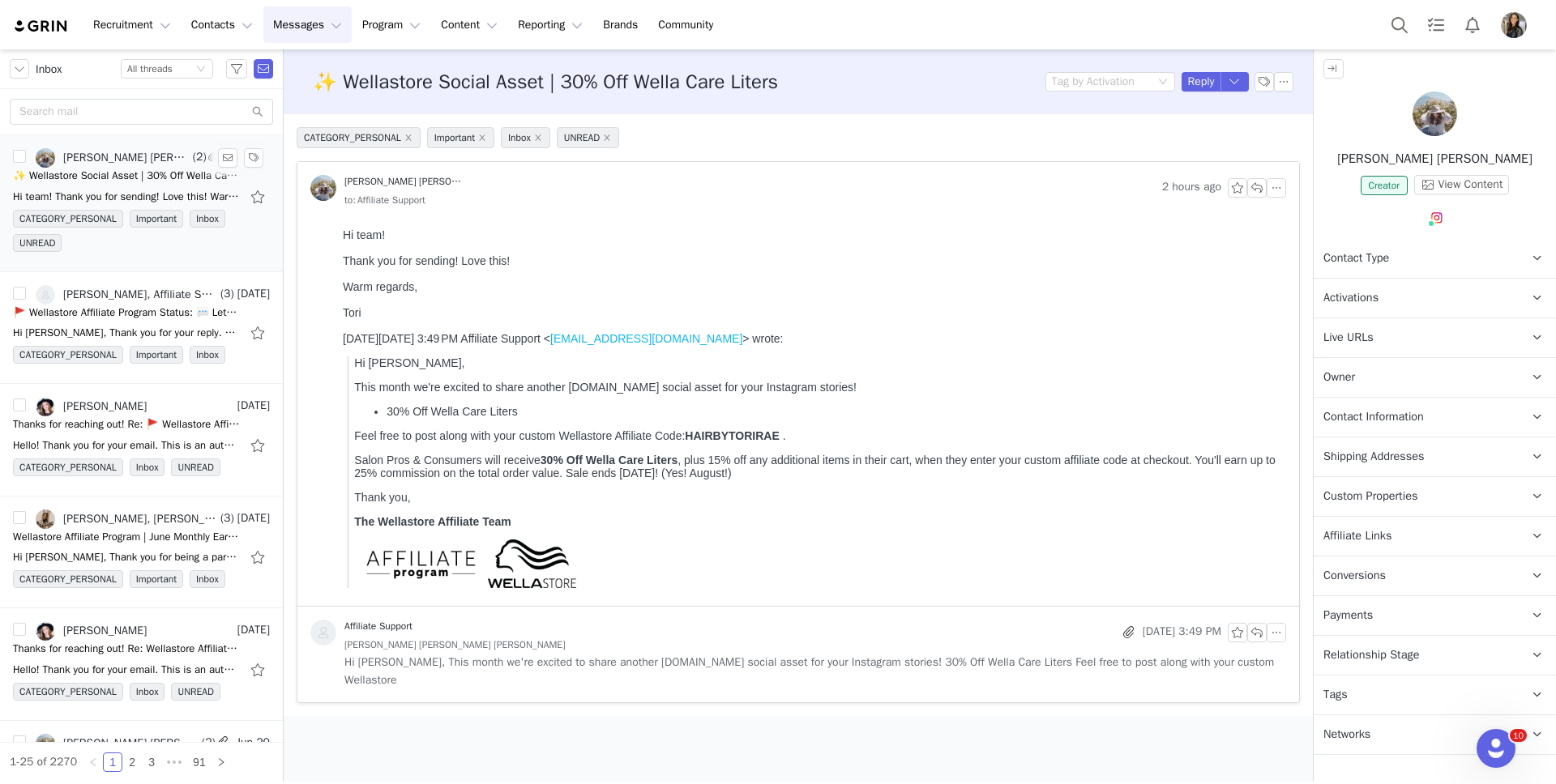 scroll, scrollTop: 0, scrollLeft: 0, axis: both 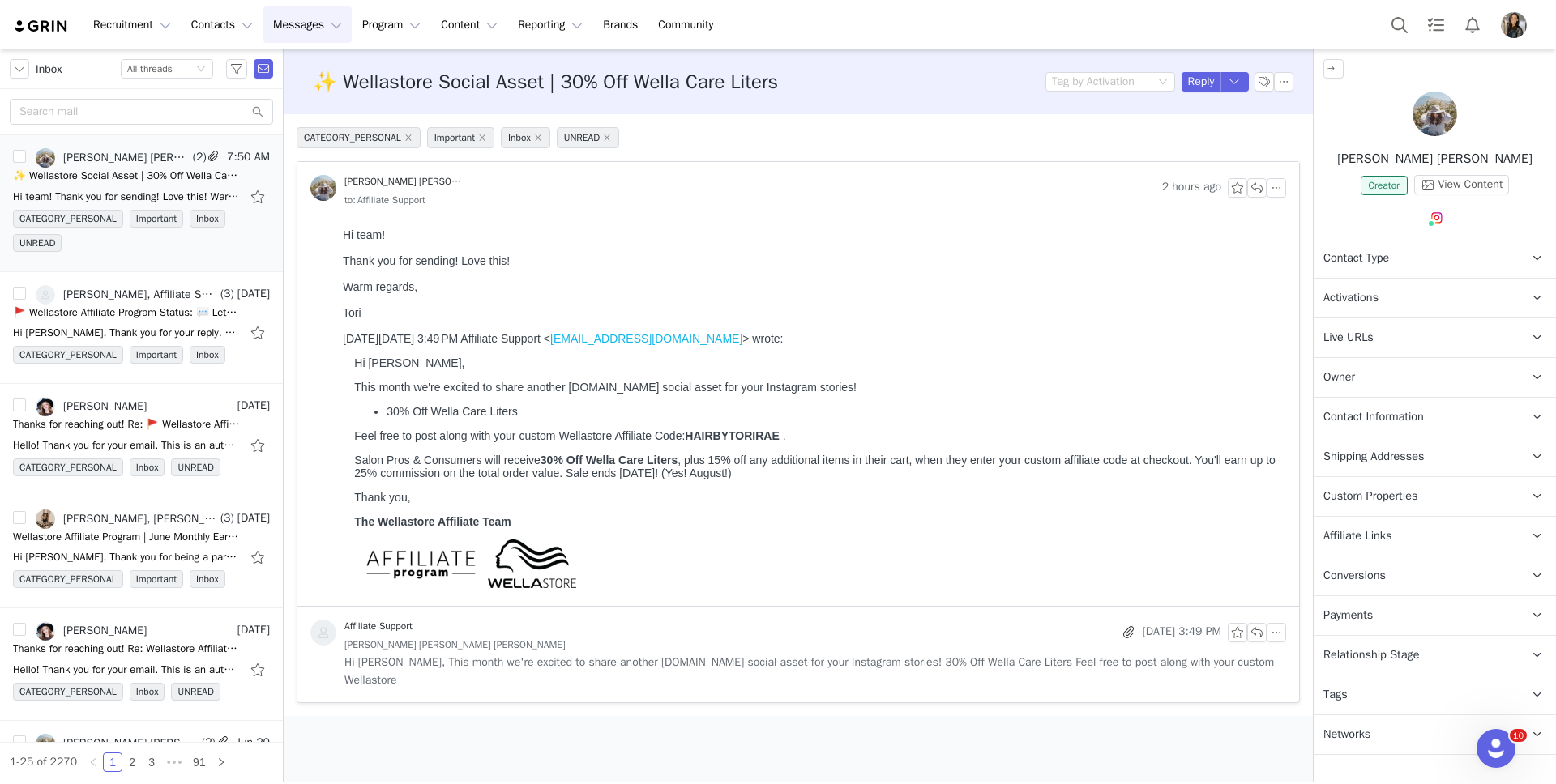 click on "Messages Messages" at bounding box center (307, 24) 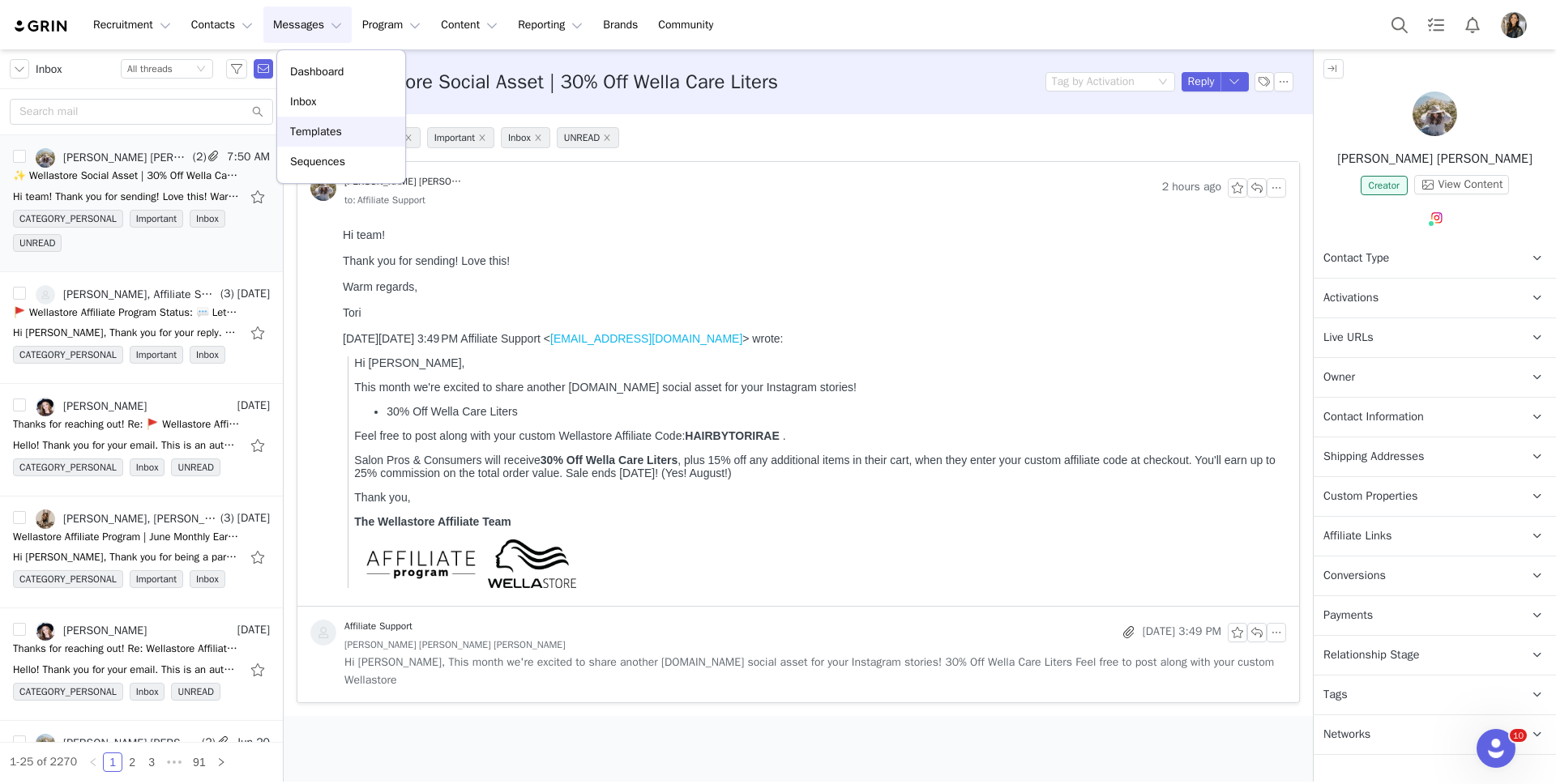 click on "Templates" at bounding box center (316, 131) 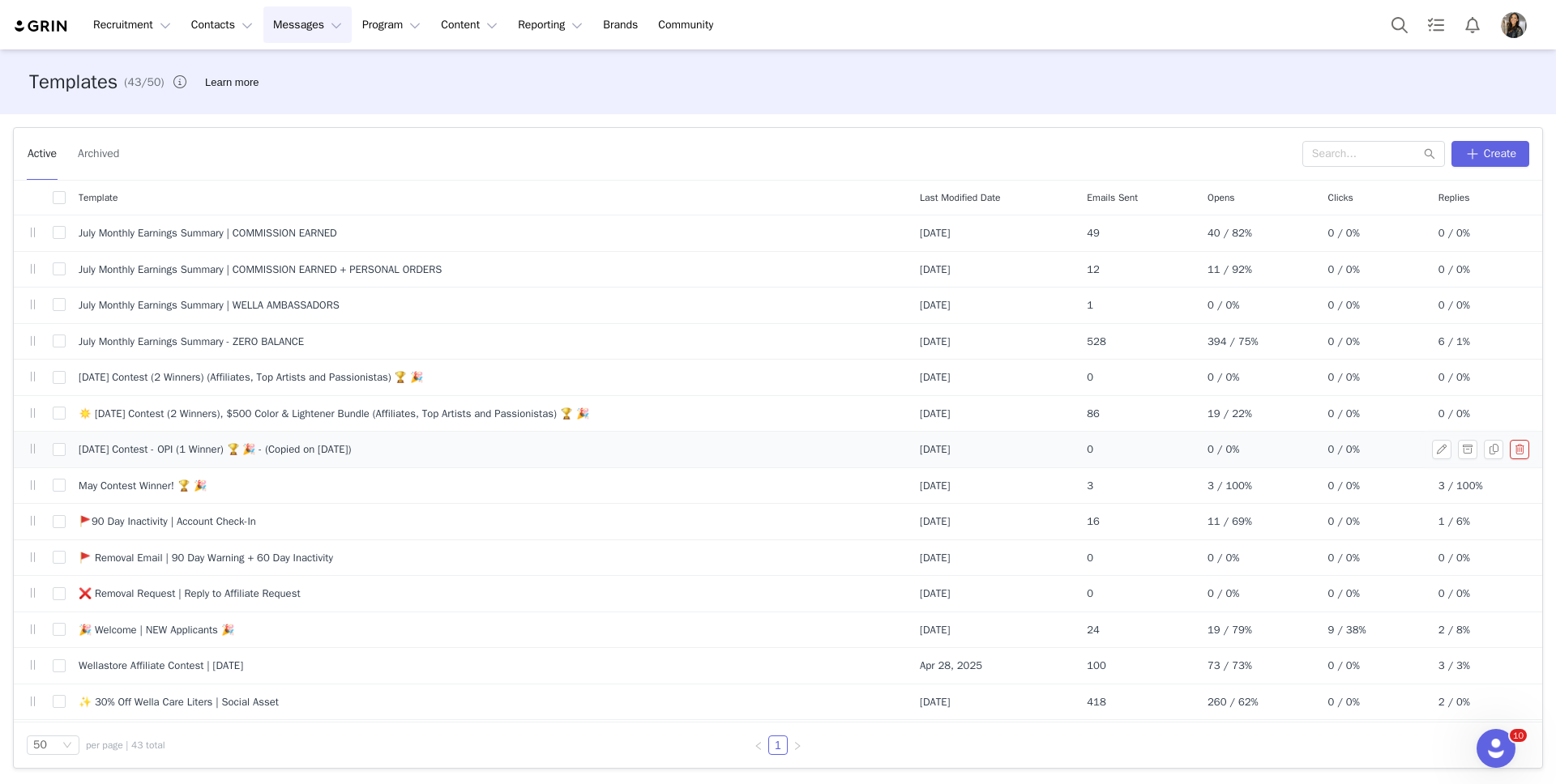 click on "[DATE] Contest - OPI (1 Winner) 🏆 🎉 - (Copied on [DATE])" at bounding box center [215, 450] 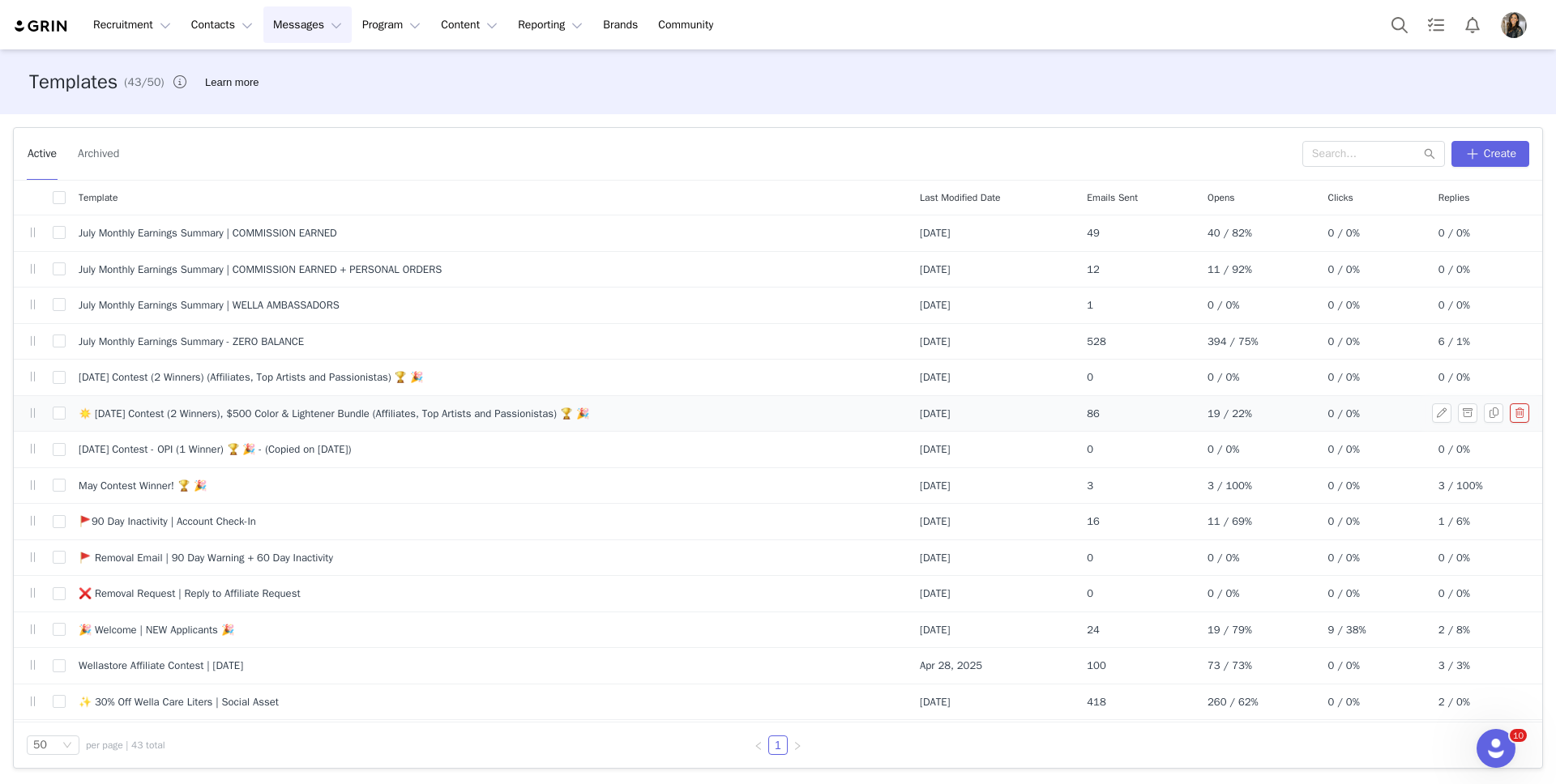 click on "☀️ [DATE] Contest (2 Winners), $500 Color & Lightener Bundle (Affiliates, Top Artists and Passionistas) 🏆 🎉" at bounding box center (334, 414) 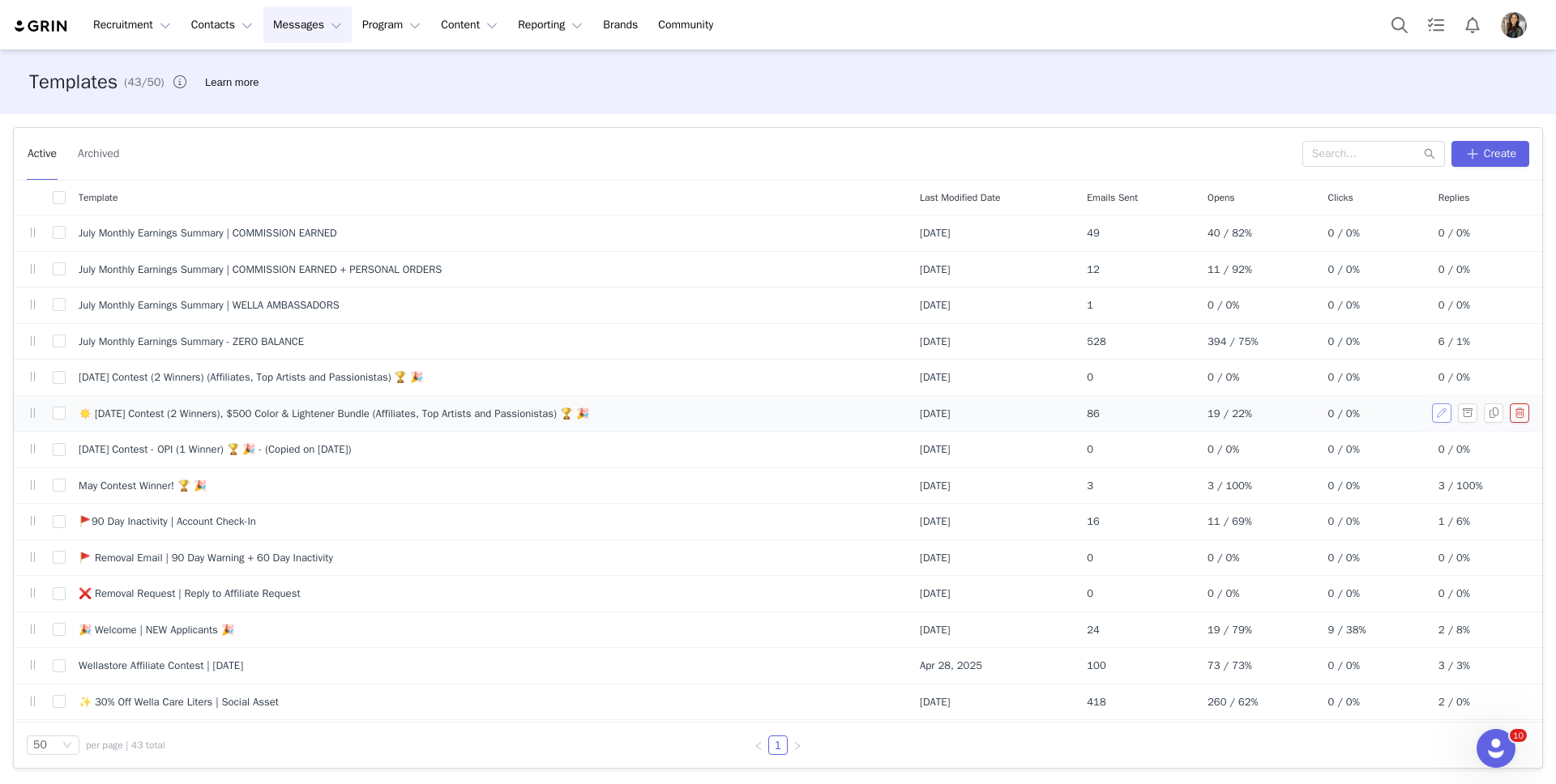 click at bounding box center (1442, 413) 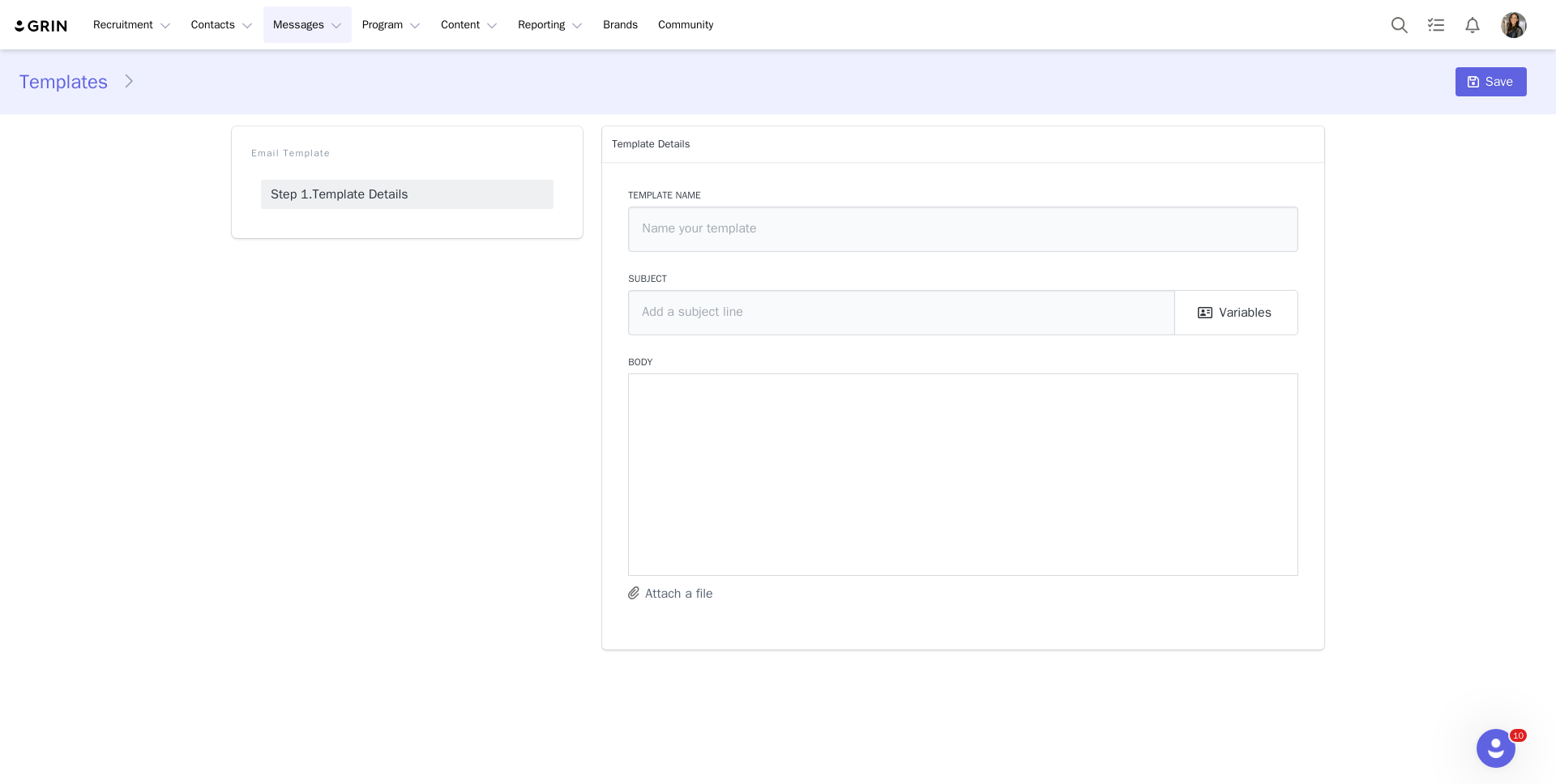 type on "☀️ [DATE] Contest (2 Winners), $500 Color & Lightener Bundle (Affiliates, Top Artists and Passionistas) 🏆 🎉" 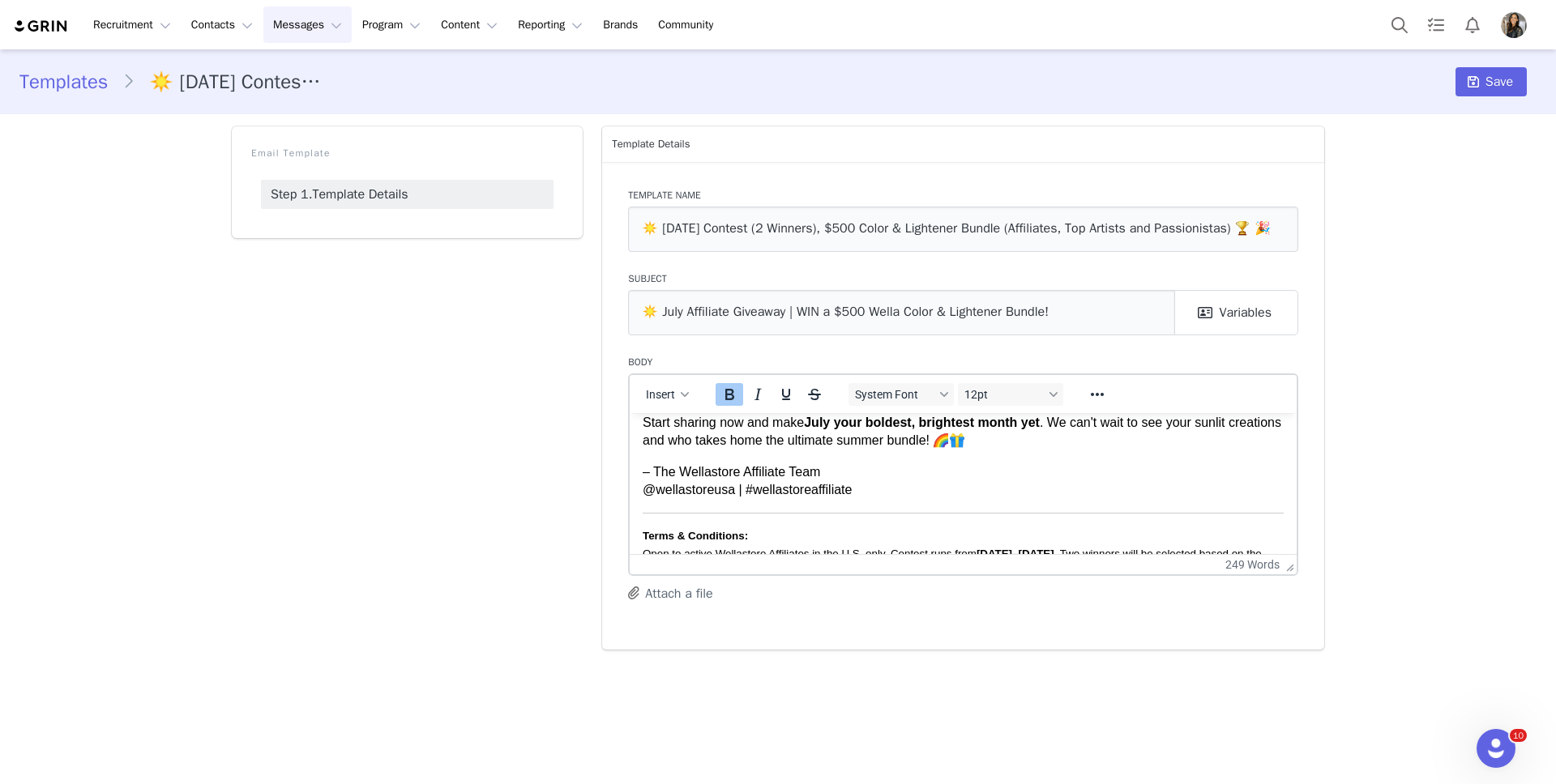 scroll, scrollTop: 0, scrollLeft: 0, axis: both 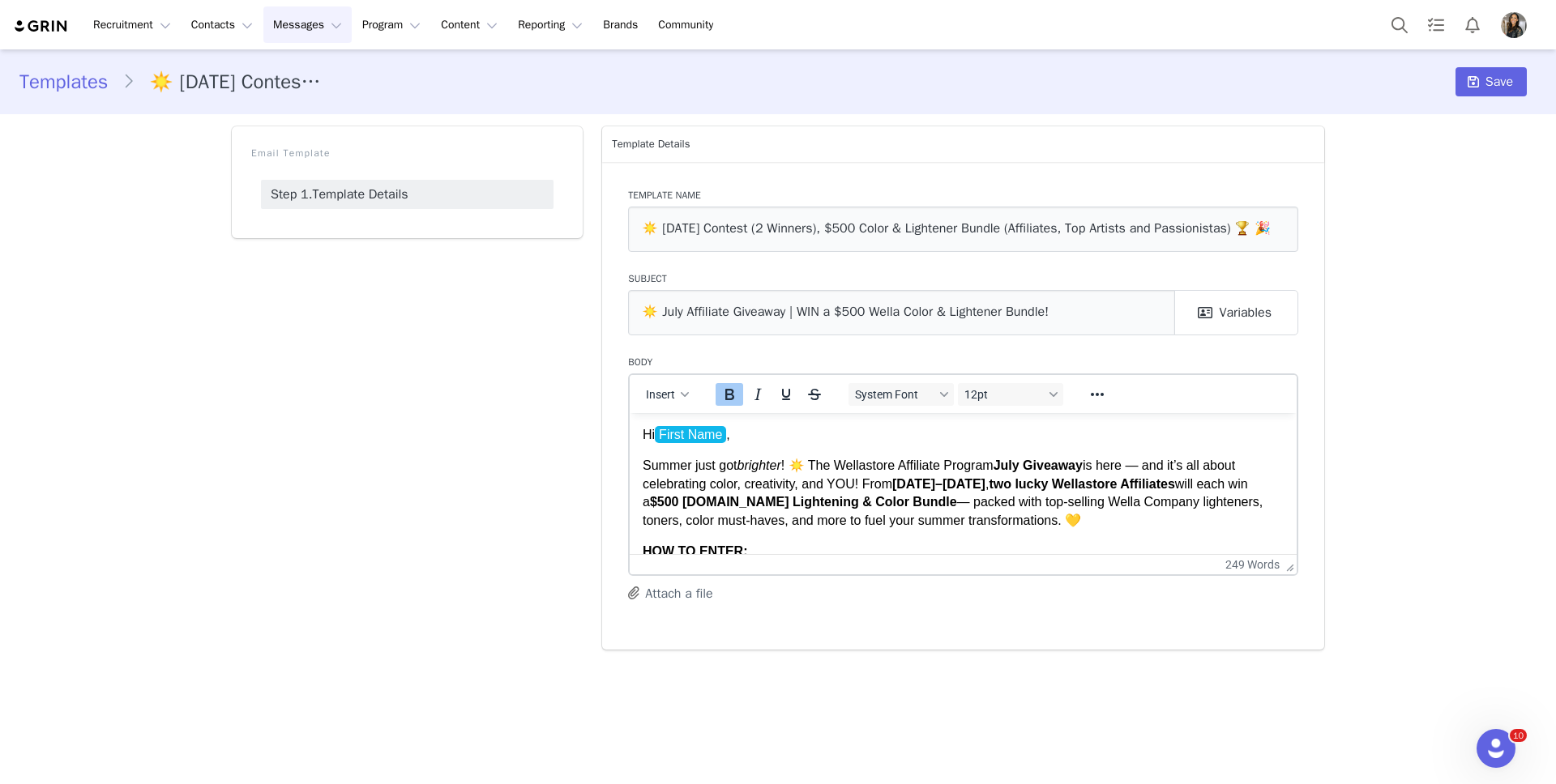 click on "Messages Messages" at bounding box center (307, 24) 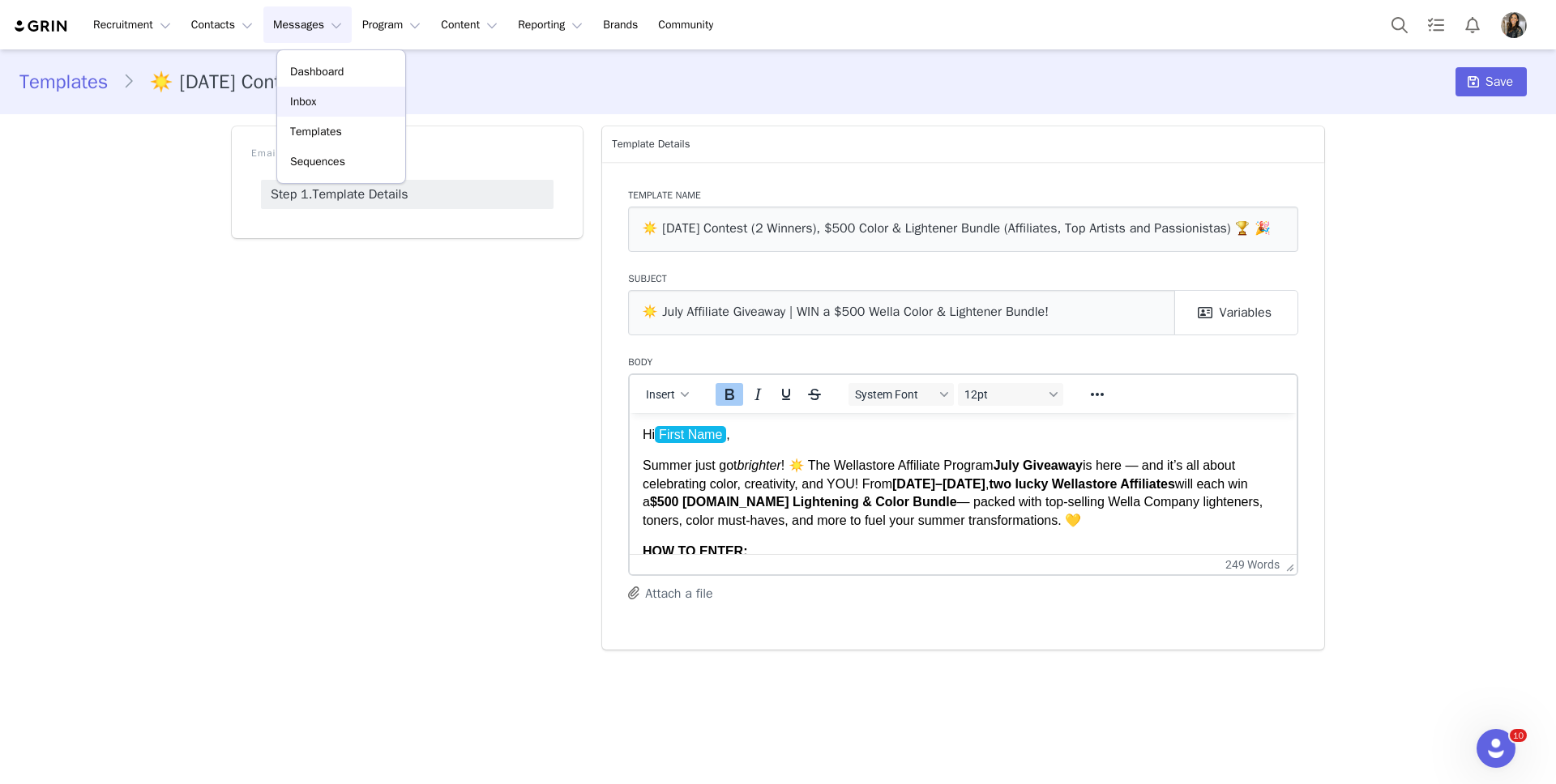 click on "Inbox" at bounding box center (303, 101) 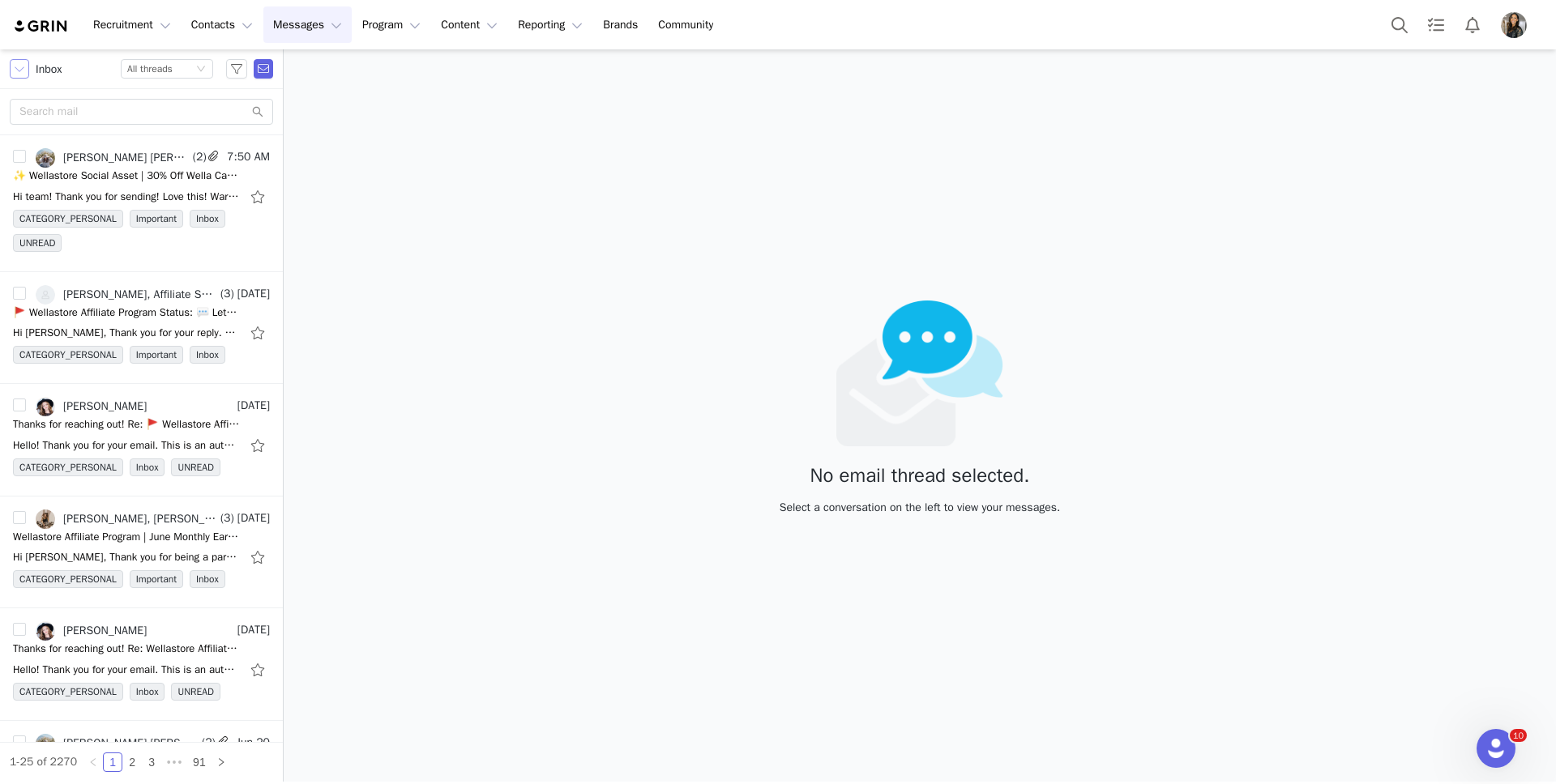 click at bounding box center [19, 69] 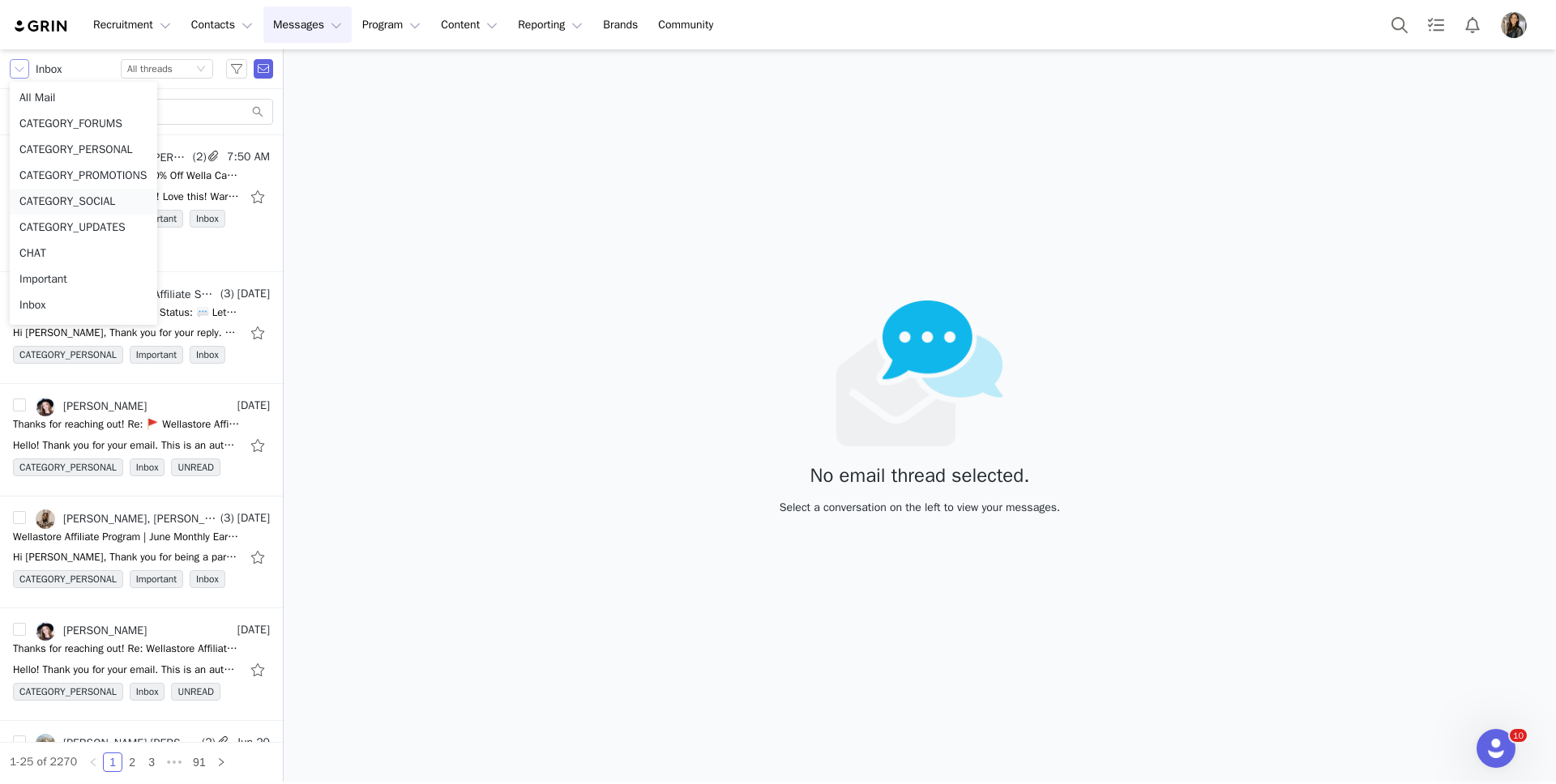 scroll, scrollTop: 75, scrollLeft: 0, axis: vertical 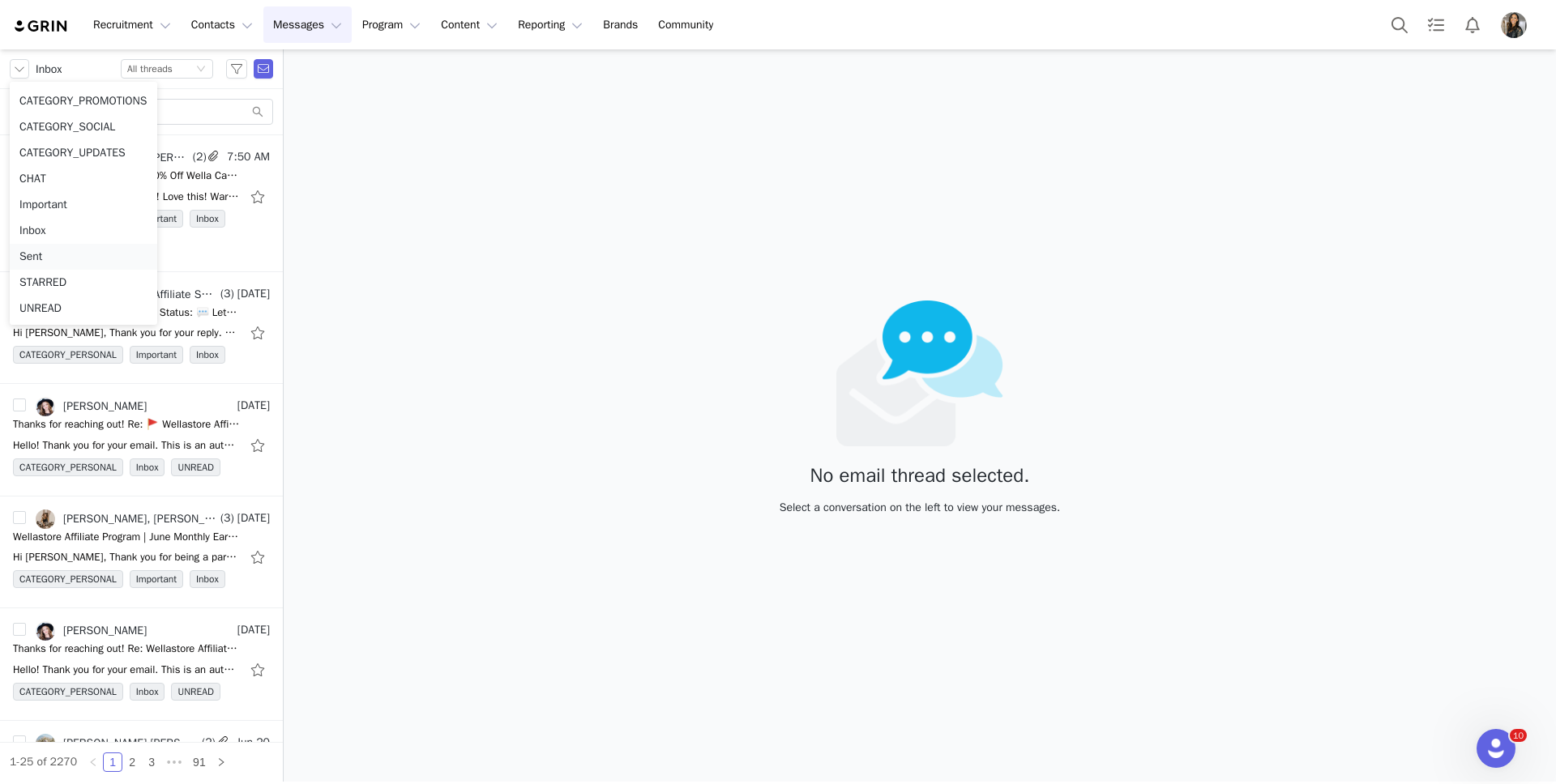 click on "Sent" at bounding box center (83, 257) 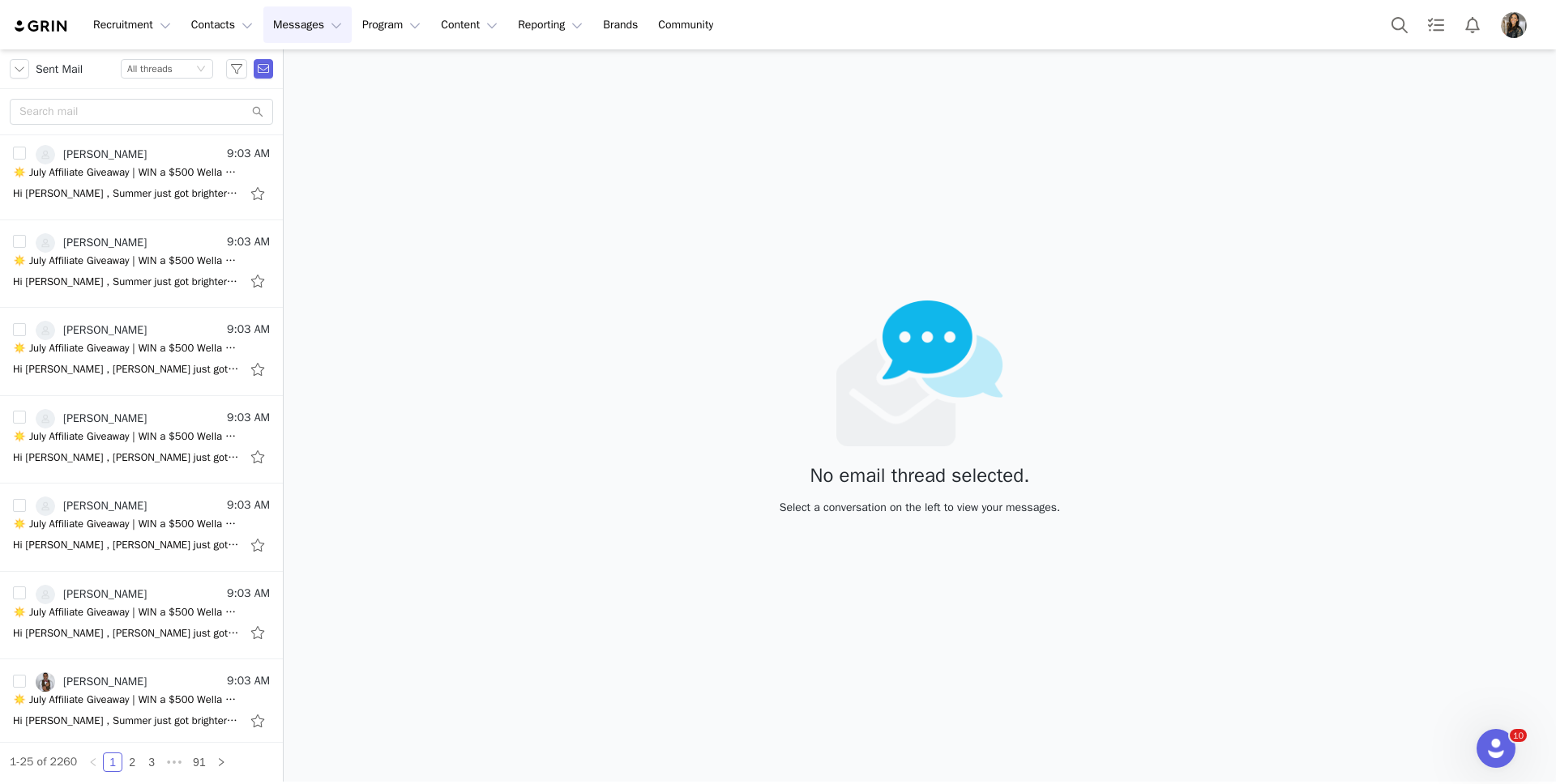 scroll, scrollTop: 1591, scrollLeft: 0, axis: vertical 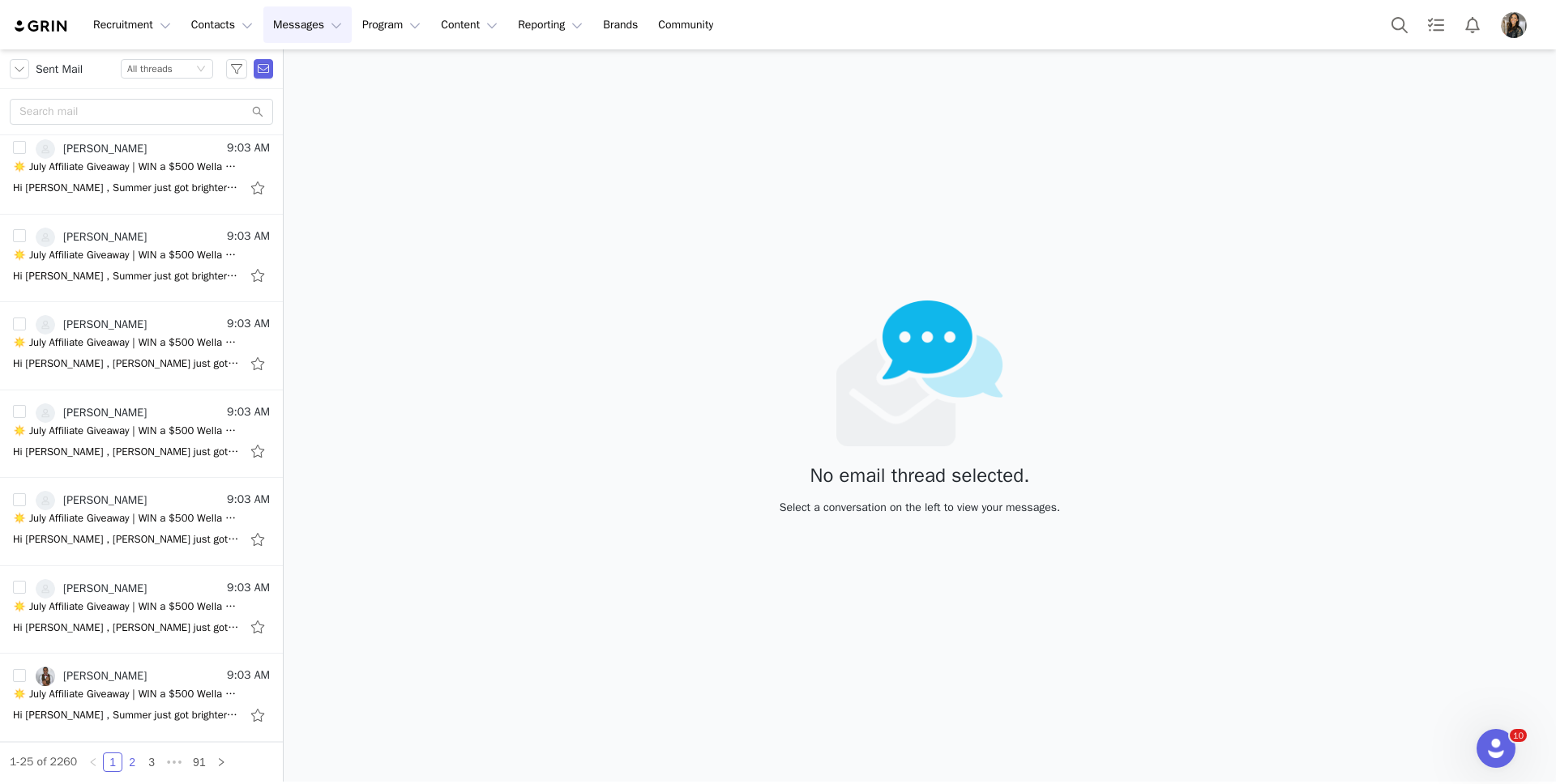 click on "2" at bounding box center [132, 762] 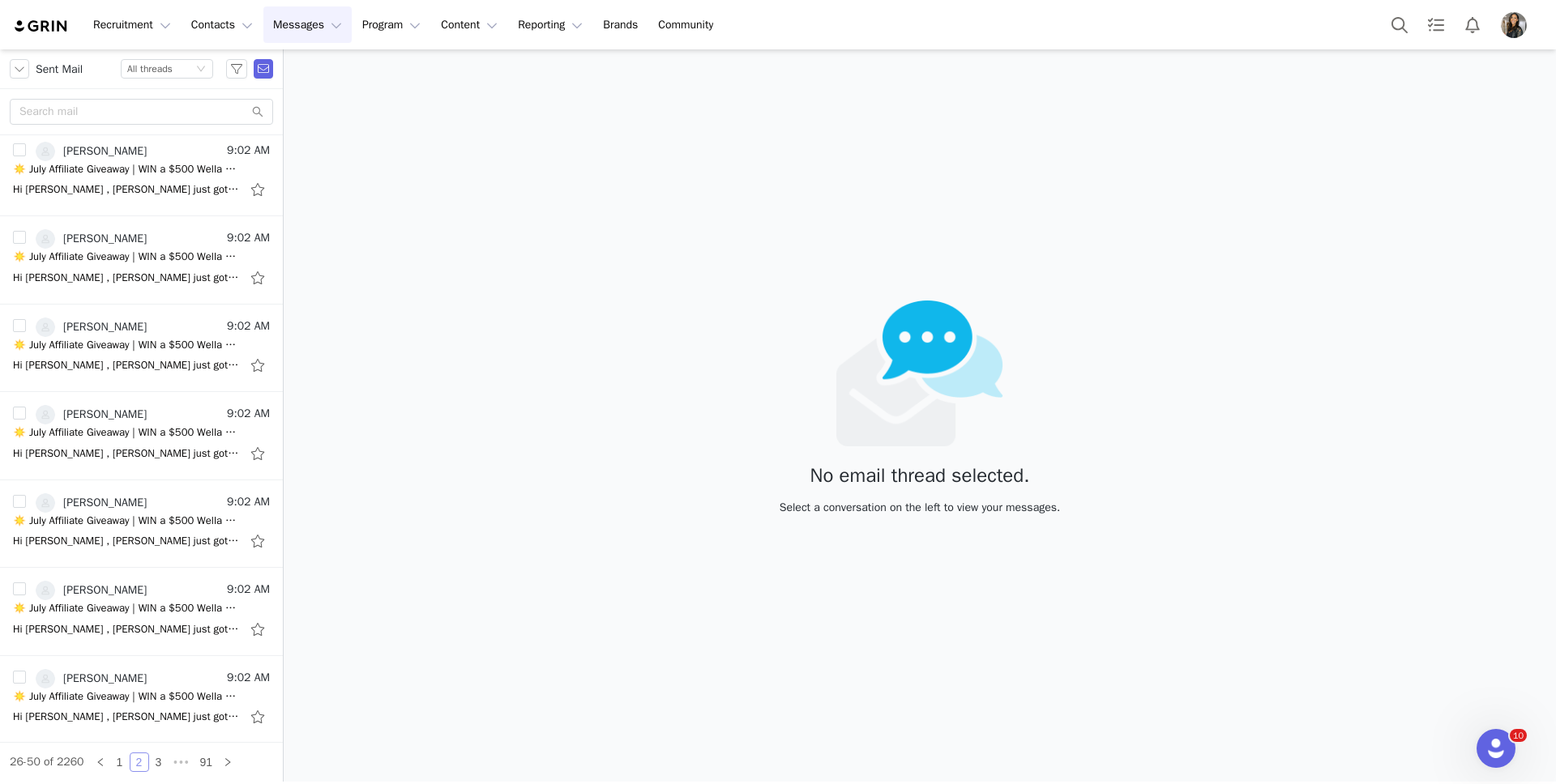 scroll, scrollTop: 1591, scrollLeft: 0, axis: vertical 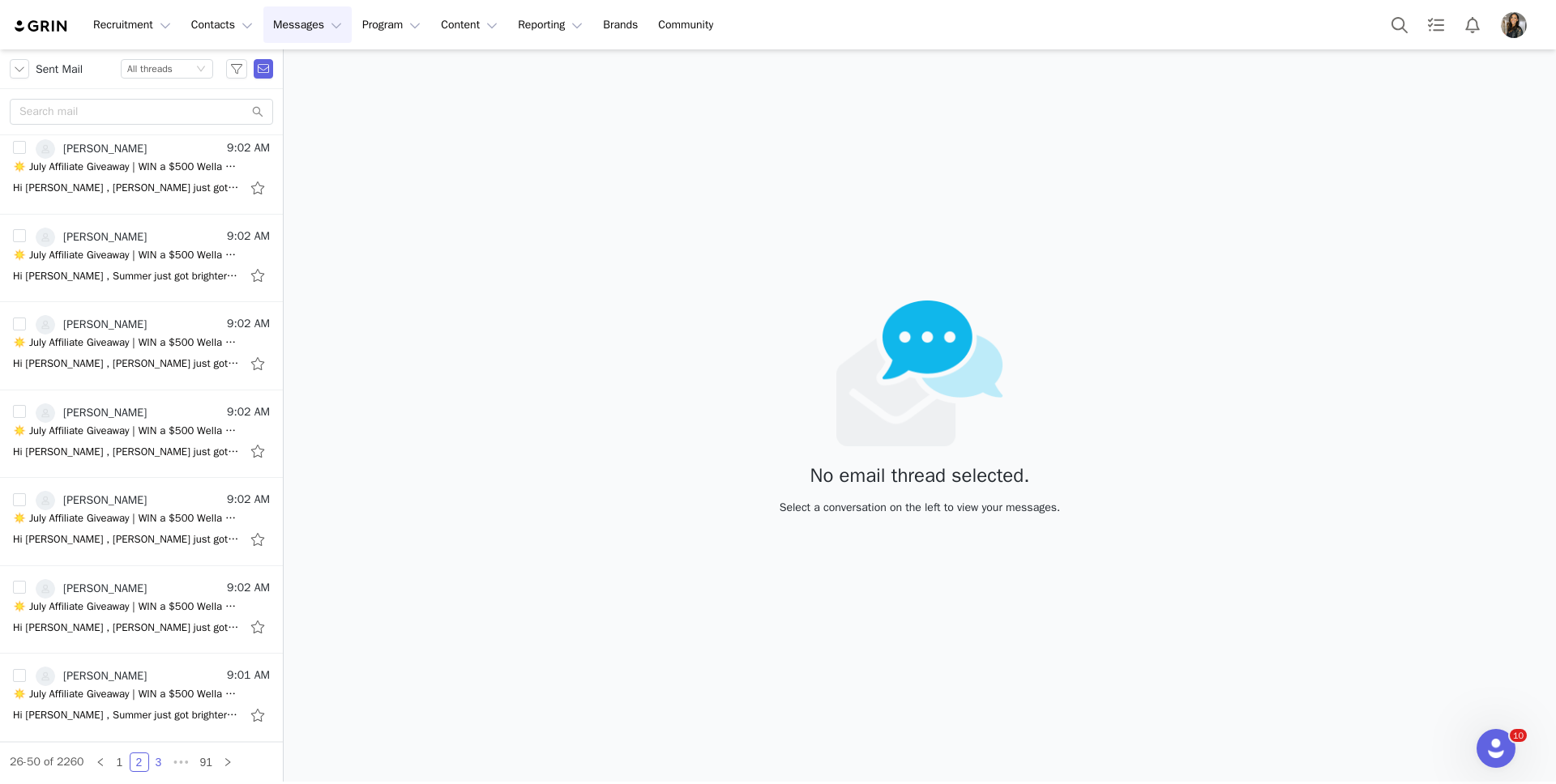 click on "3" at bounding box center (159, 762) 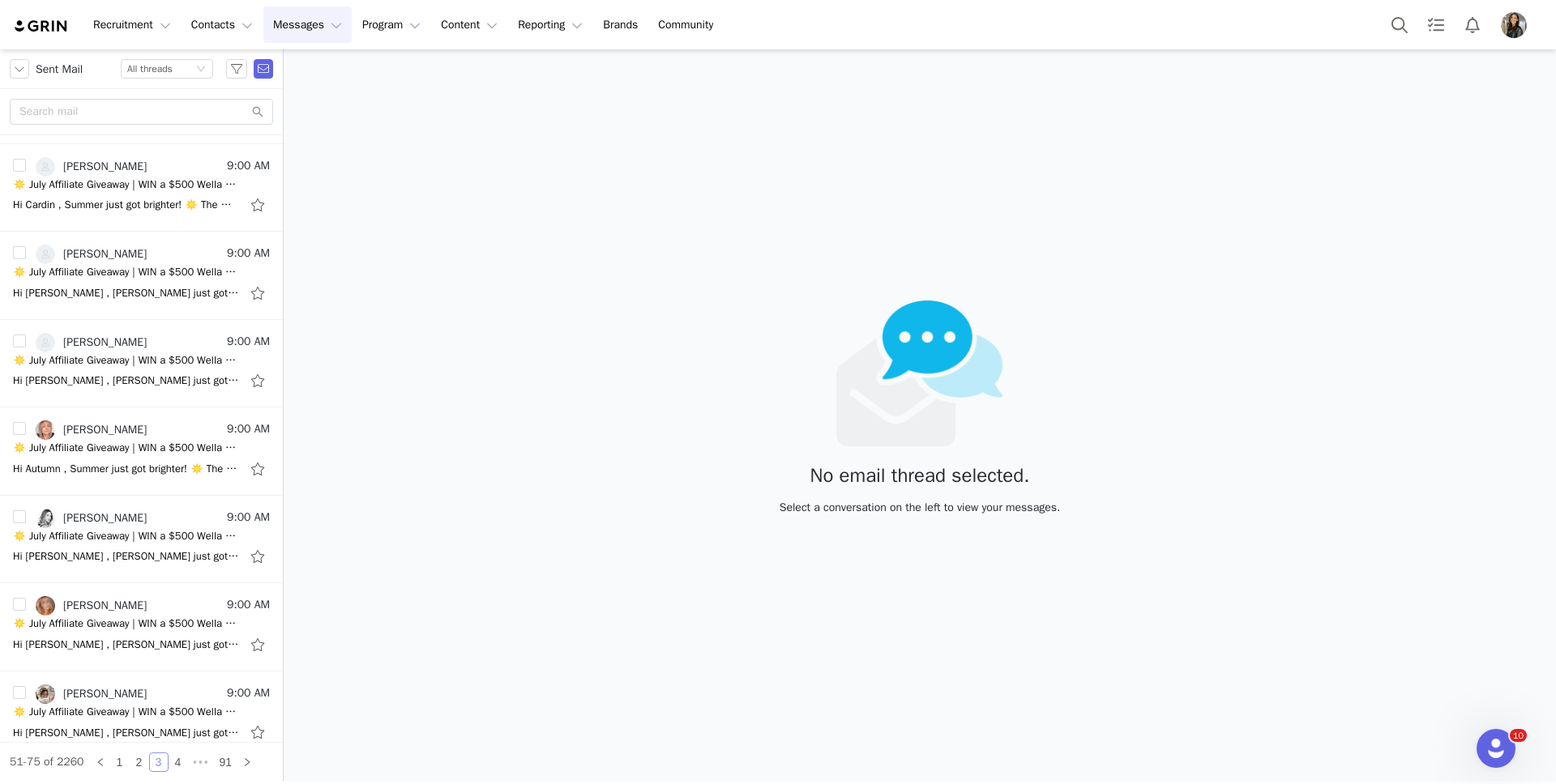 scroll, scrollTop: 957, scrollLeft: 0, axis: vertical 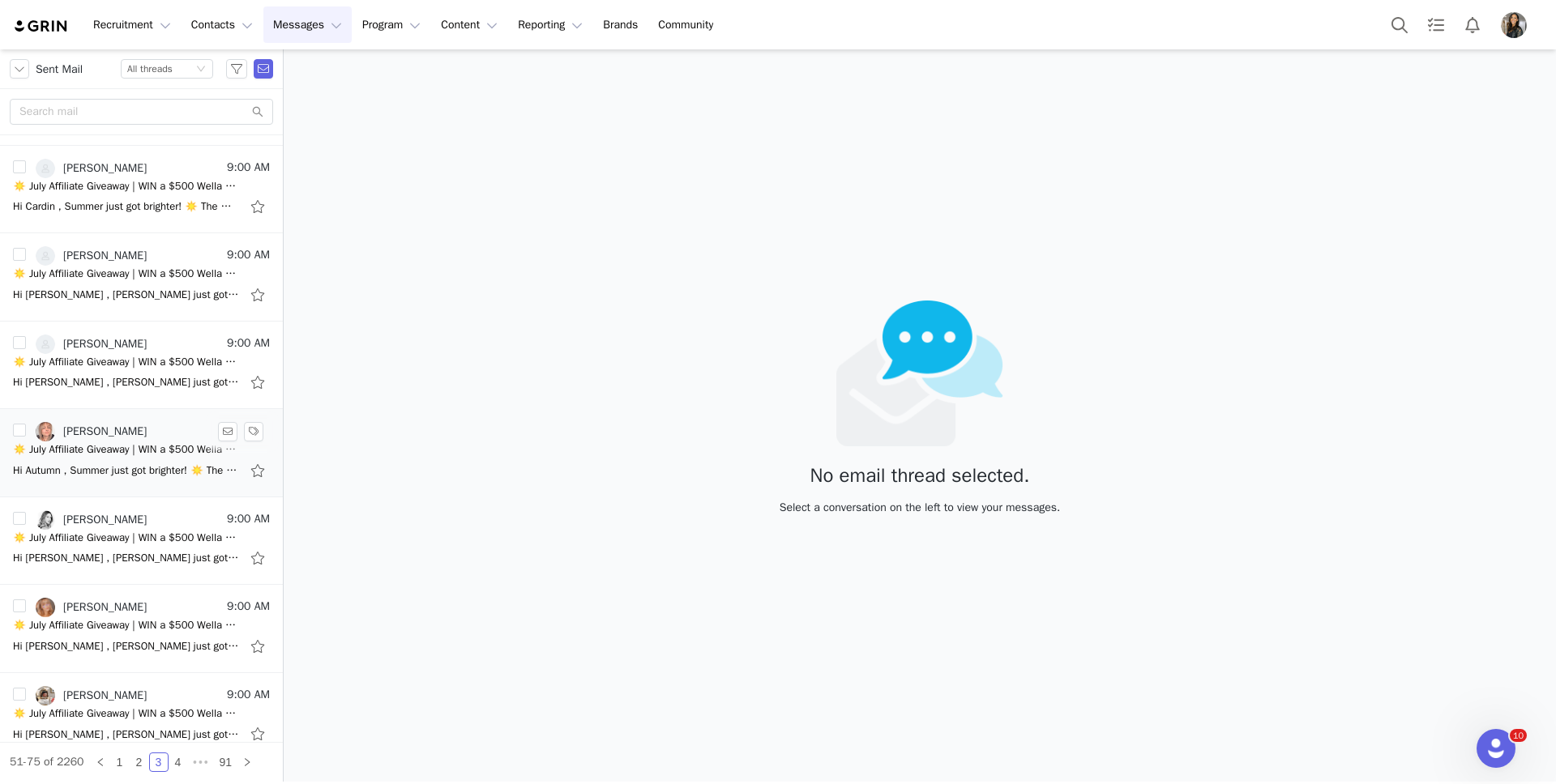 click on "[PERSON_NAME]" at bounding box center [105, 432] 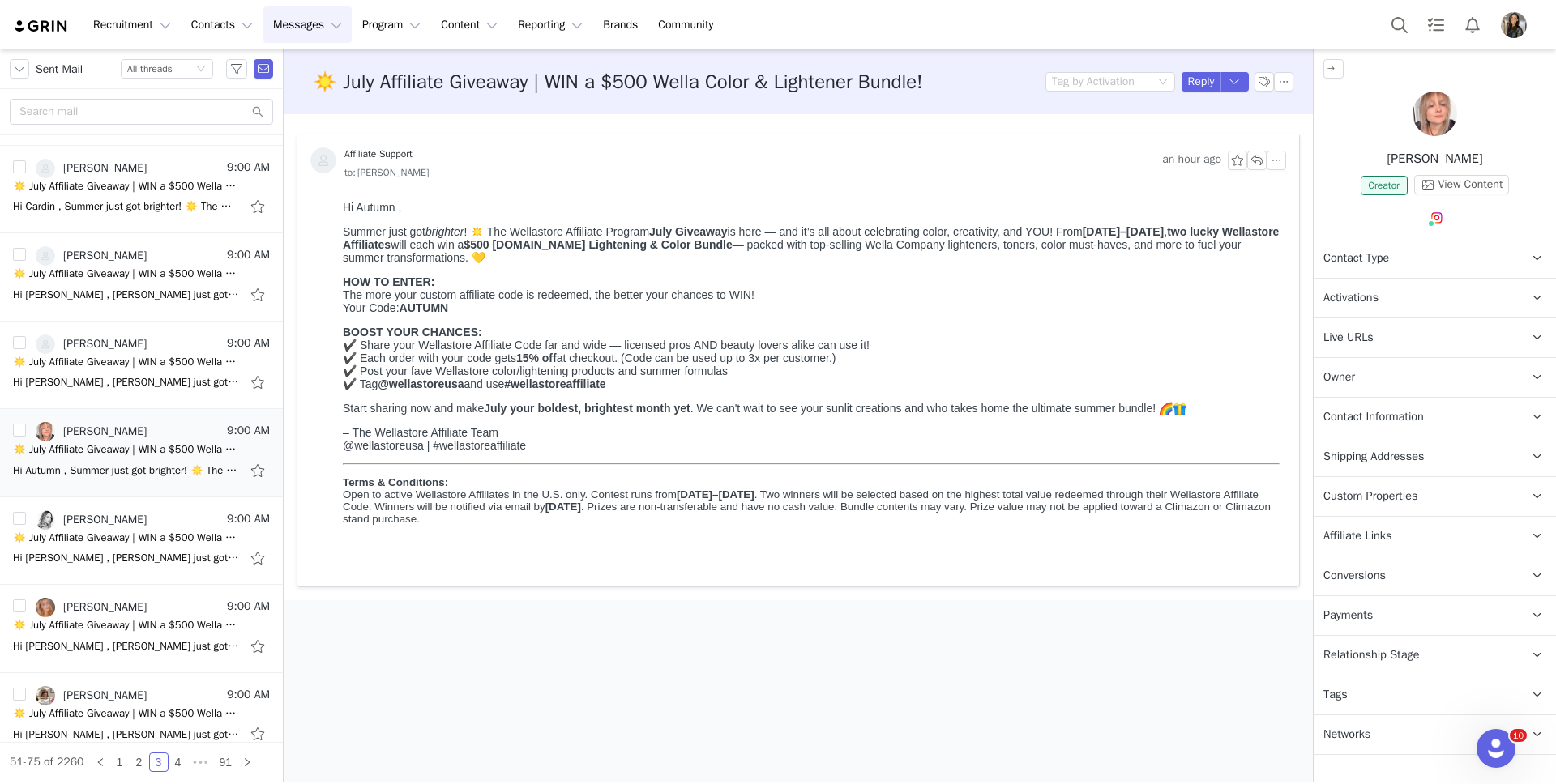 scroll, scrollTop: 0, scrollLeft: 0, axis: both 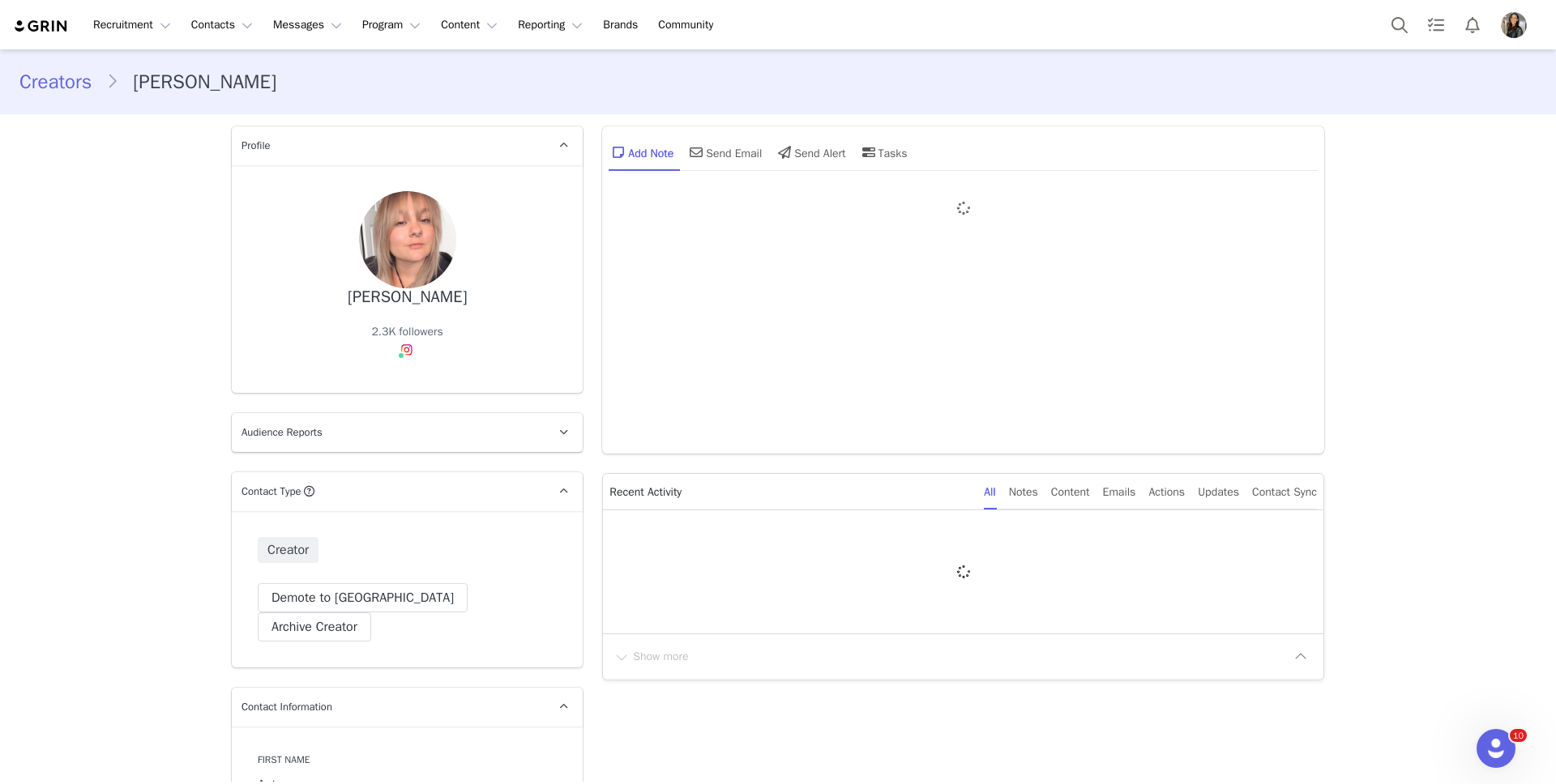 type on "+1 ([GEOGRAPHIC_DATA])" 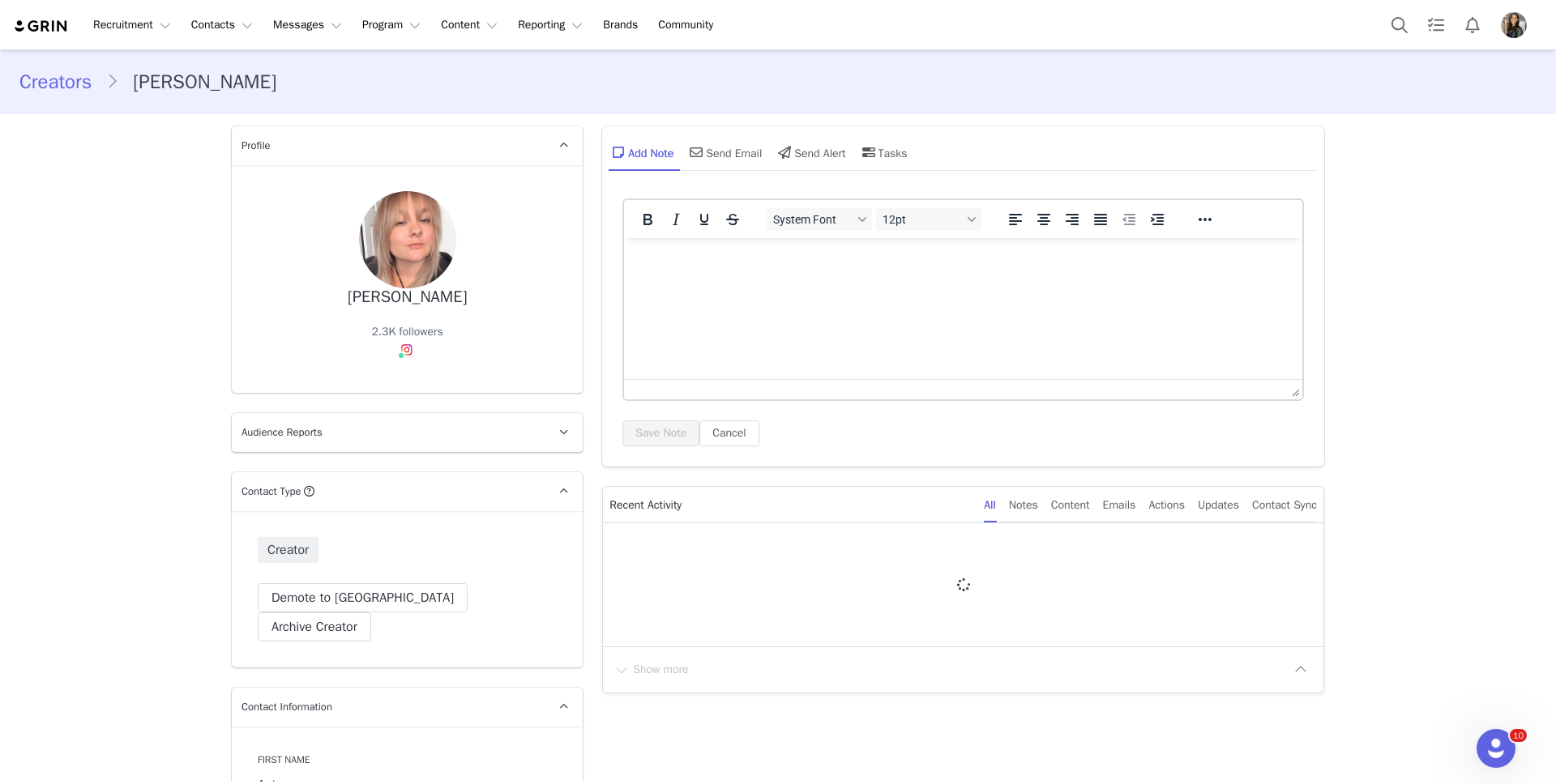 scroll, scrollTop: 0, scrollLeft: 0, axis: both 